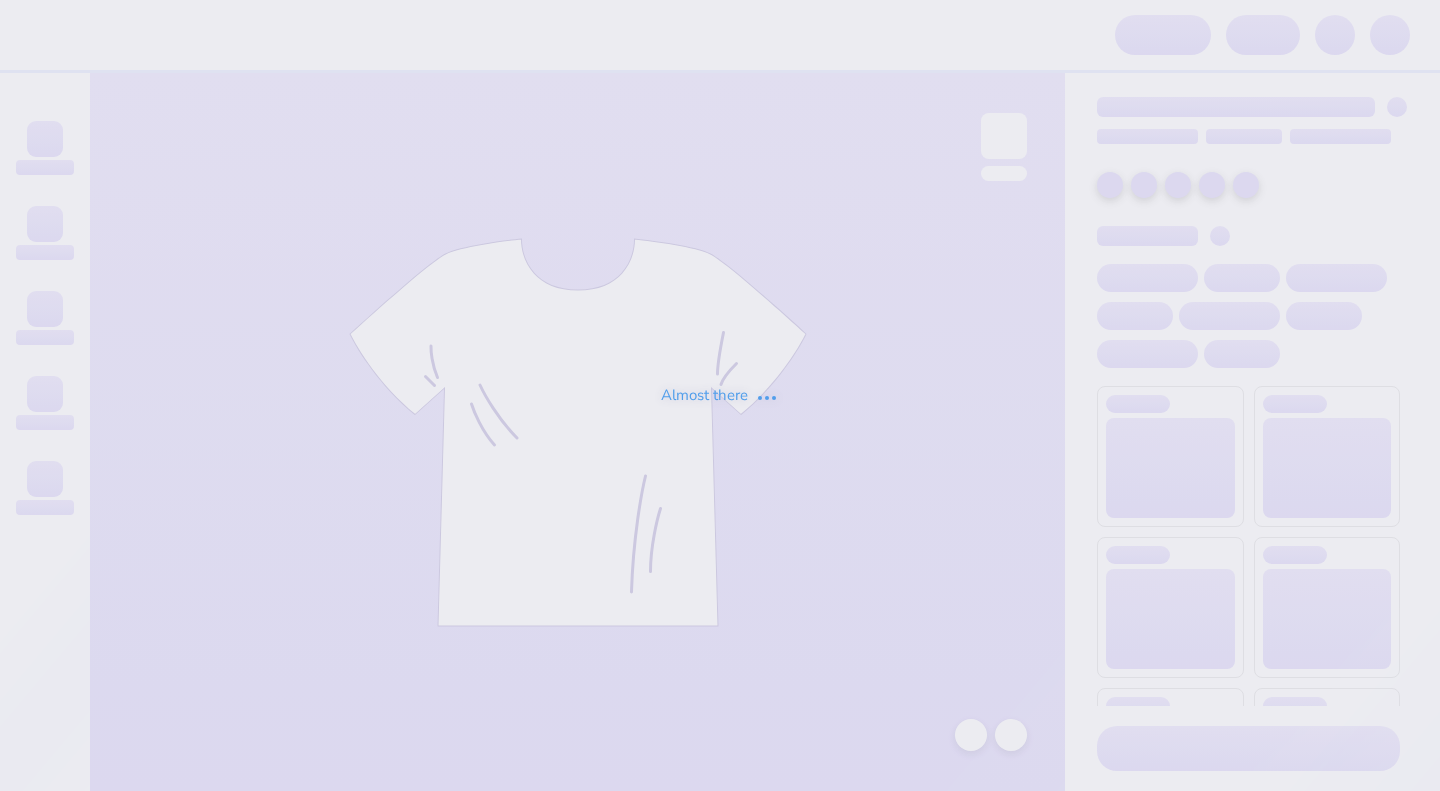 scroll, scrollTop: 0, scrollLeft: 0, axis: both 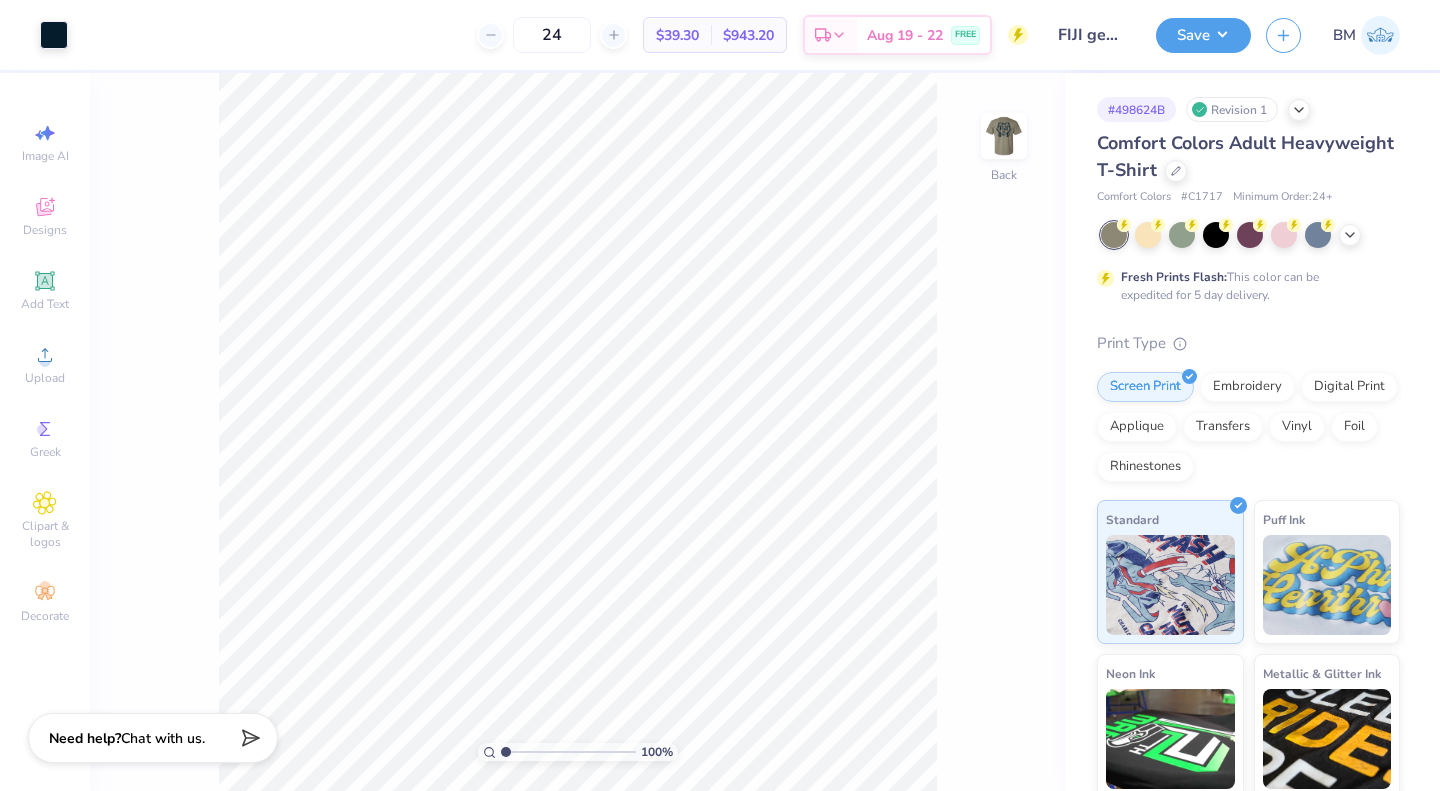 click at bounding box center [1004, 136] 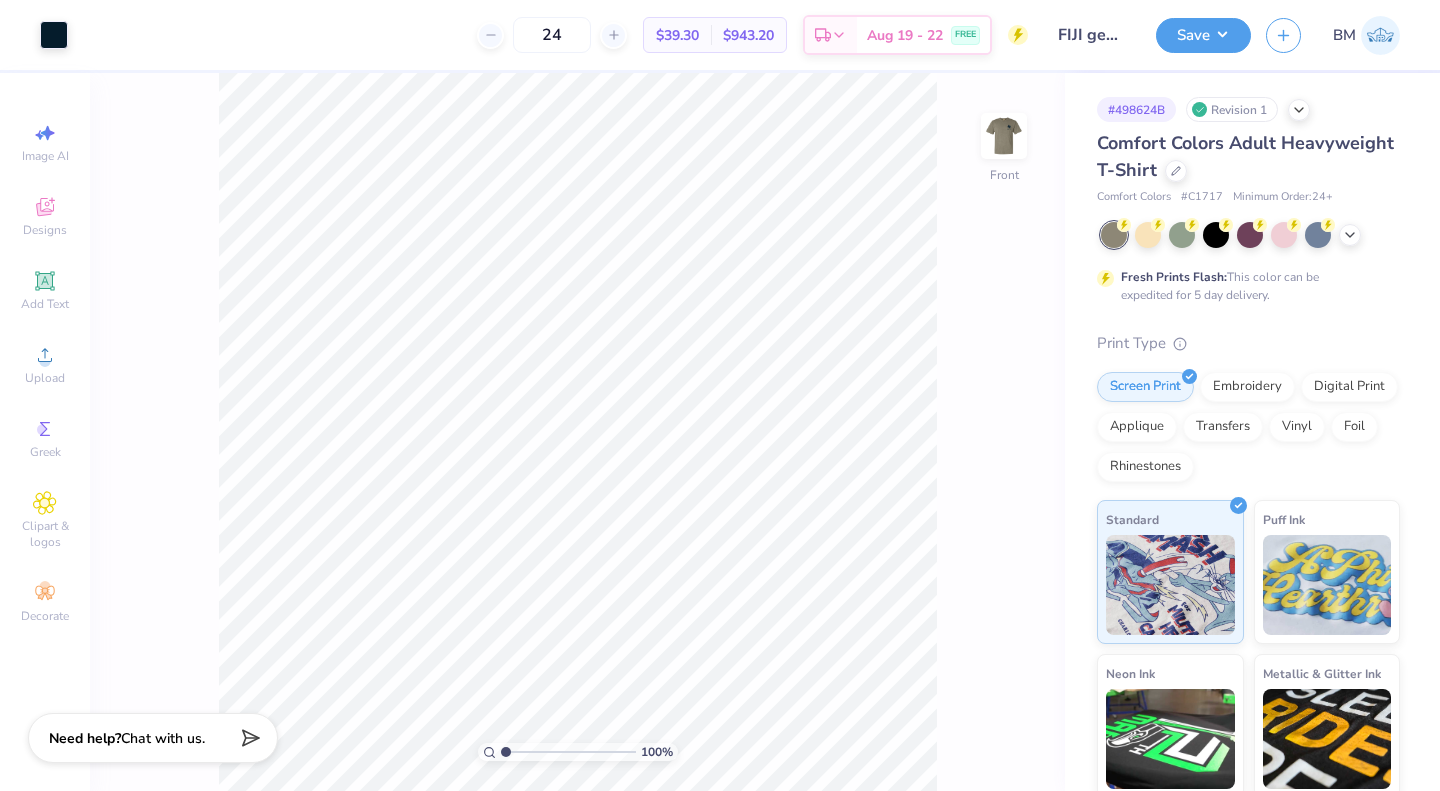 click at bounding box center [1004, 136] 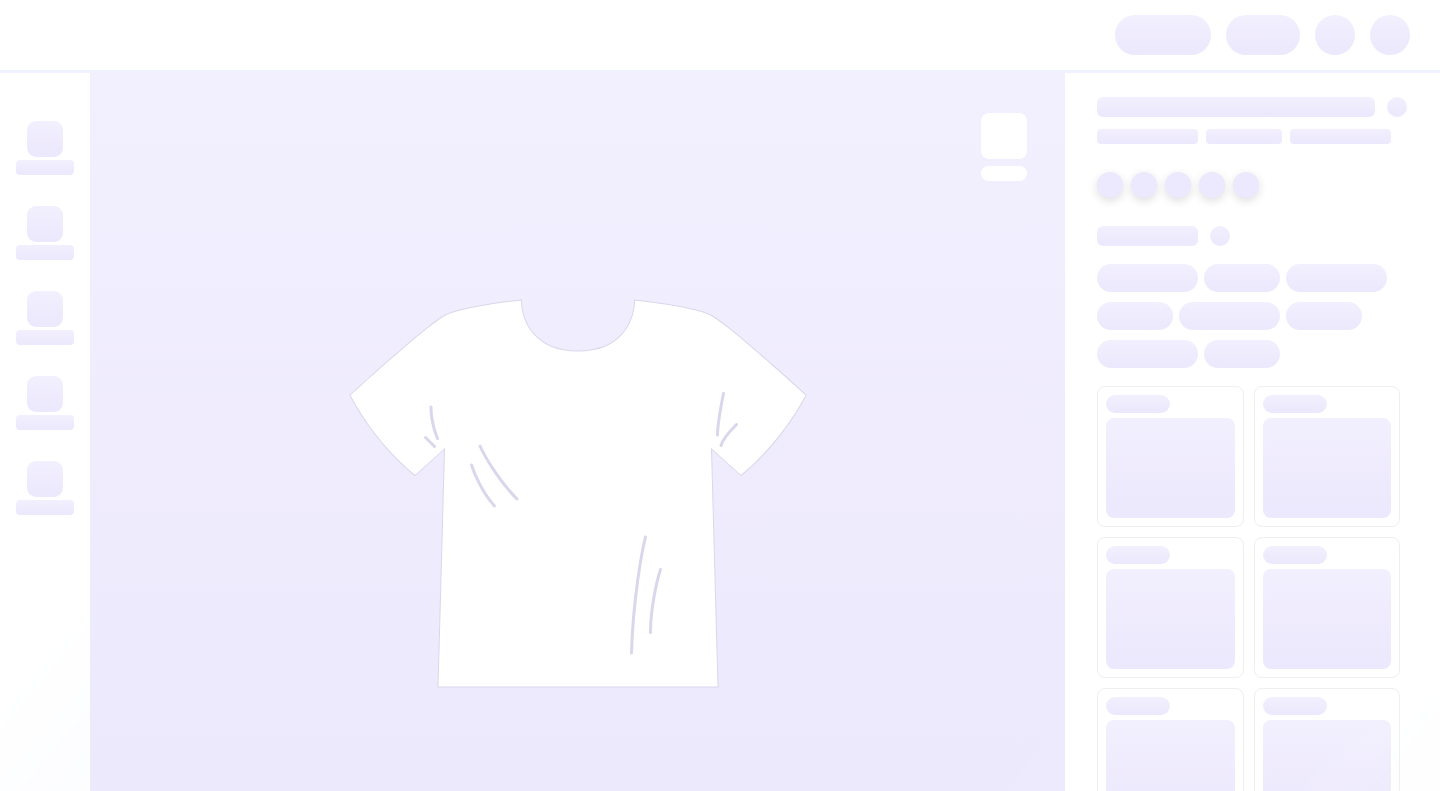 scroll, scrollTop: 0, scrollLeft: 0, axis: both 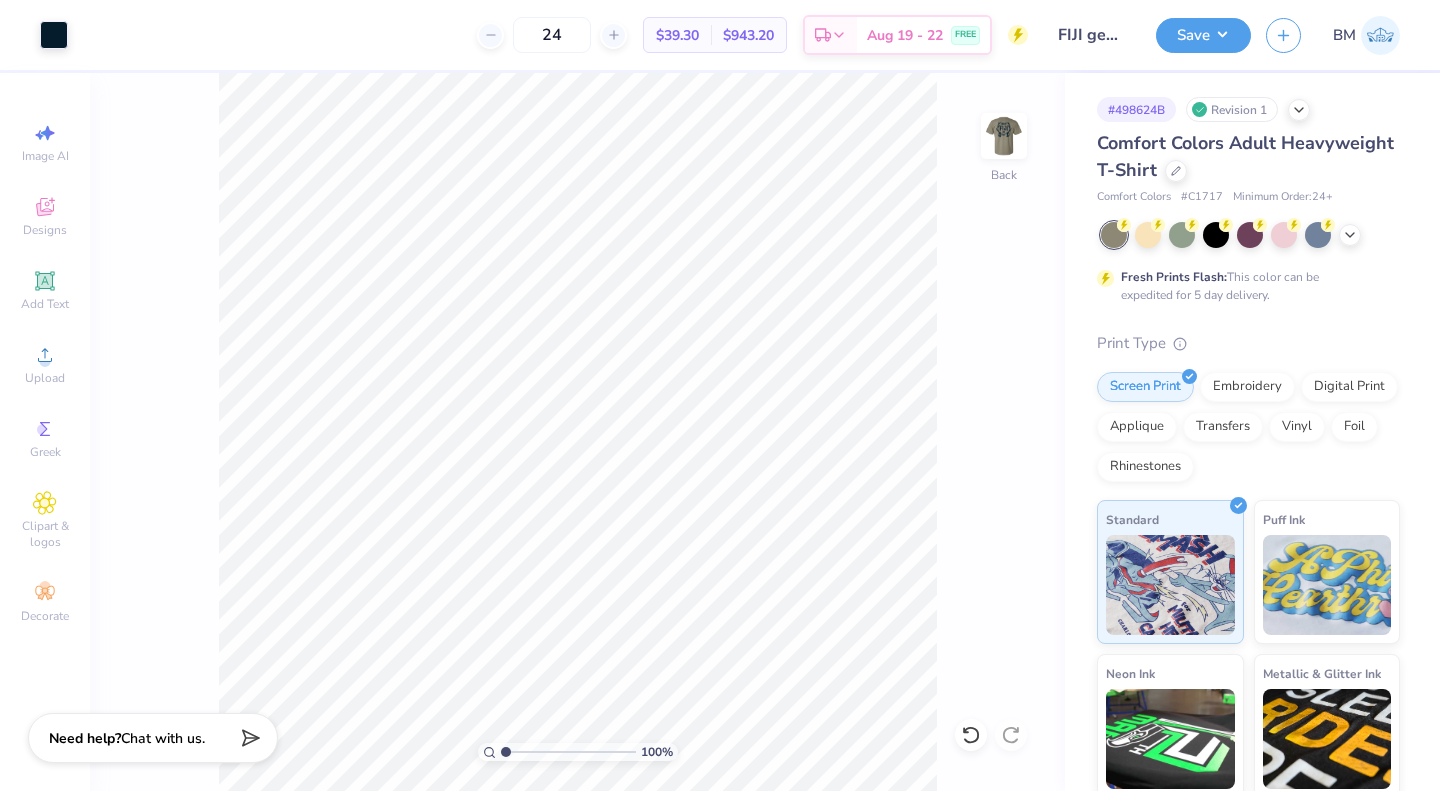 click at bounding box center (1004, 136) 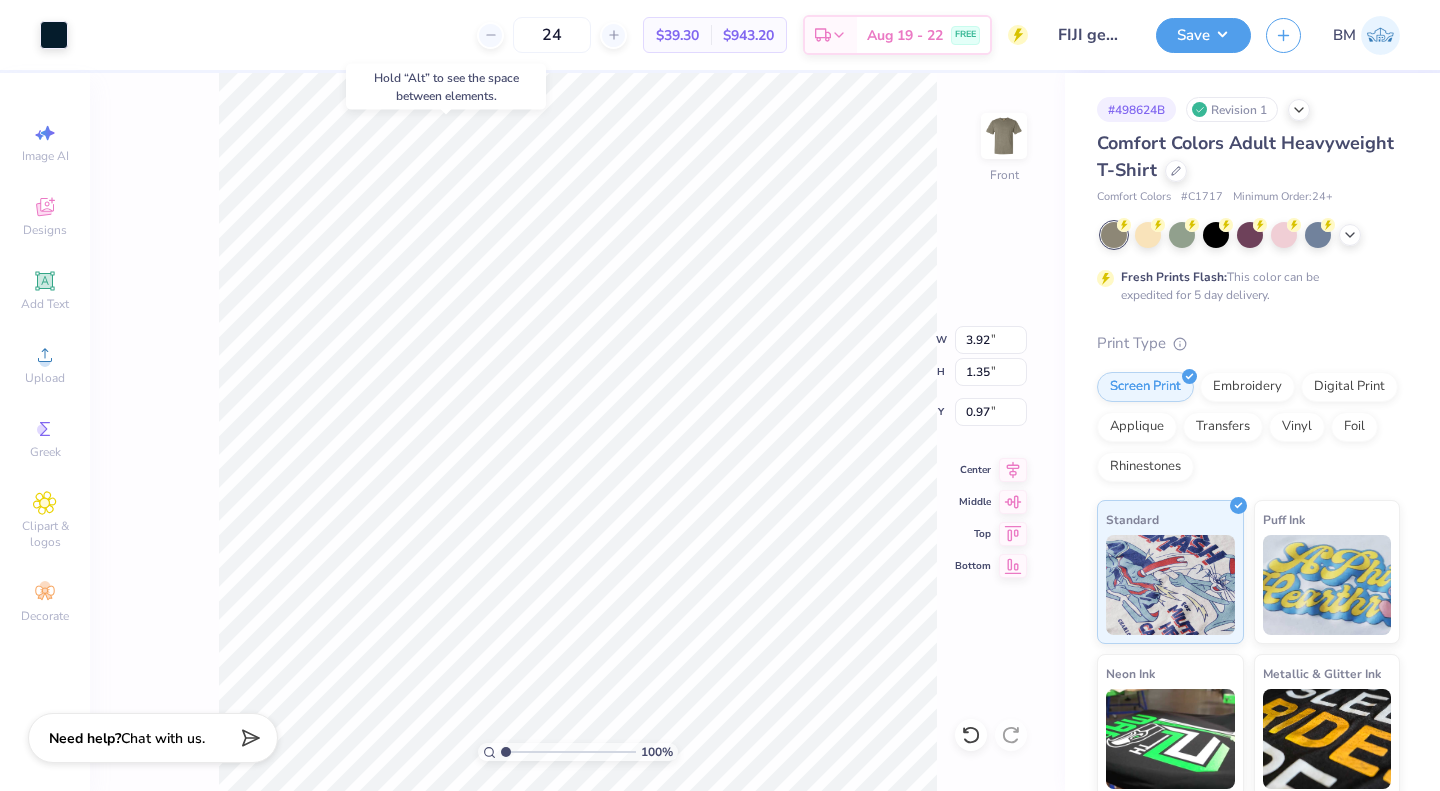 type on "0.97" 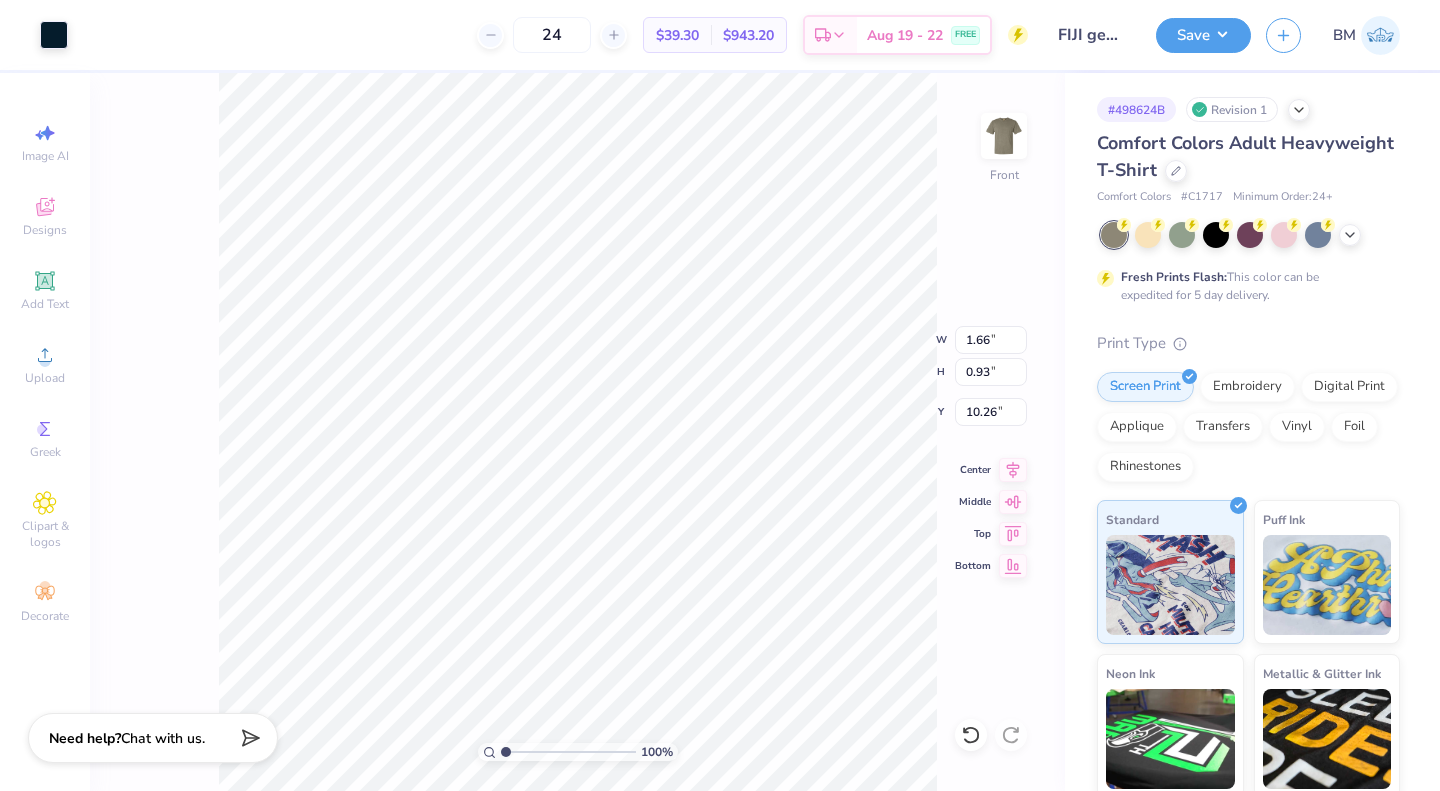 type on "5.42" 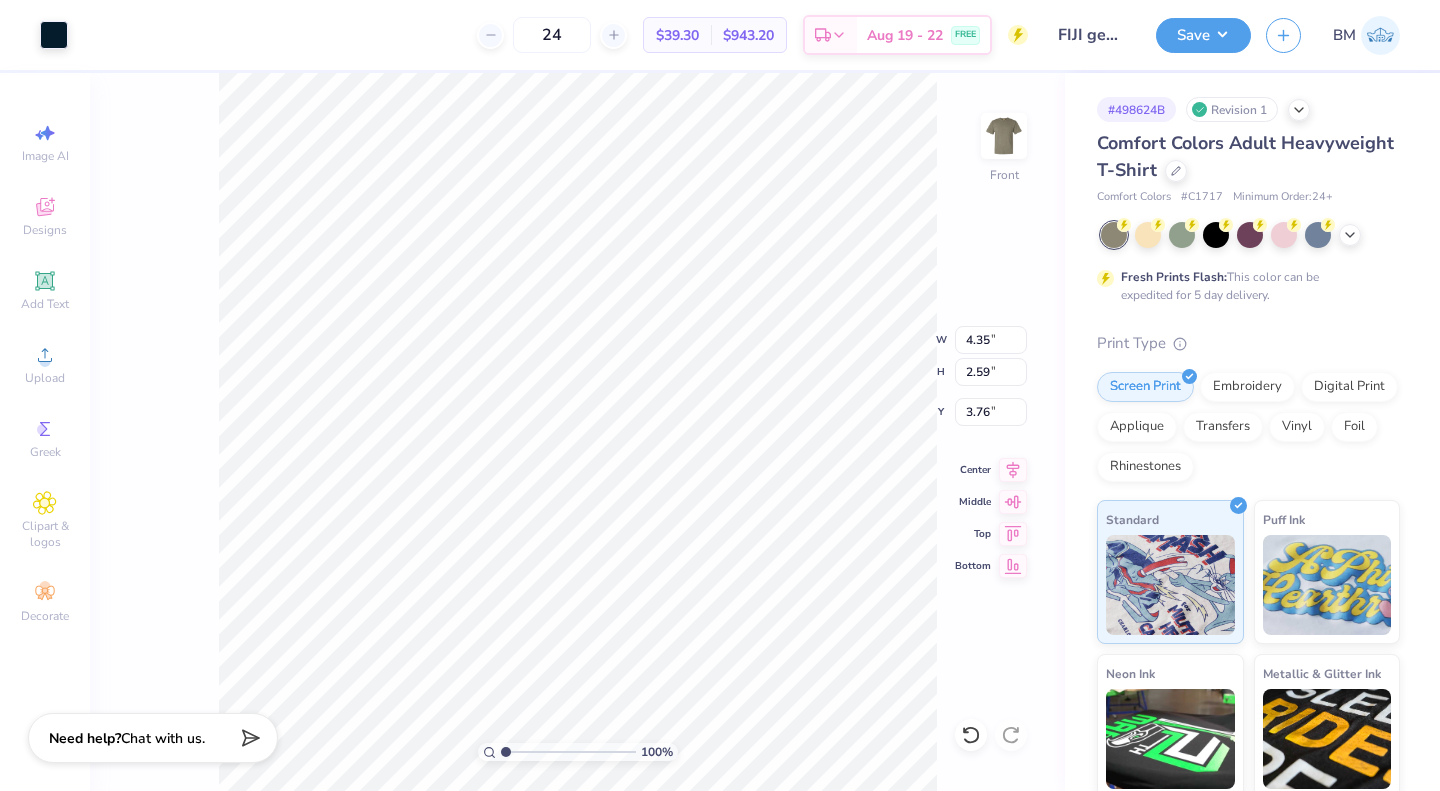 type on "3.00" 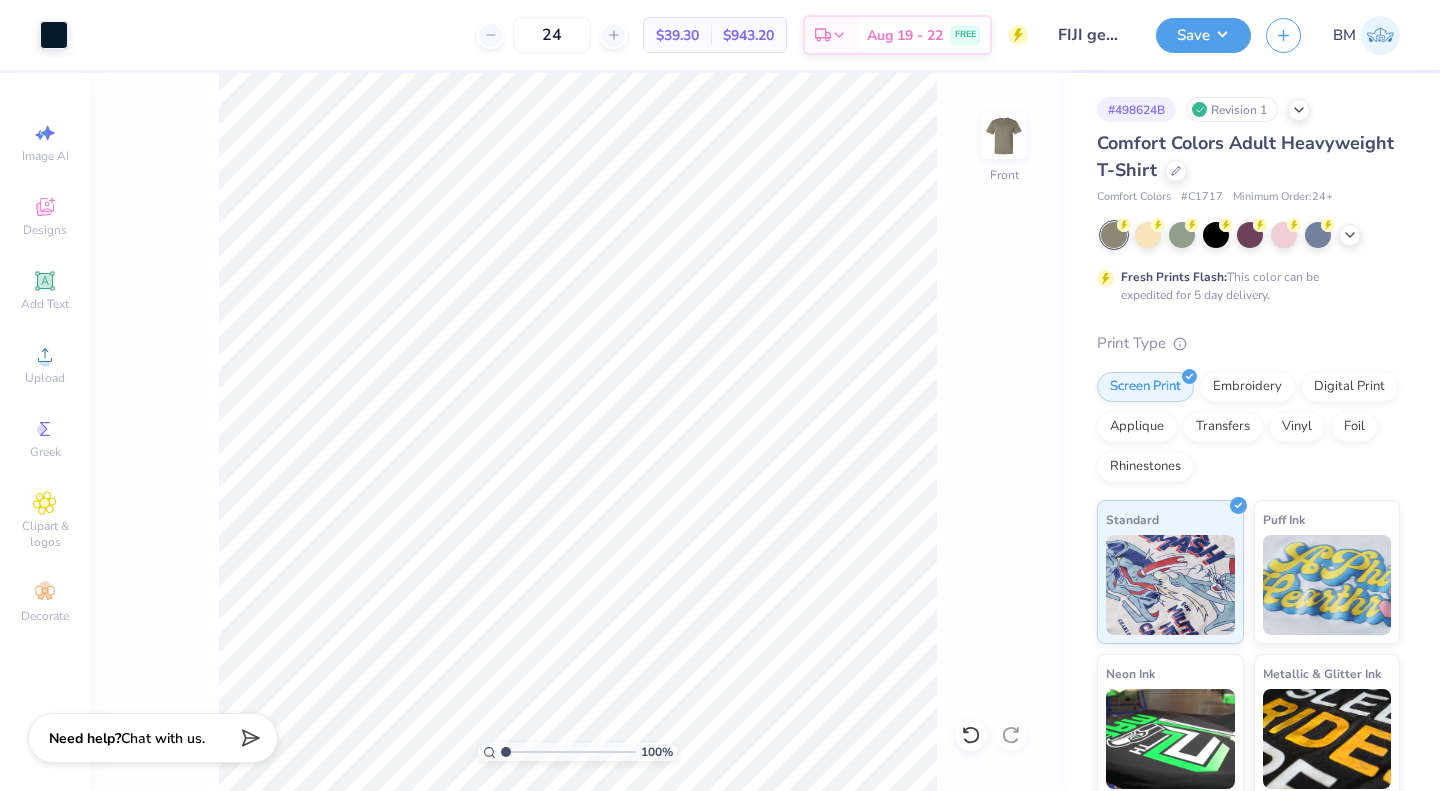 click at bounding box center [1004, 136] 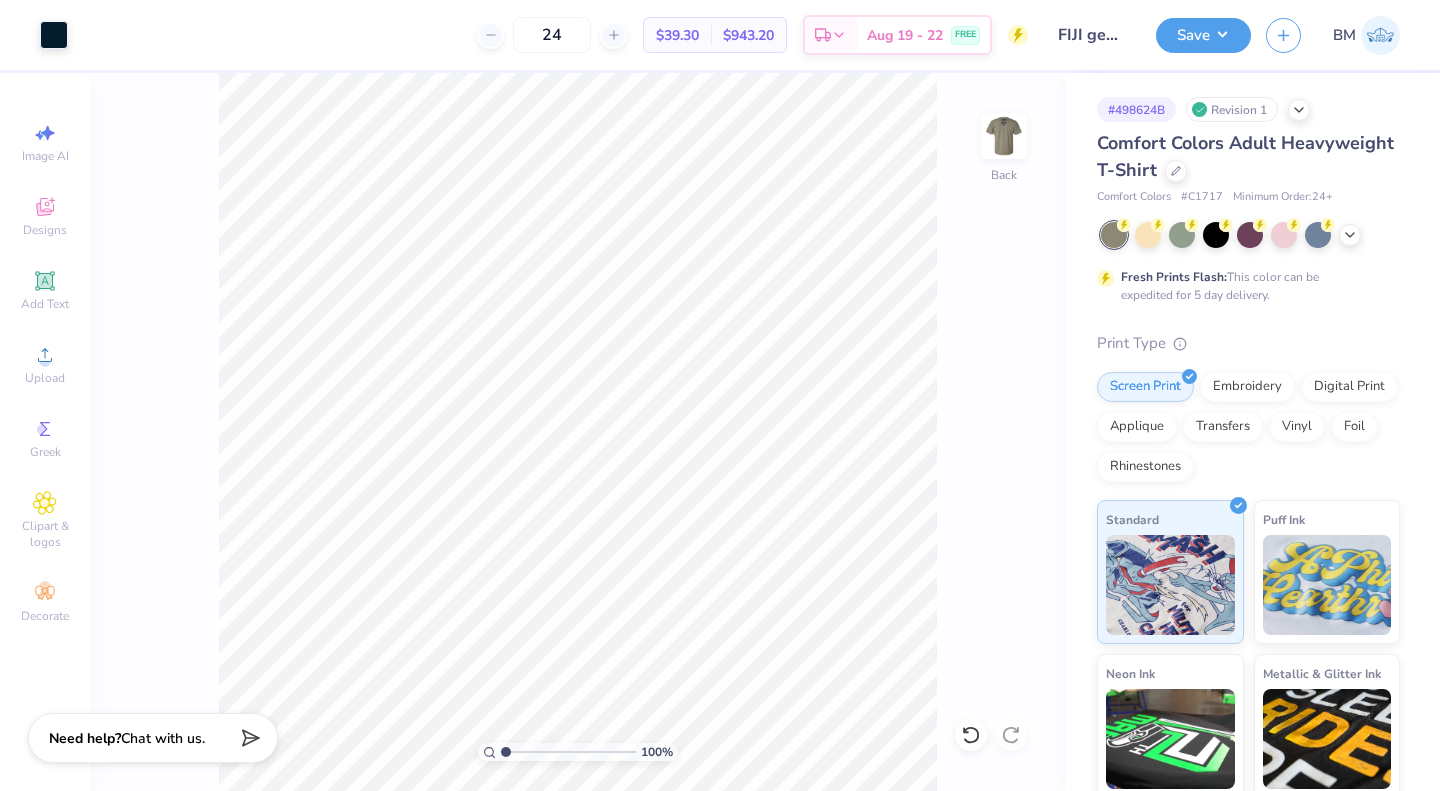 click 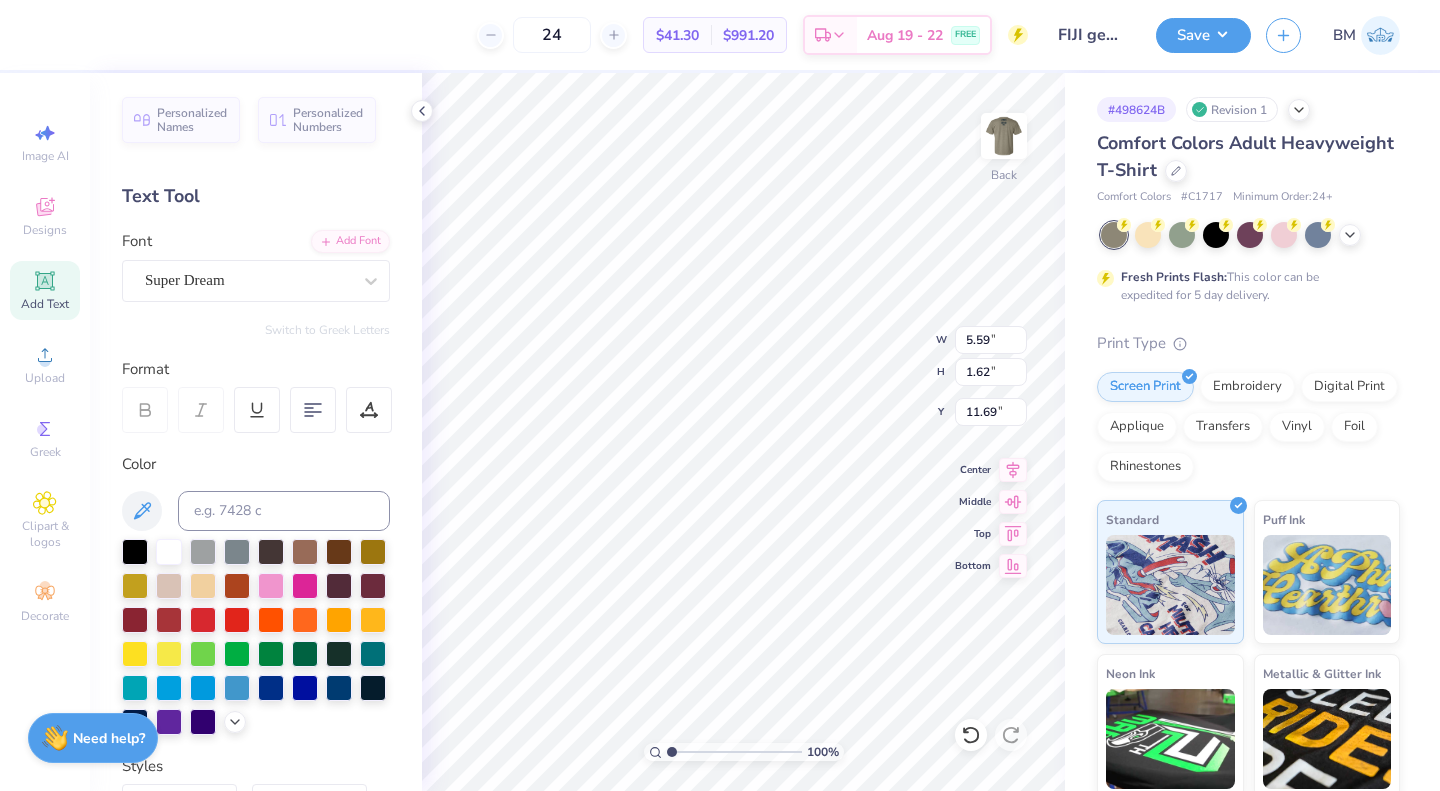scroll, scrollTop: 16, scrollLeft: 3, axis: both 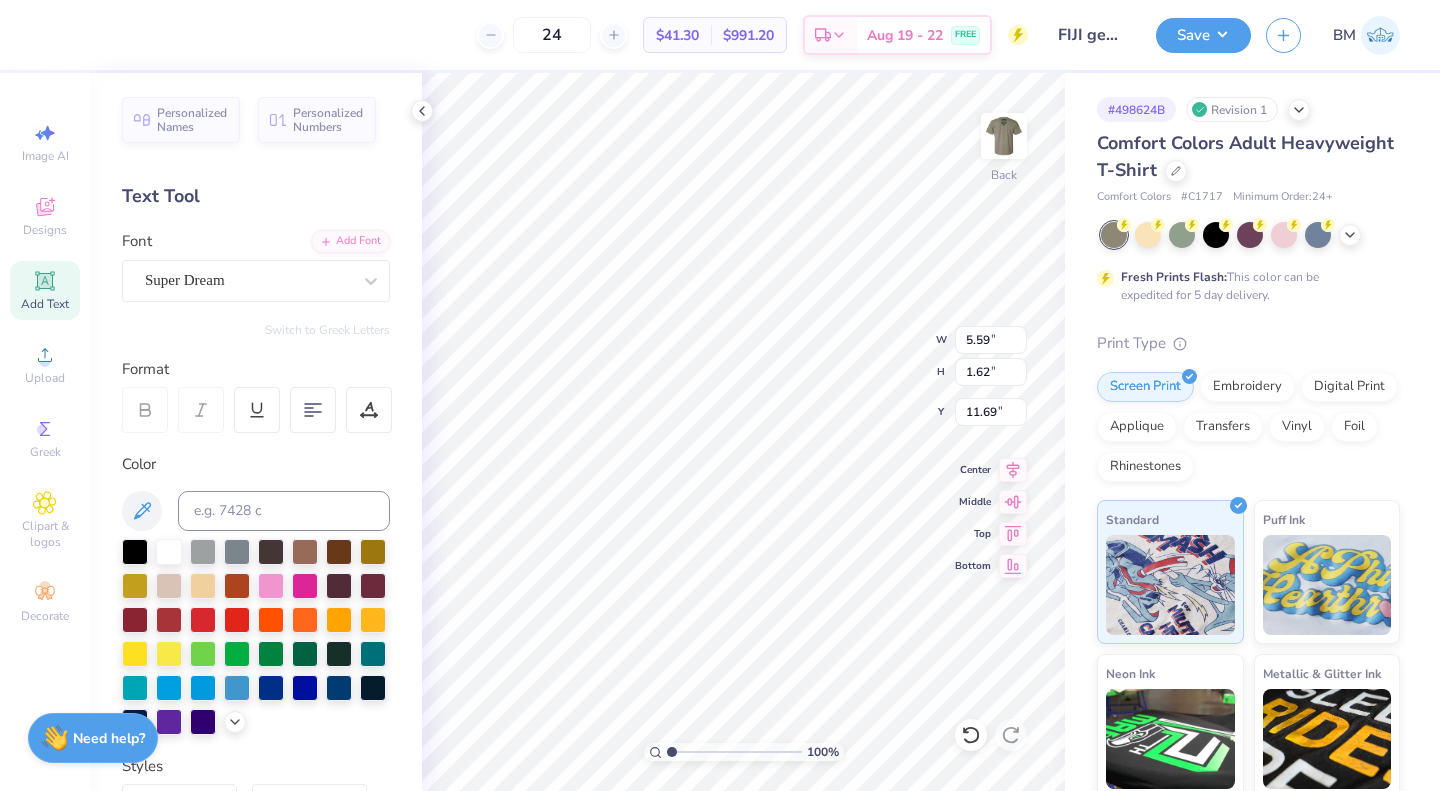 type on "Fiji" 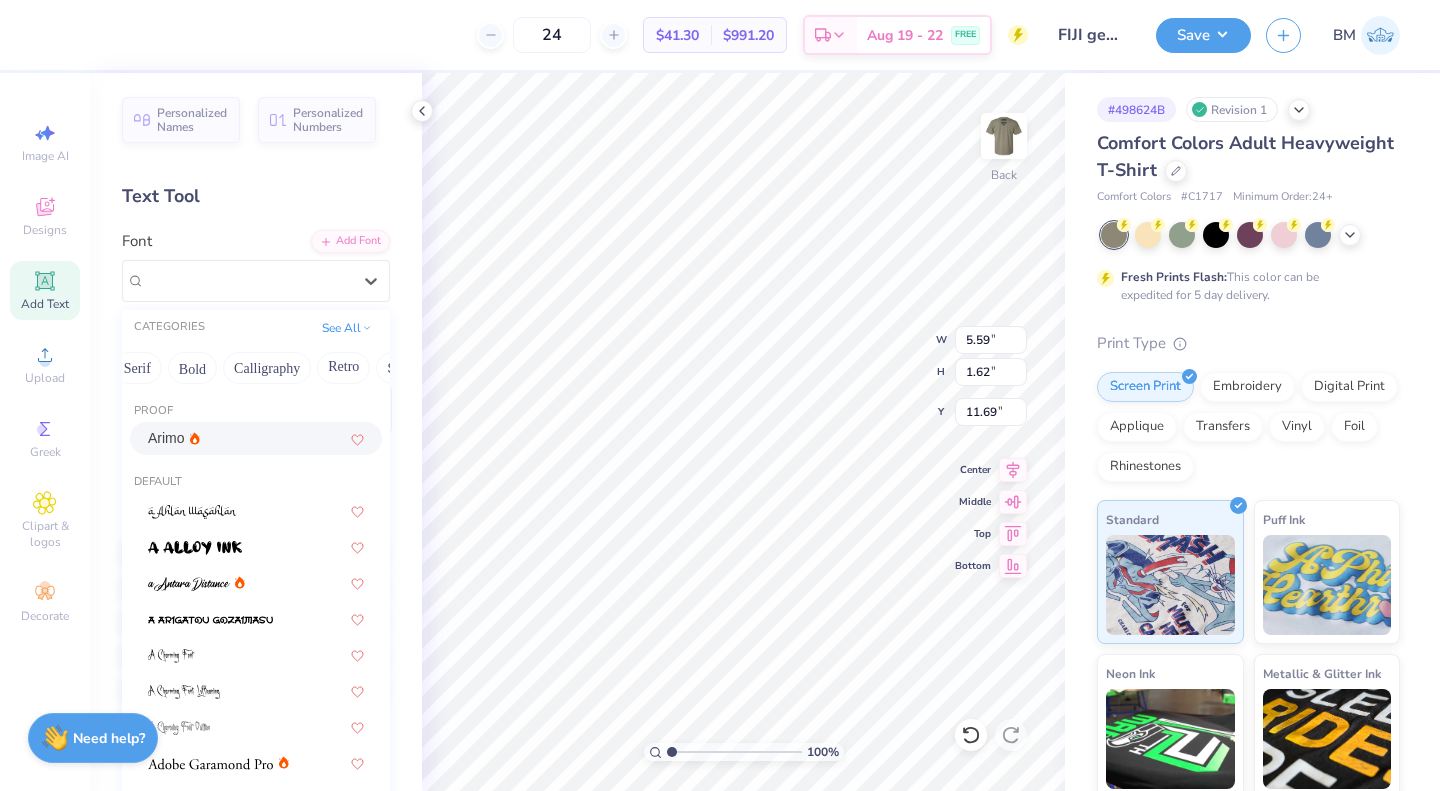 scroll, scrollTop: 0, scrollLeft: 234, axis: horizontal 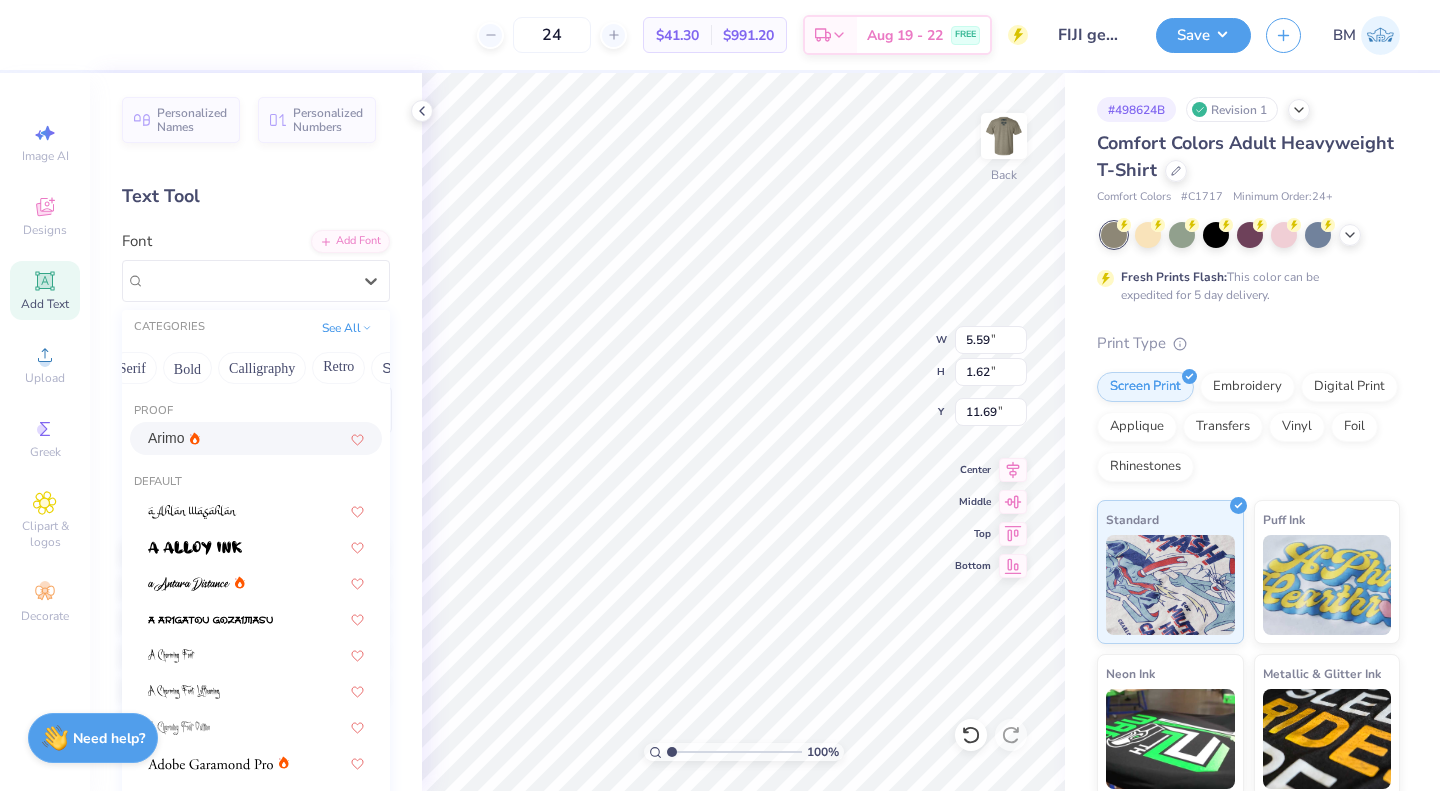 click on "Calligraphy" at bounding box center [262, 368] 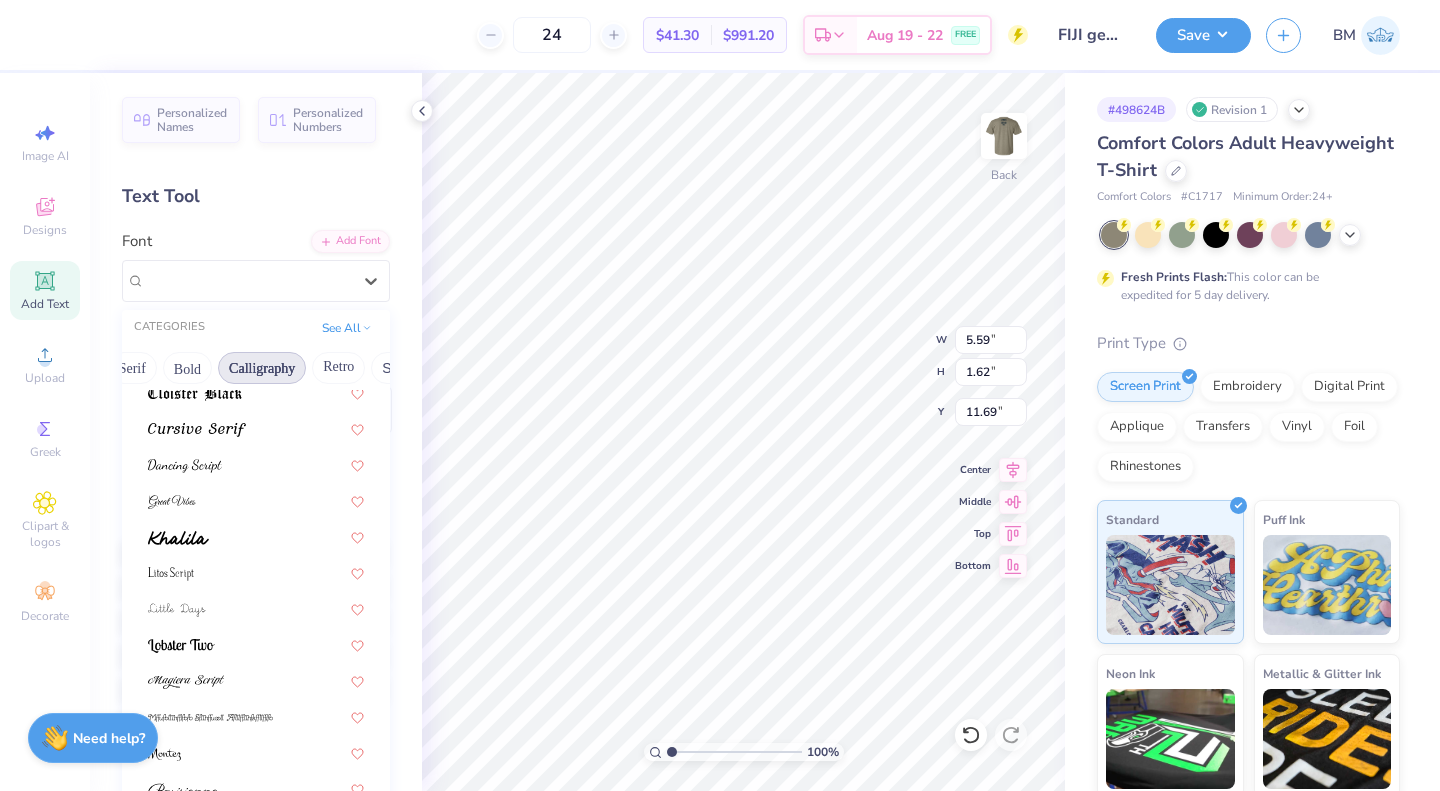 scroll, scrollTop: 443, scrollLeft: 0, axis: vertical 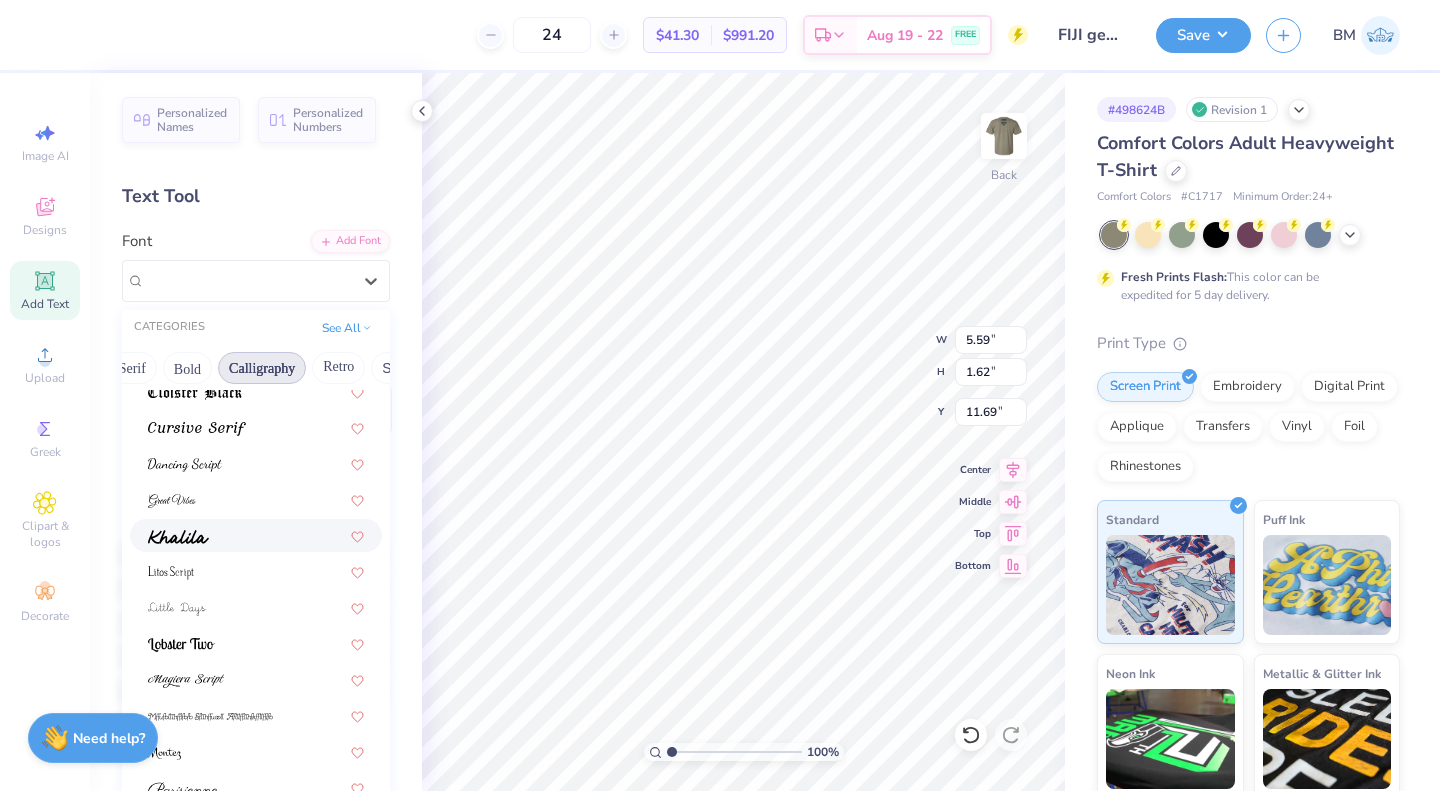 click at bounding box center (256, 535) 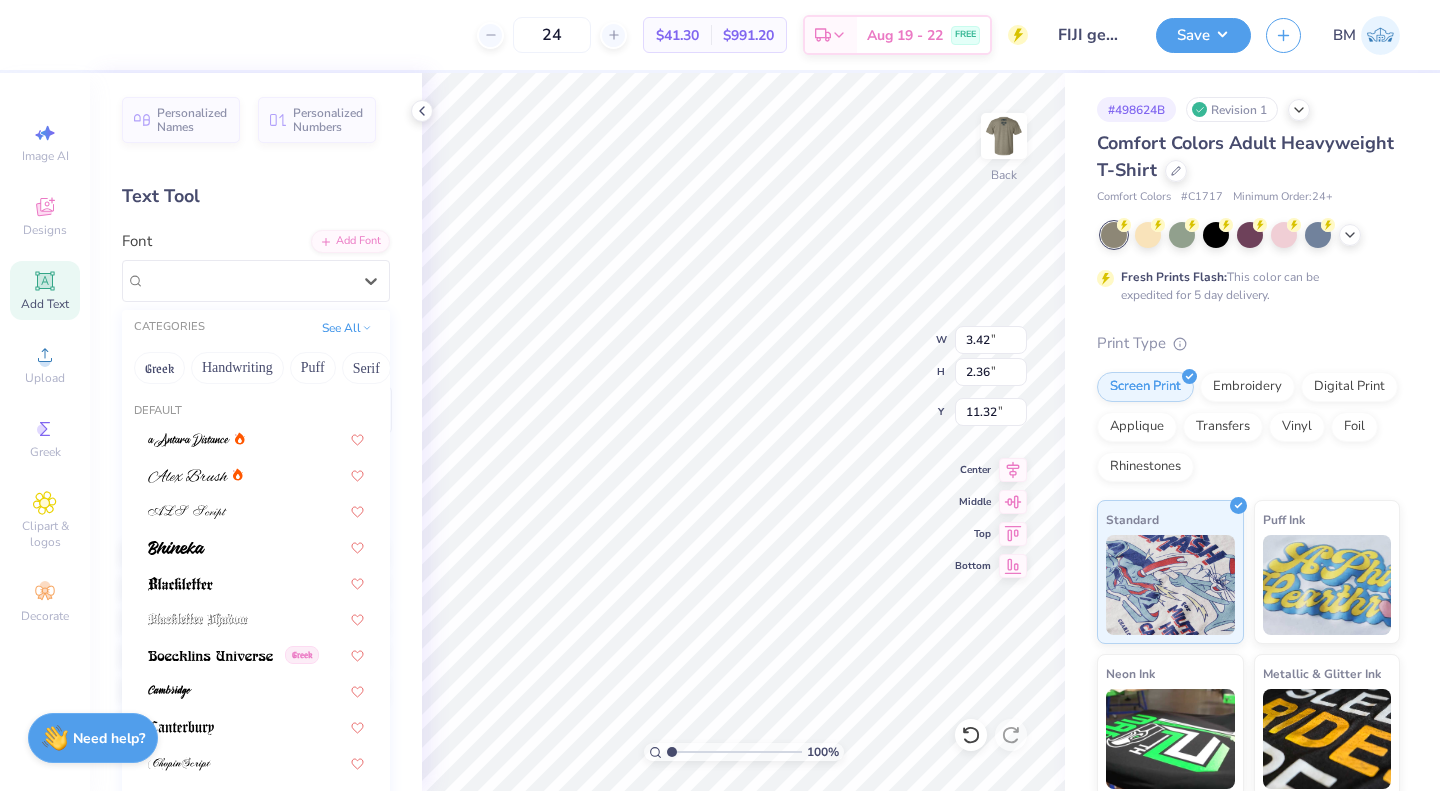 click on "Khalila" at bounding box center (248, 280) 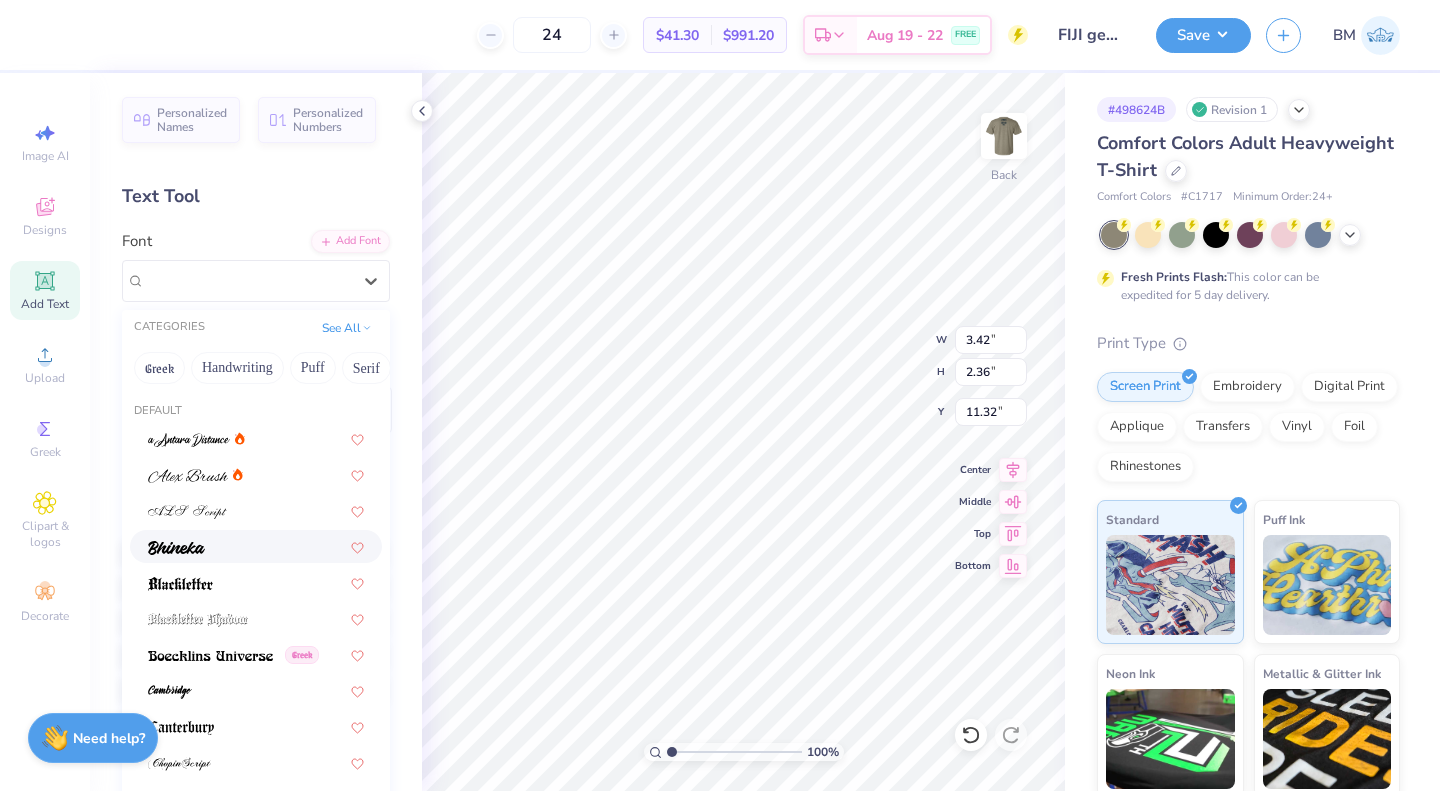 click at bounding box center [256, 546] 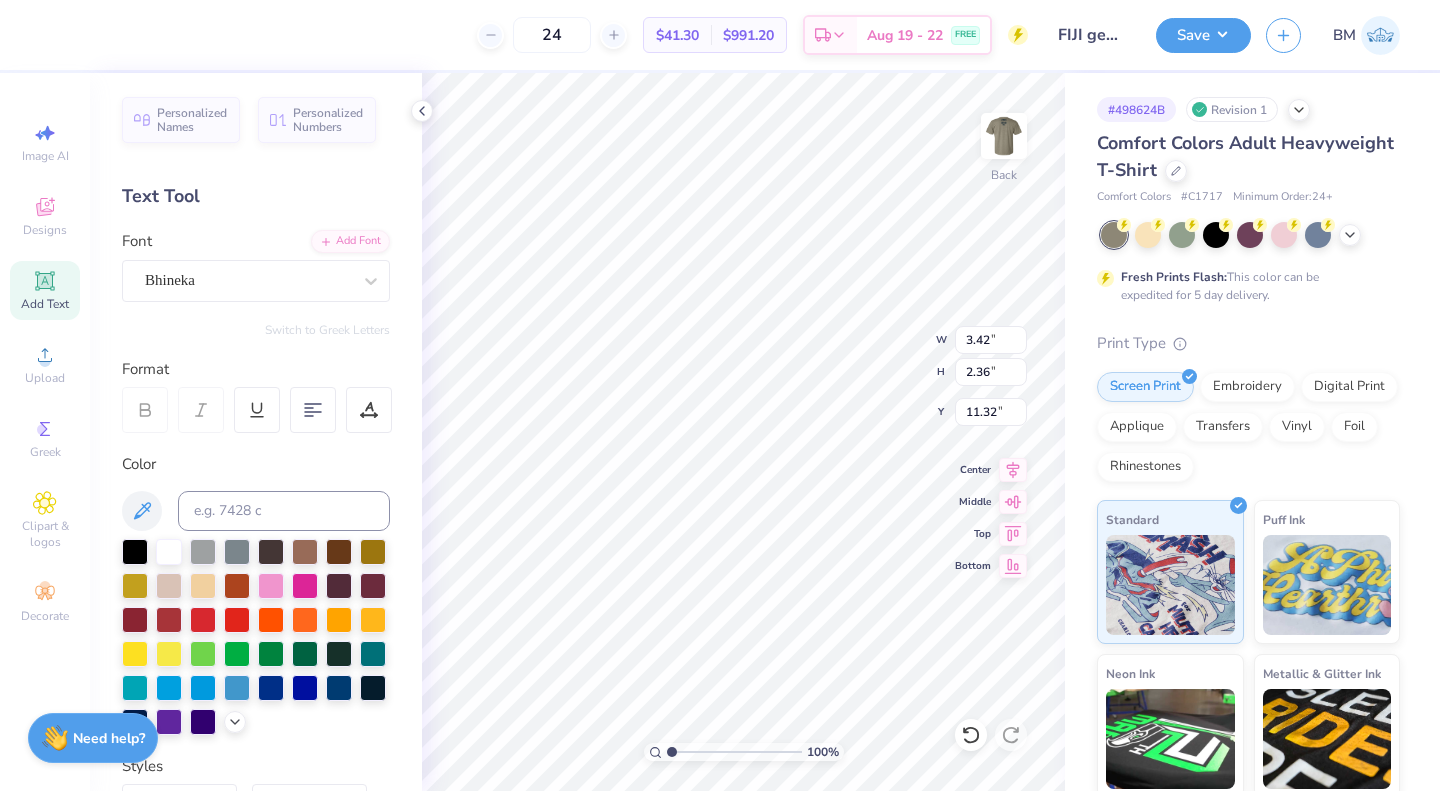 type on "2.92" 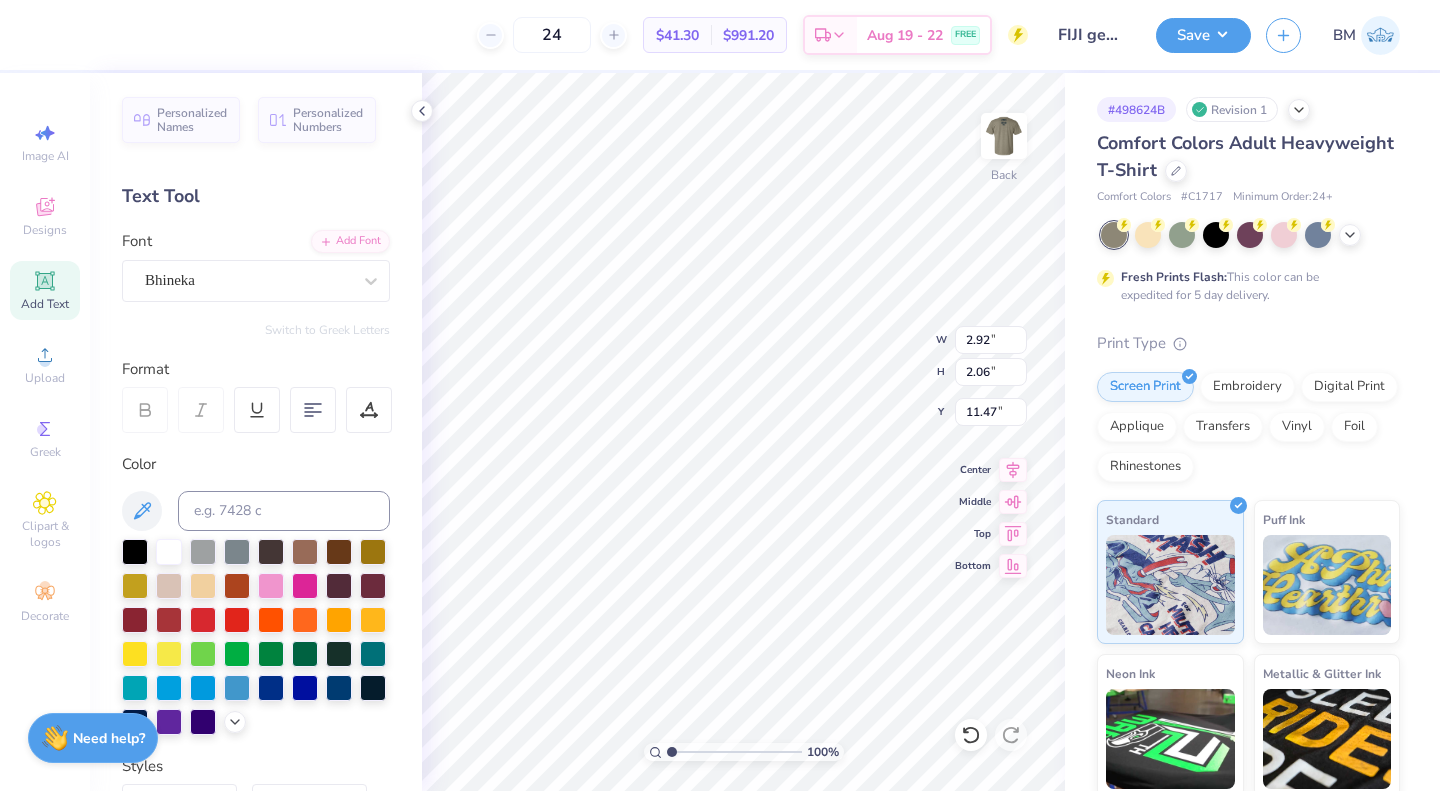 click on "Bhineka" at bounding box center [248, 280] 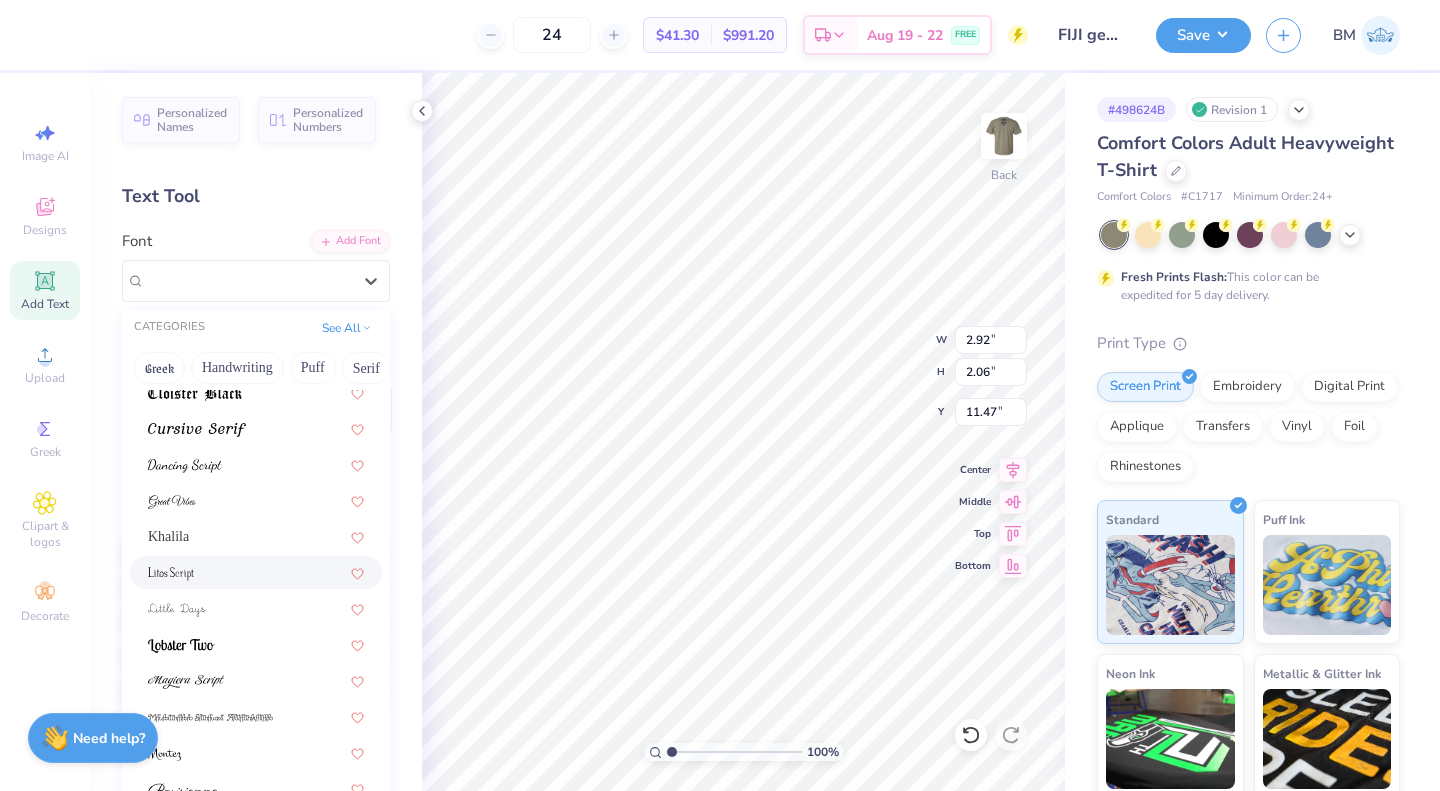 scroll, scrollTop: 490, scrollLeft: 0, axis: vertical 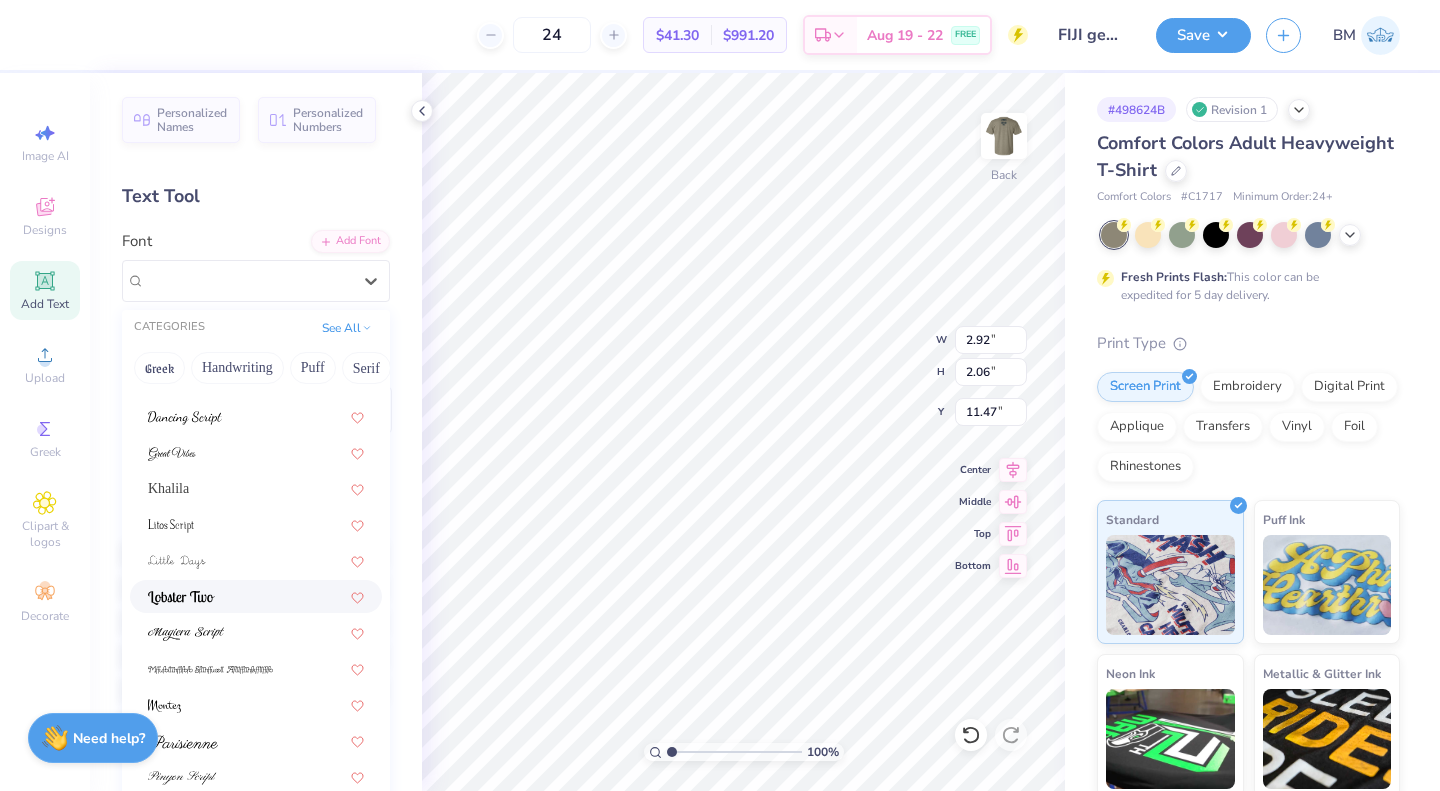click at bounding box center (181, 598) 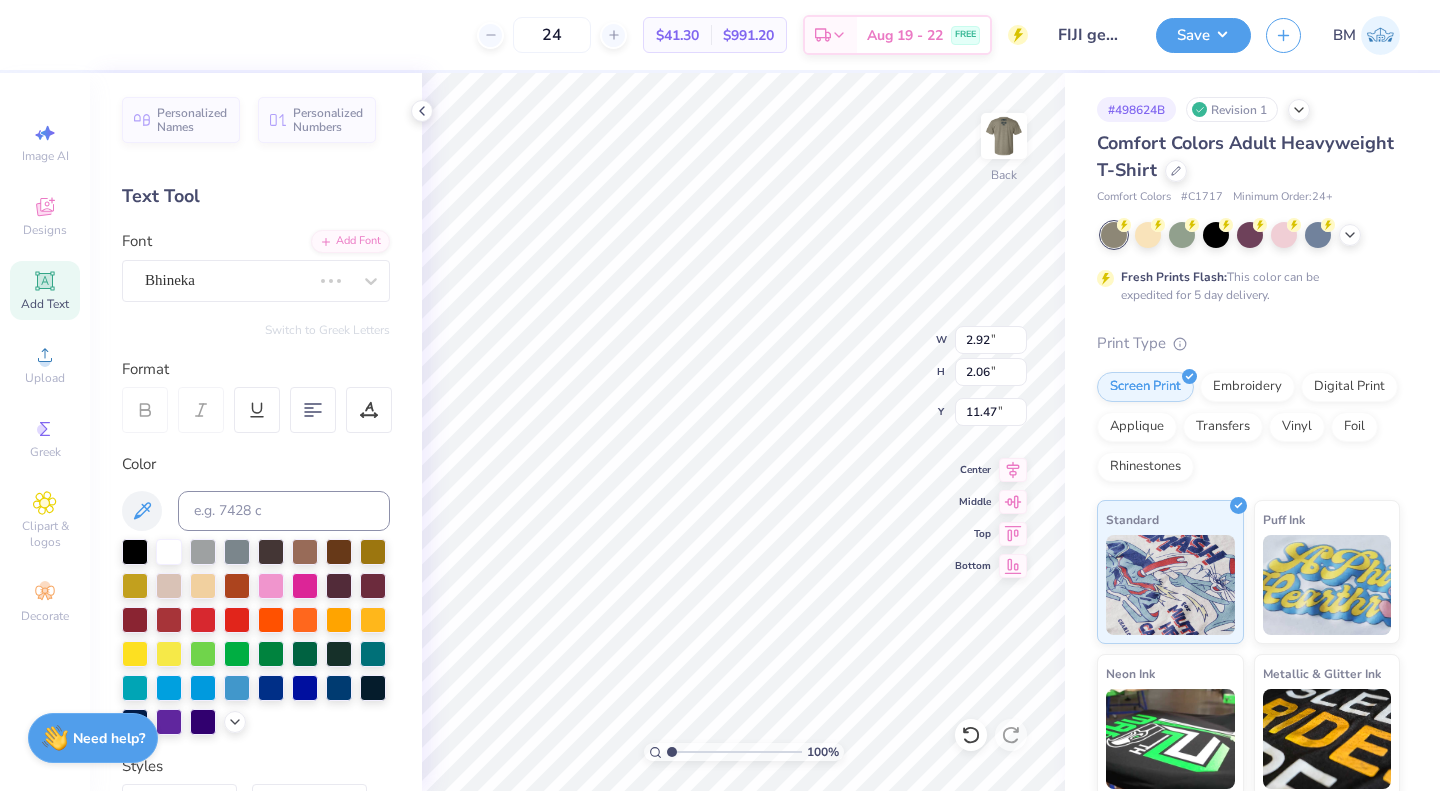 scroll, scrollTop: 16, scrollLeft: 2, axis: both 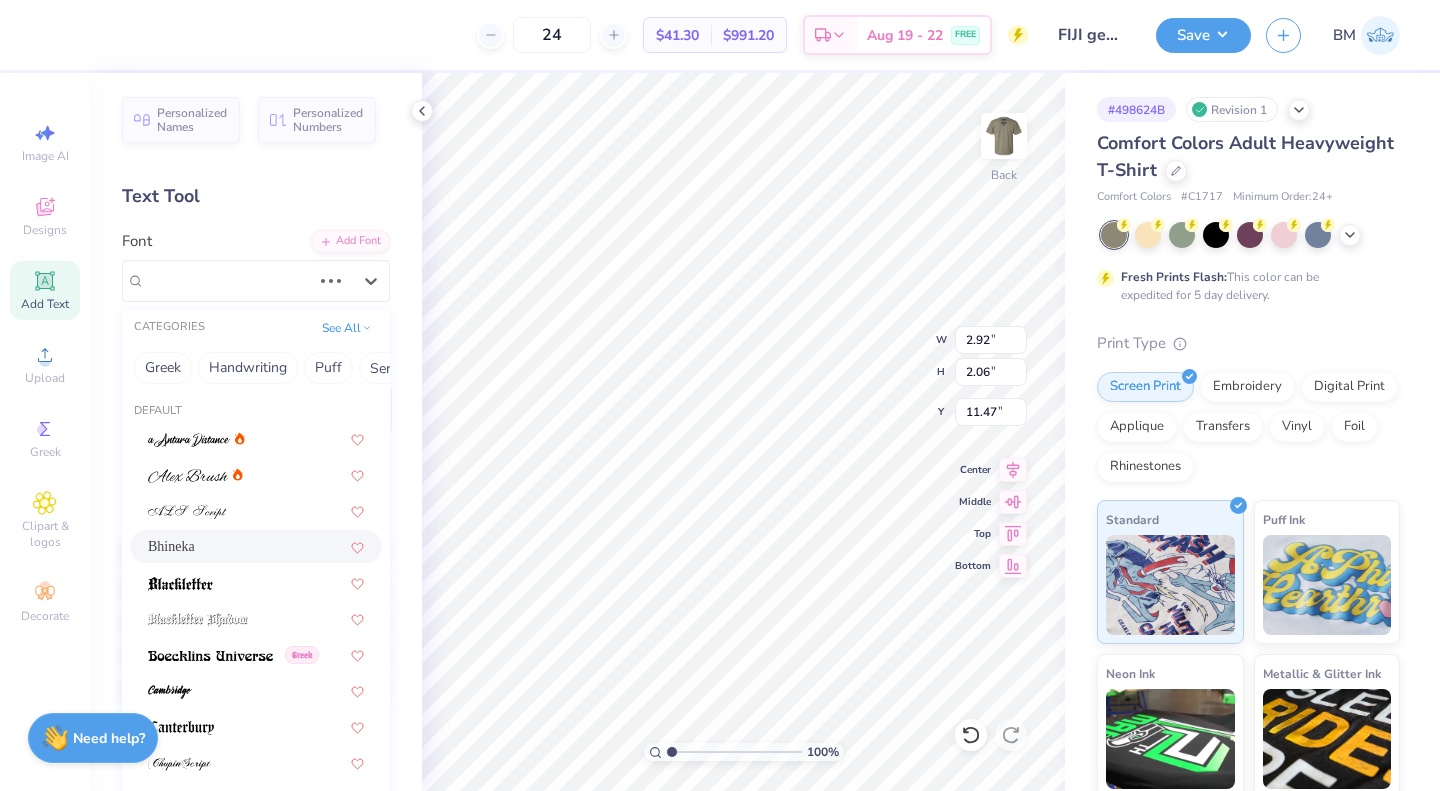 click at bounding box center [331, 281] 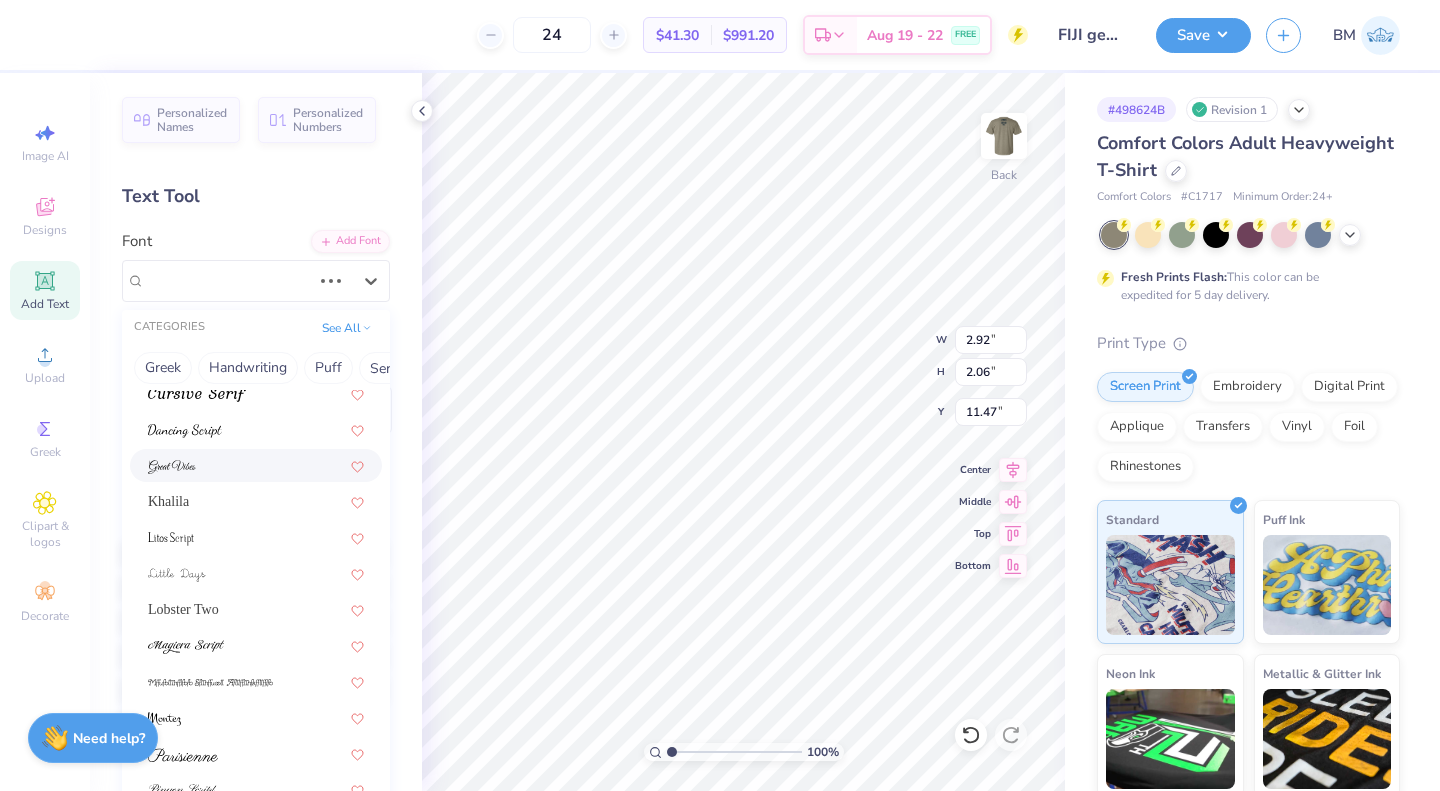 scroll, scrollTop: 490, scrollLeft: 0, axis: vertical 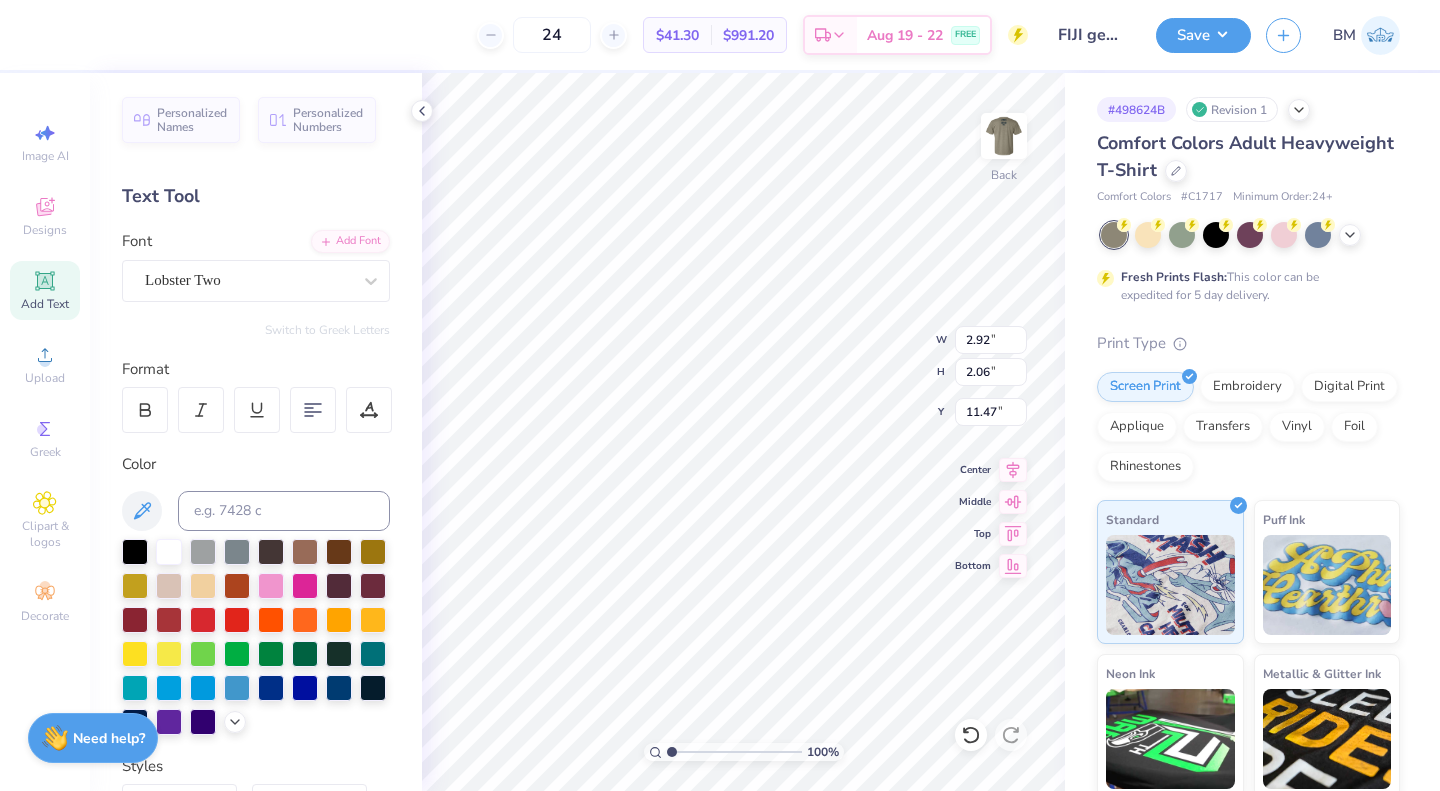 click on "Lobster Two" at bounding box center (248, 280) 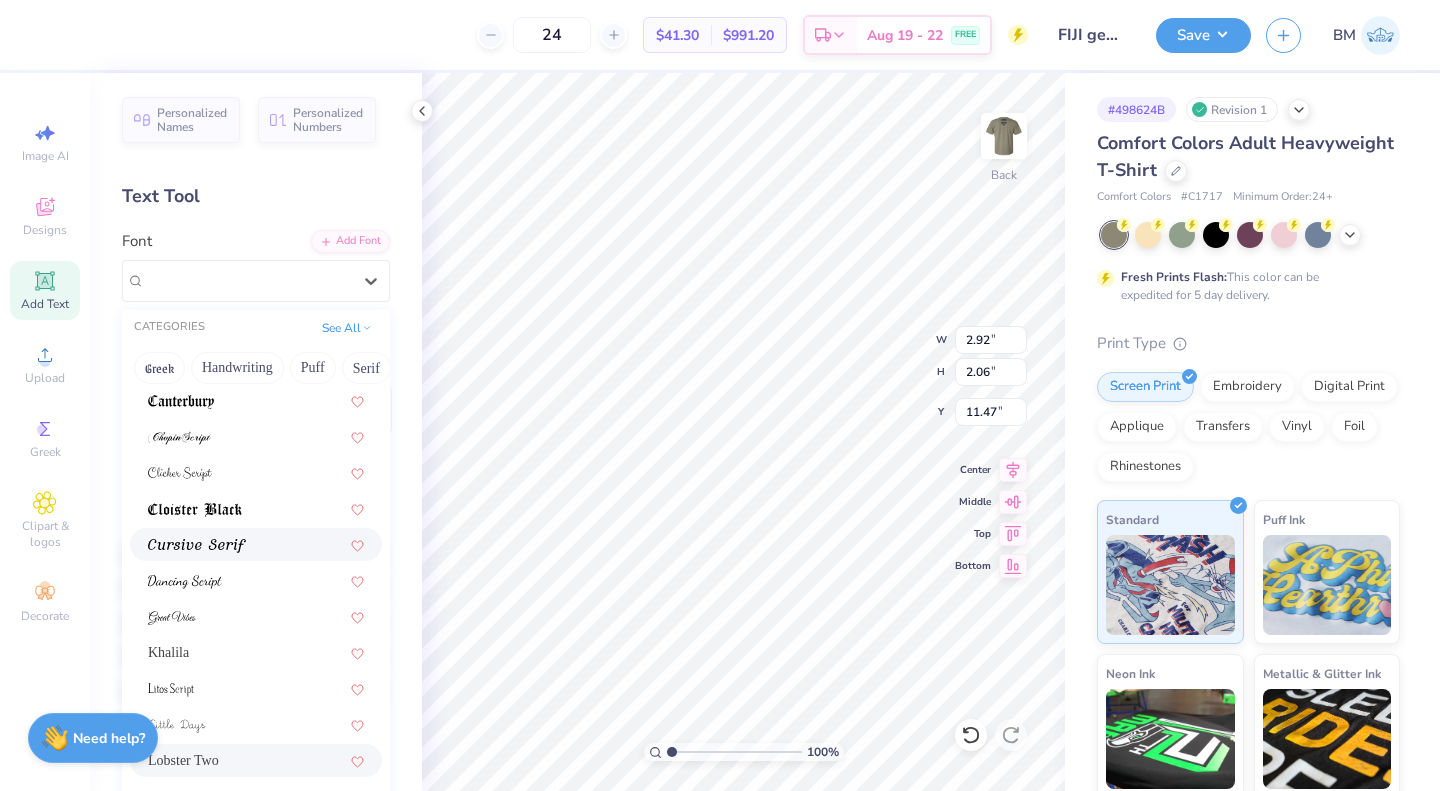 scroll, scrollTop: 154, scrollLeft: 0, axis: vertical 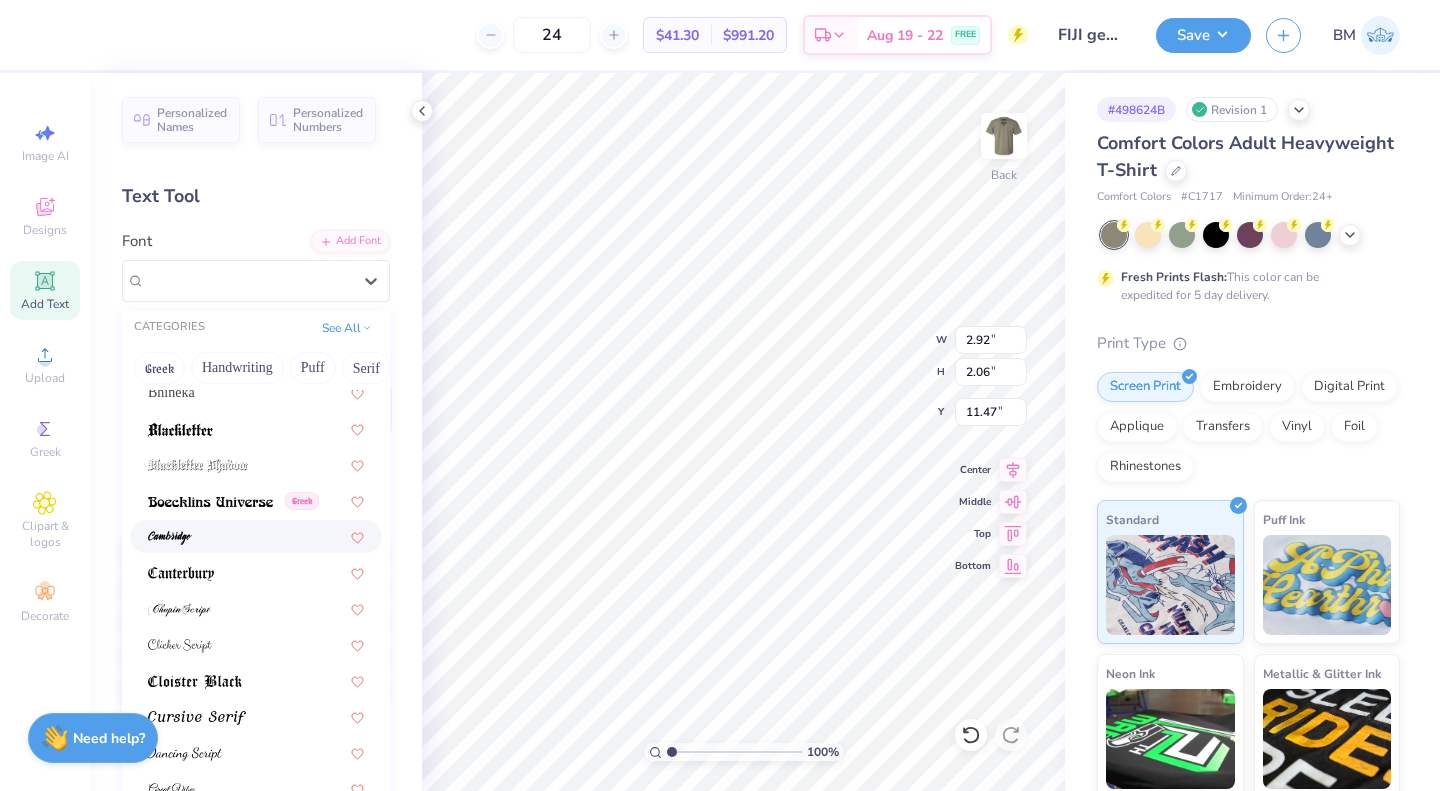 click at bounding box center (256, 536) 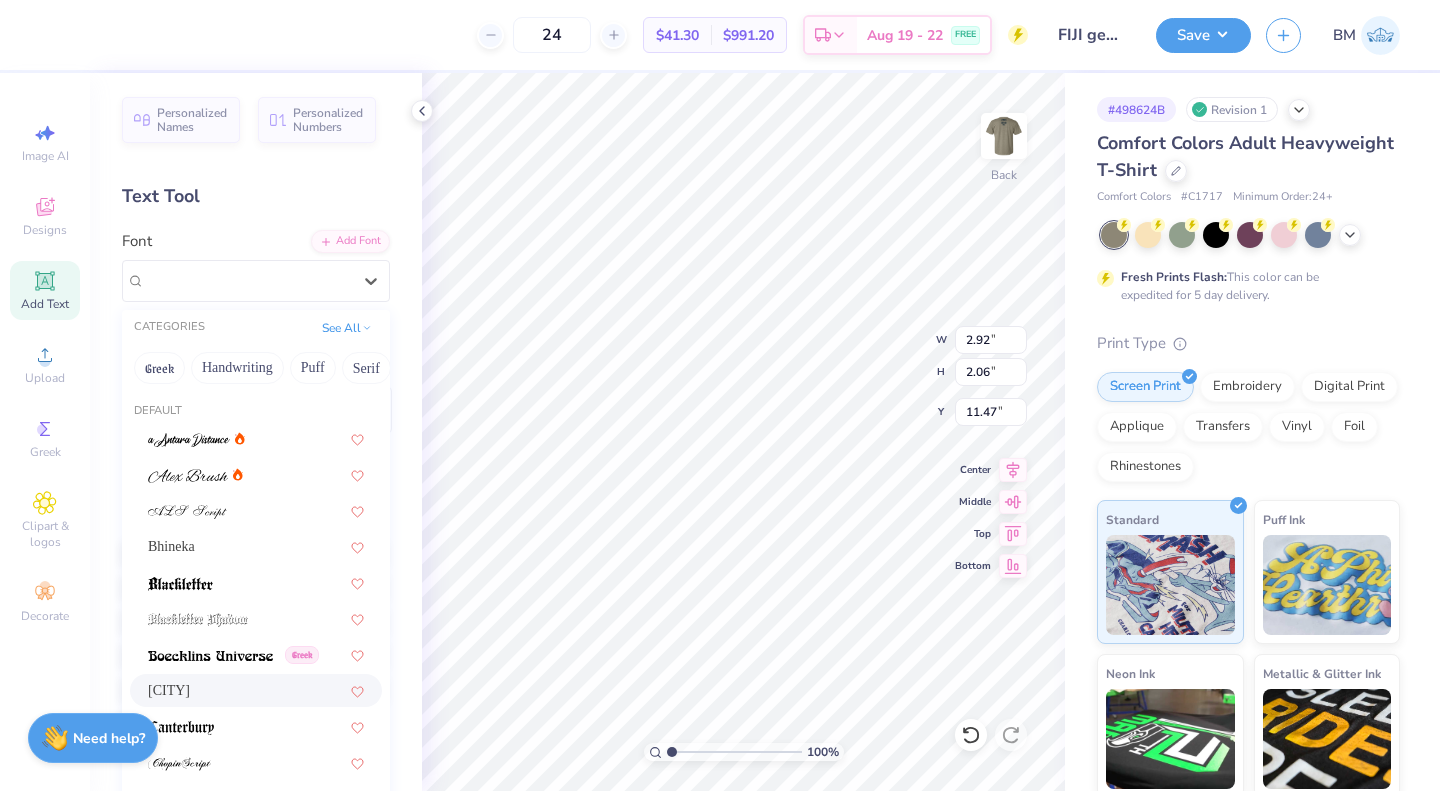 click on "Cambridge" at bounding box center [248, 280] 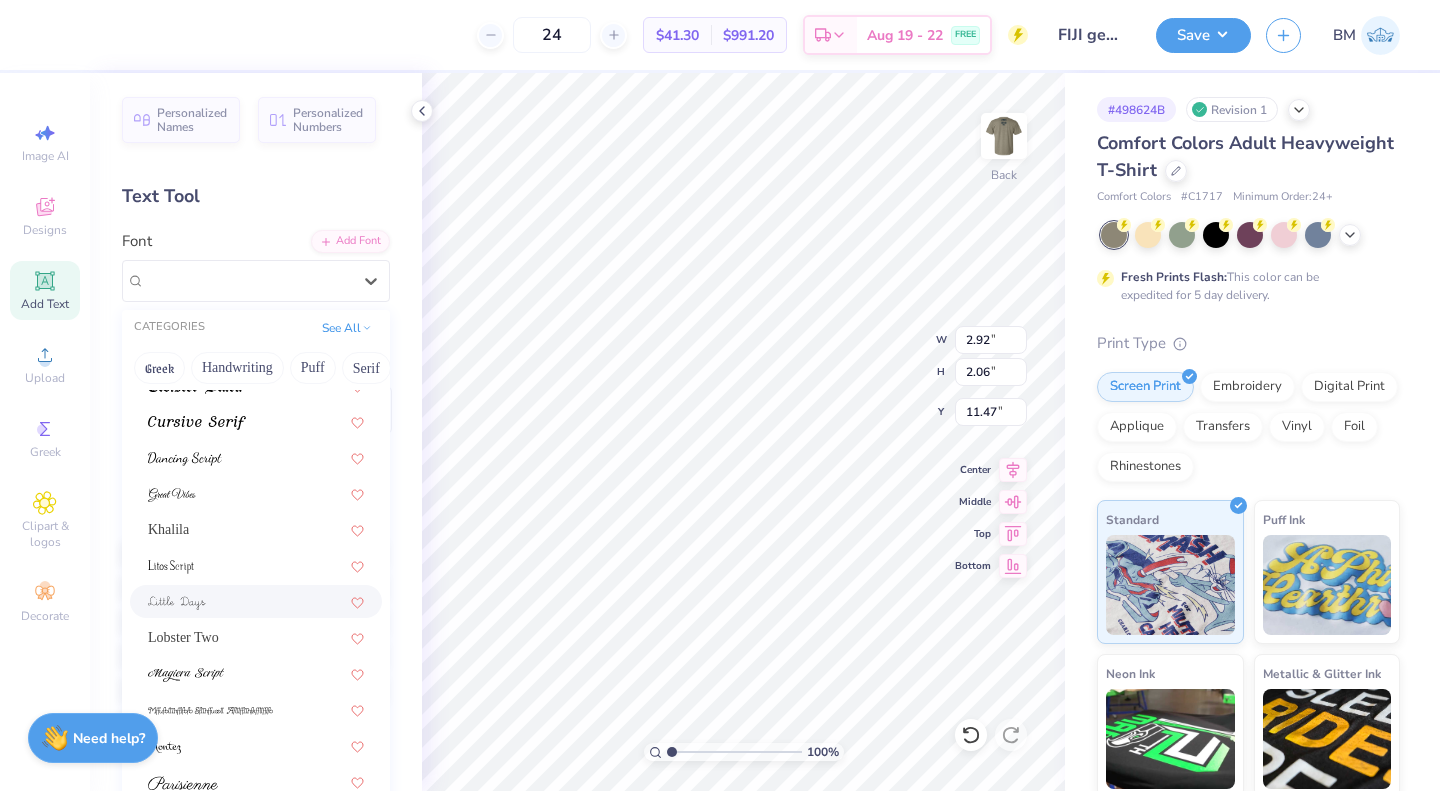 scroll, scrollTop: 490, scrollLeft: 0, axis: vertical 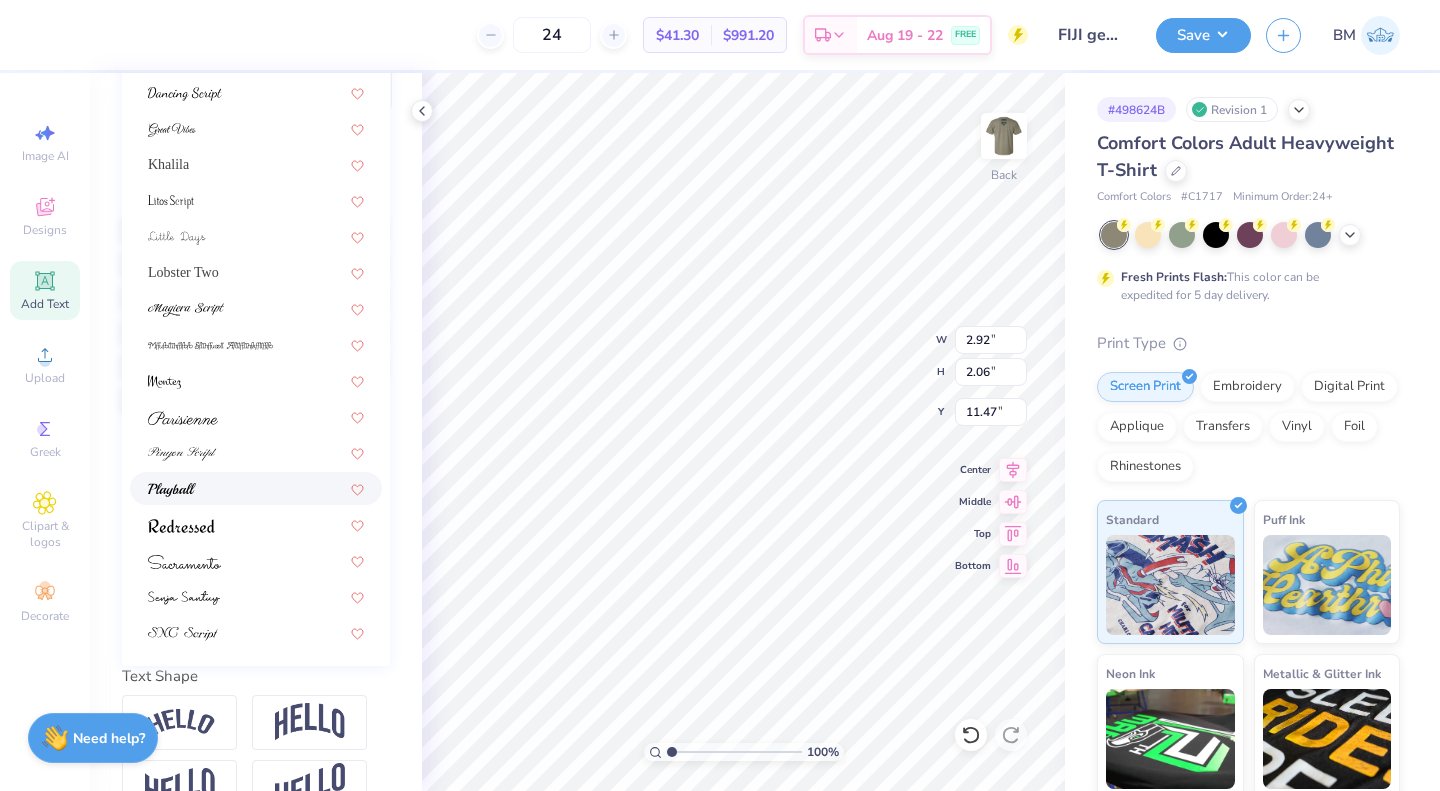 click at bounding box center (256, 488) 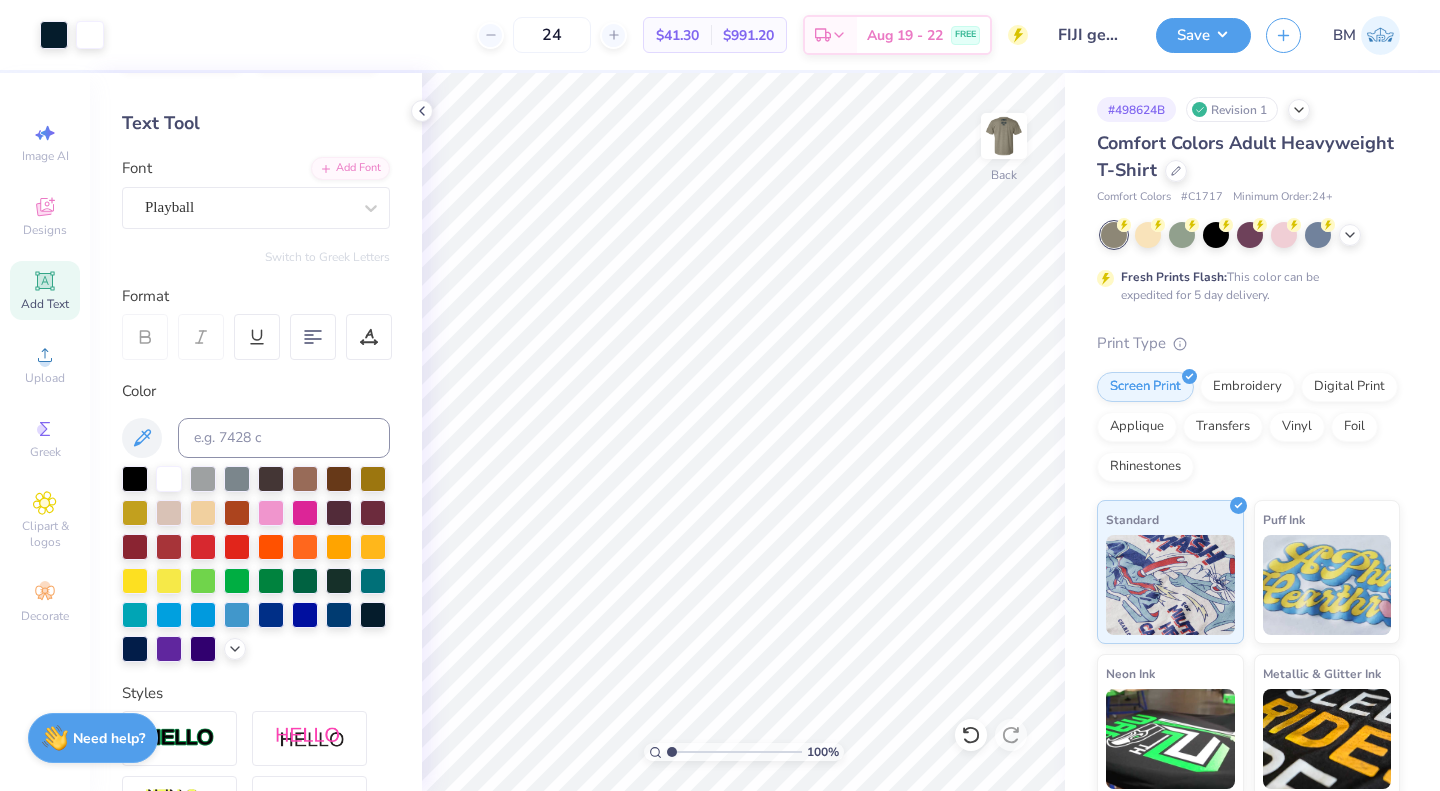 scroll, scrollTop: 66, scrollLeft: 0, axis: vertical 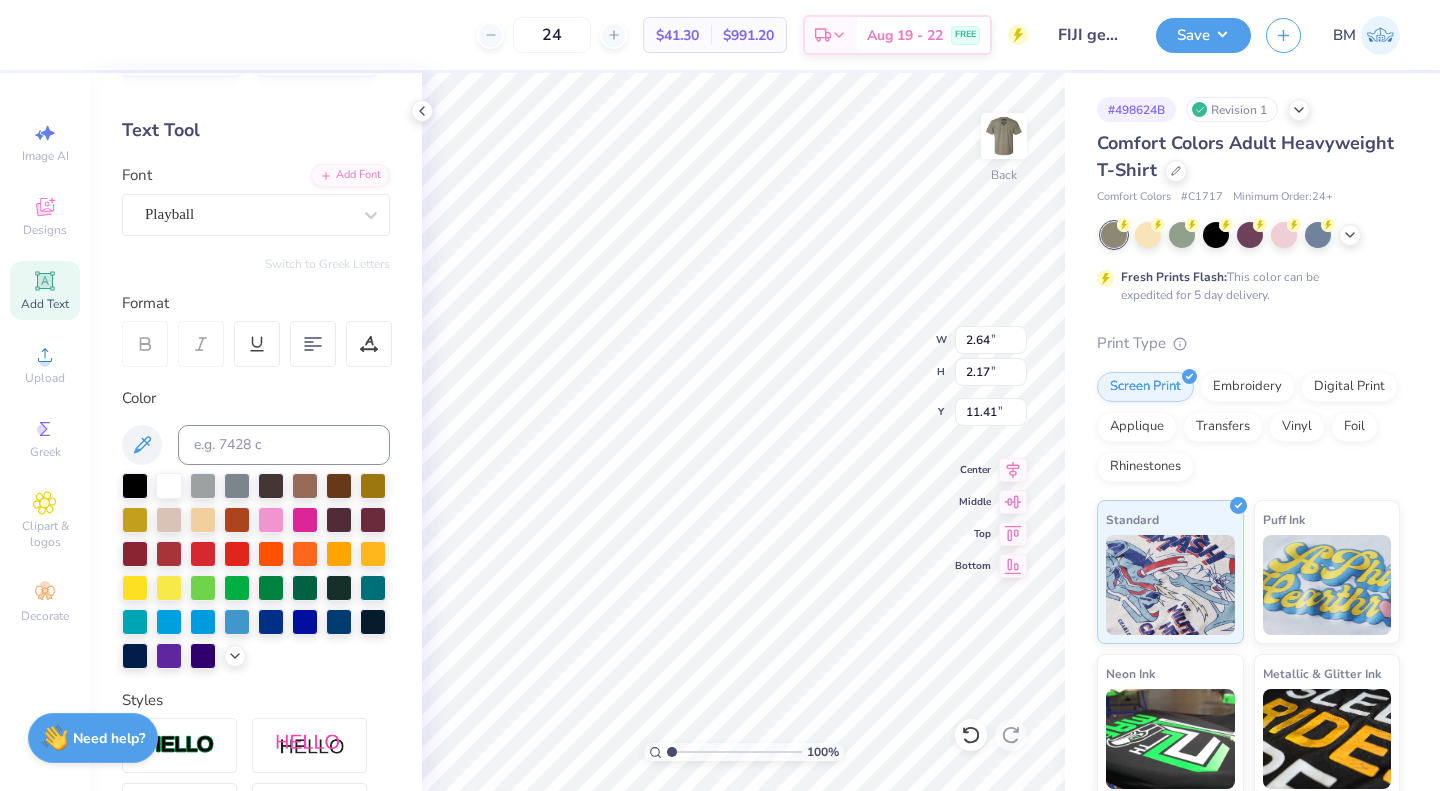 click on "Playball" at bounding box center (248, 214) 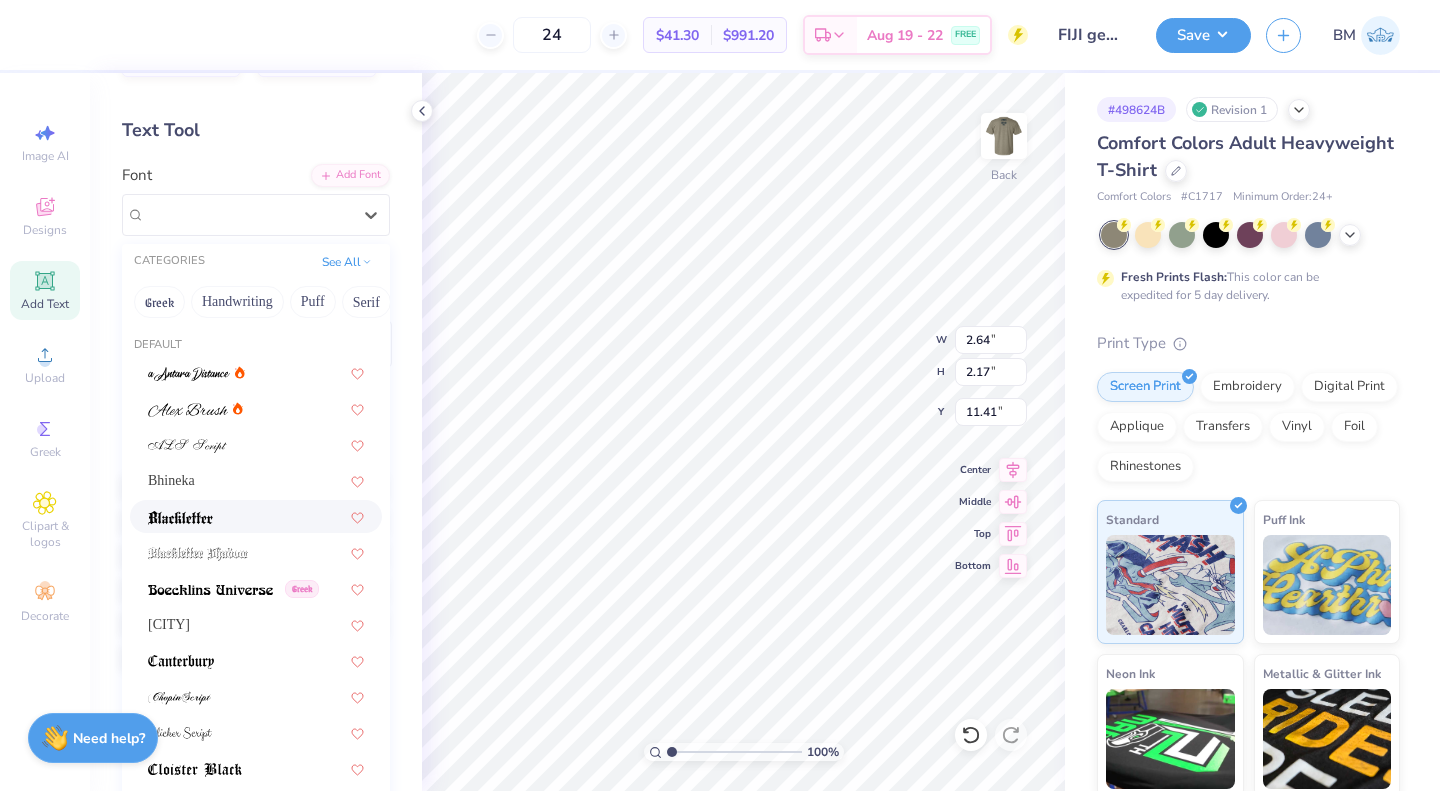 scroll, scrollTop: 0, scrollLeft: 0, axis: both 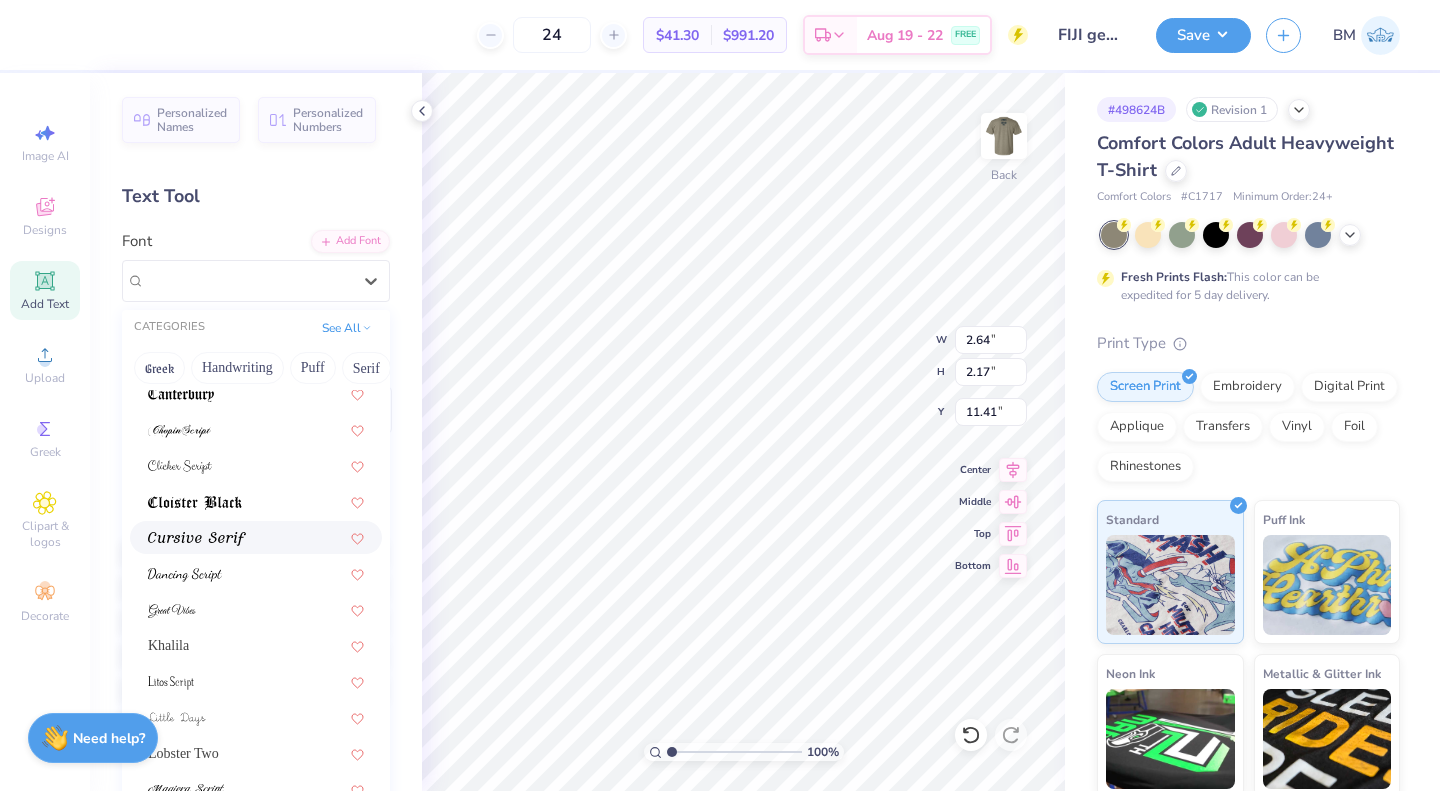 click at bounding box center [197, 539] 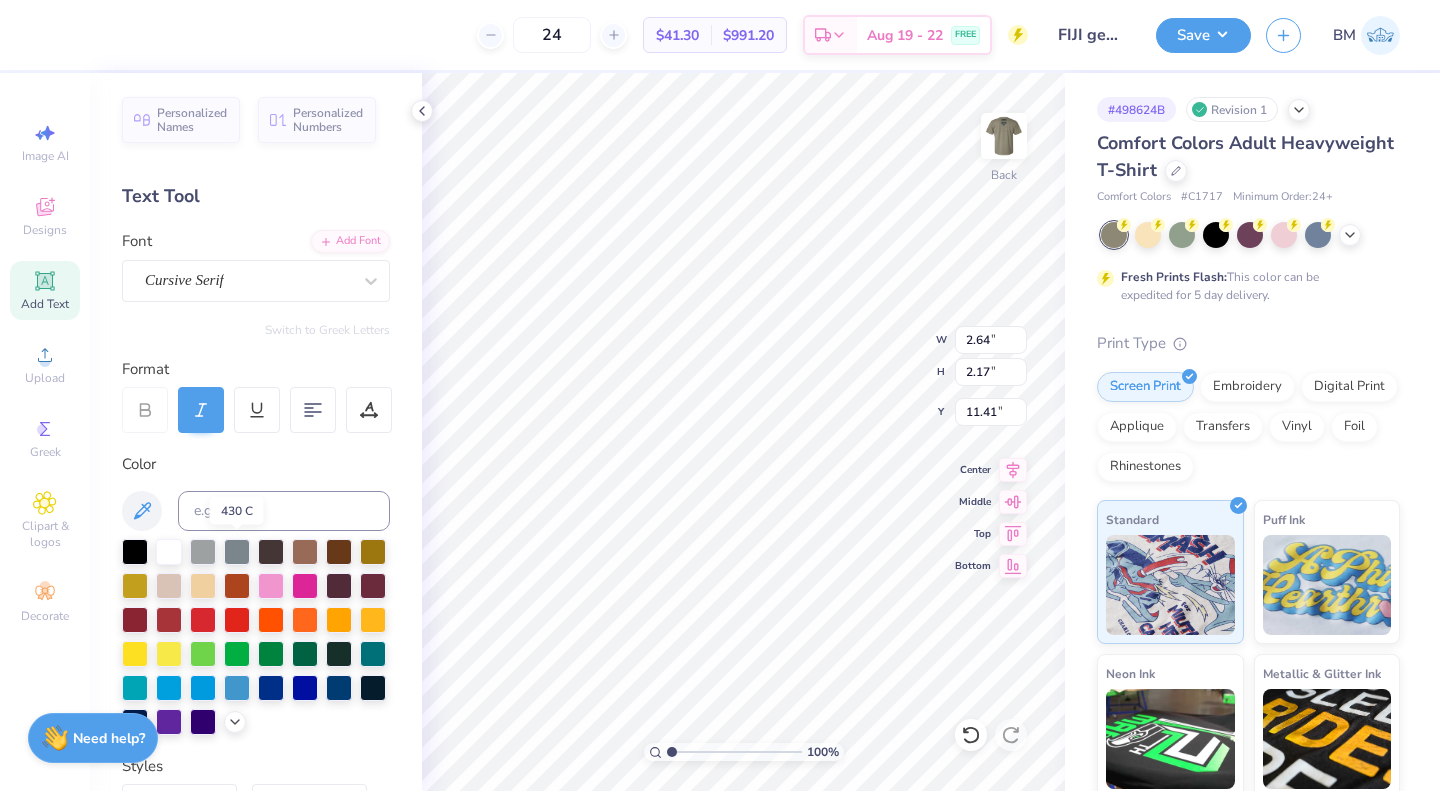 type on "3.58" 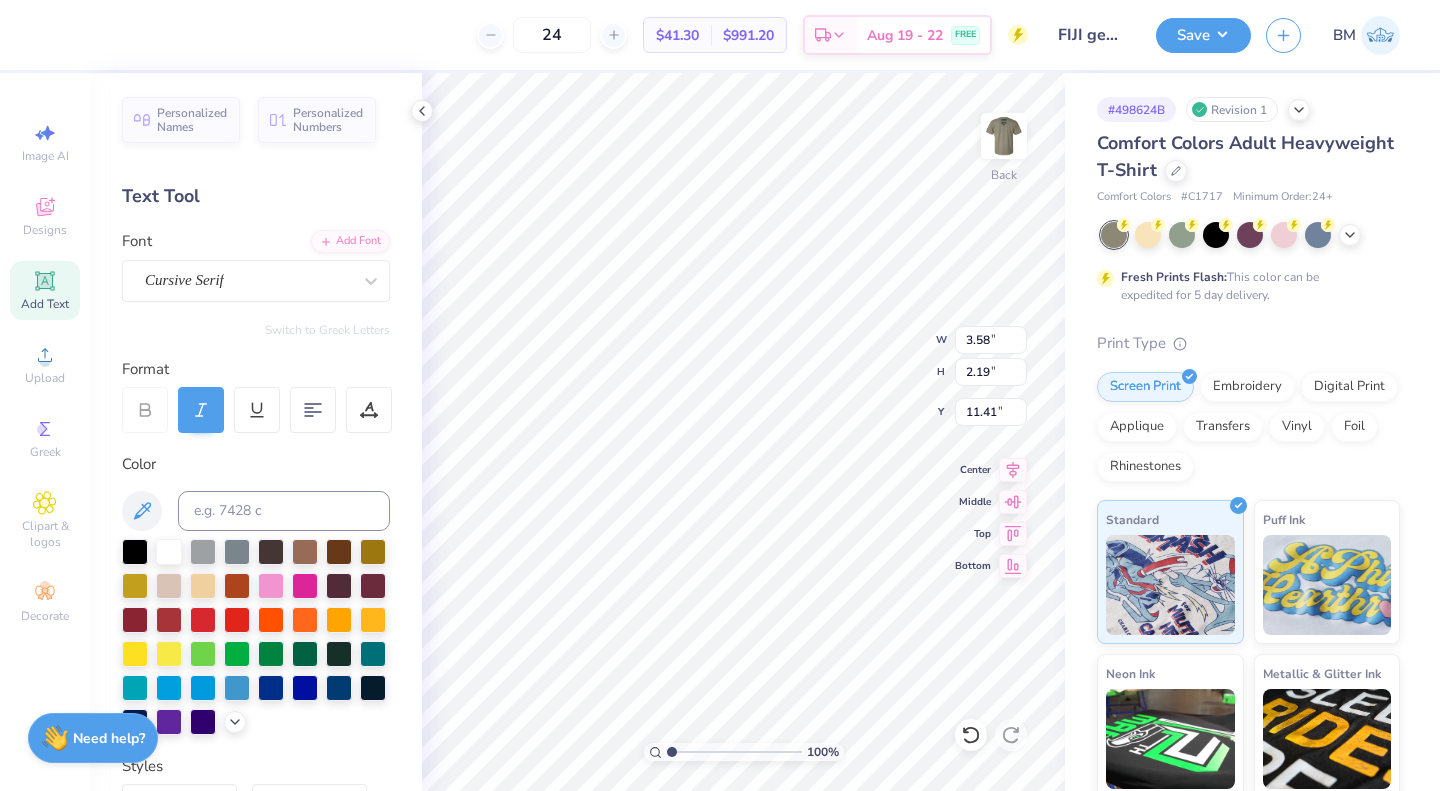 click on "Cursive Serif" at bounding box center (256, 281) 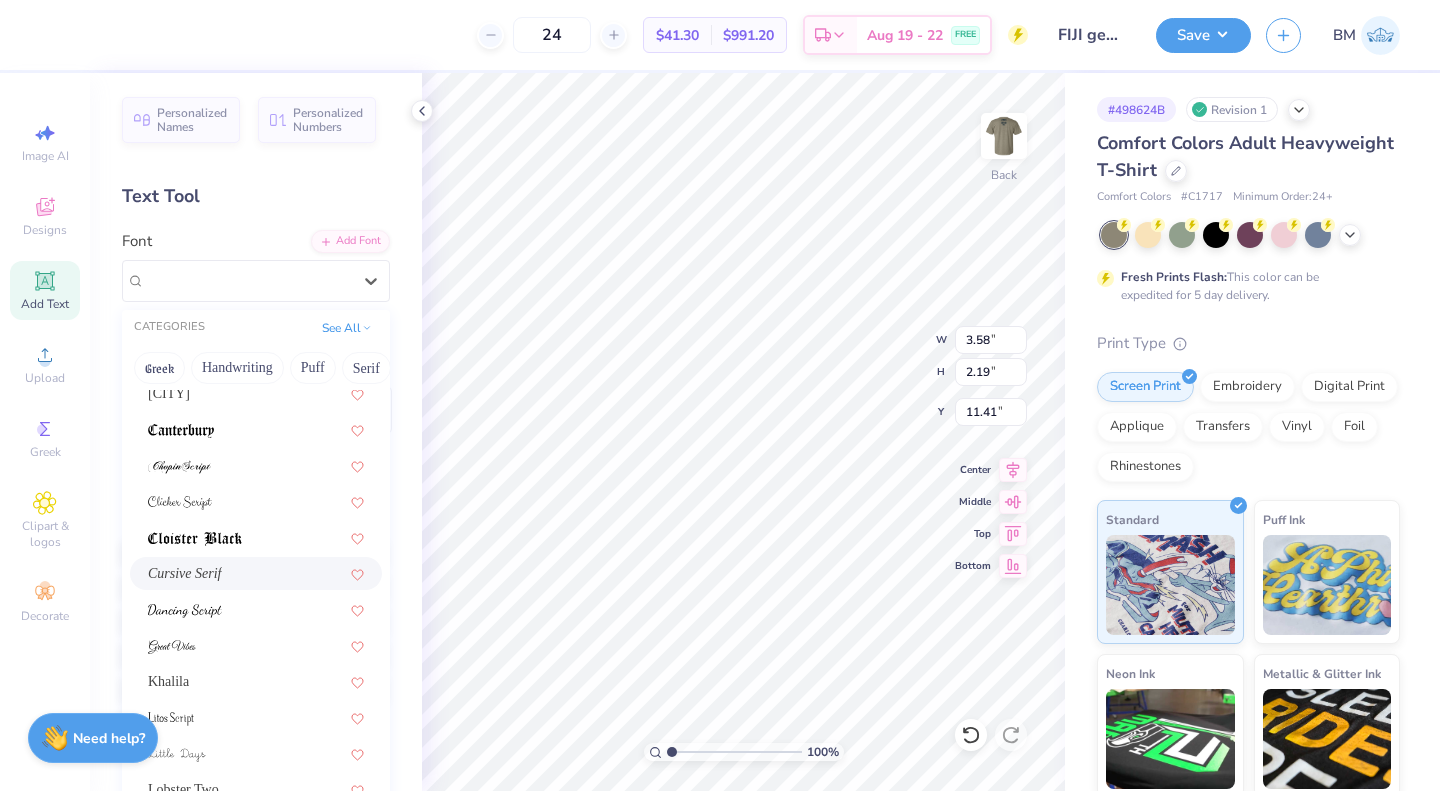 scroll, scrollTop: 392, scrollLeft: 0, axis: vertical 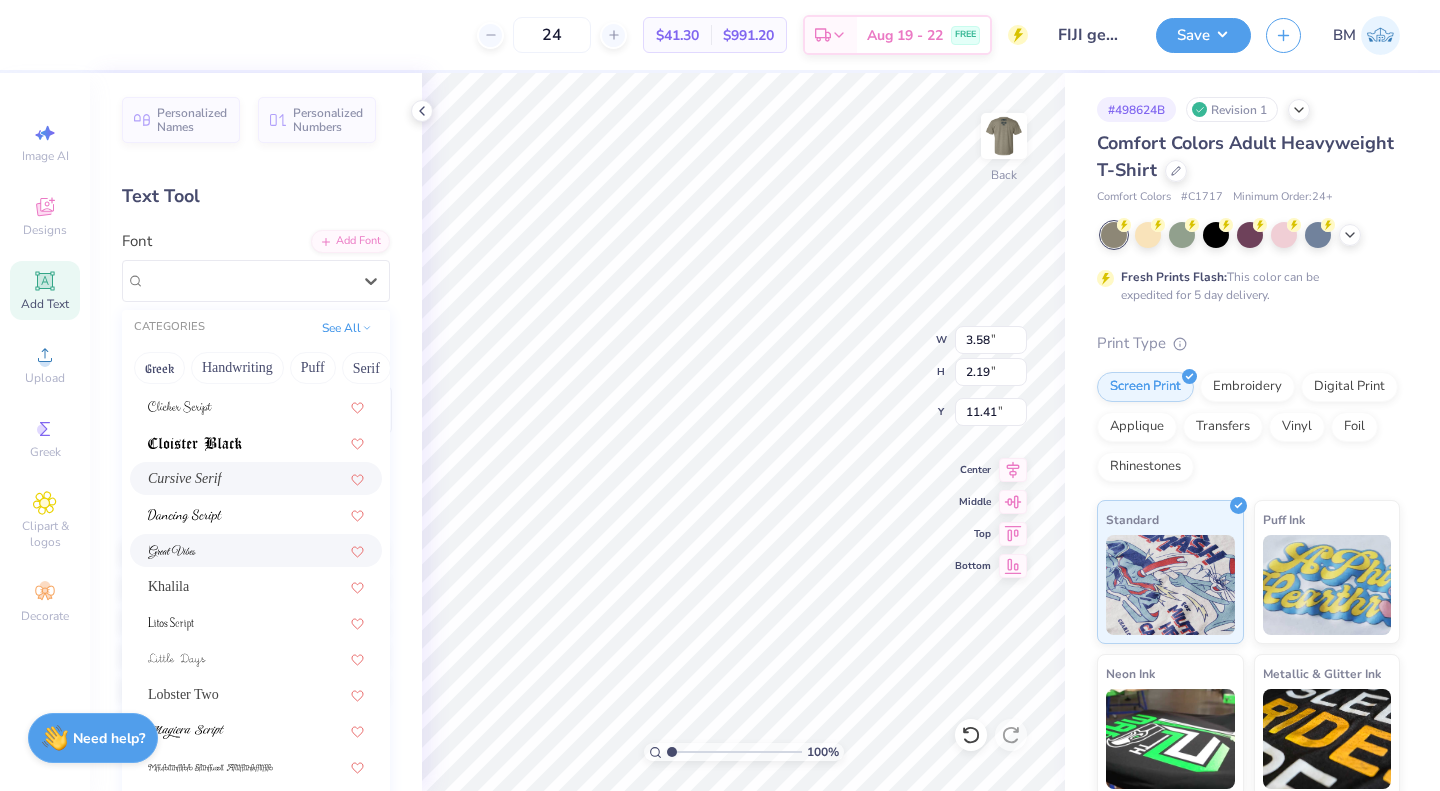 click at bounding box center (256, 550) 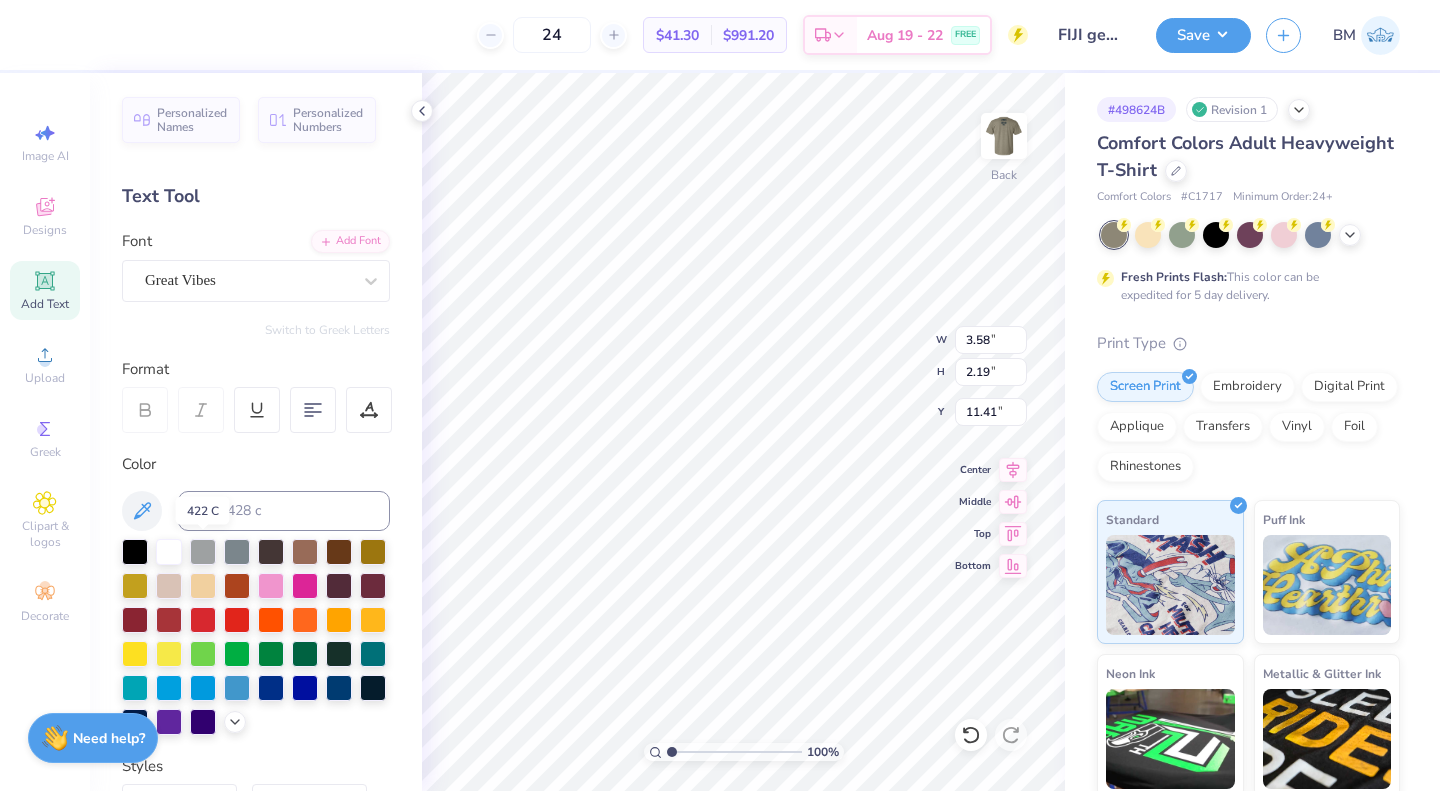 type on "3.86" 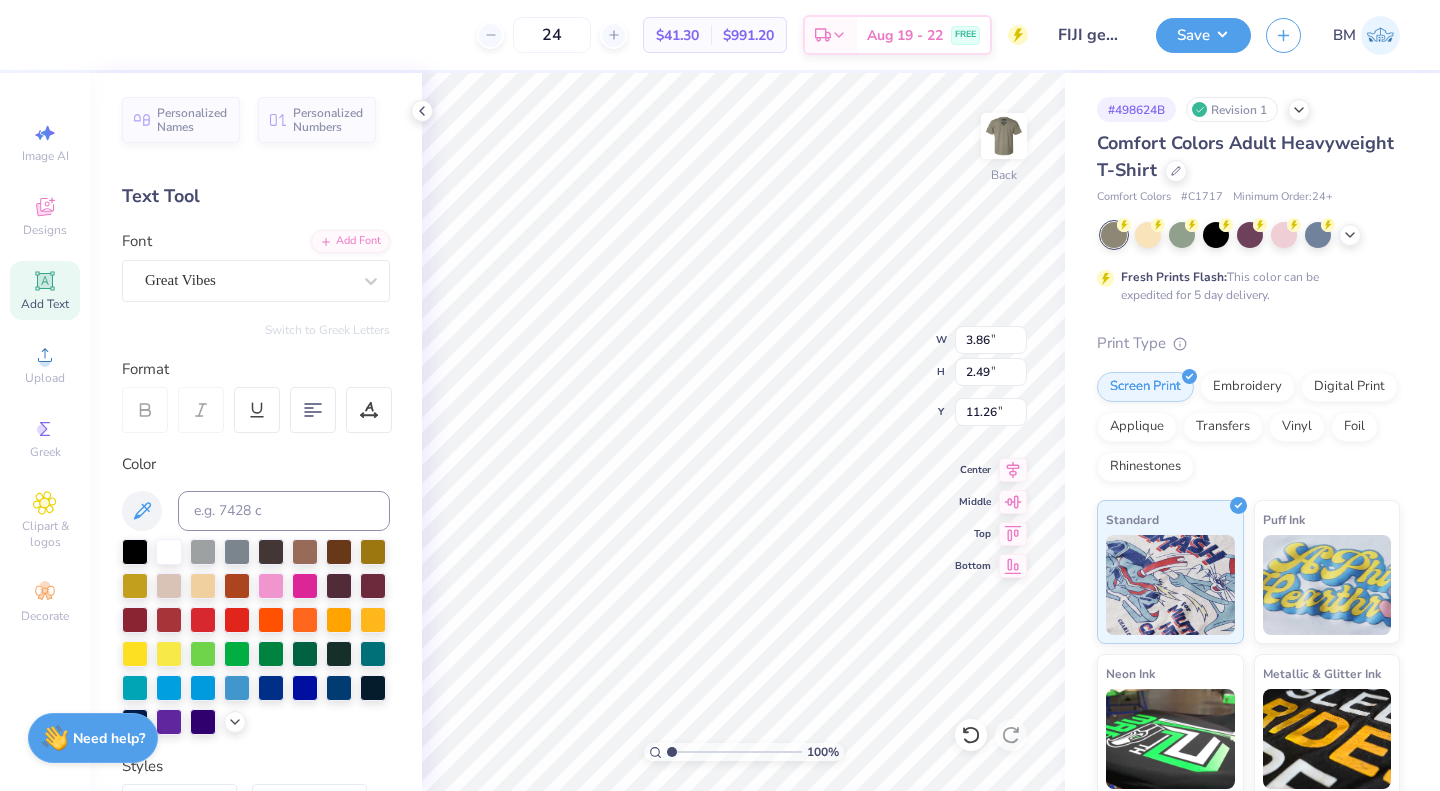 click on "Great Vibes" at bounding box center [248, 280] 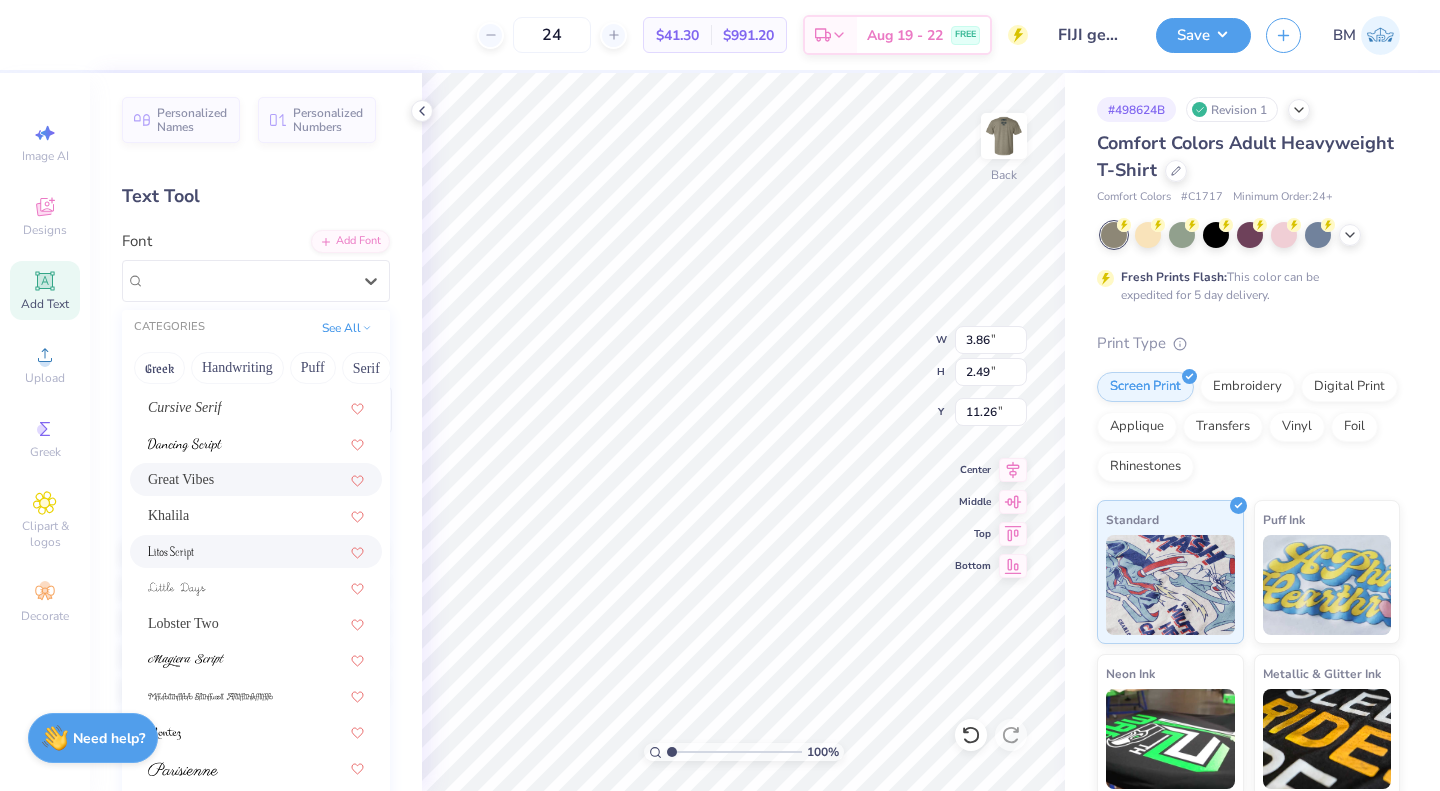 scroll, scrollTop: 465, scrollLeft: 0, axis: vertical 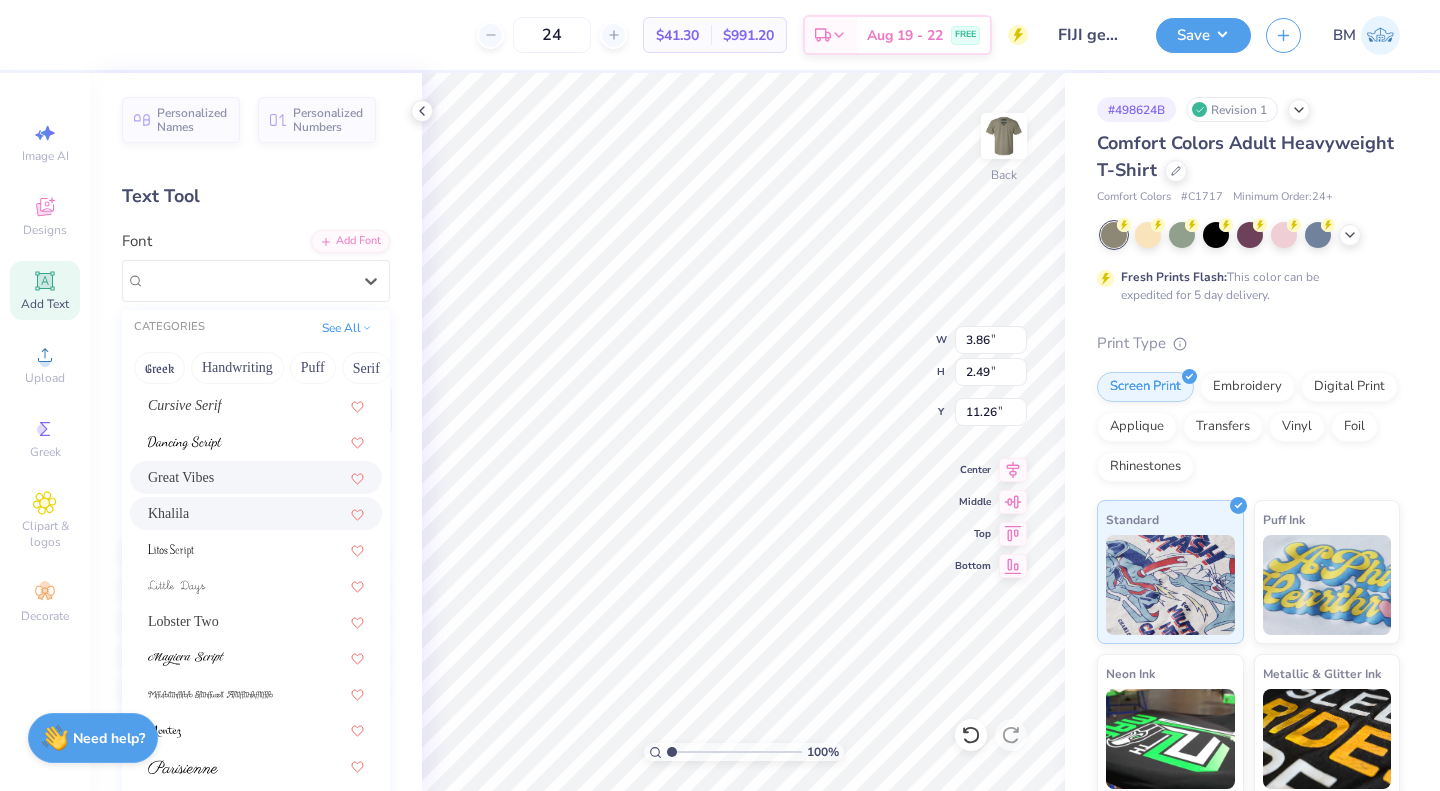 click on "Khalila" at bounding box center (256, 513) 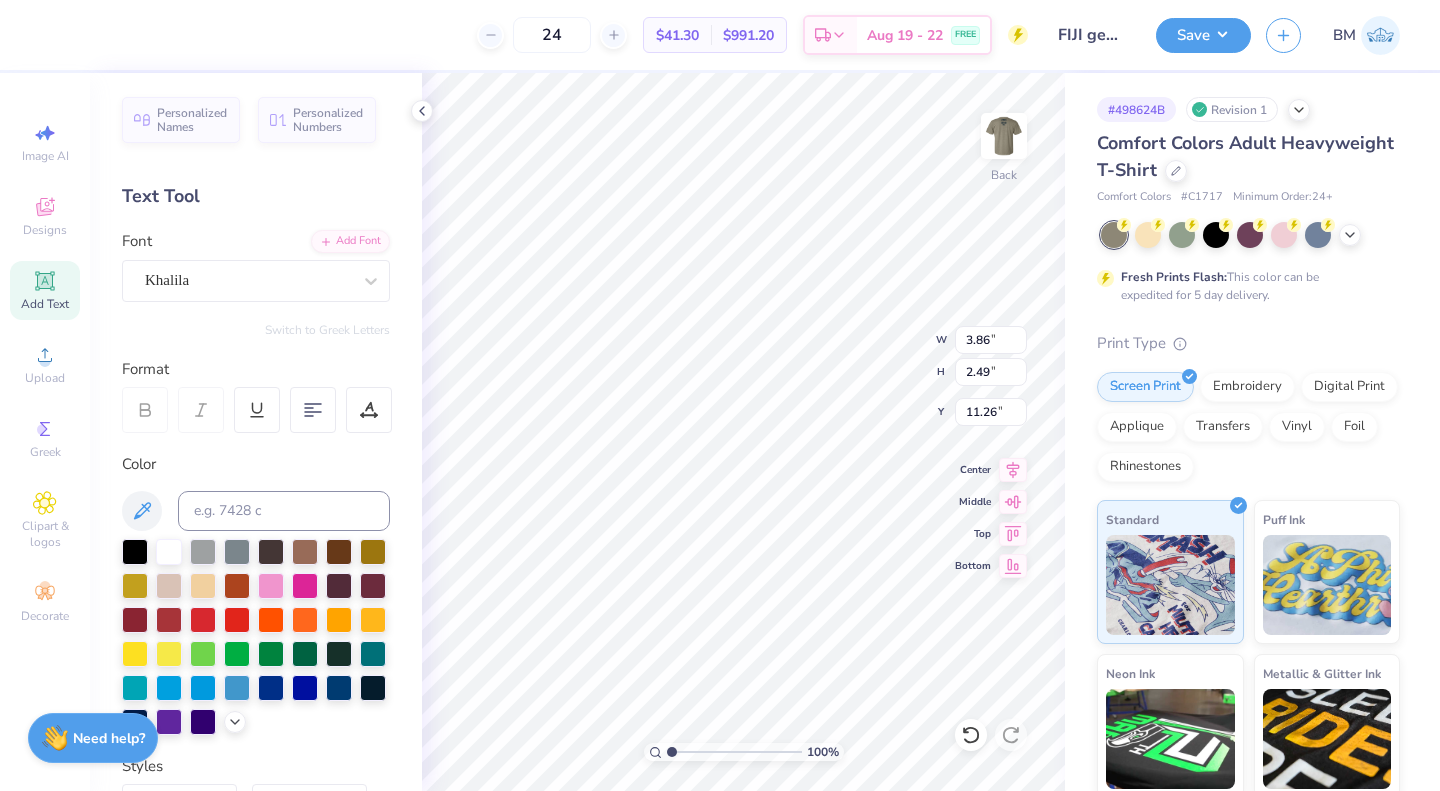 type on "3.42" 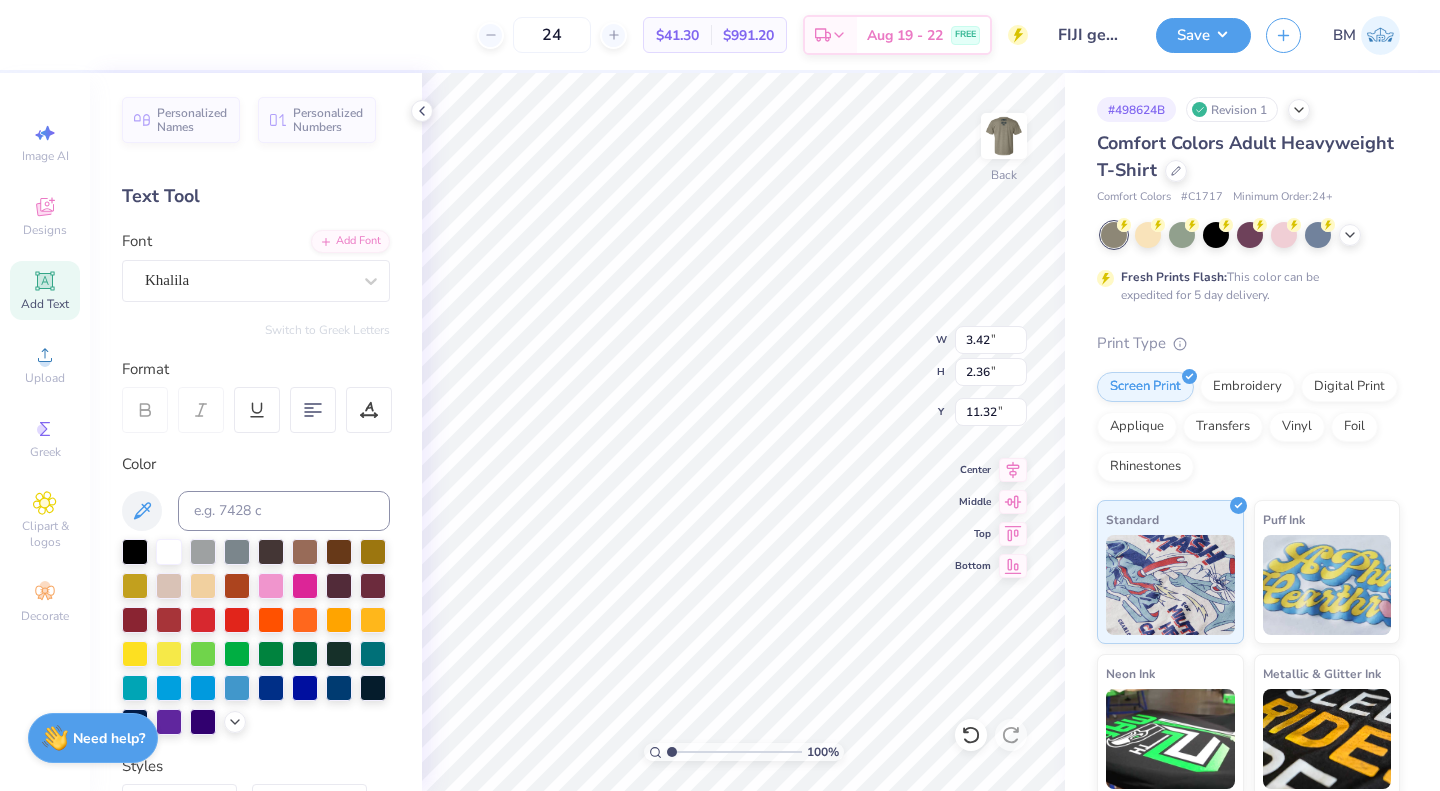 click on "Khalila" at bounding box center (248, 280) 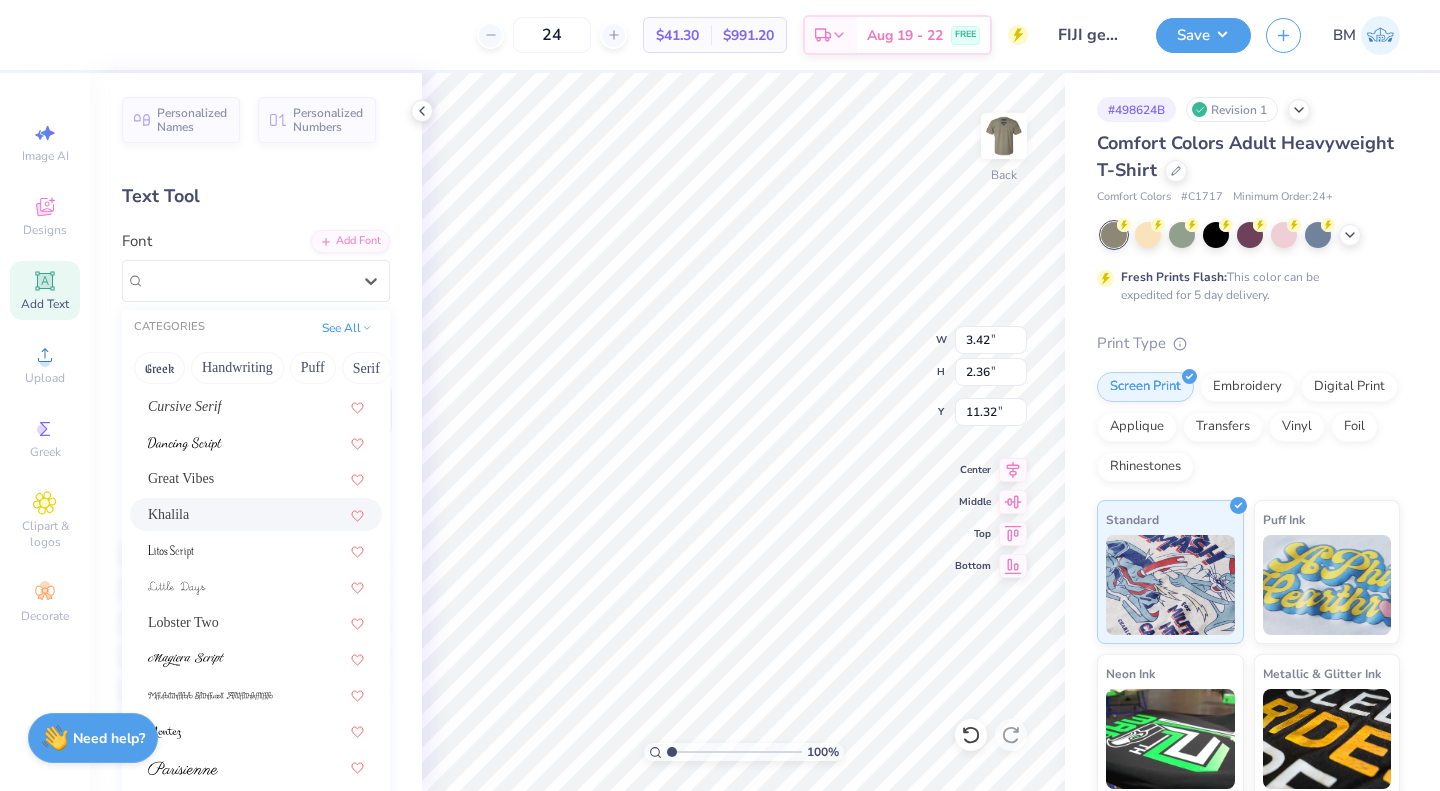 scroll, scrollTop: 490, scrollLeft: 0, axis: vertical 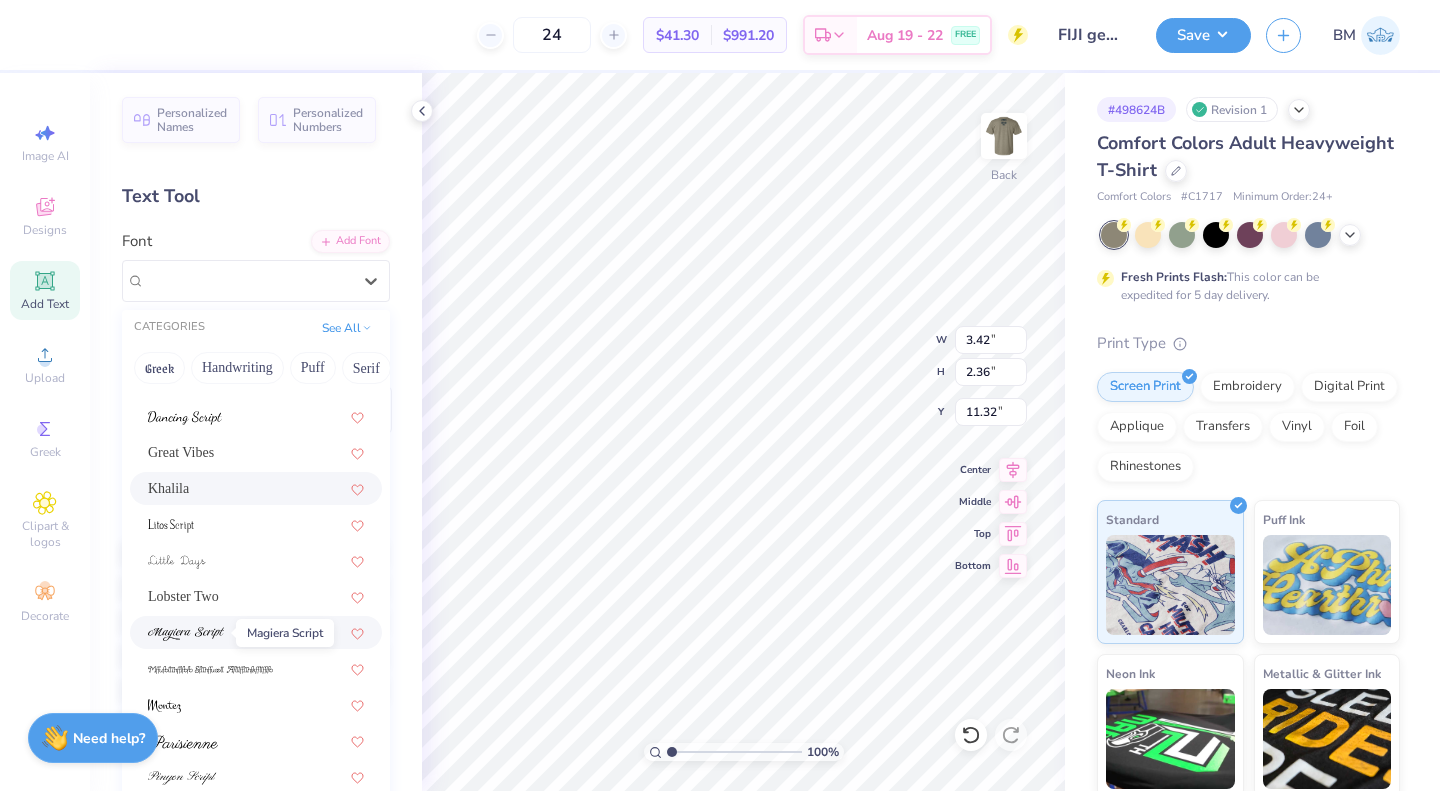 click at bounding box center (186, 634) 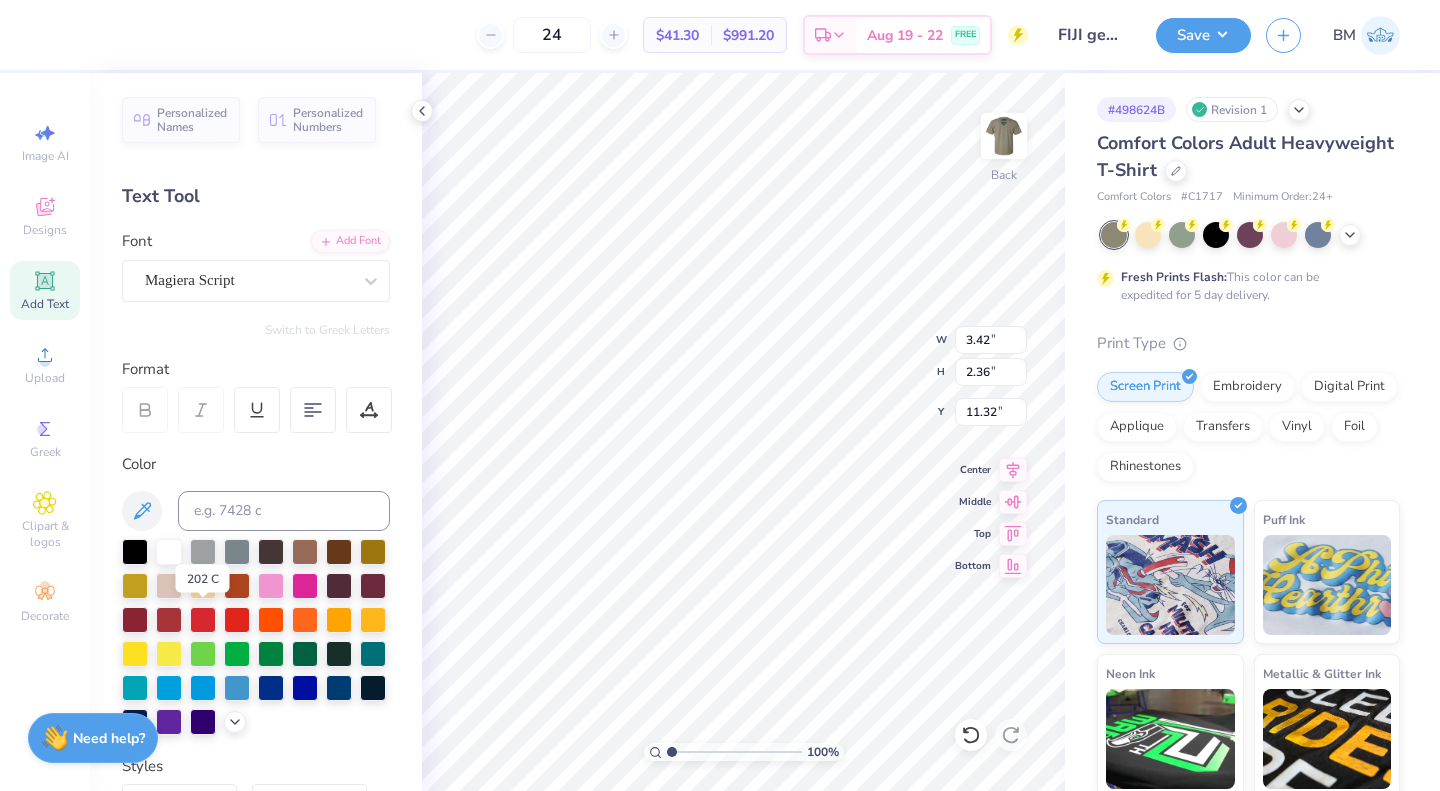 type on "5.50" 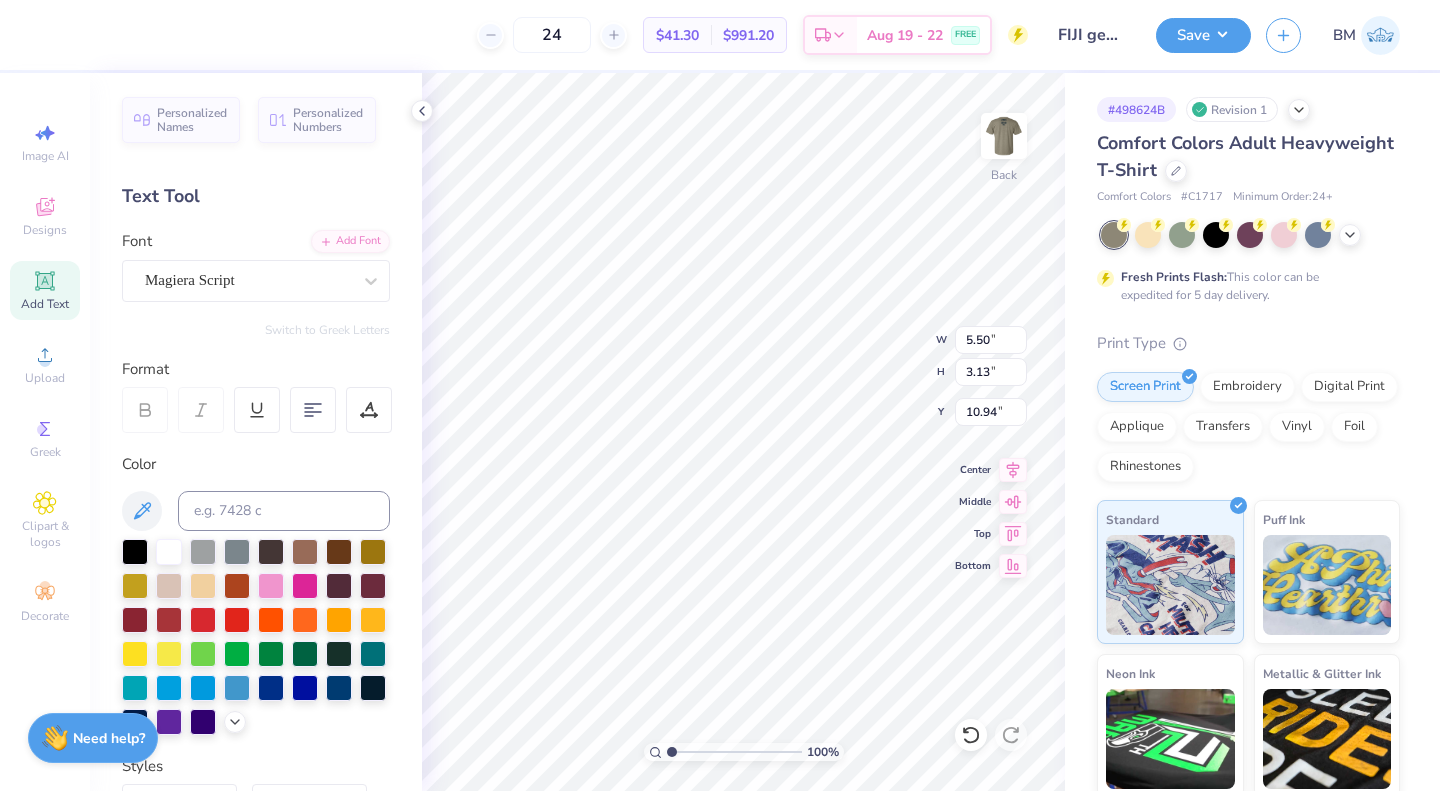 click on "Font Magiera Script" at bounding box center (256, 266) 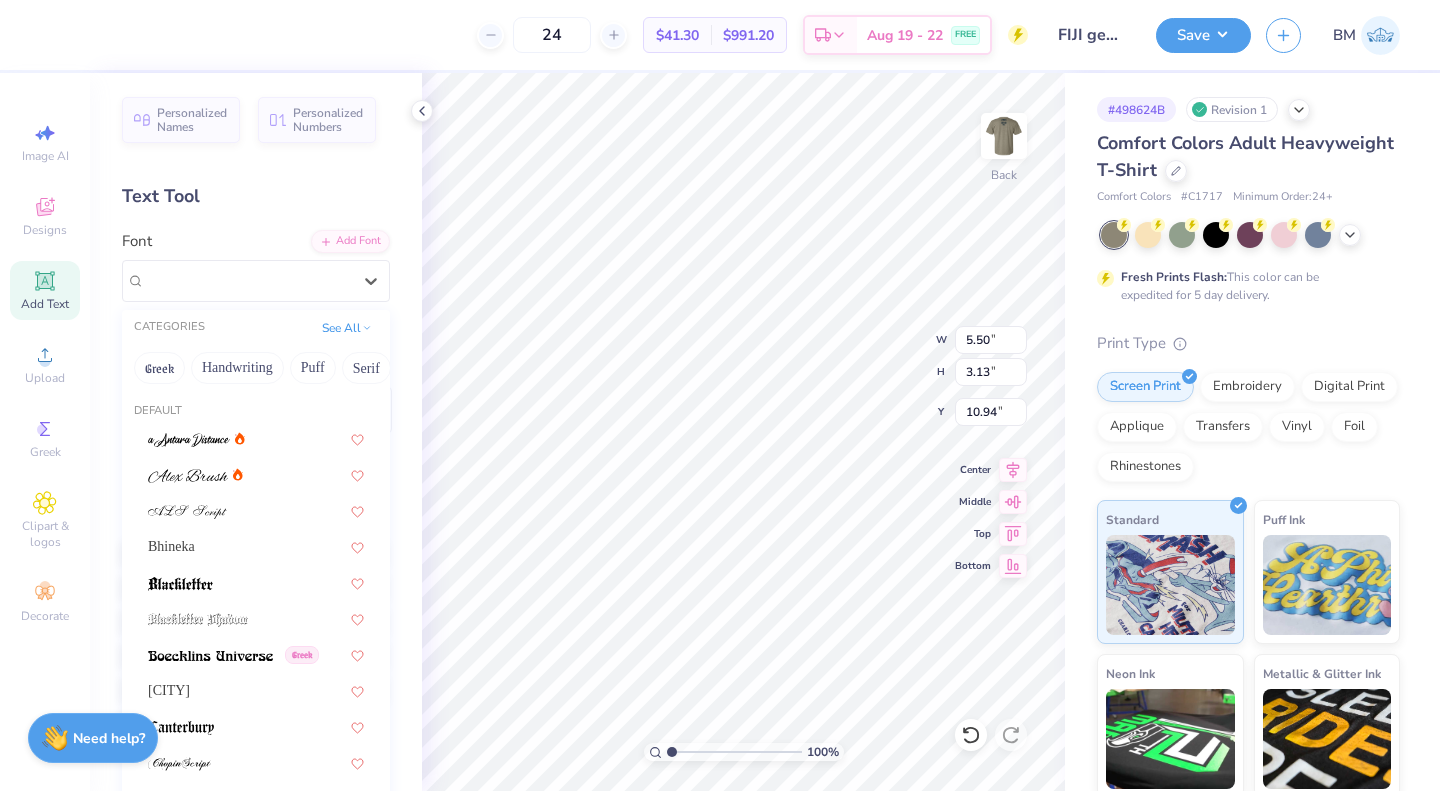 click on "Magiera Script" at bounding box center (248, 280) 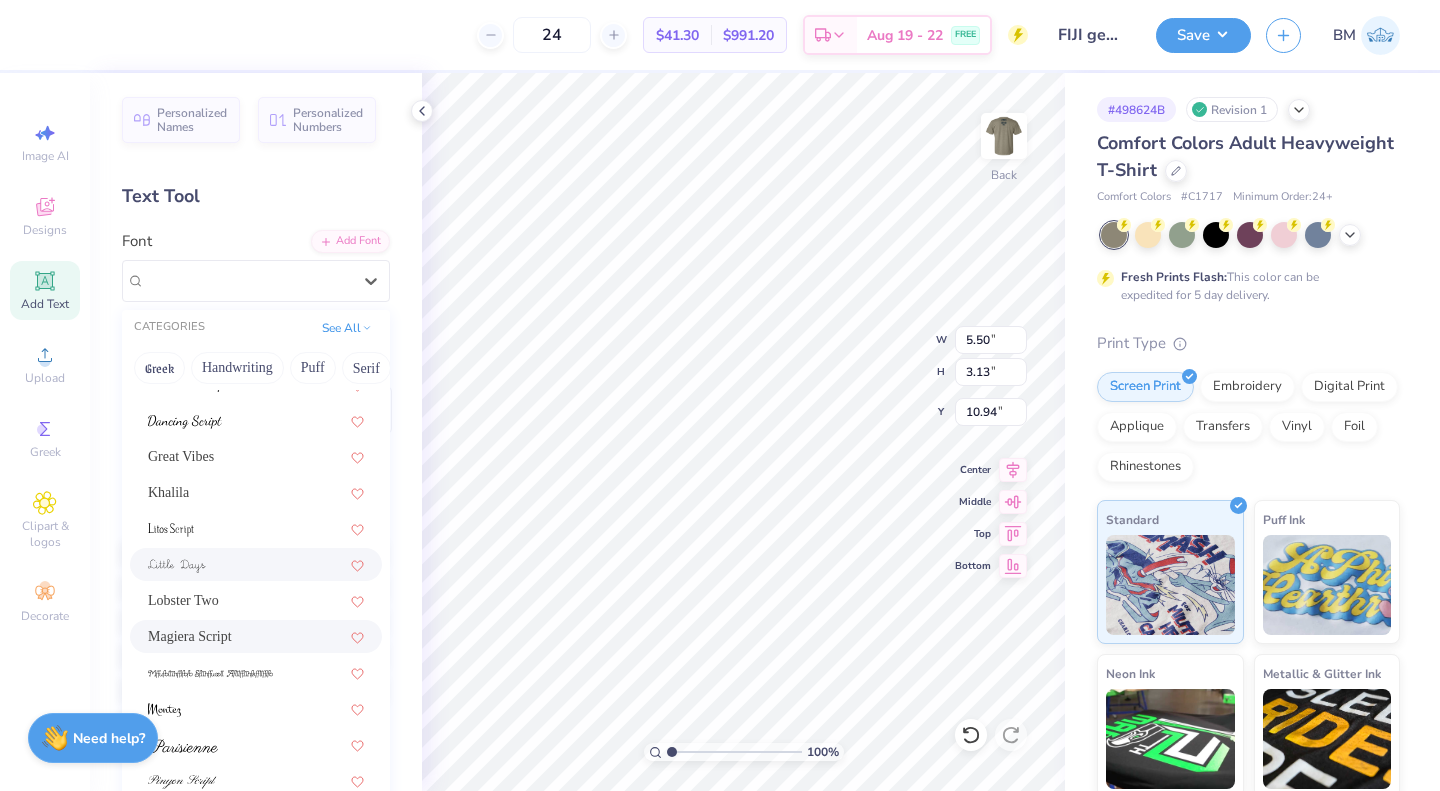 scroll, scrollTop: 490, scrollLeft: 0, axis: vertical 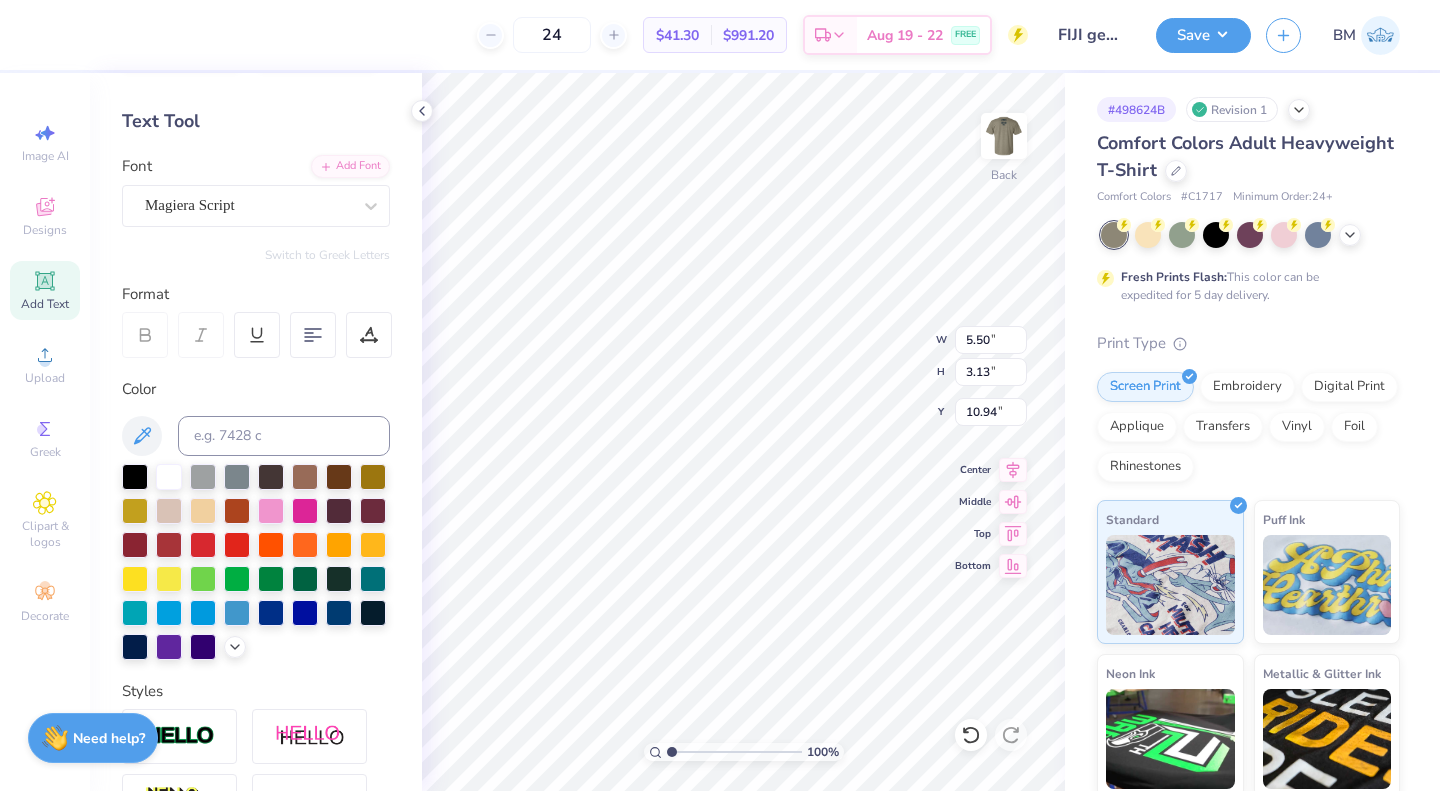 type on "Fji" 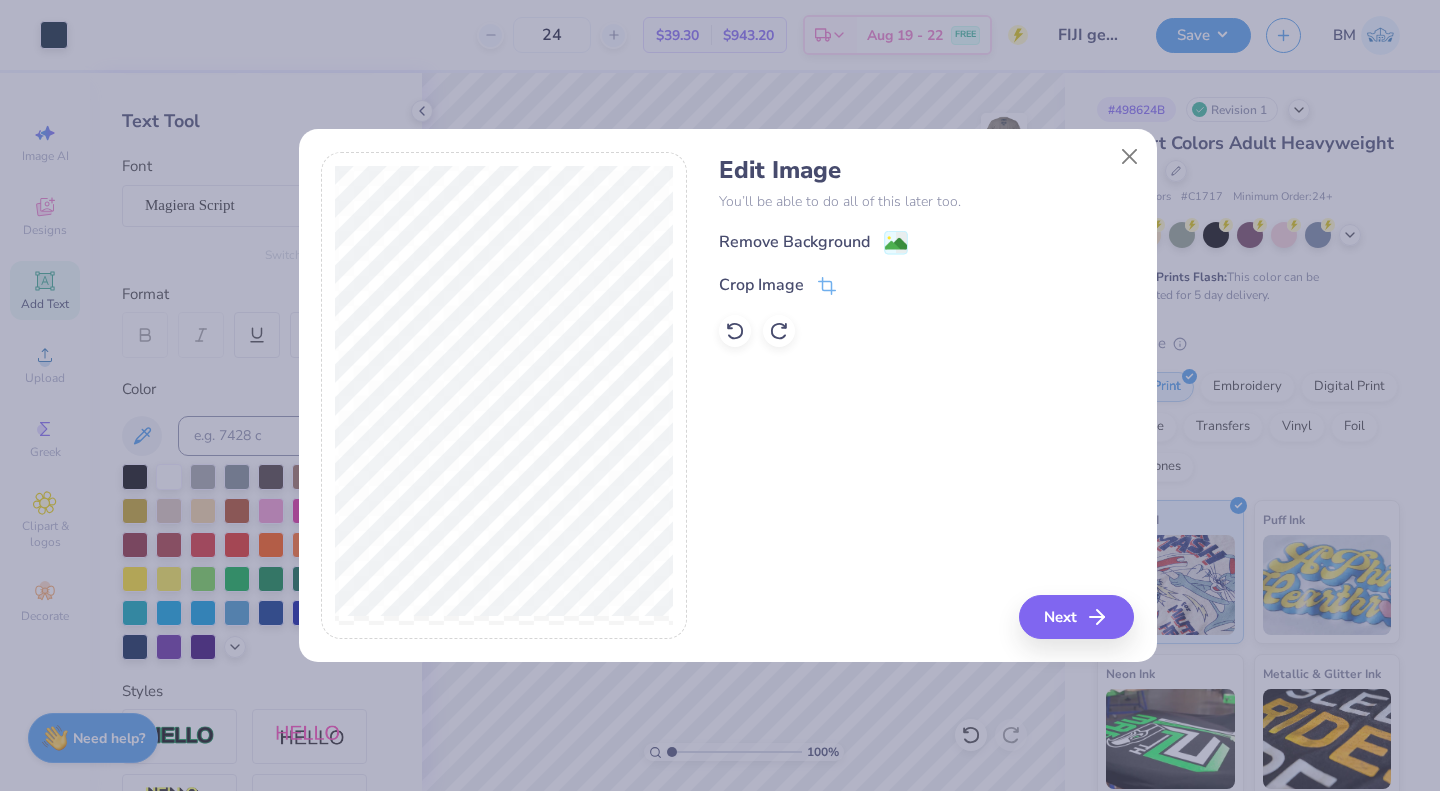 click 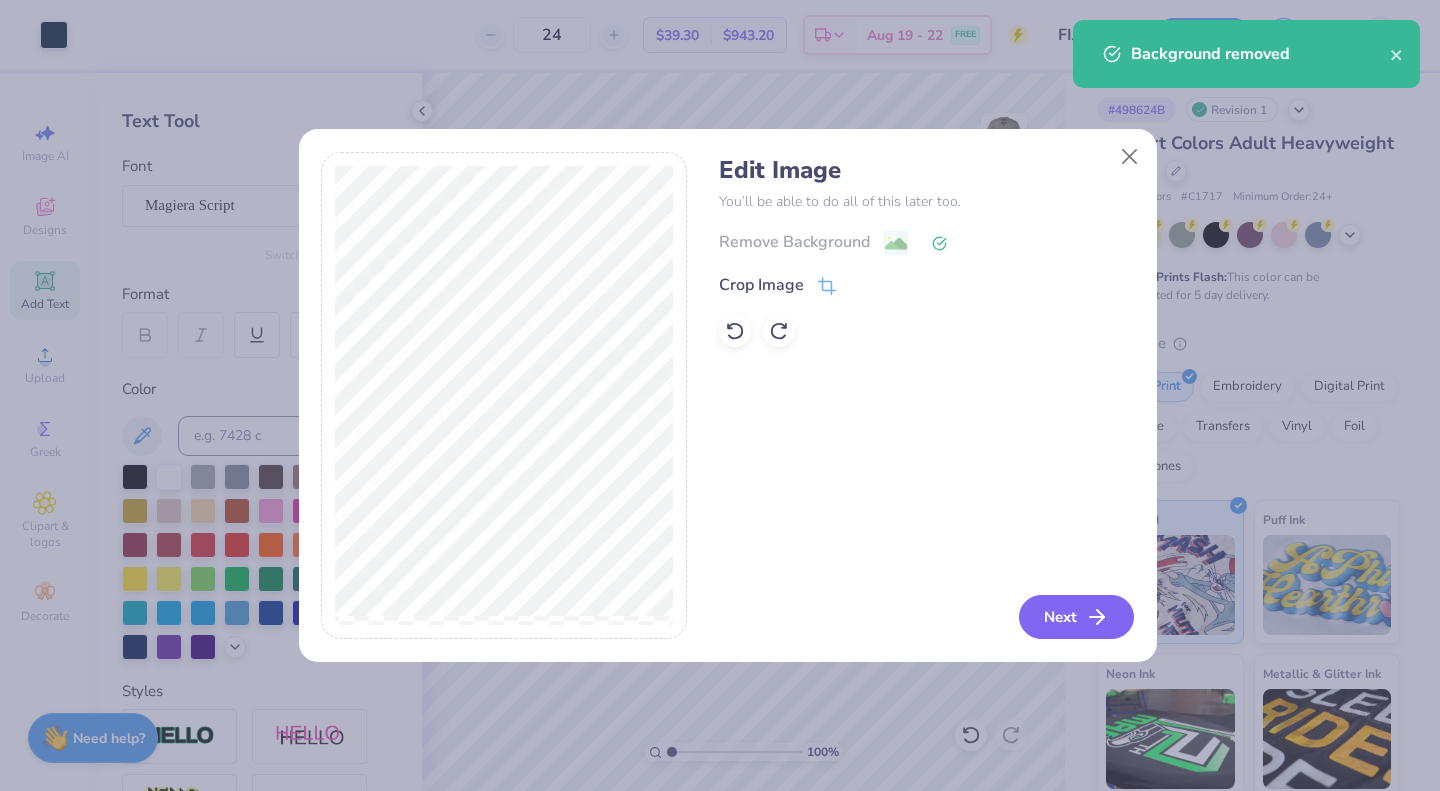 click on "Next" at bounding box center [1076, 617] 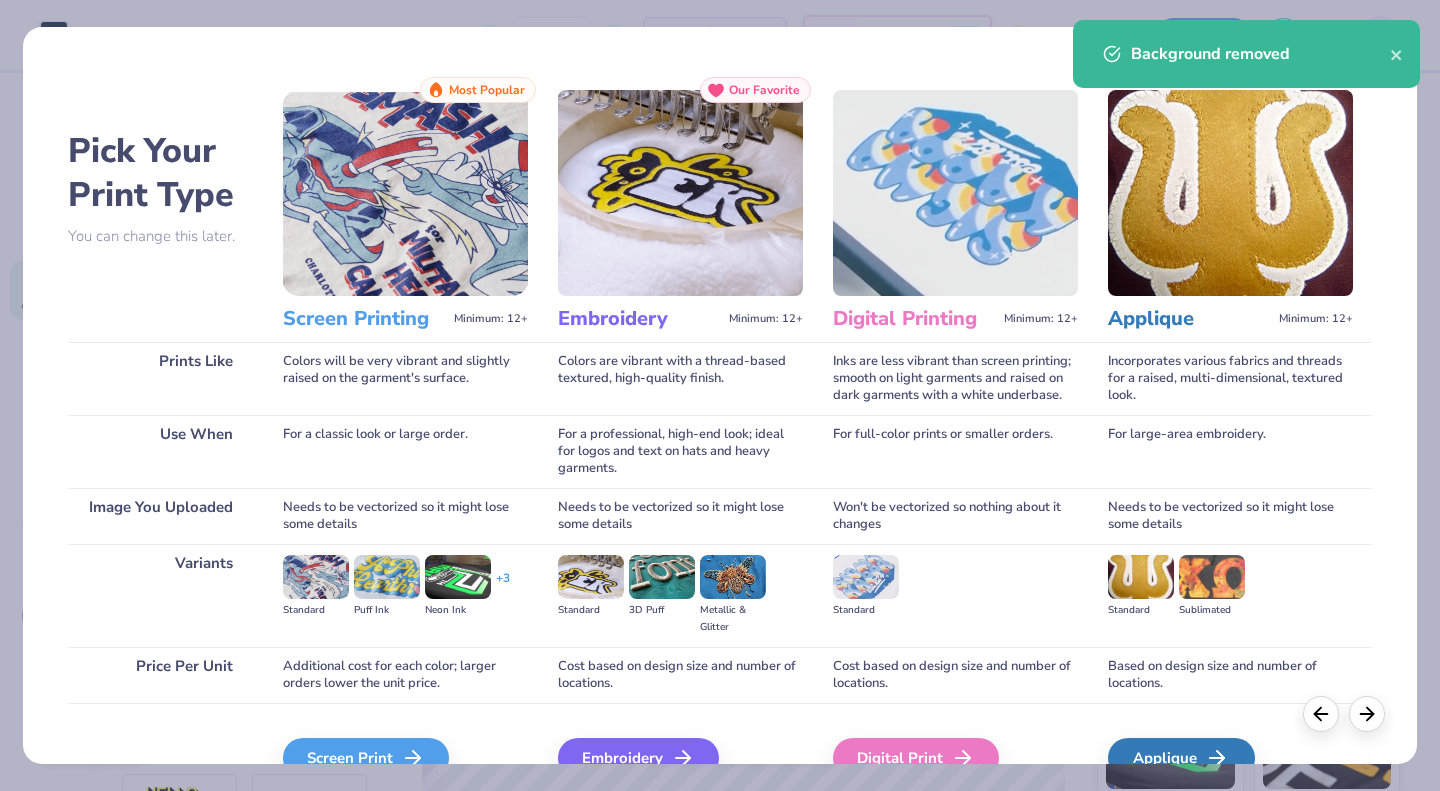 click on "Screen Print" at bounding box center [366, 758] 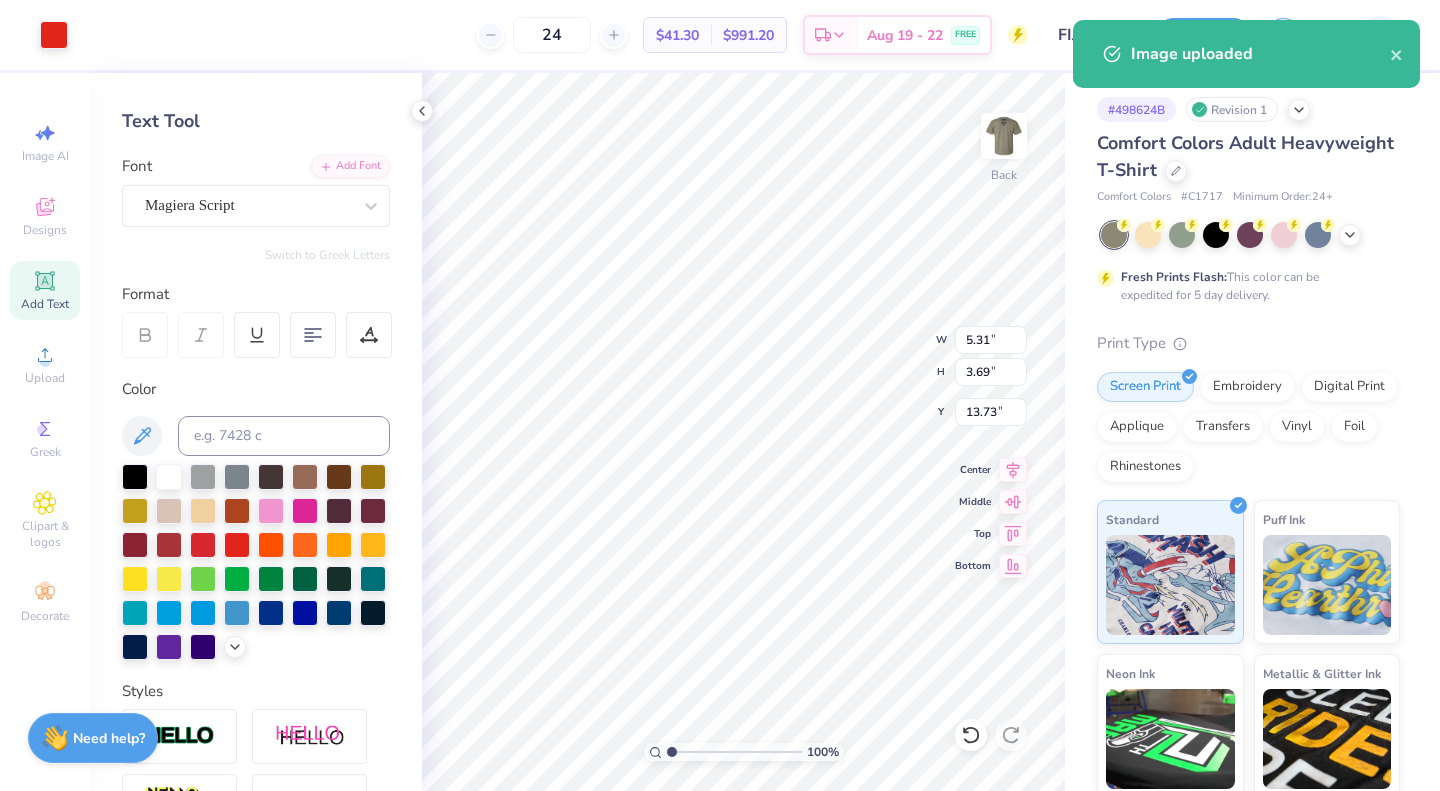 type on "5.31" 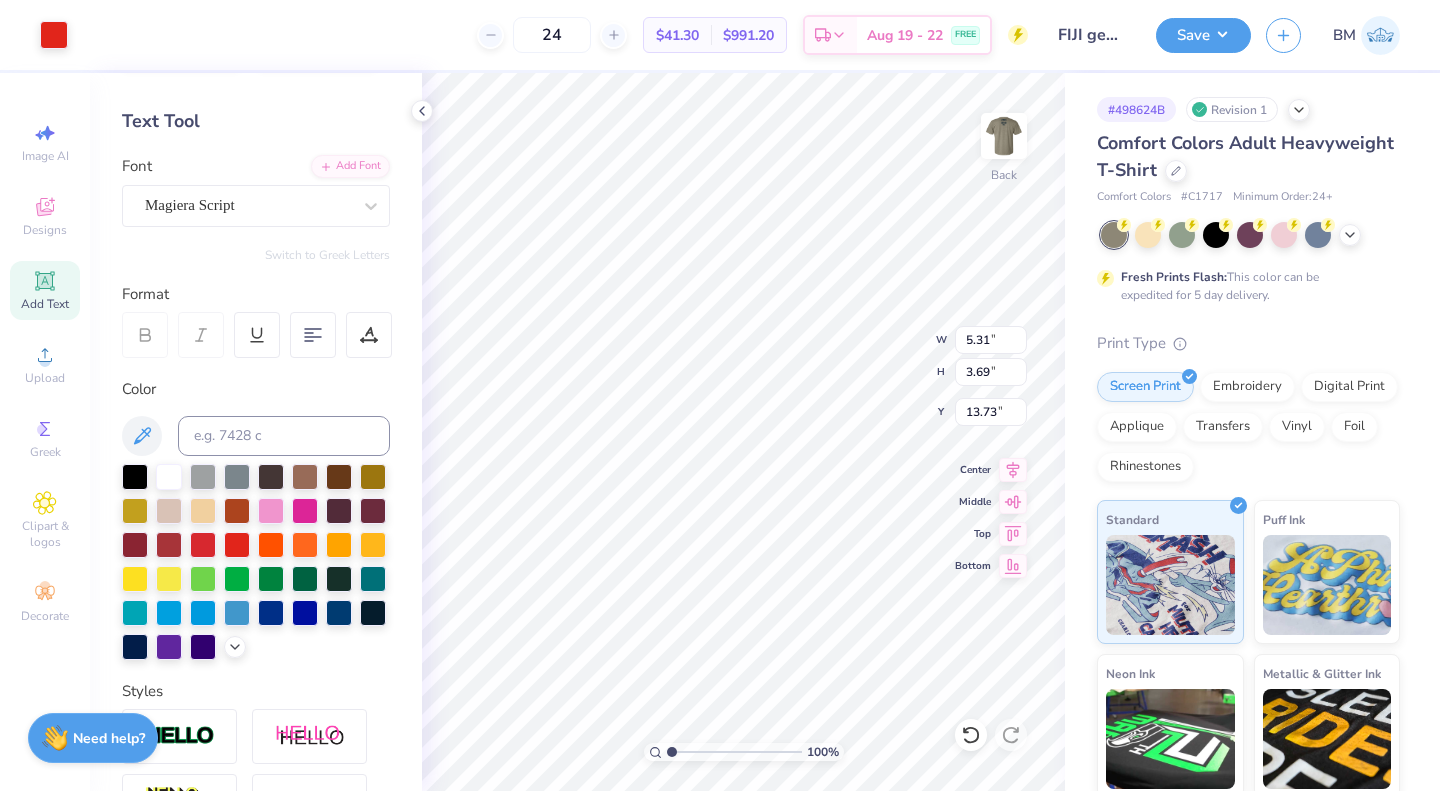 type on "3.00" 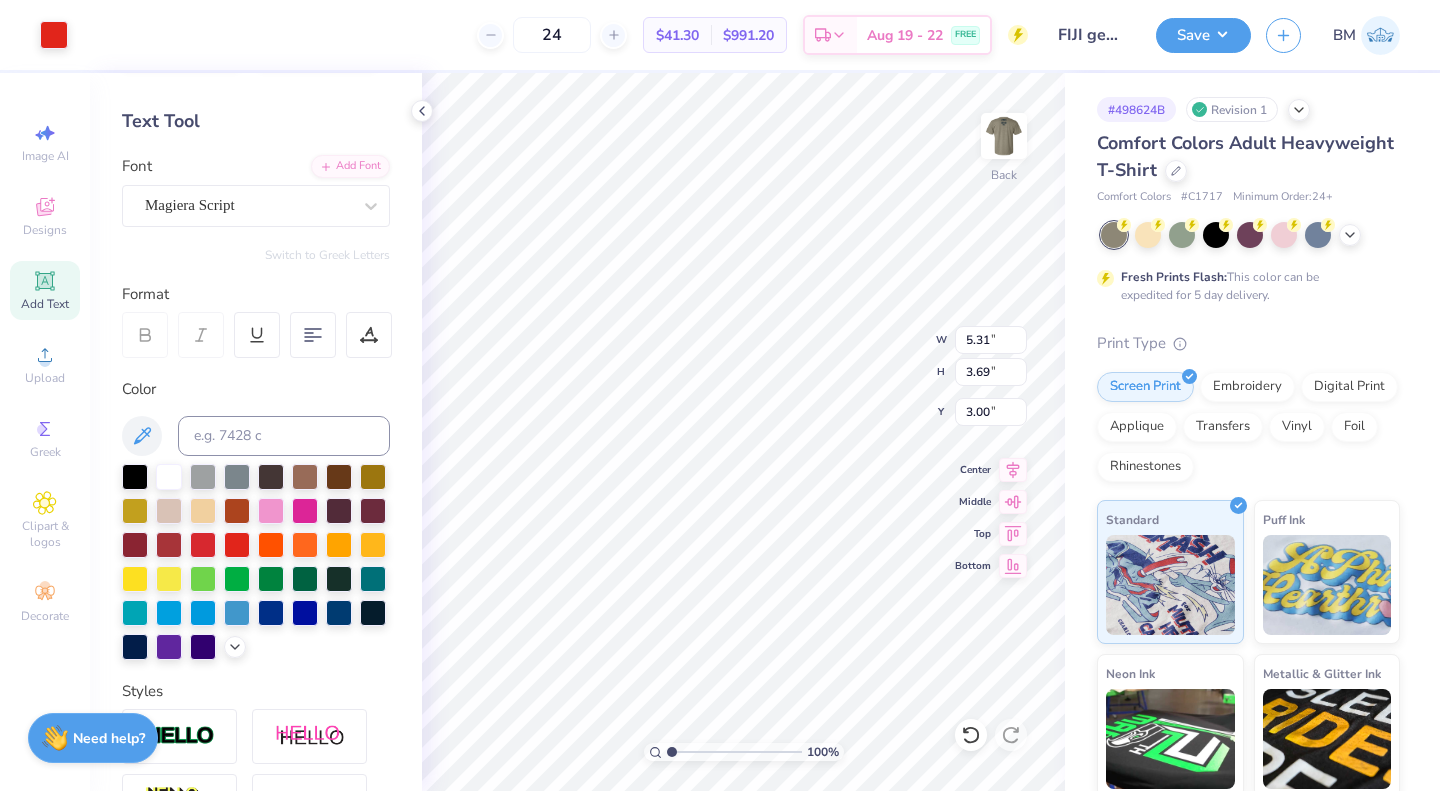 type on "2.31" 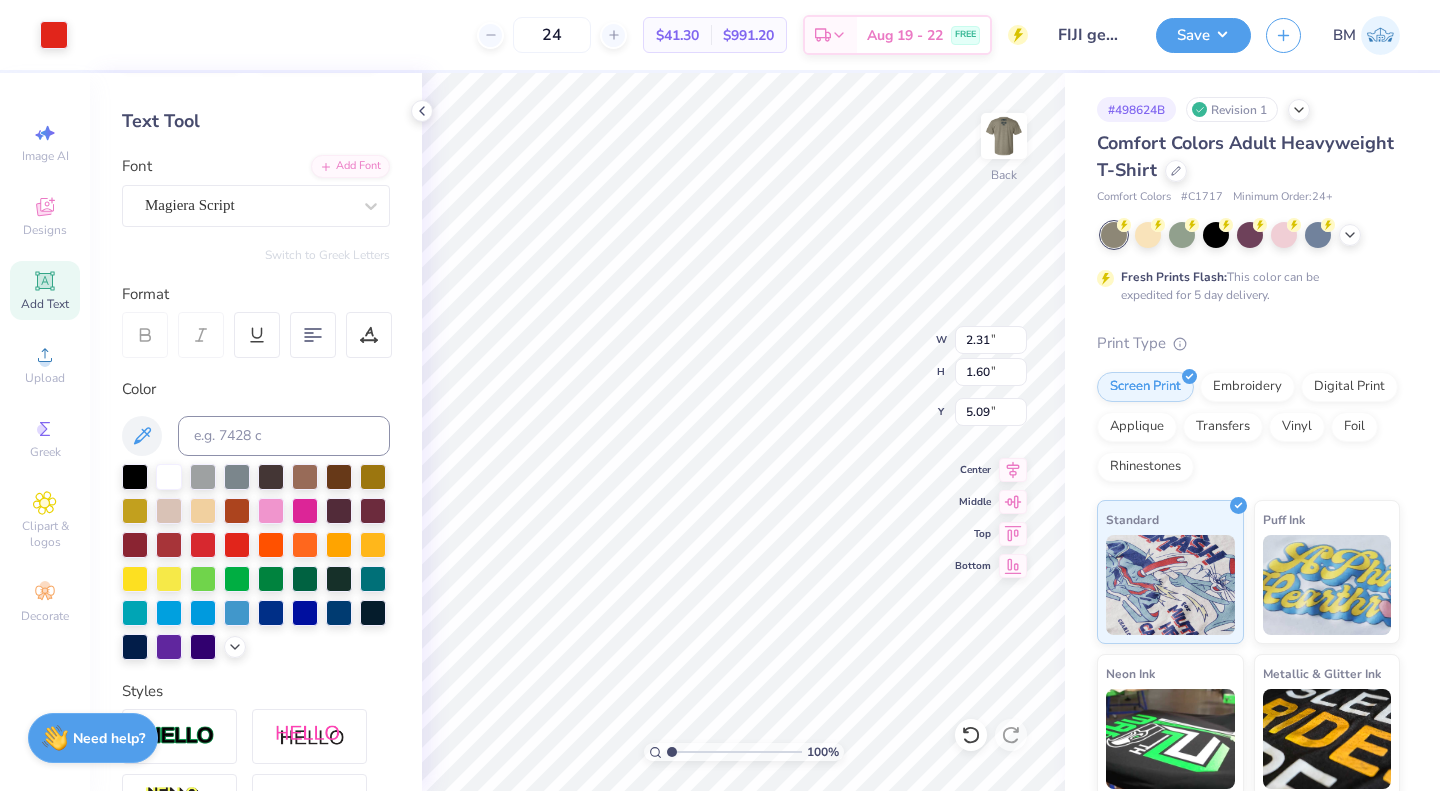 type on "3.63" 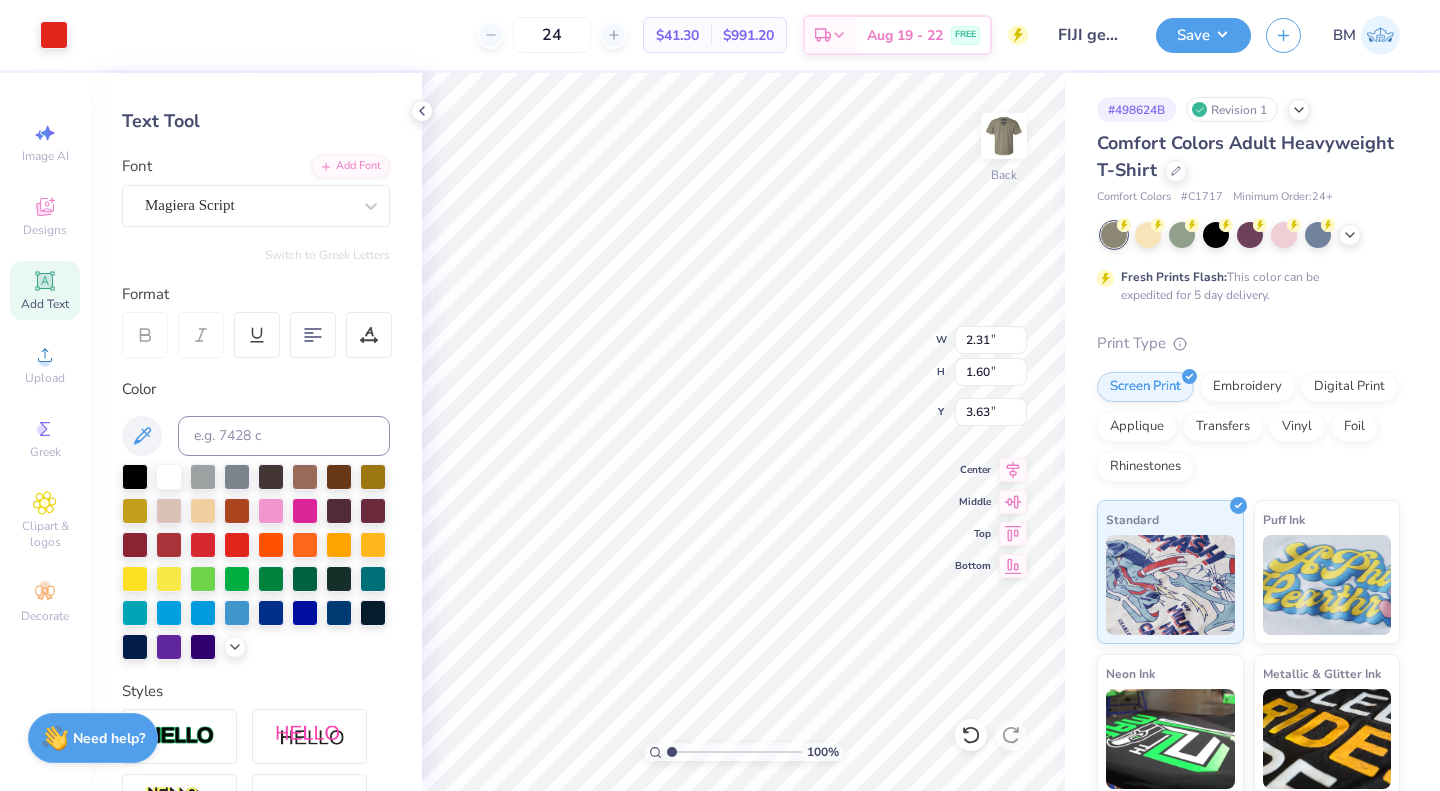 type on "2.98" 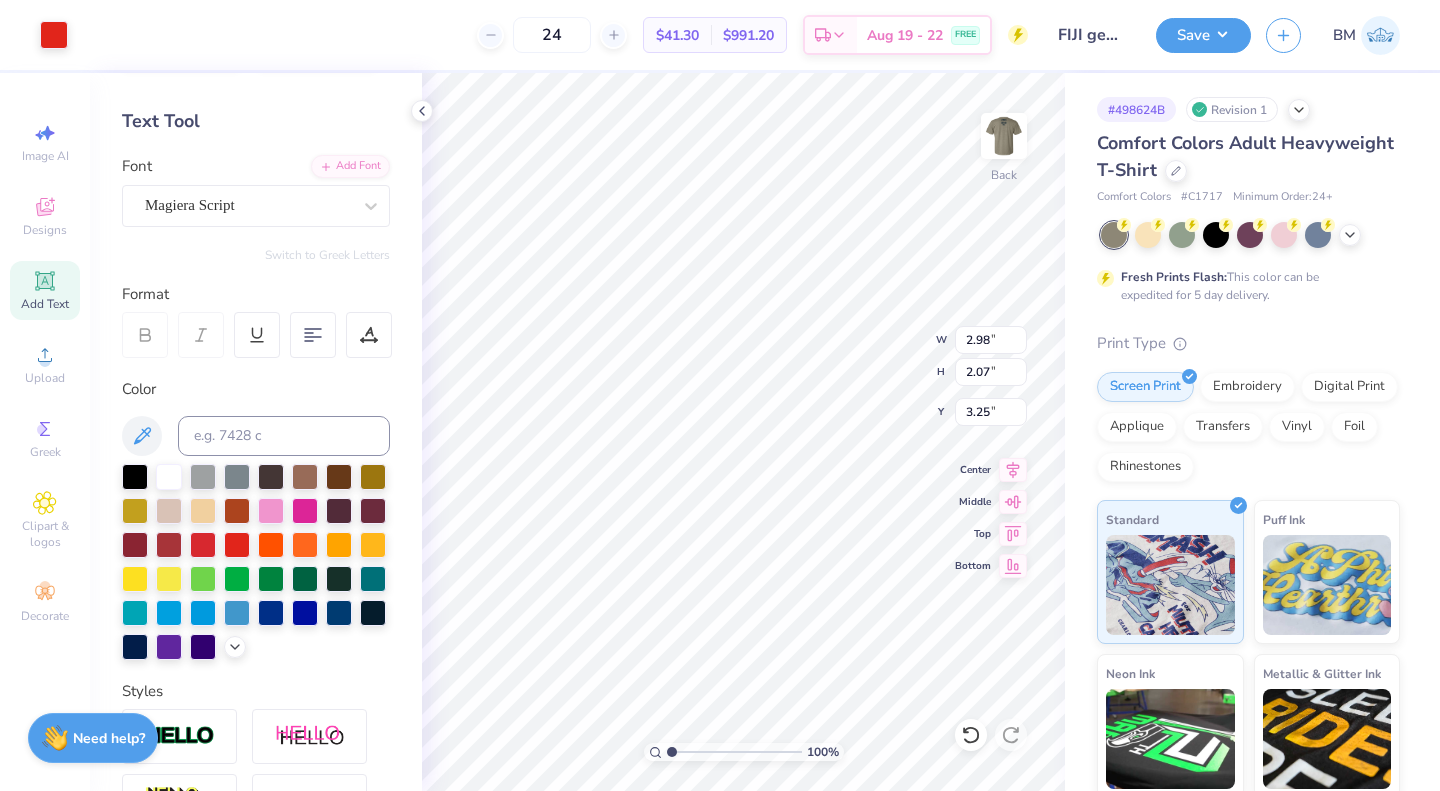 type on "3.25" 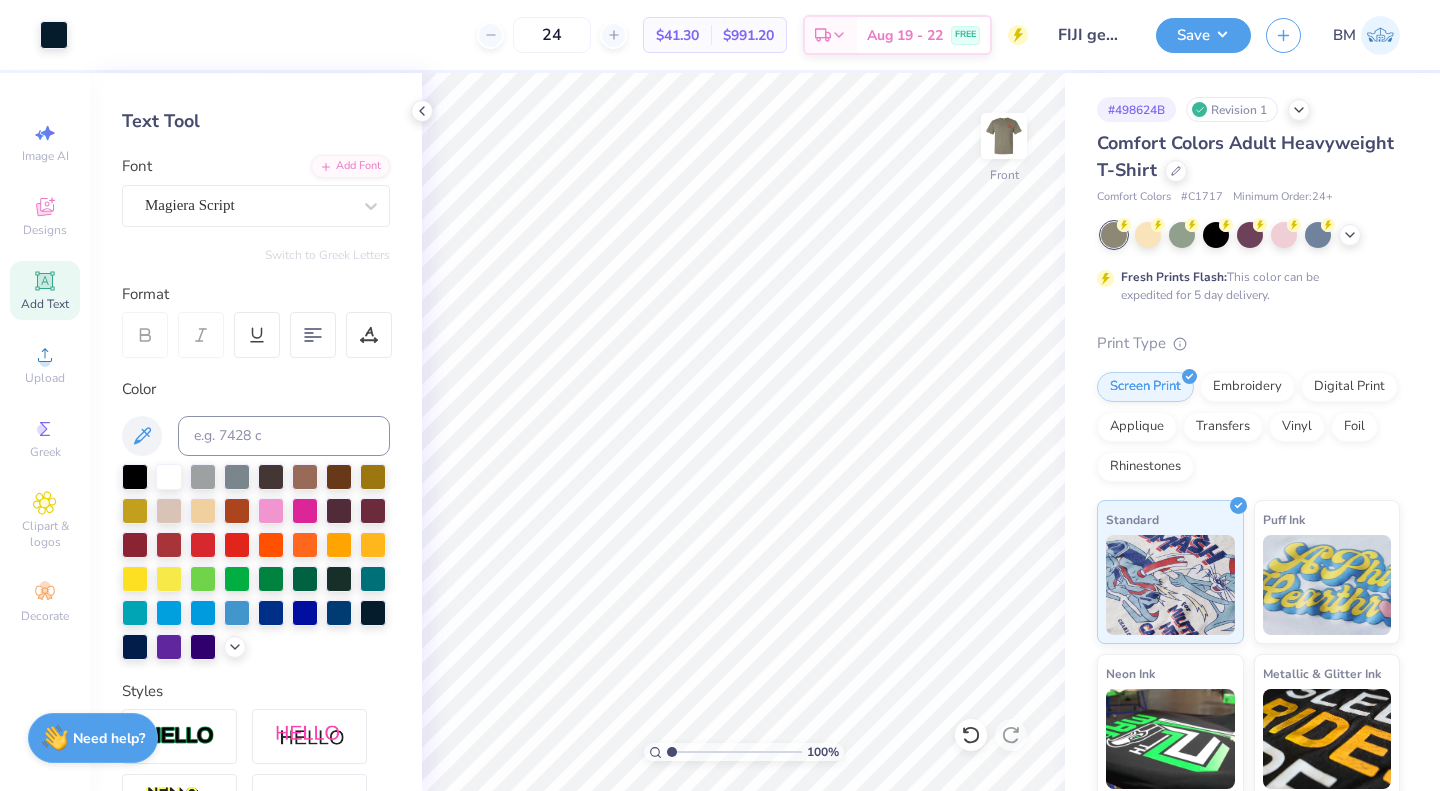 click at bounding box center (1004, 136) 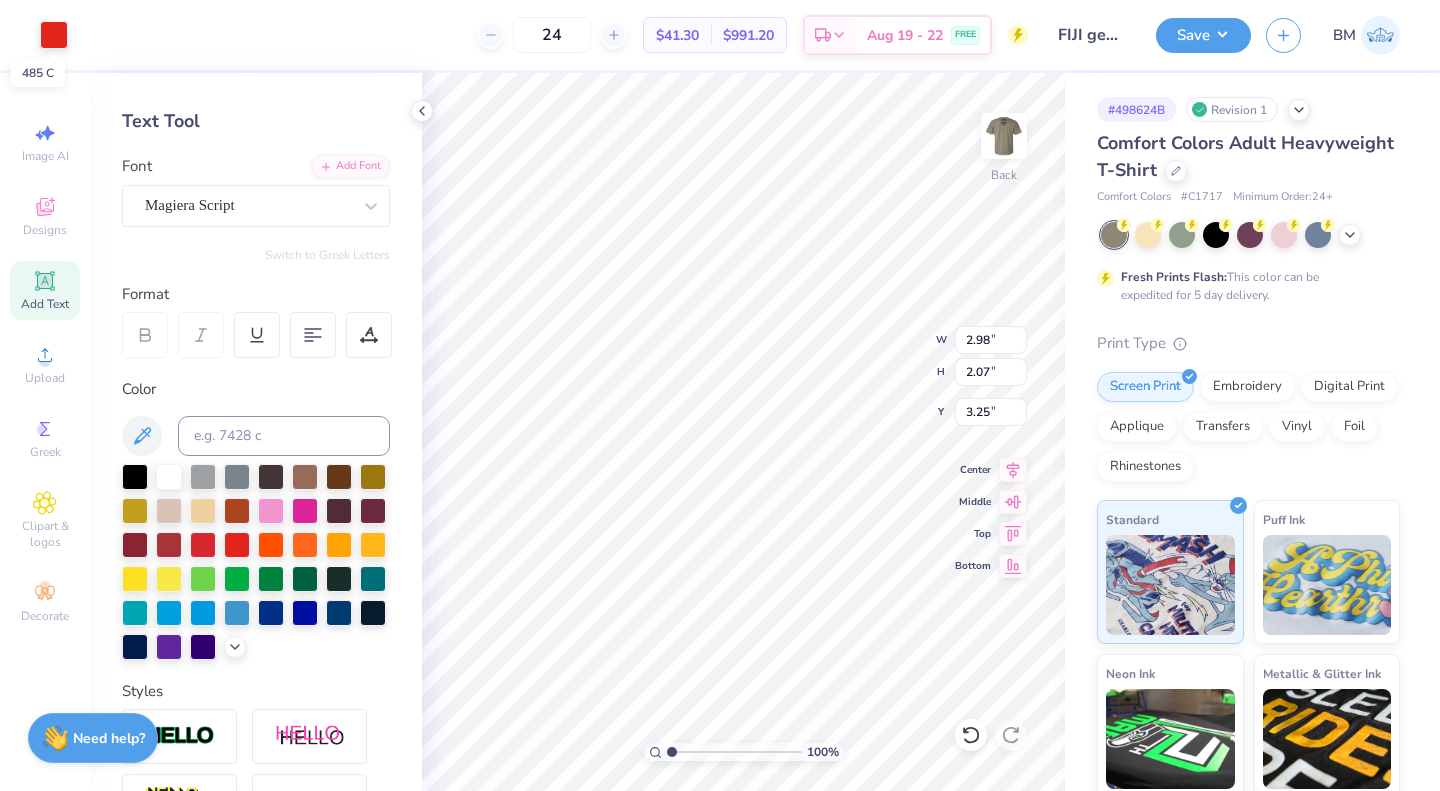 click at bounding box center [54, 35] 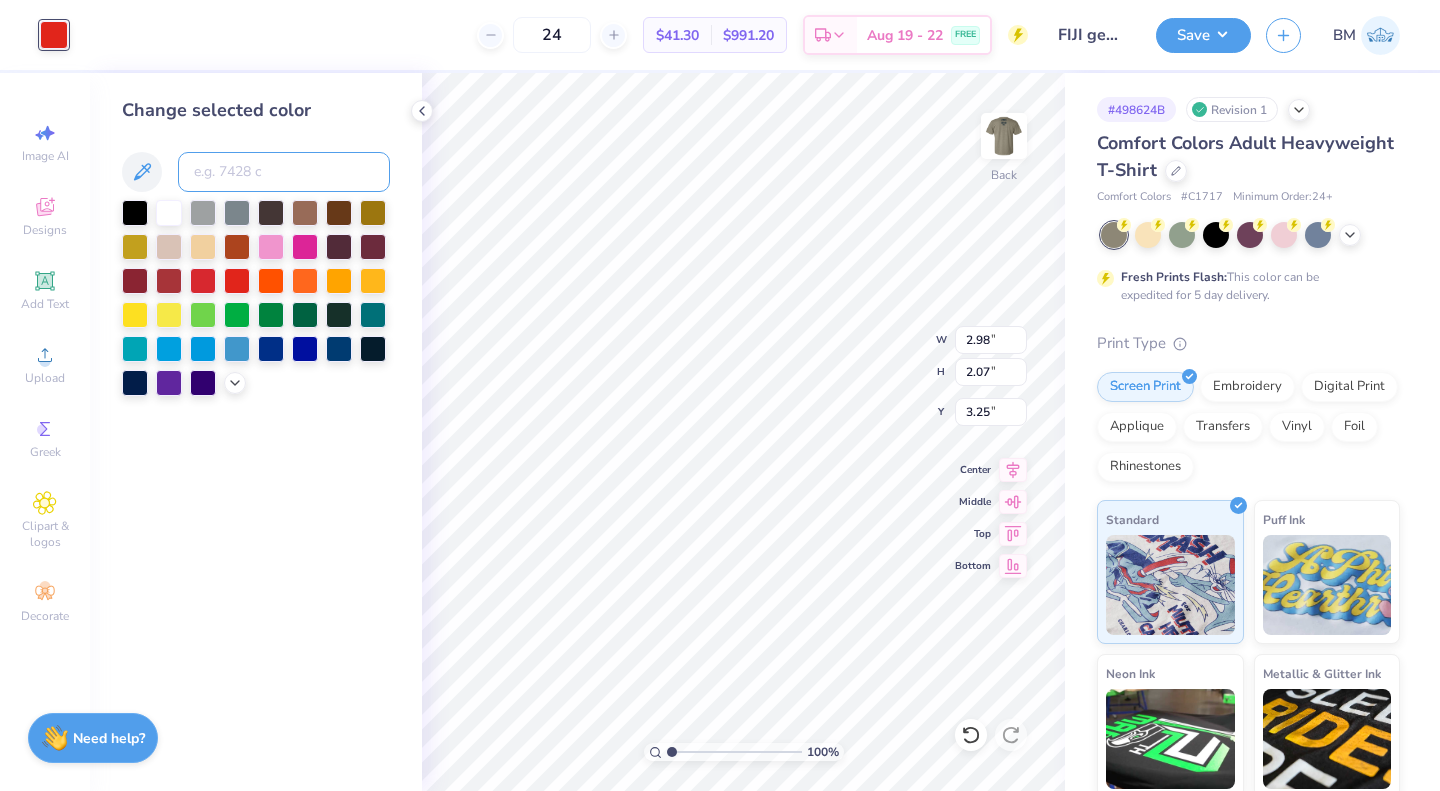 click at bounding box center [284, 172] 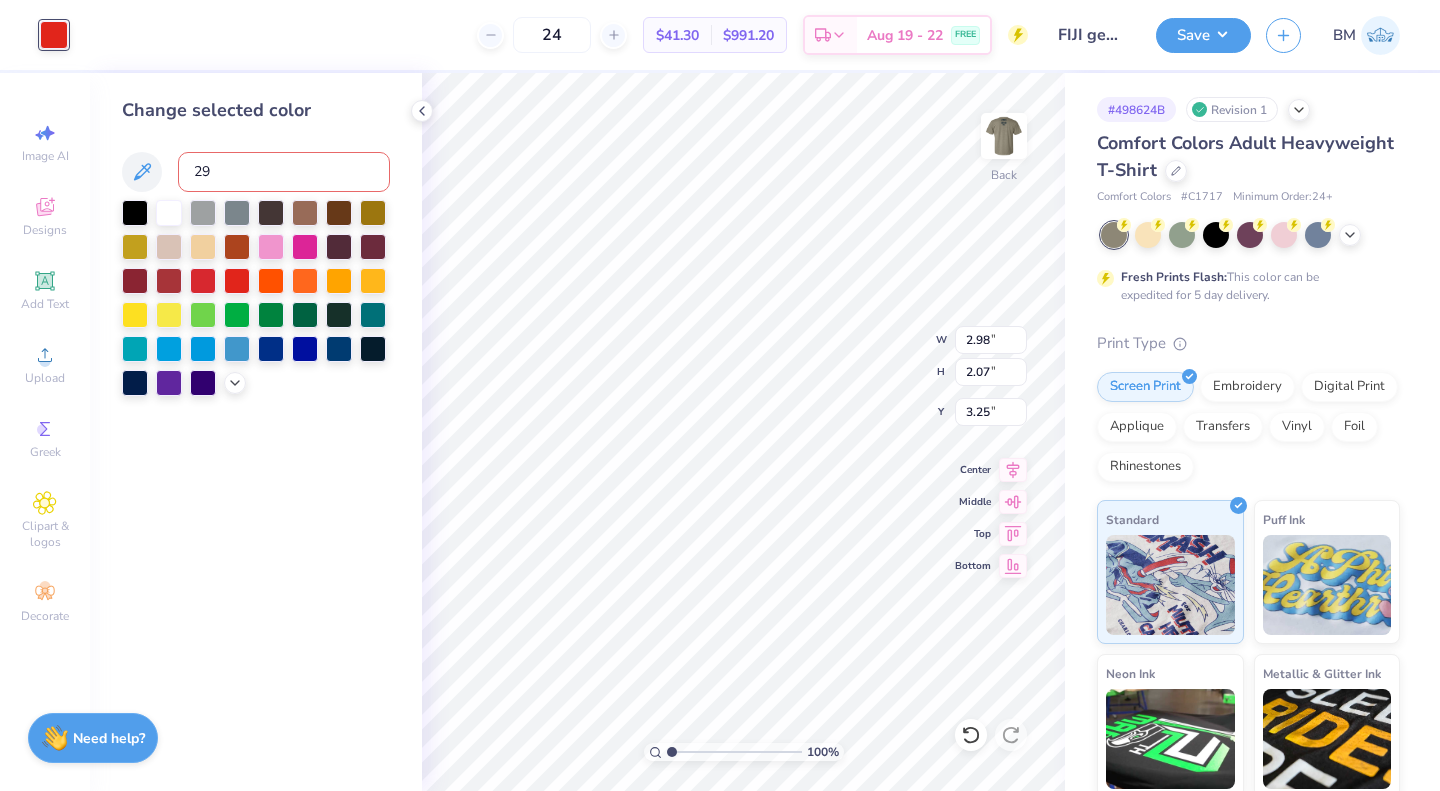 type on "296" 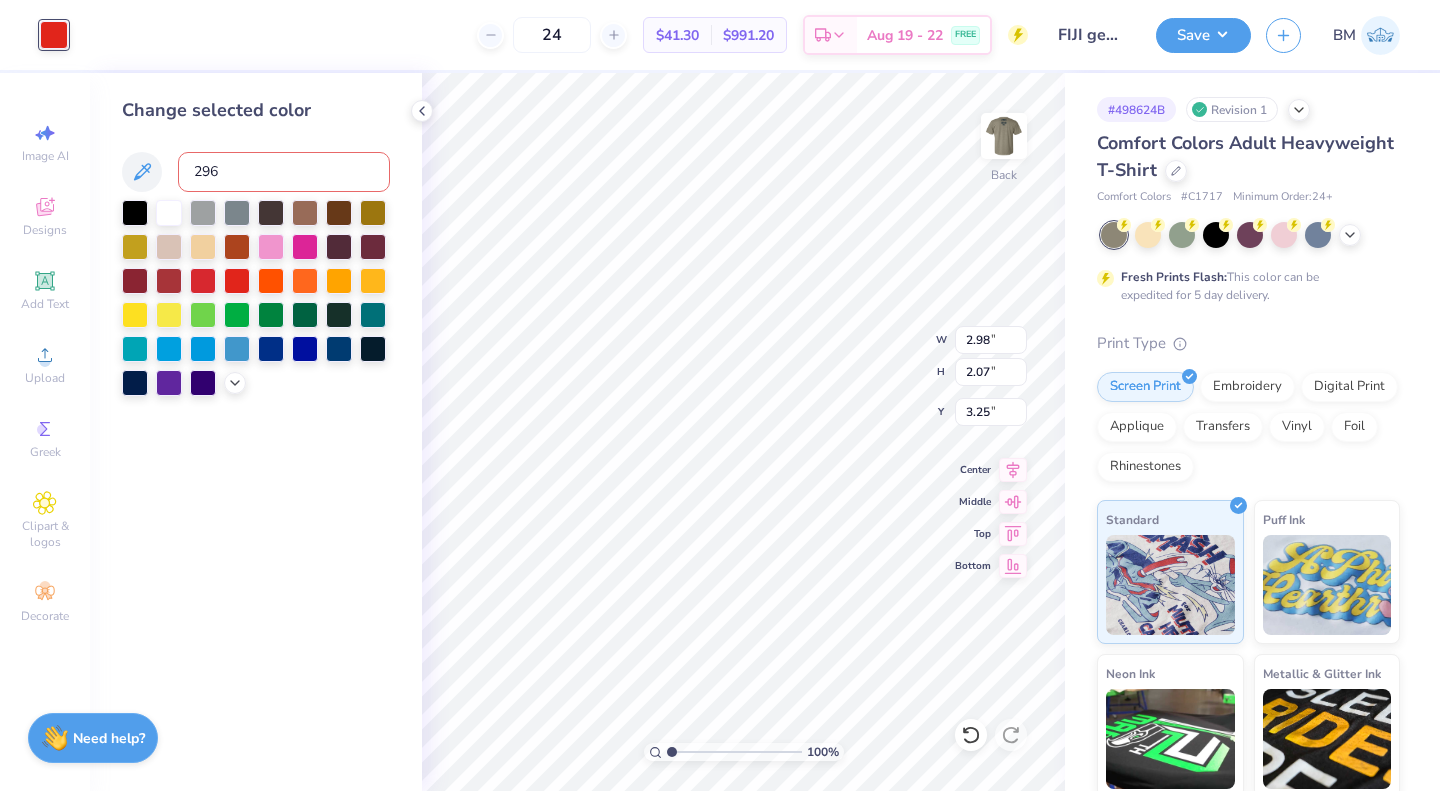 type 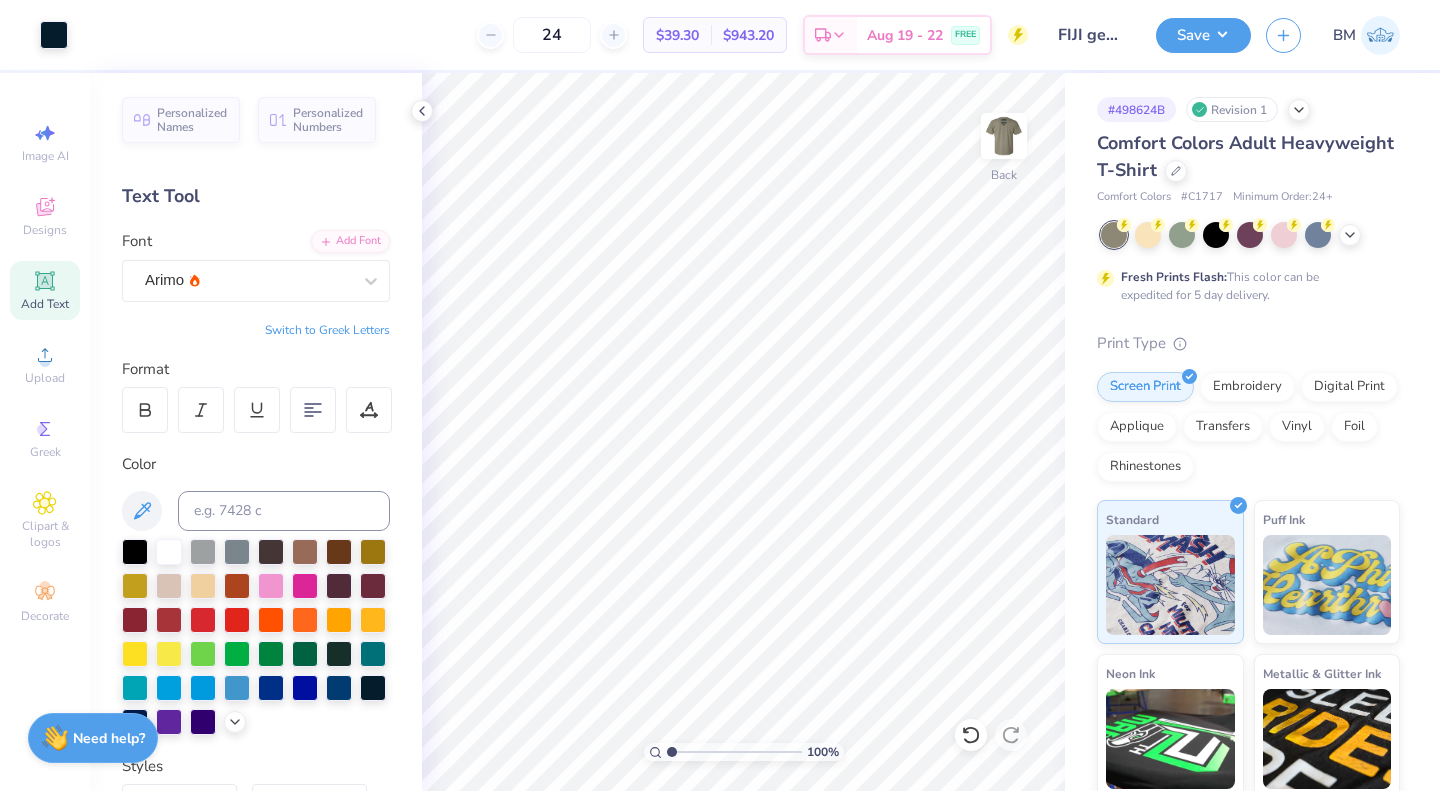 click at bounding box center [1004, 136] 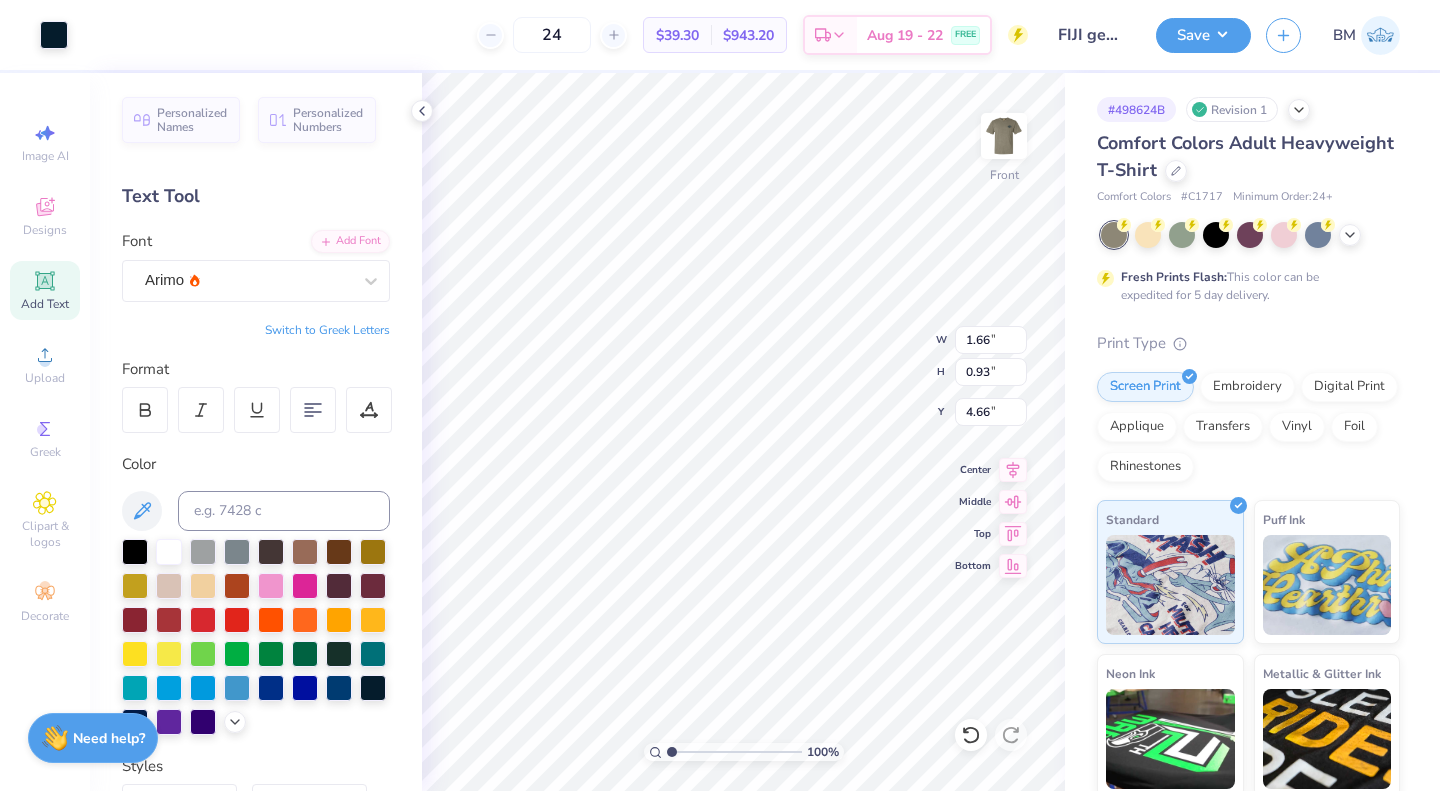 type on "7.70" 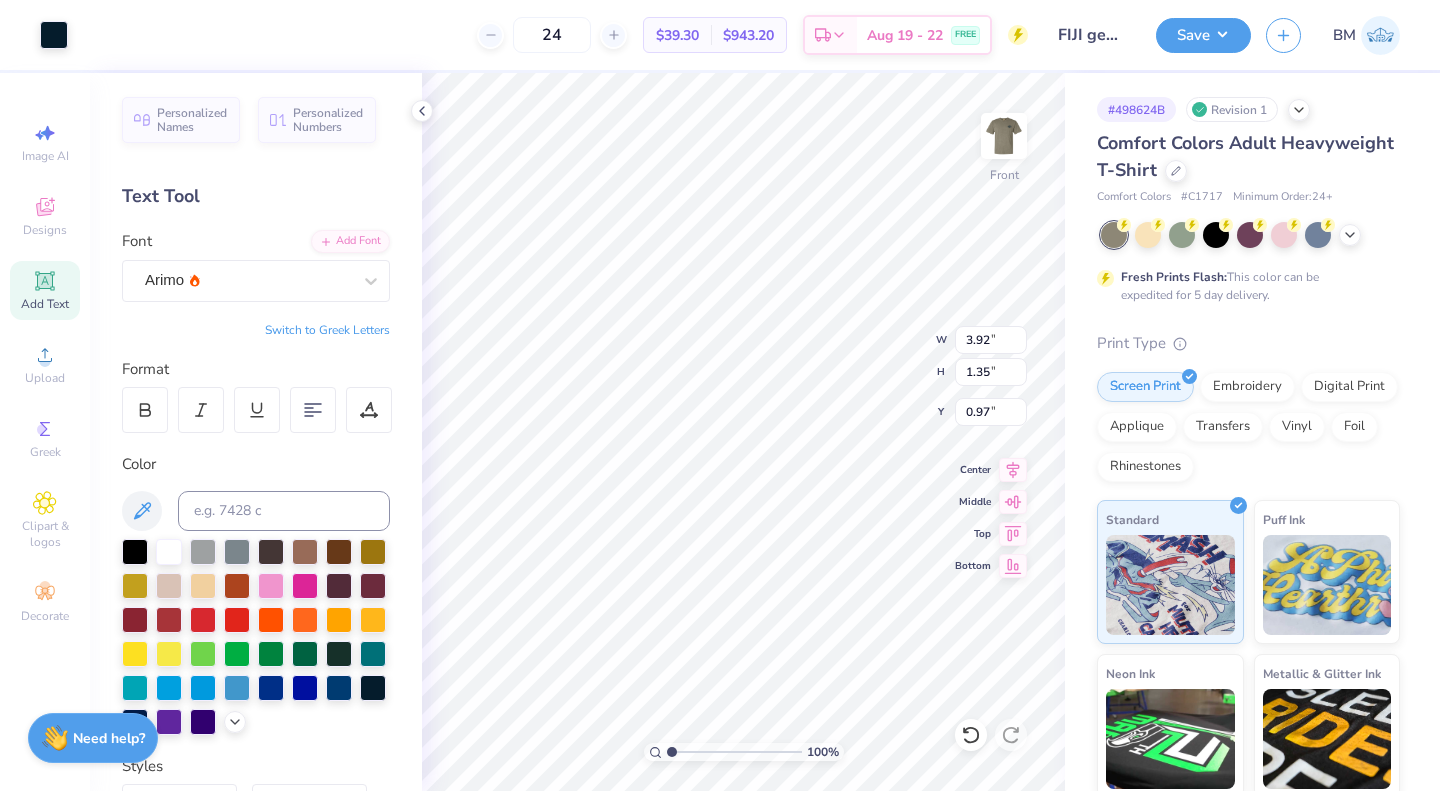 type on "4.42" 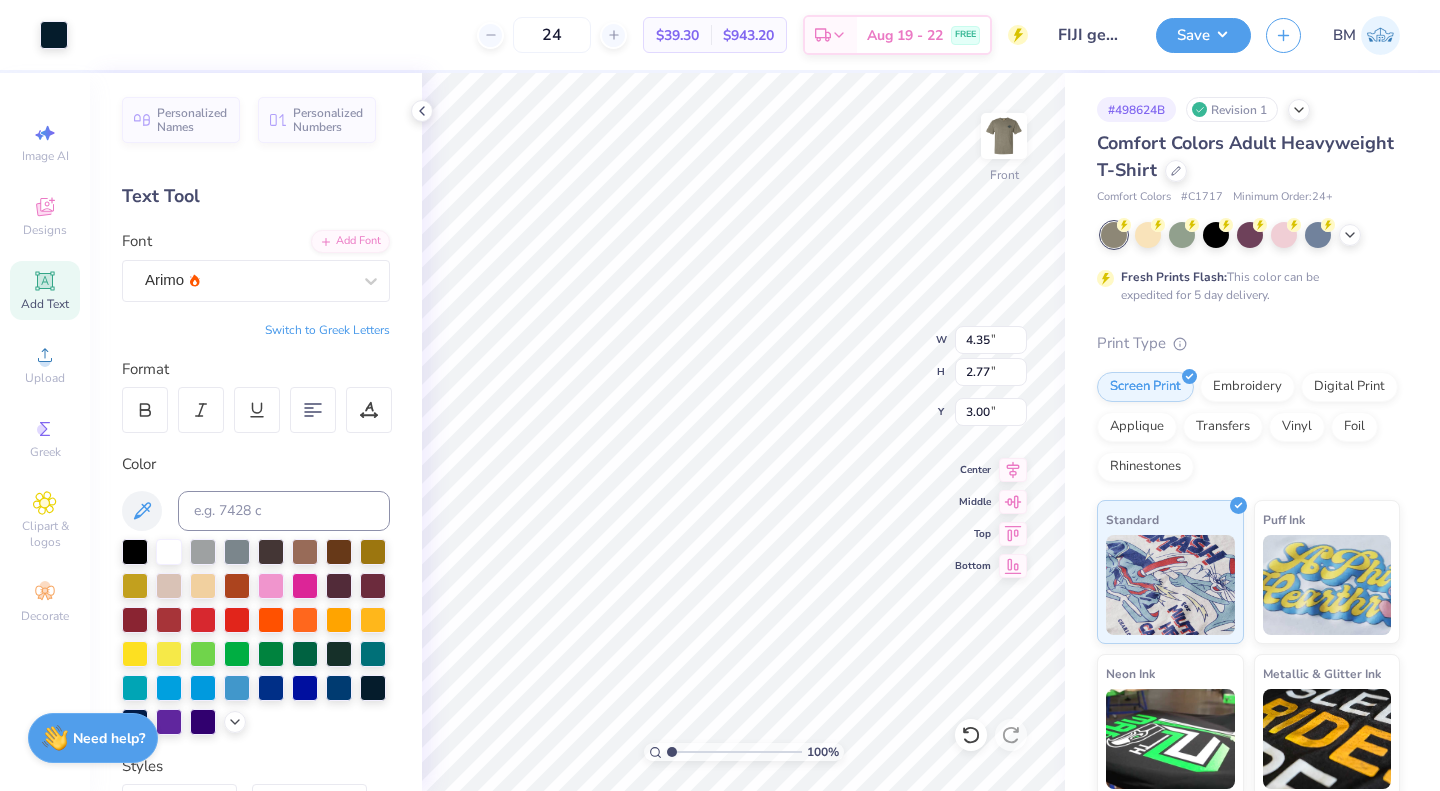 type on "1.26" 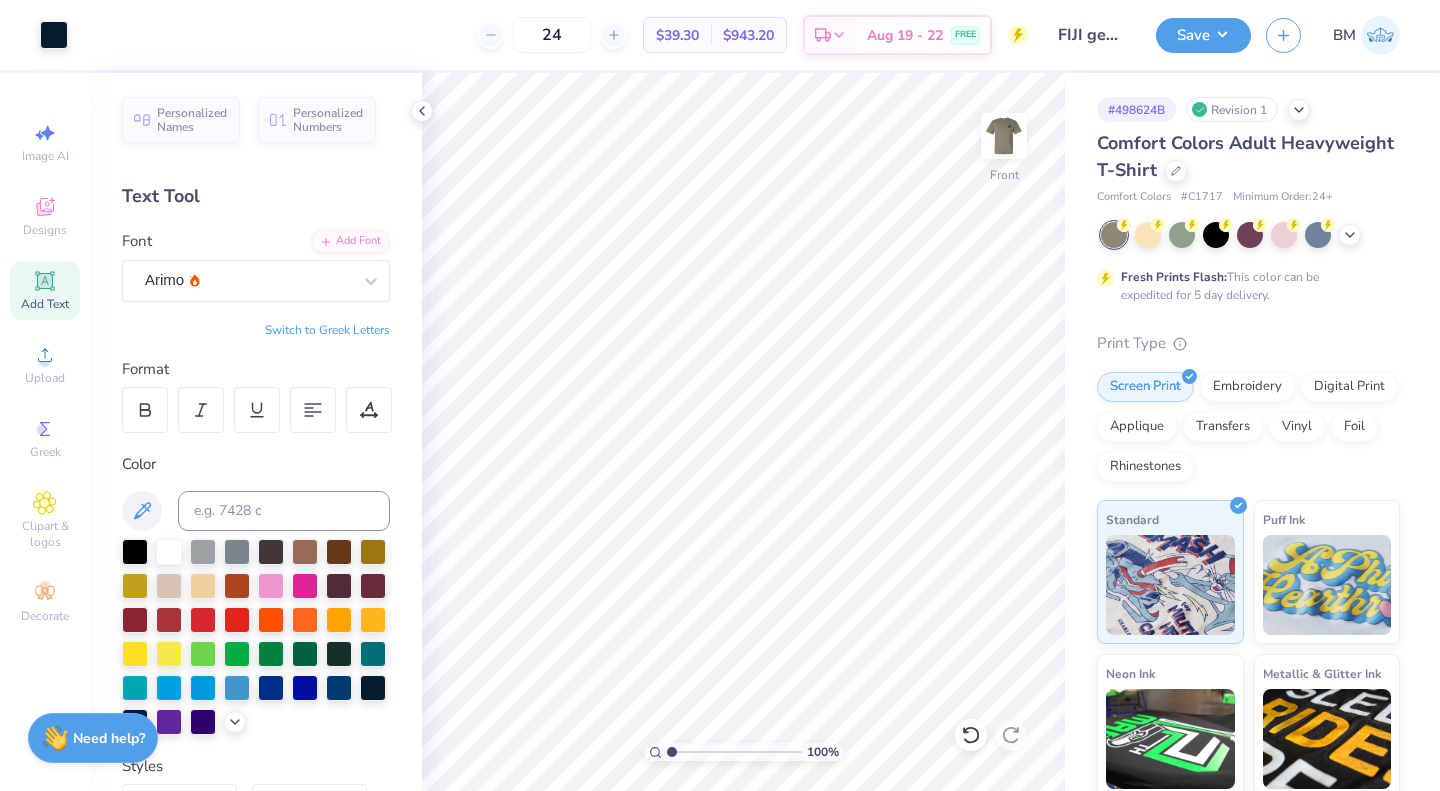 click at bounding box center [1004, 136] 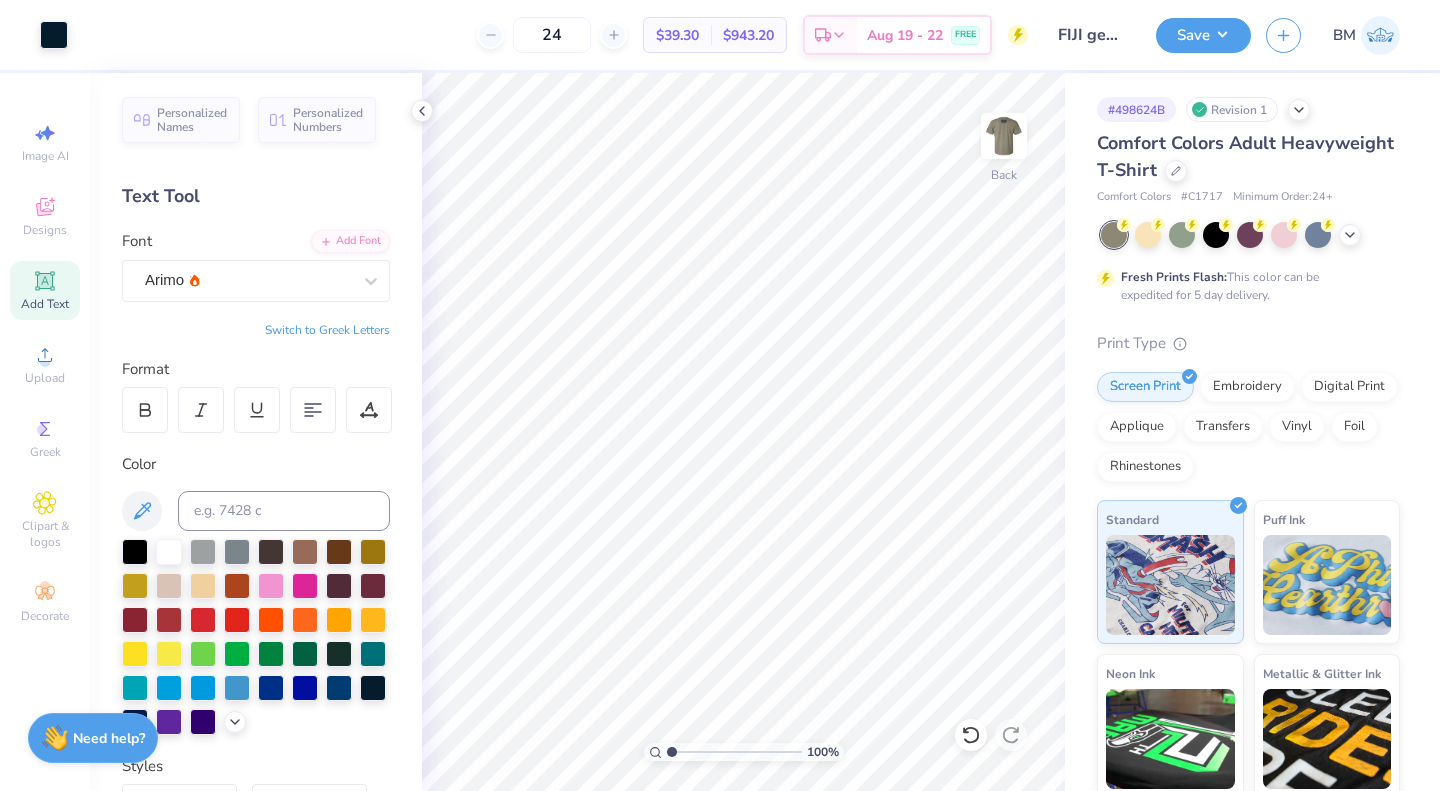 click 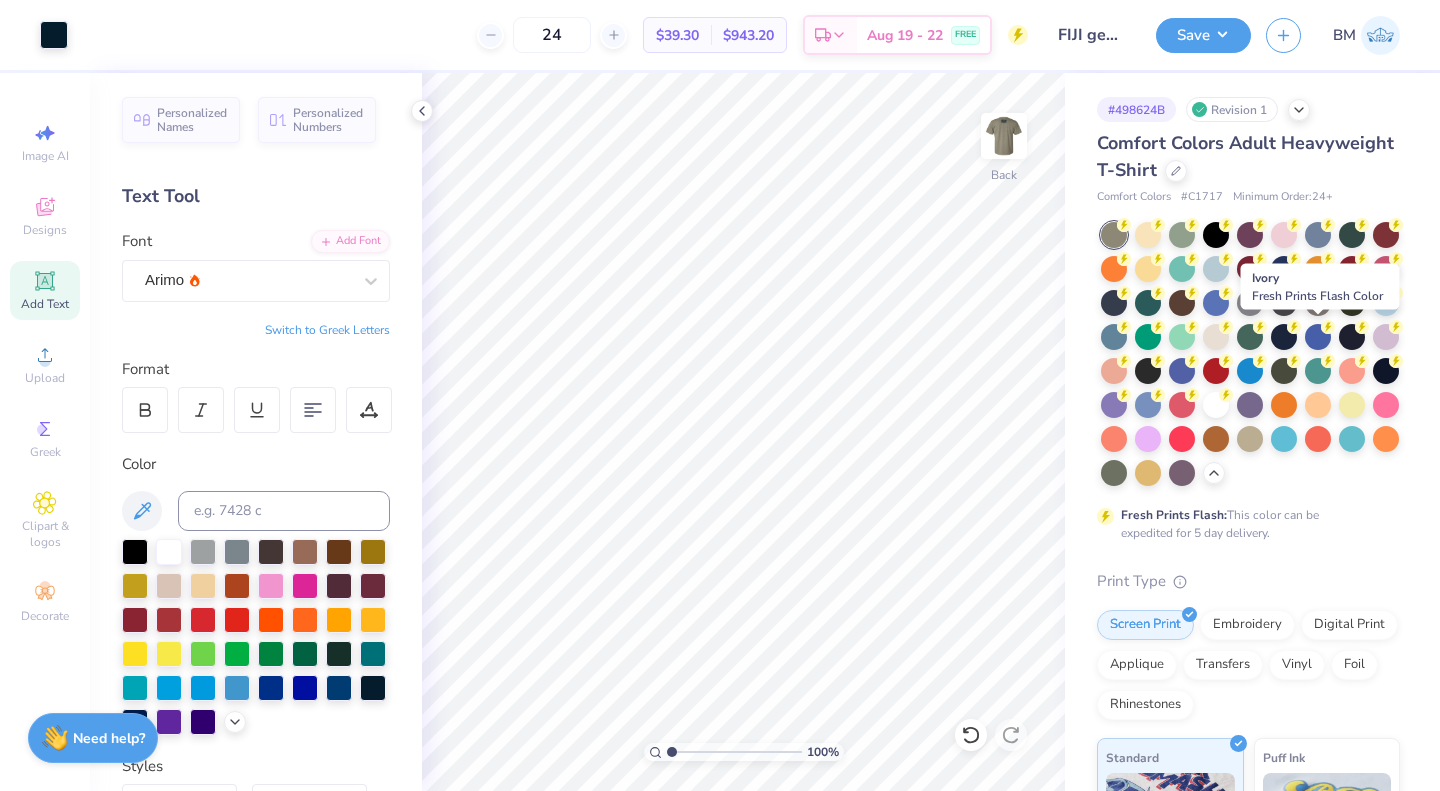 click at bounding box center (1216, 337) 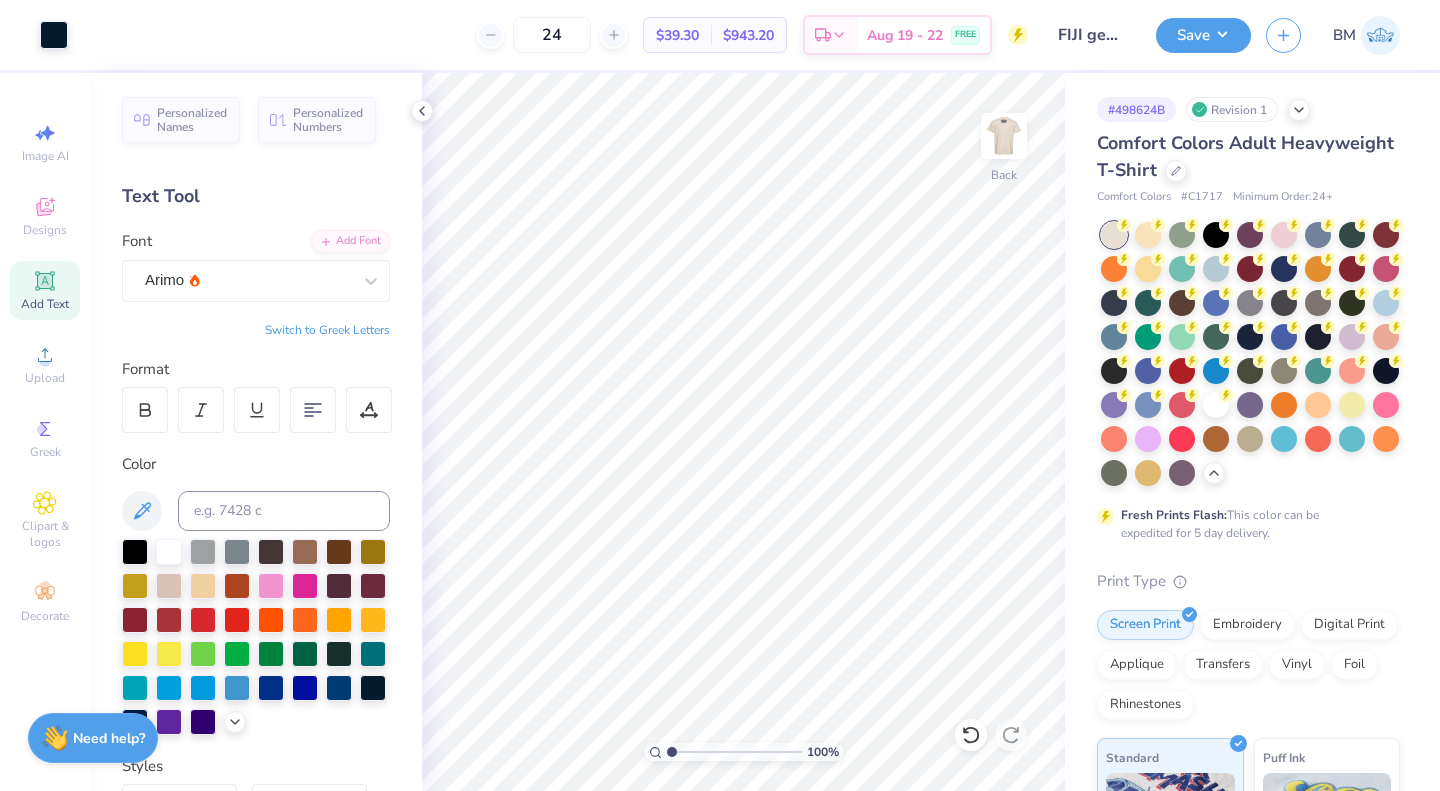 click at bounding box center [1182, 473] 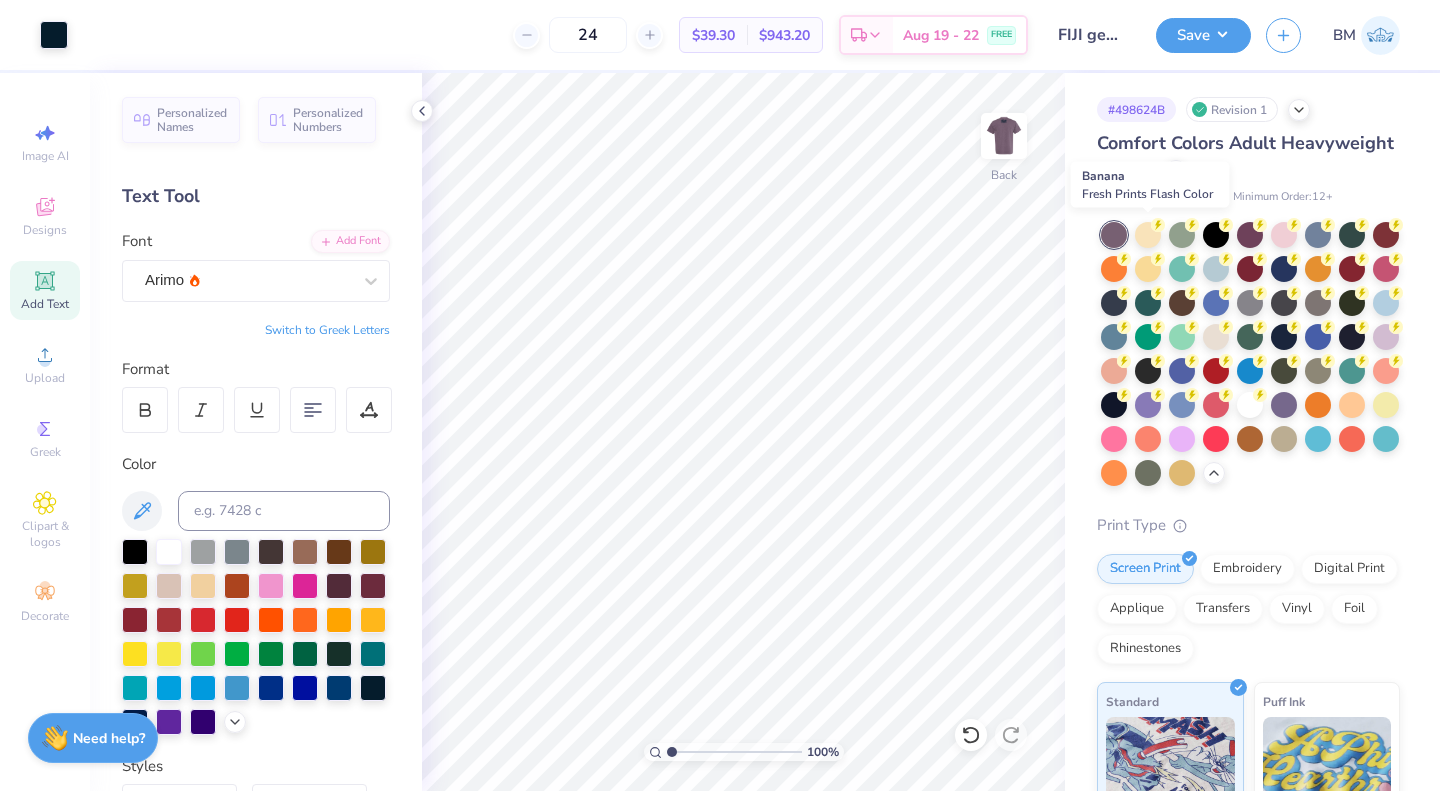 click at bounding box center [1148, 235] 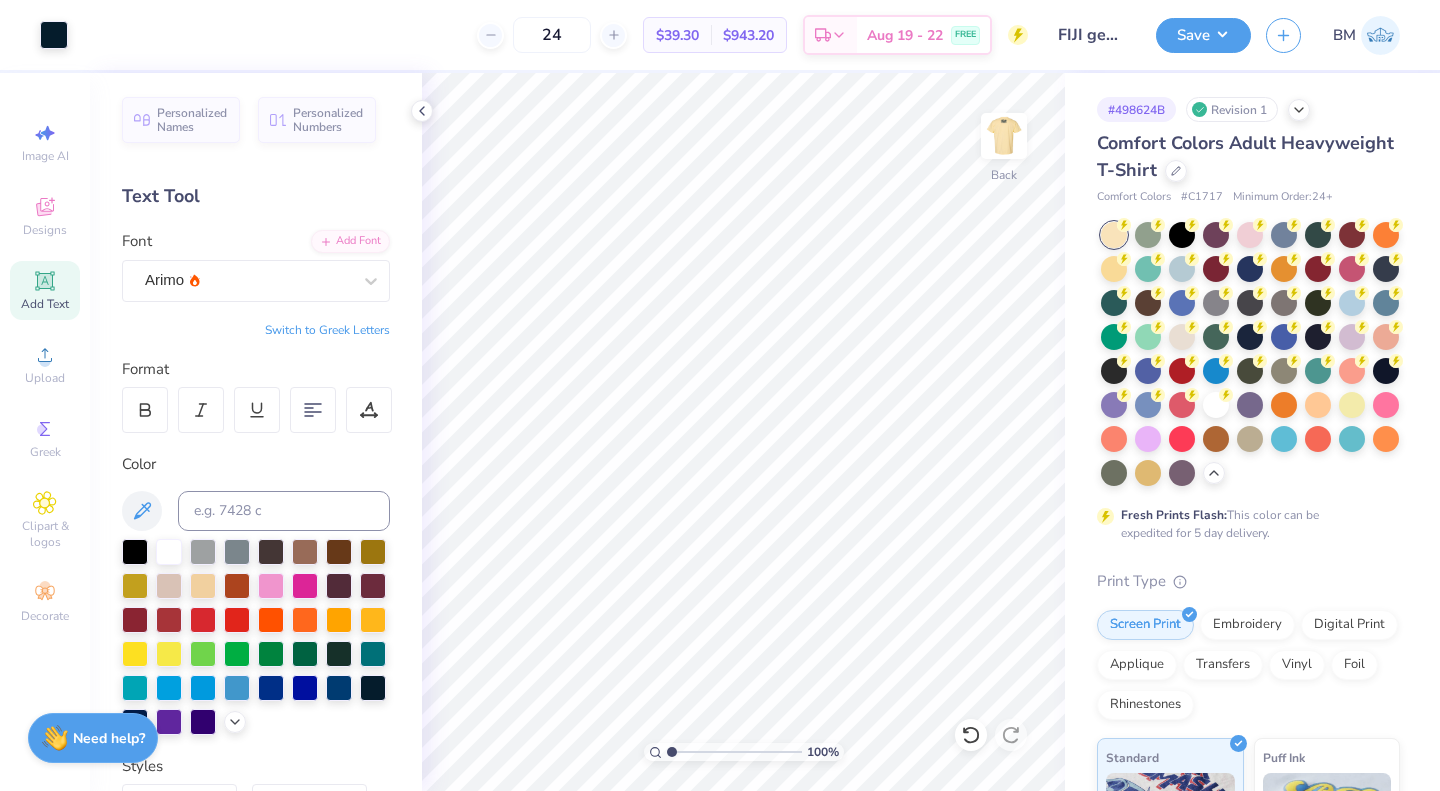 click at bounding box center (1352, 405) 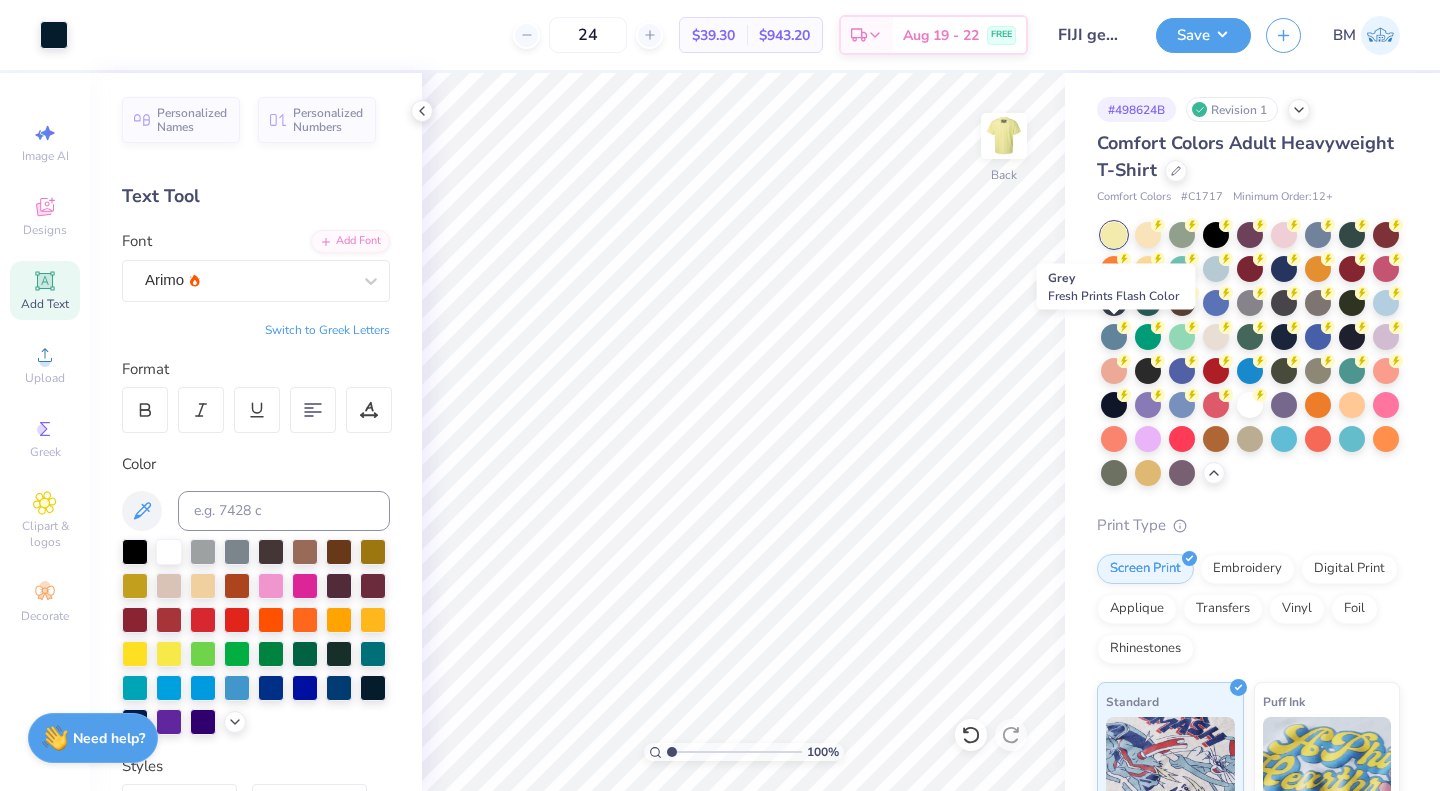 click at bounding box center [1318, 303] 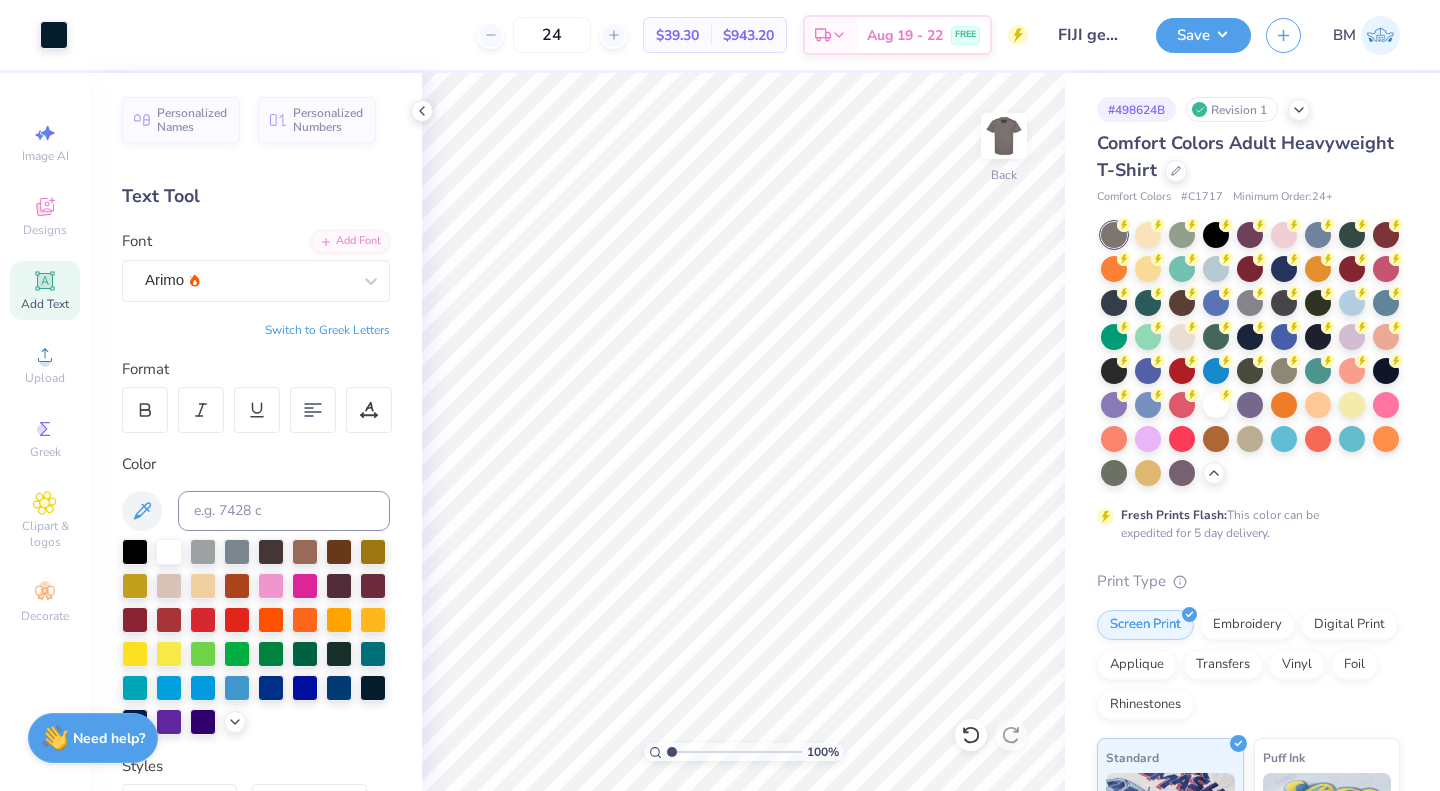 click at bounding box center (54, 35) 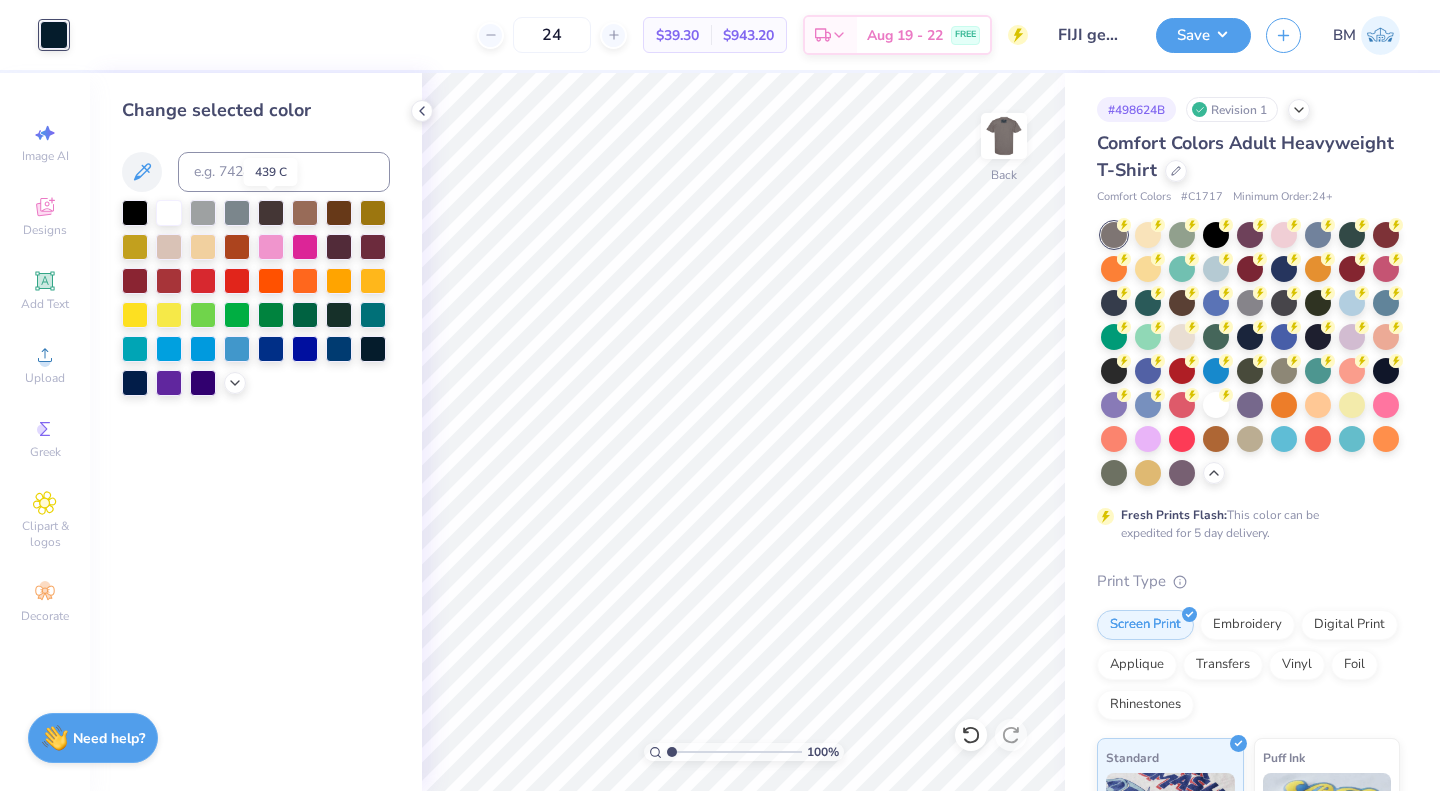 click at bounding box center (271, 213) 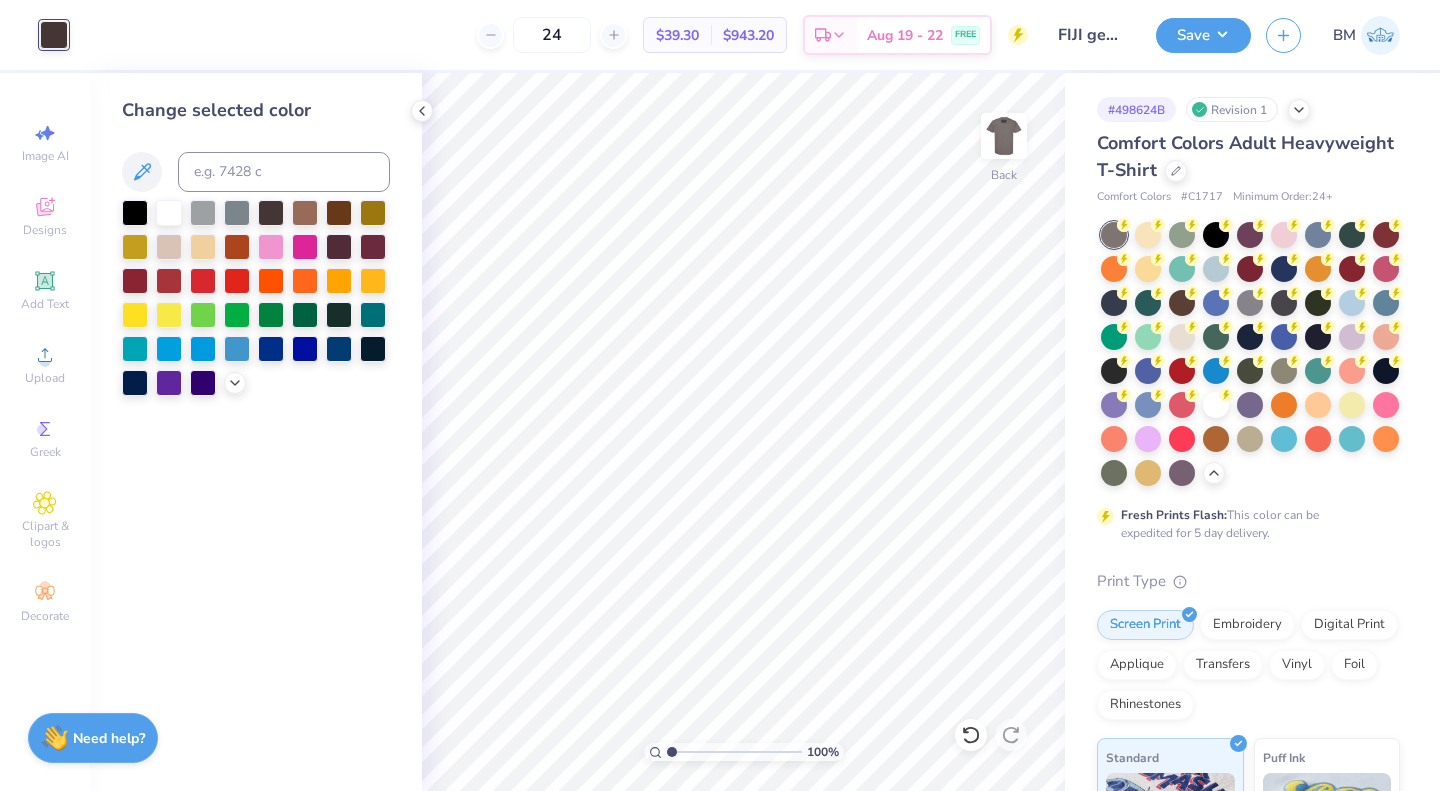 click at bounding box center (1004, 136) 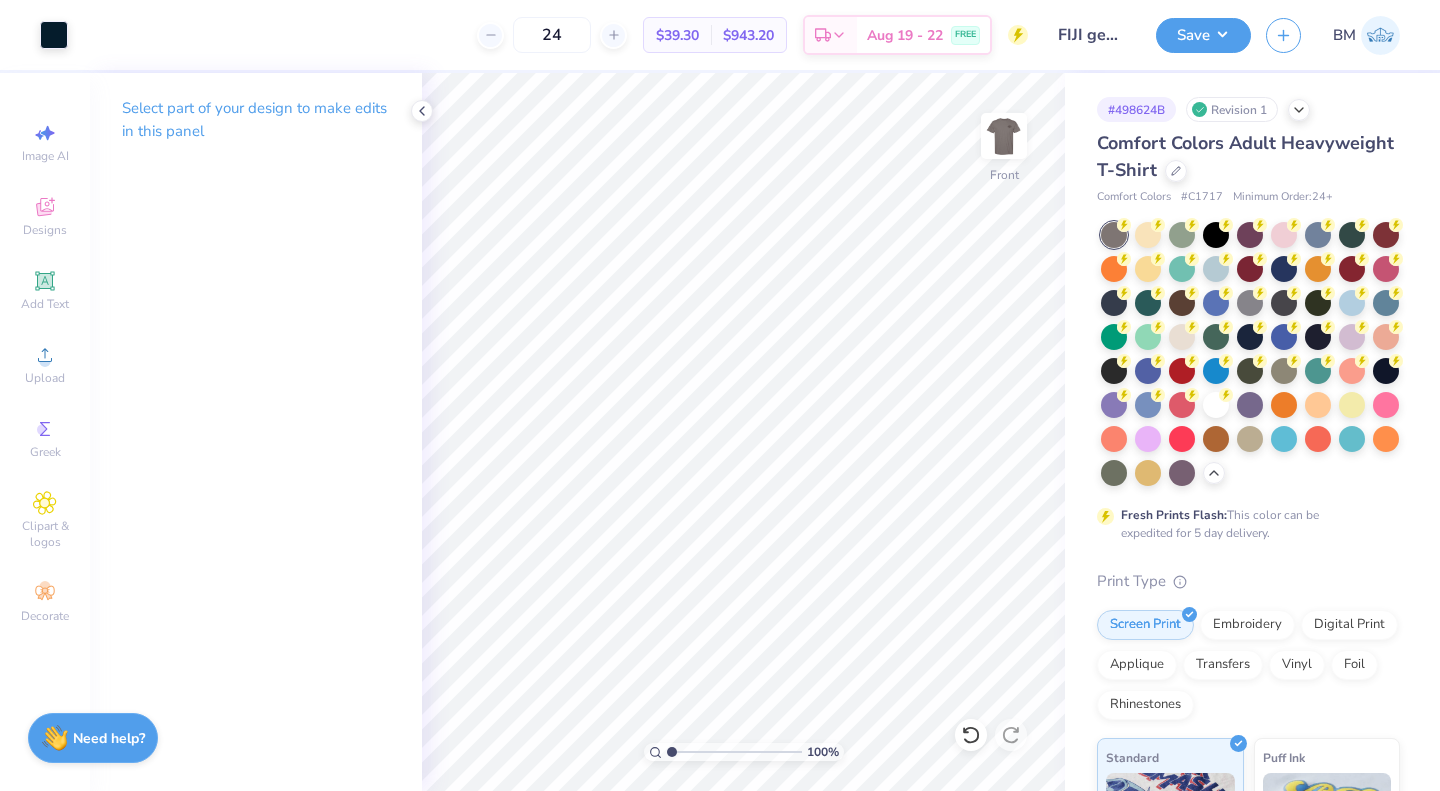 click at bounding box center [54, 35] 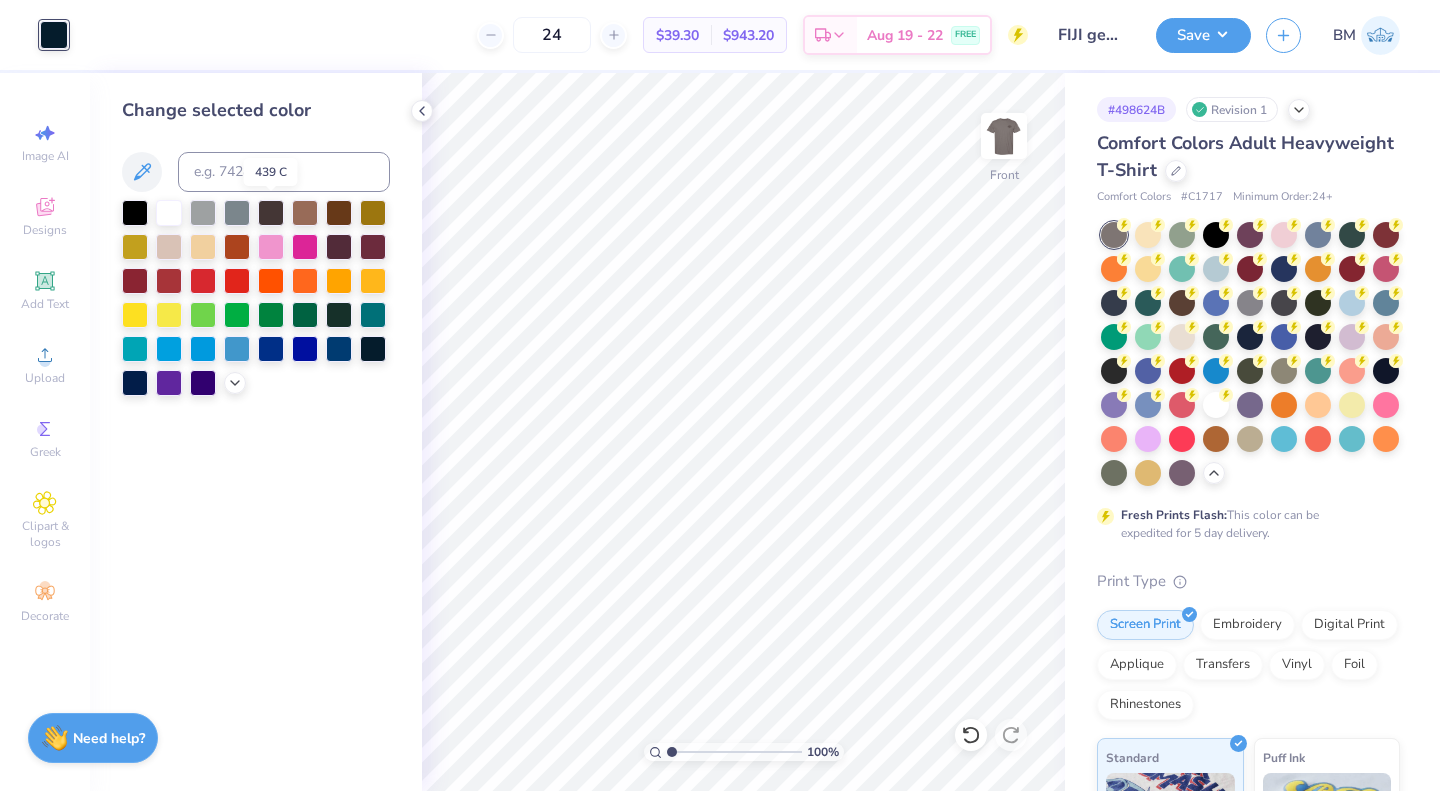 click at bounding box center [271, 213] 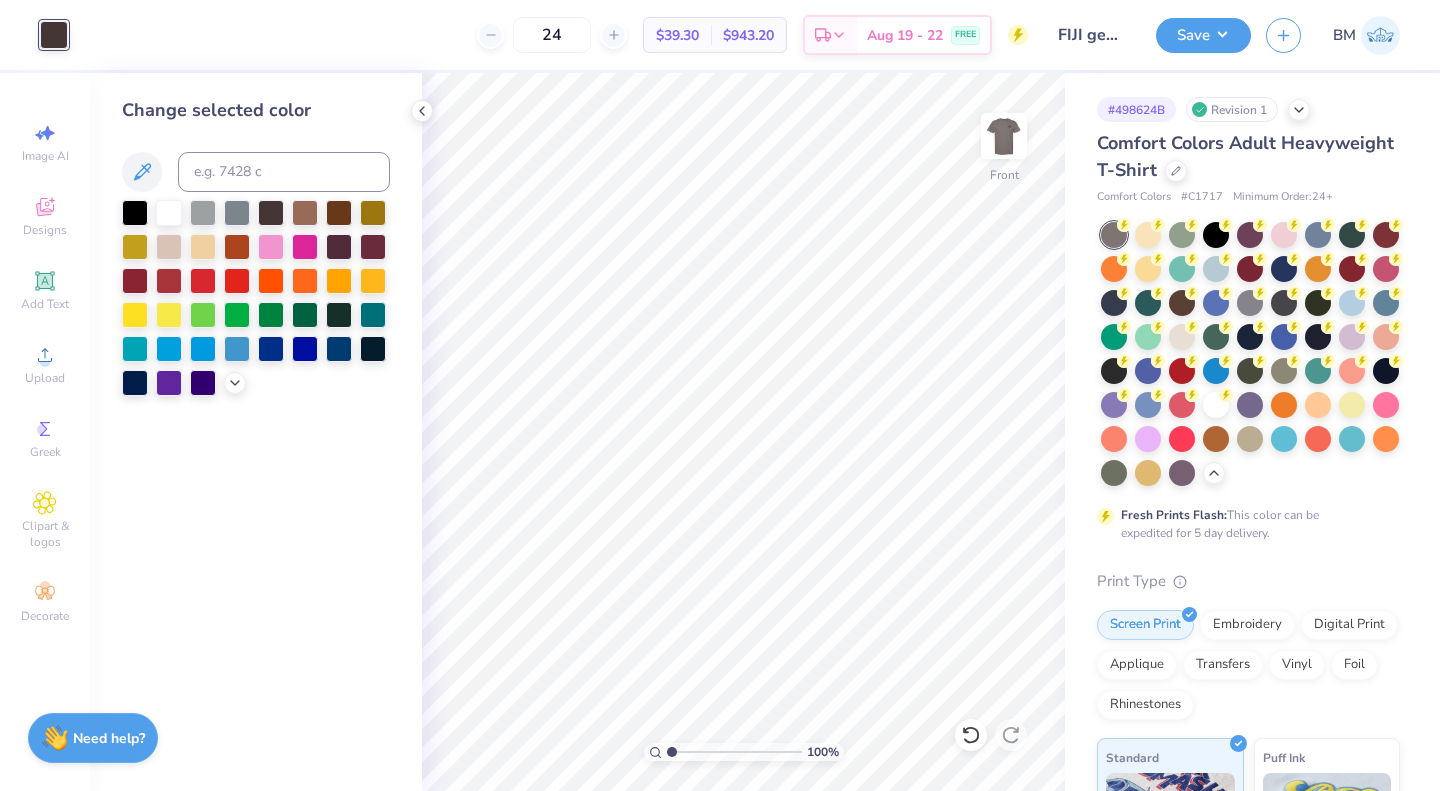 click at bounding box center [1004, 136] 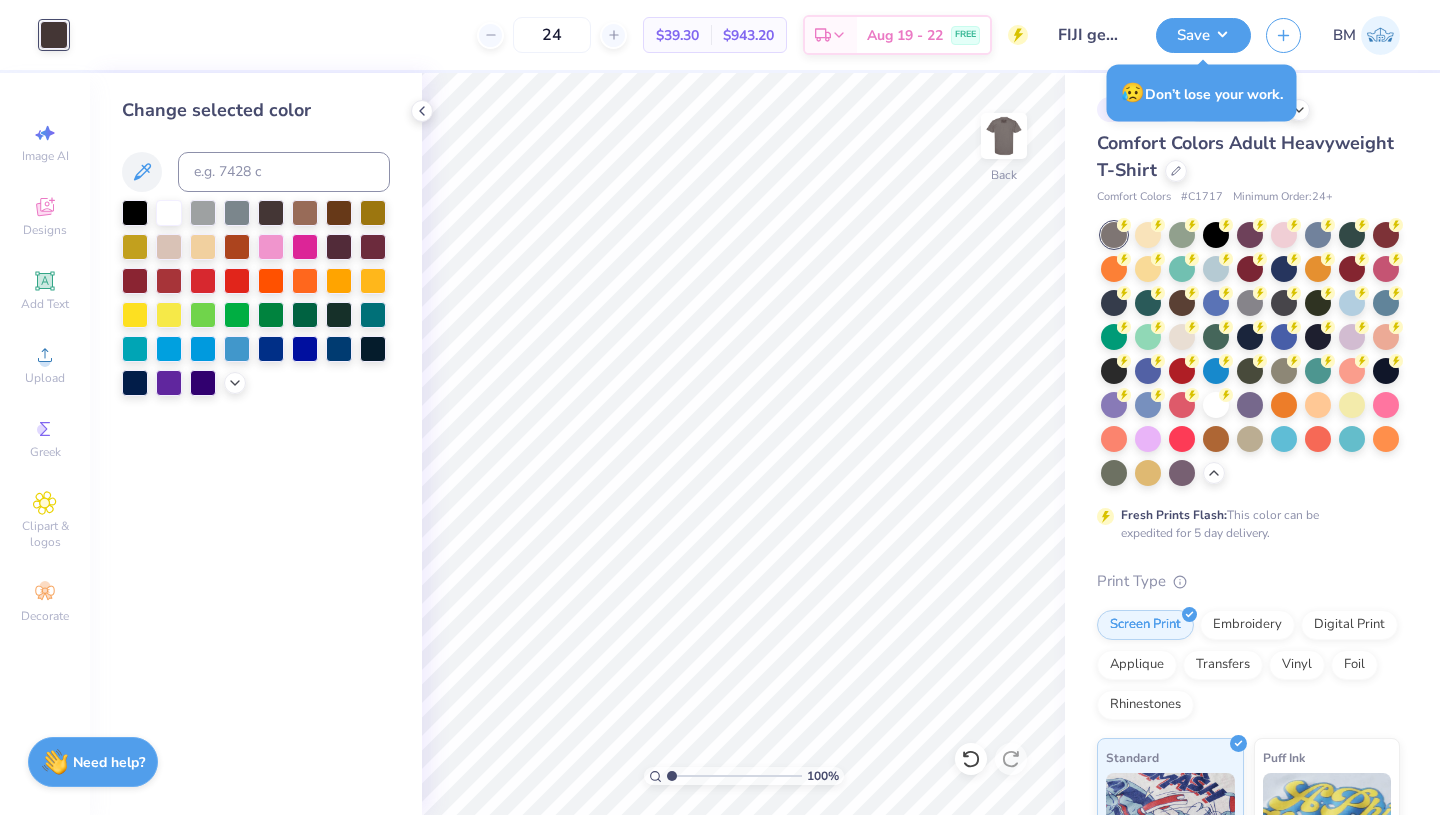 click 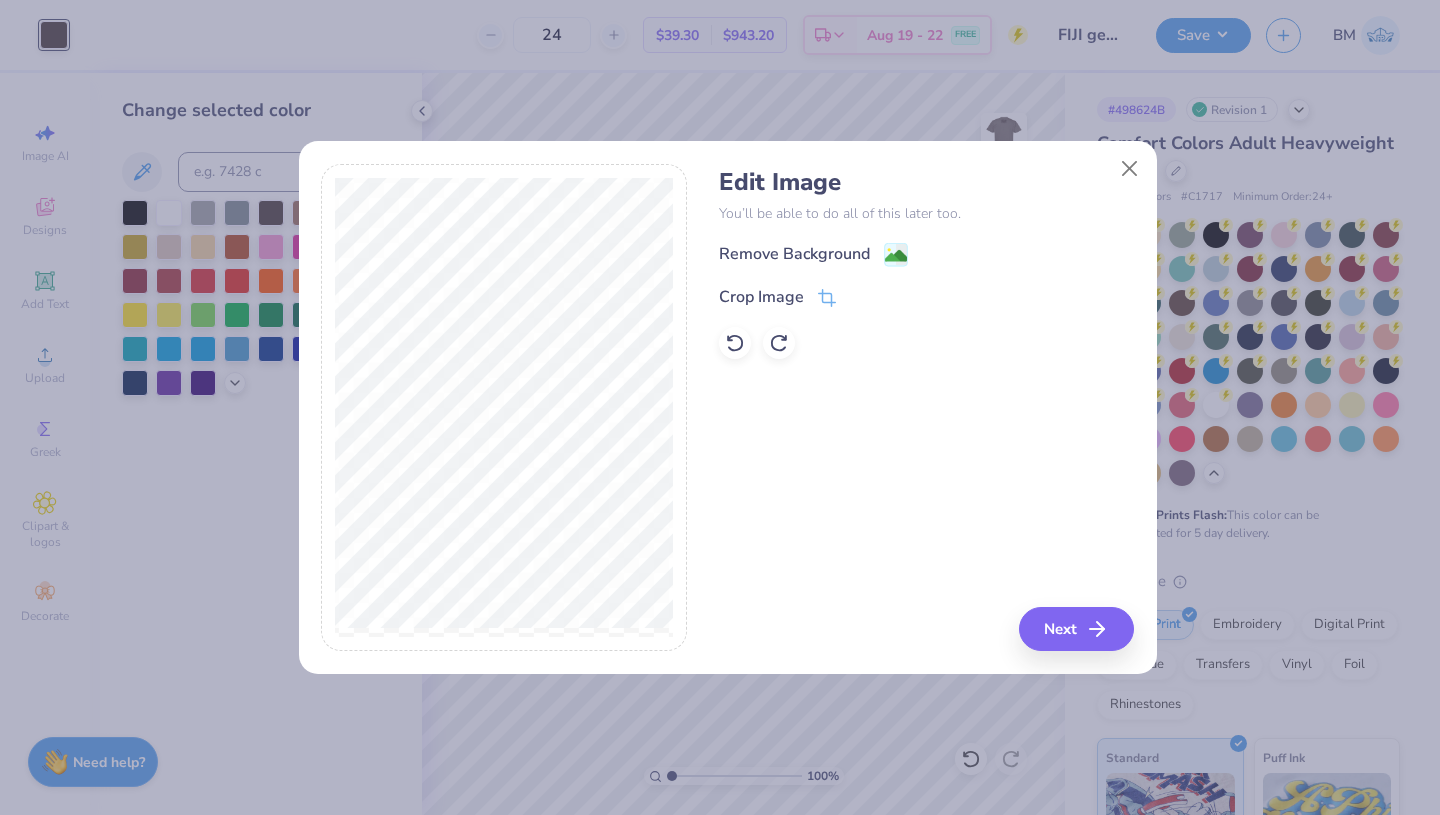 click 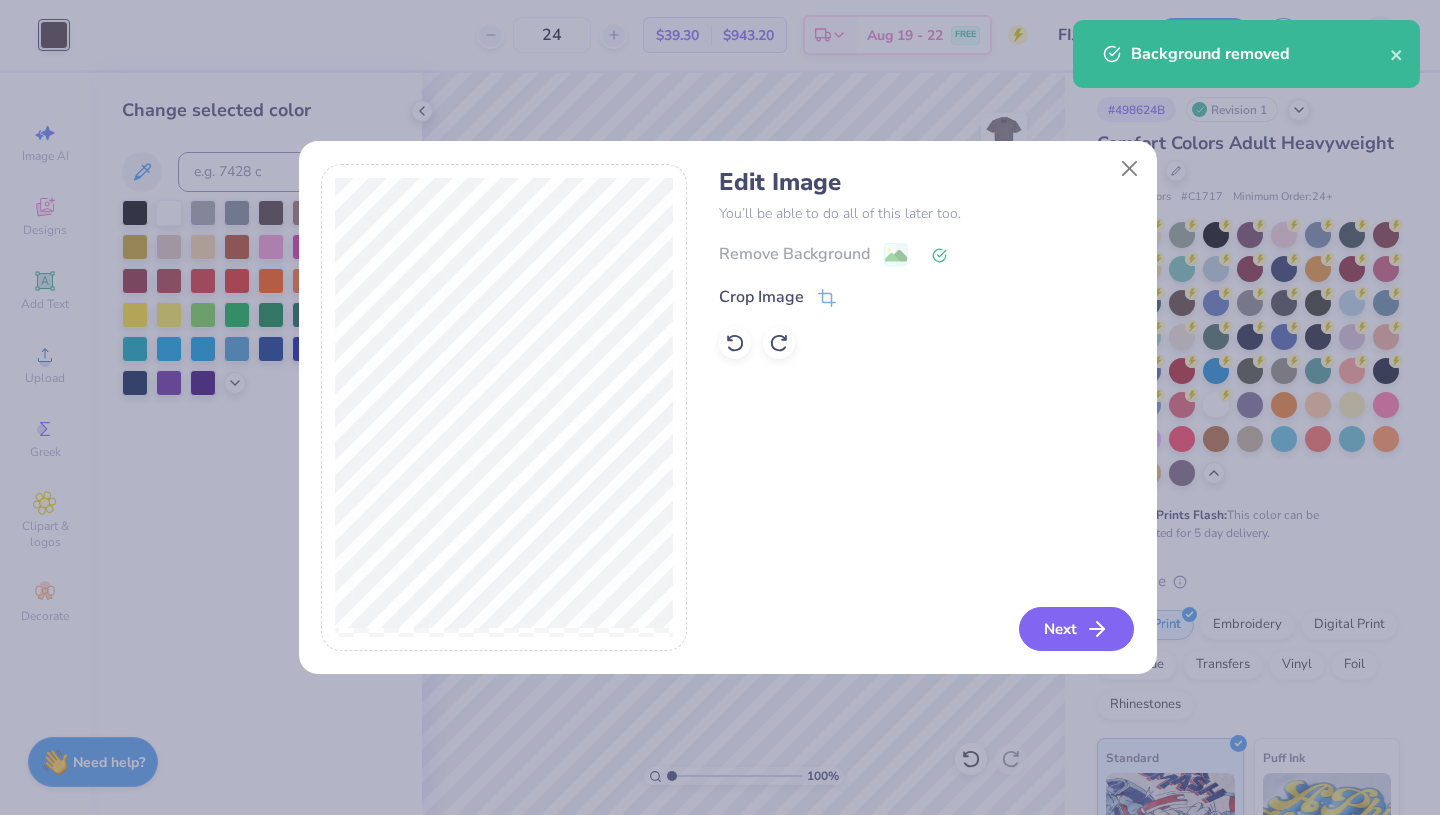 click on "Next" at bounding box center [1076, 629] 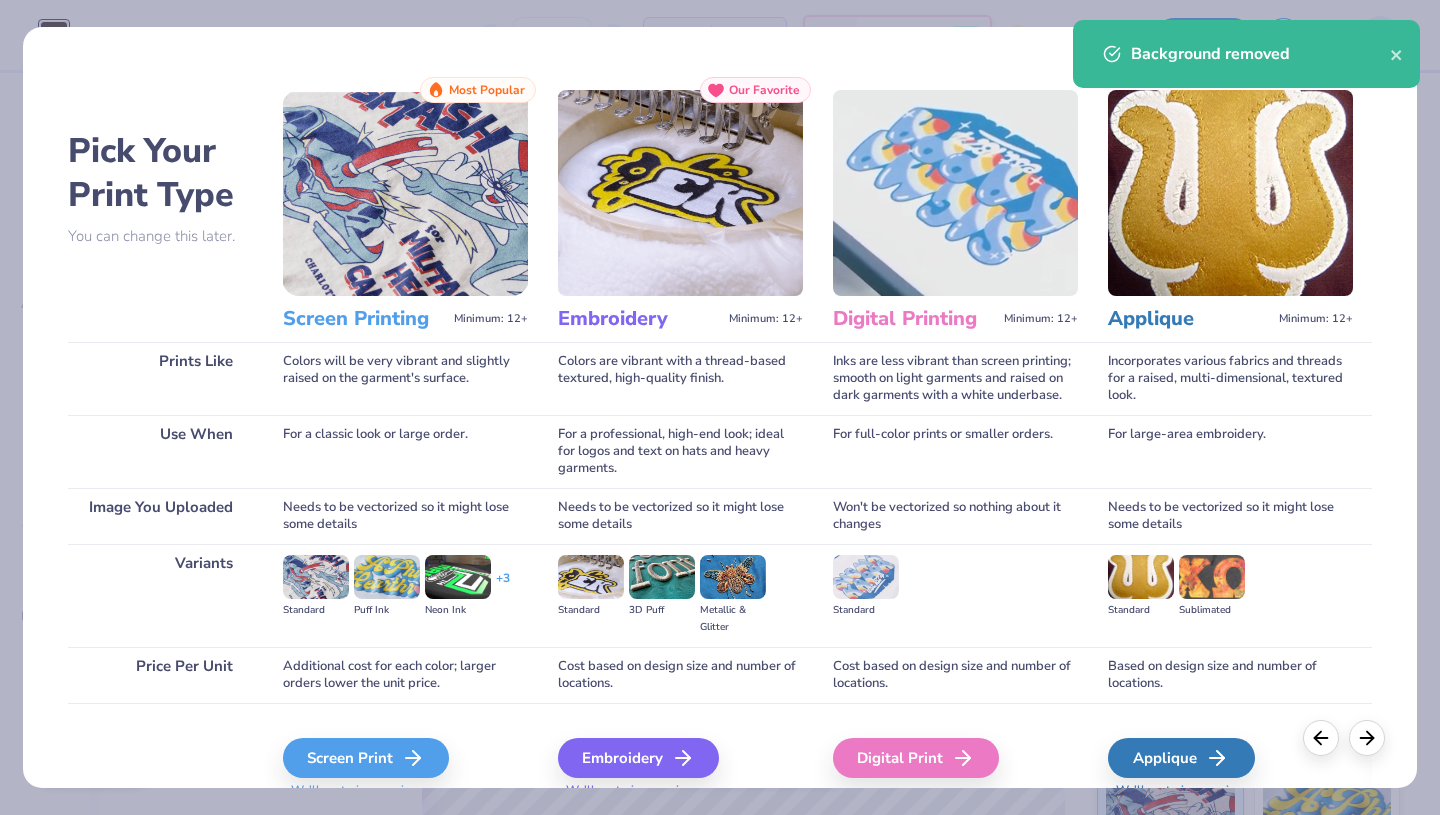 click on "Screen Print" at bounding box center [366, 758] 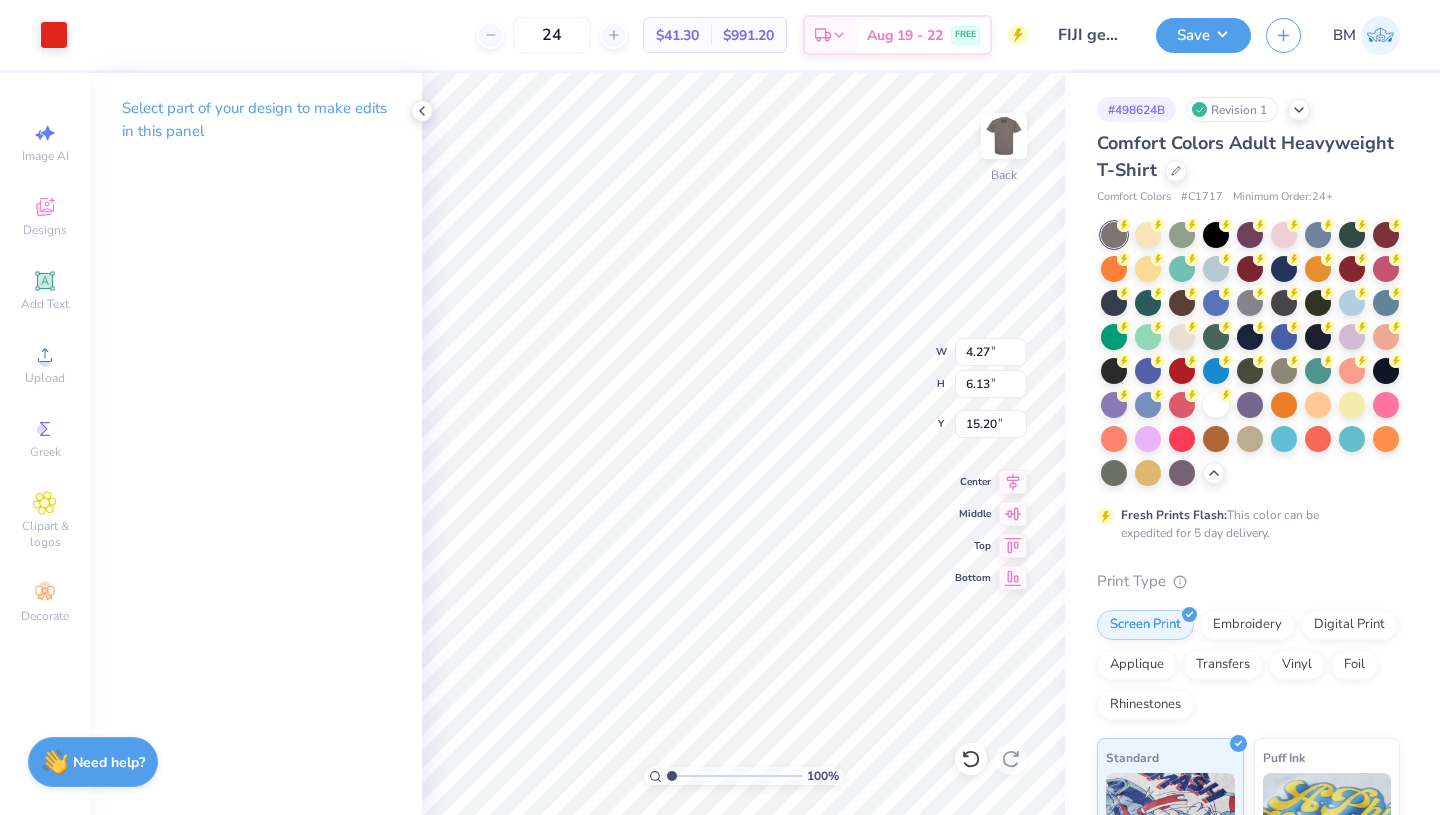 type on "4.27" 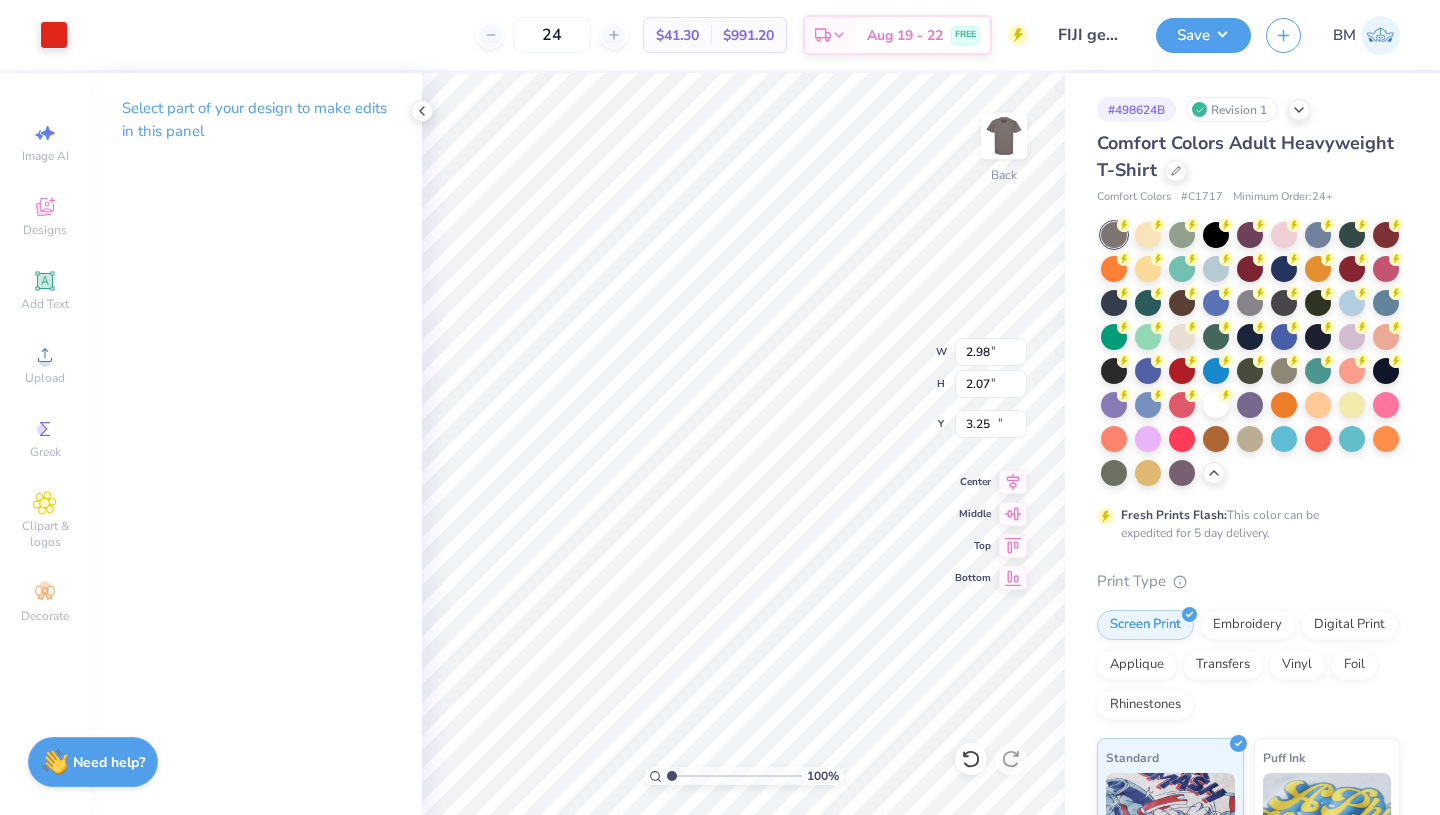 type on "4.27" 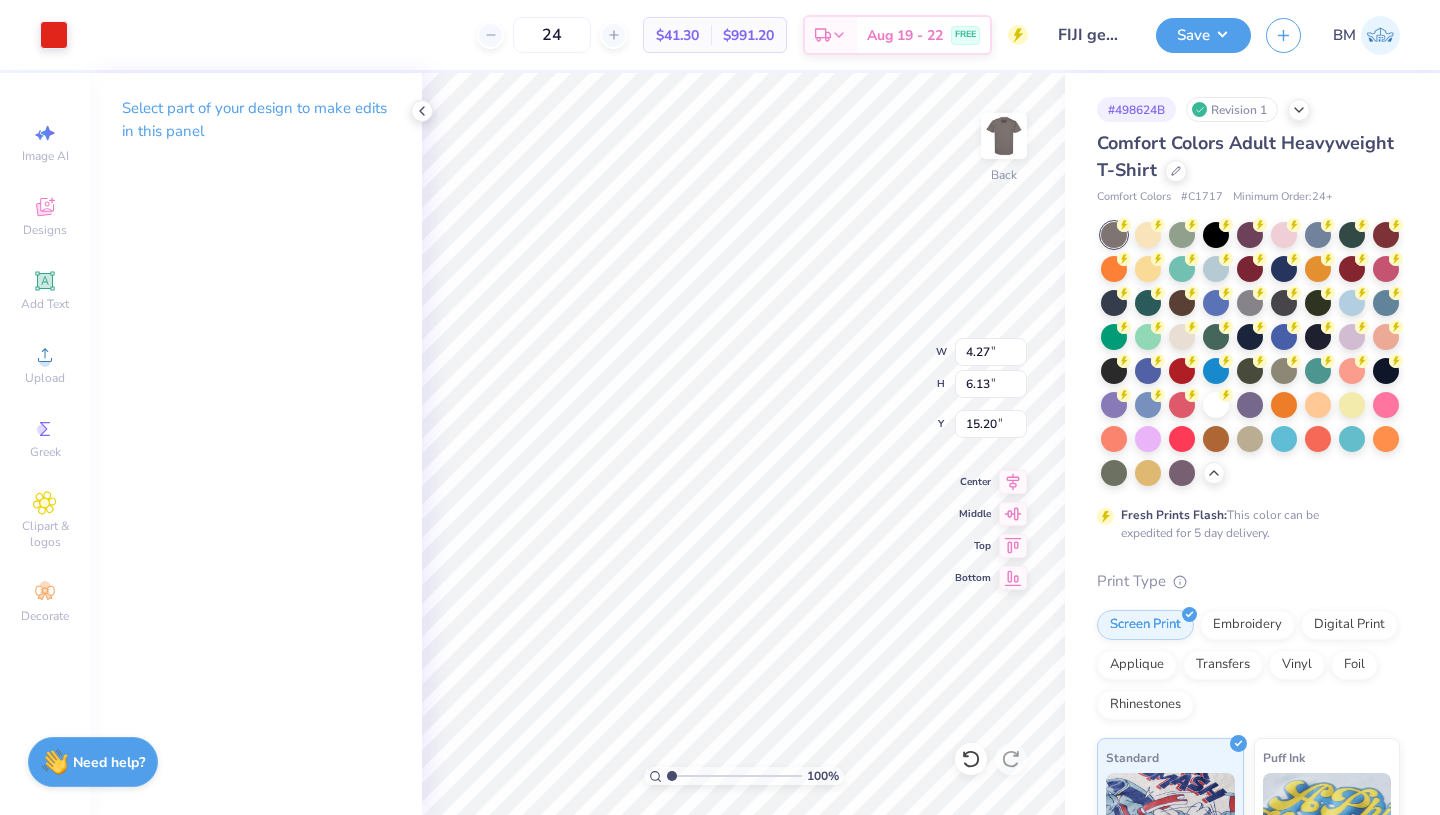 click at bounding box center (54, 35) 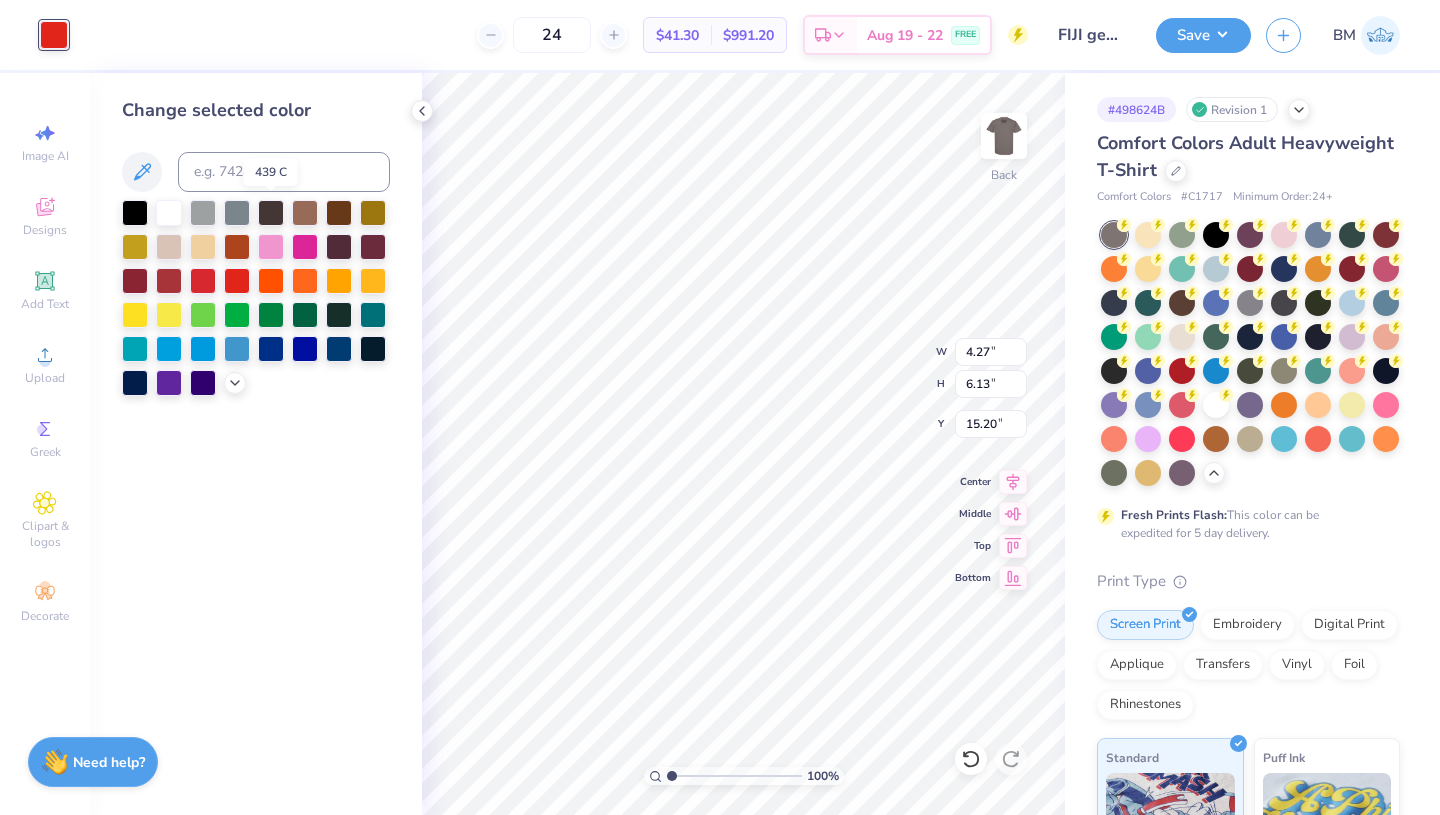 click at bounding box center (271, 213) 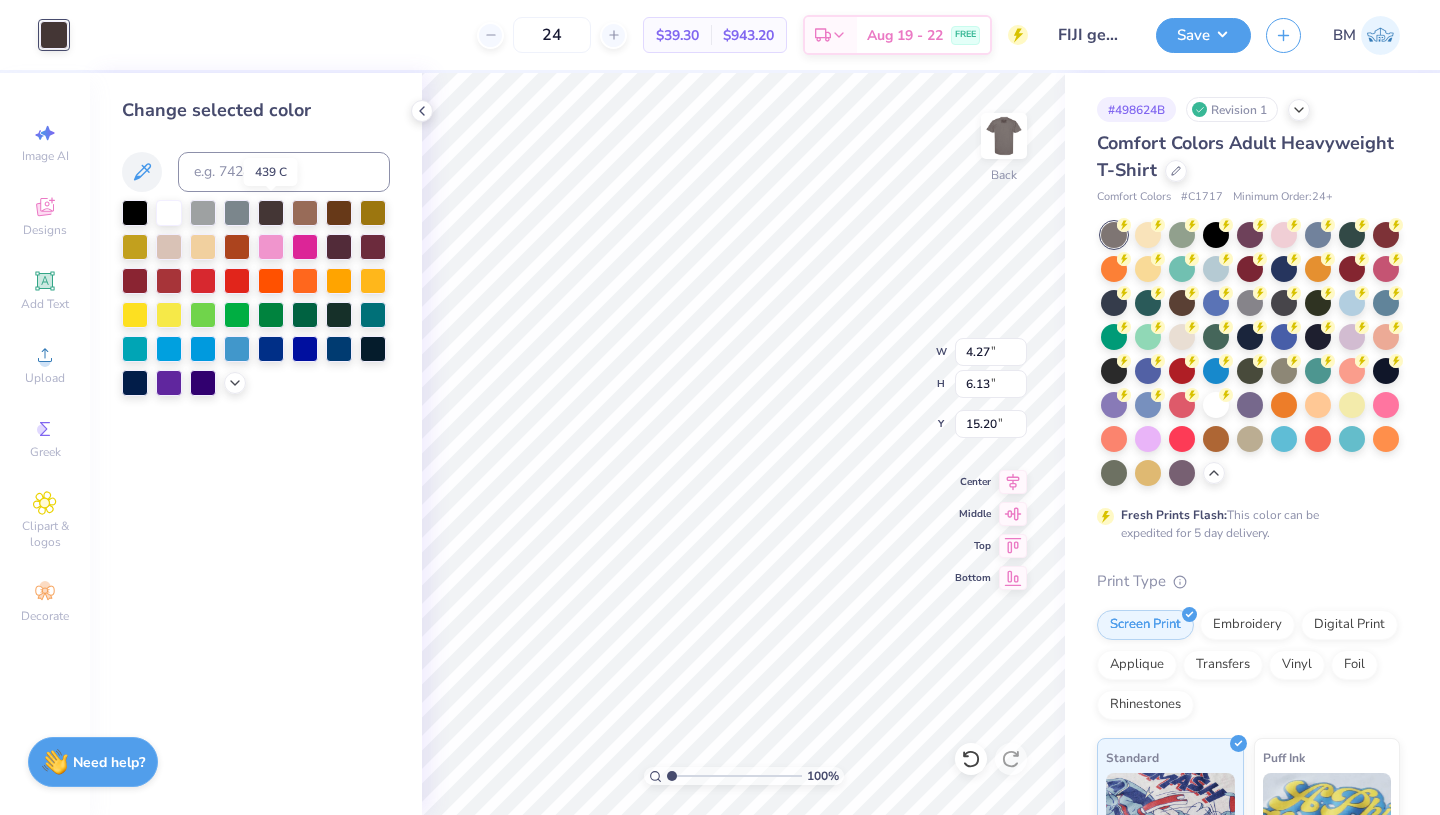click at bounding box center [271, 213] 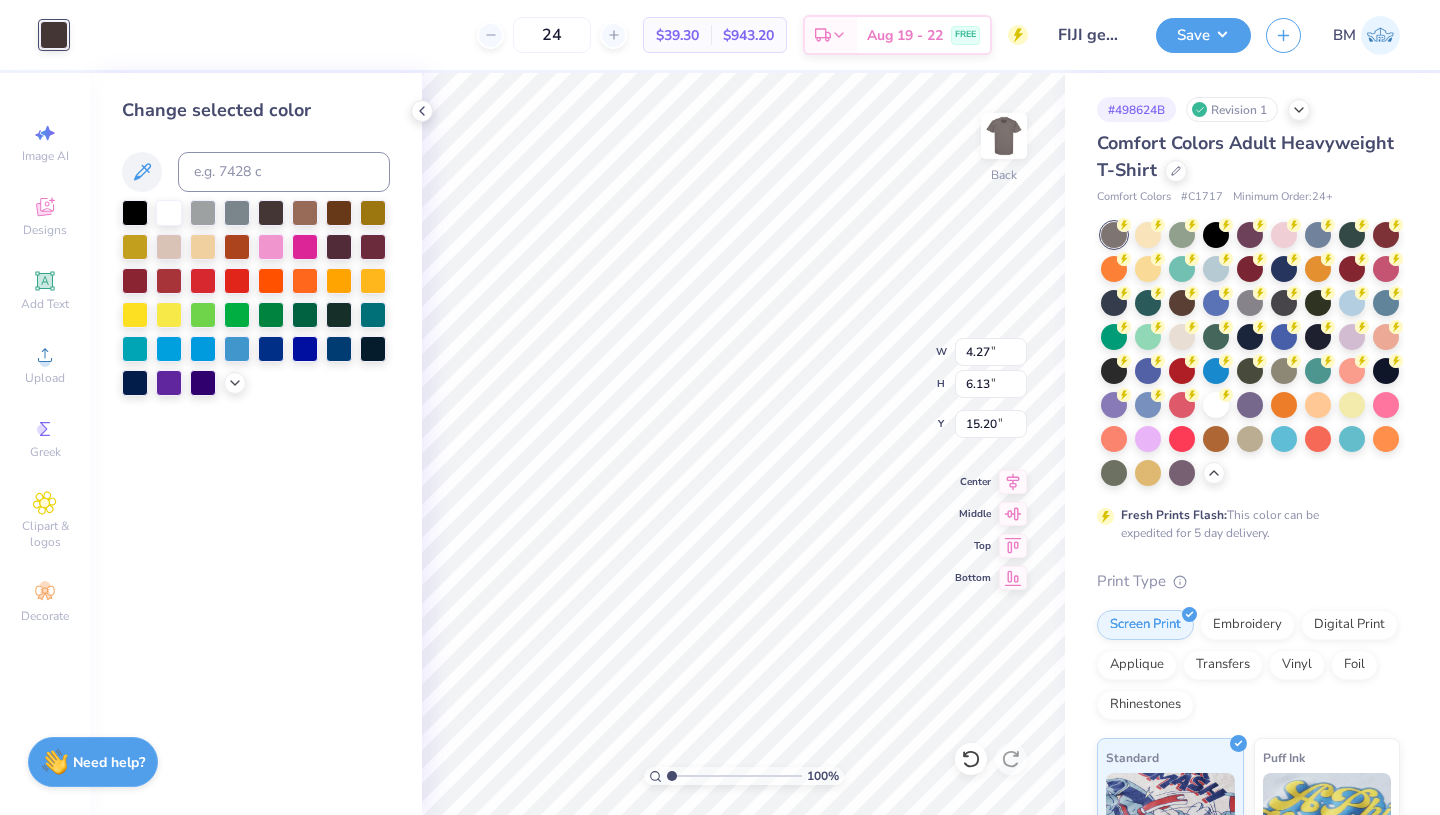 click at bounding box center [339, 213] 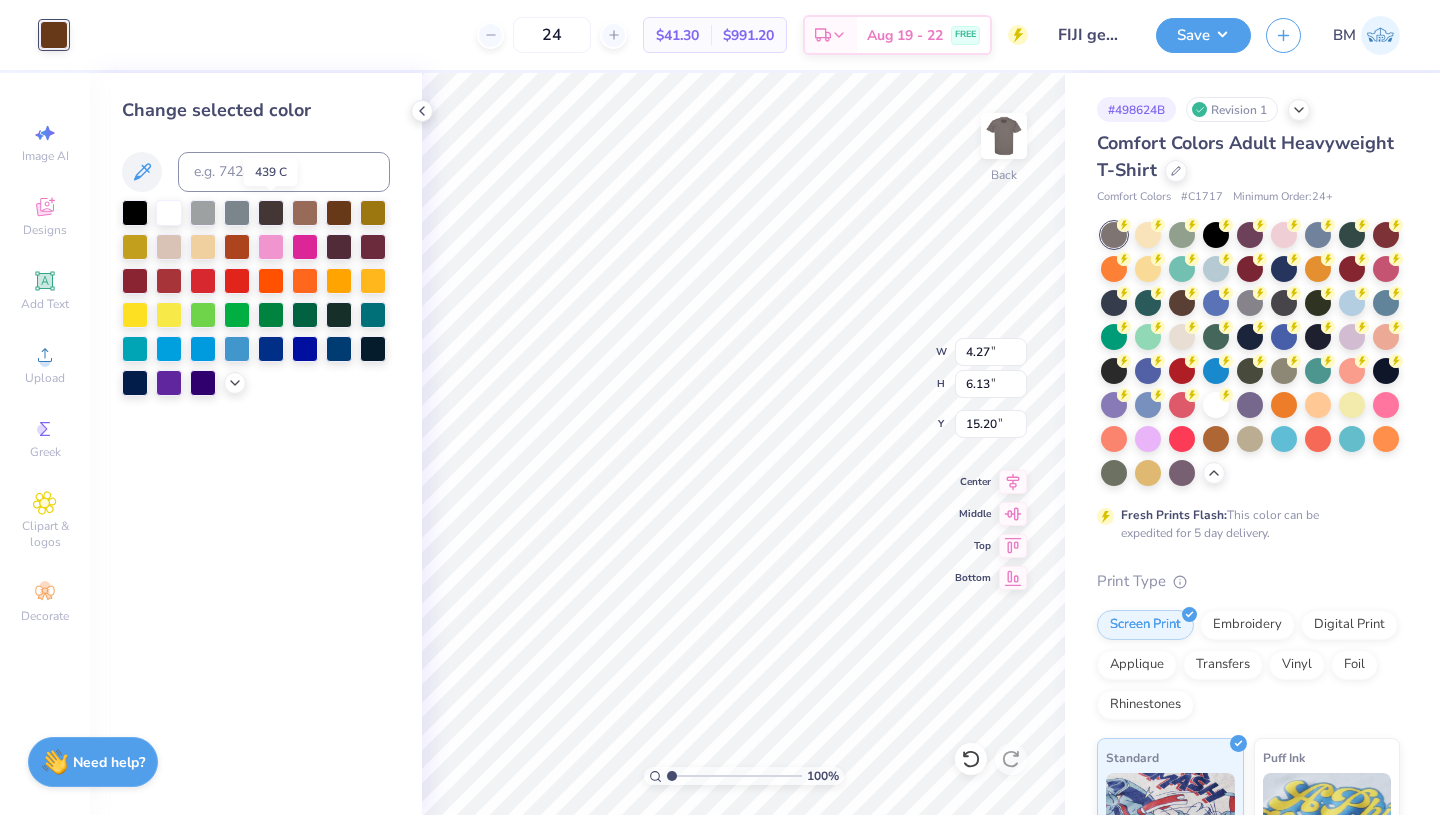 click at bounding box center (271, 213) 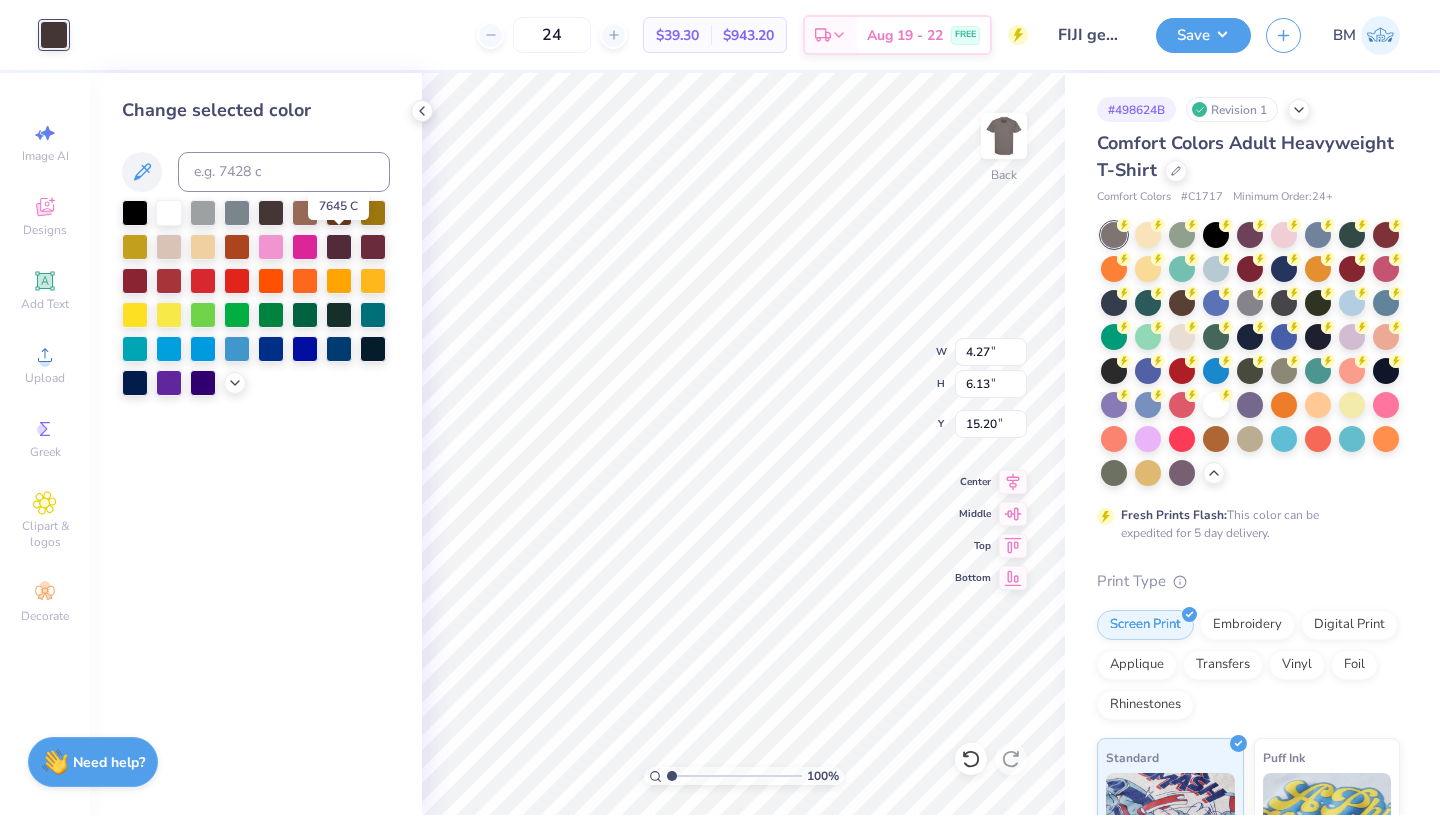 click at bounding box center (339, 247) 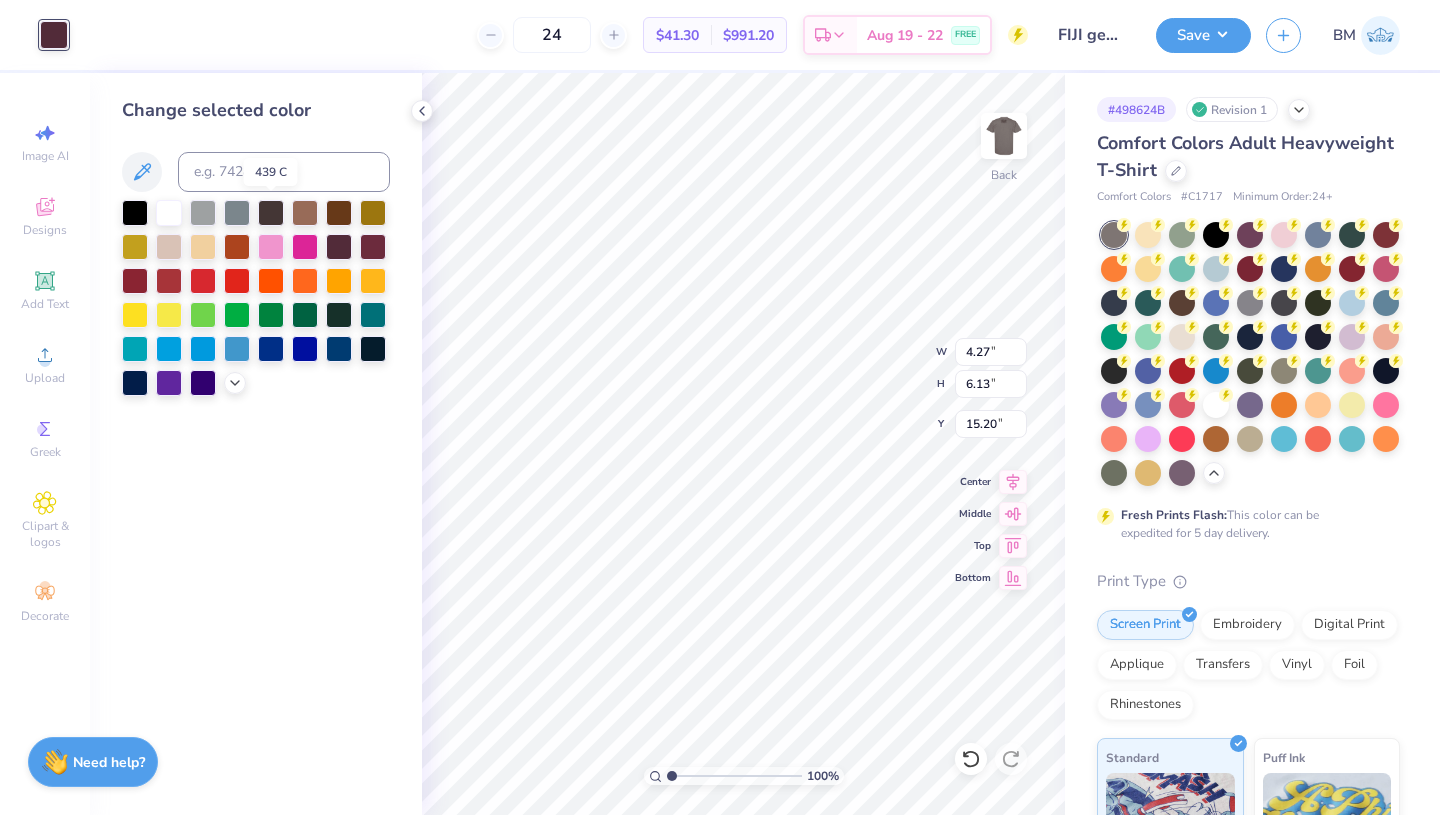 click at bounding box center [271, 213] 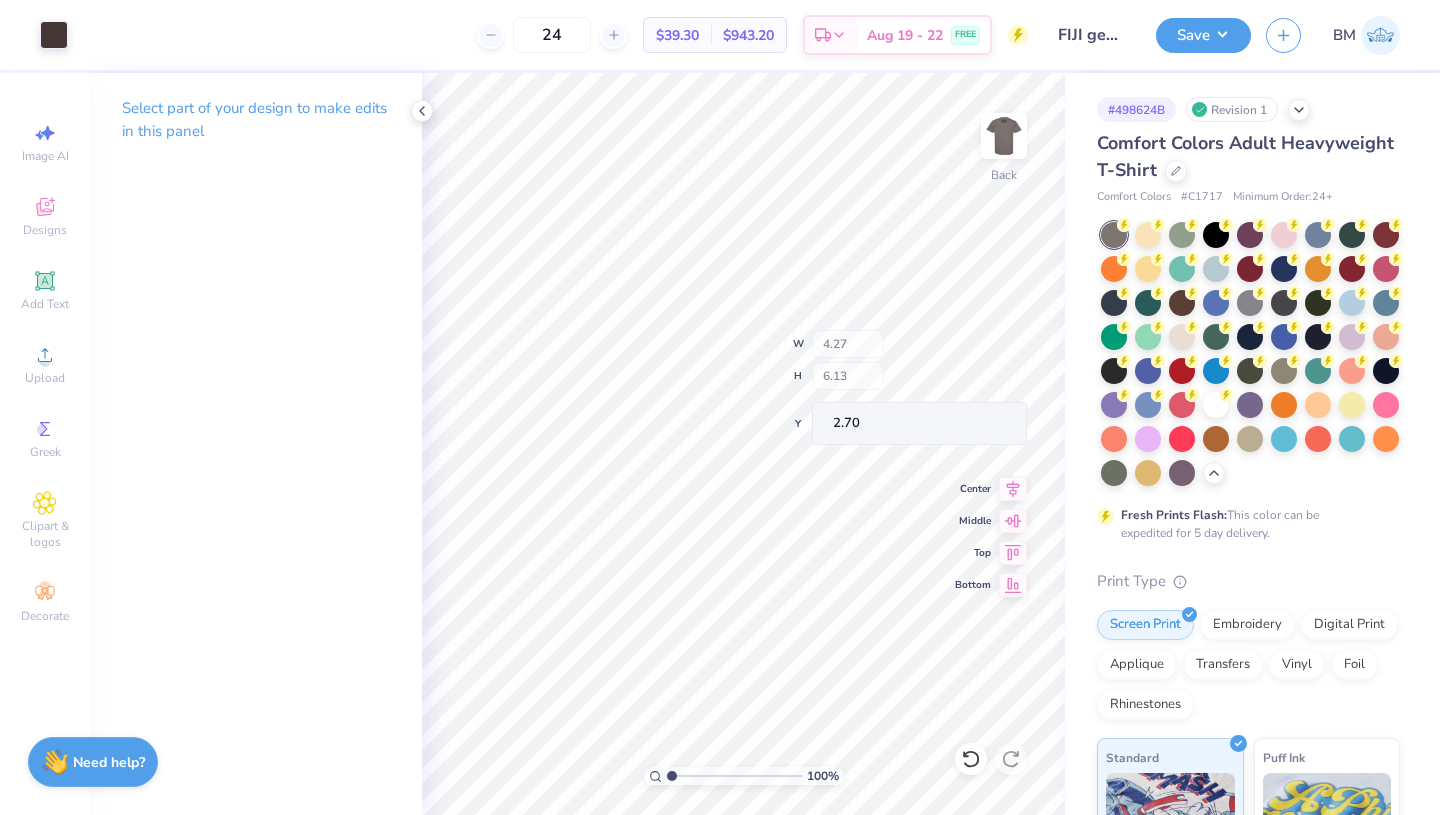 type on "2.70" 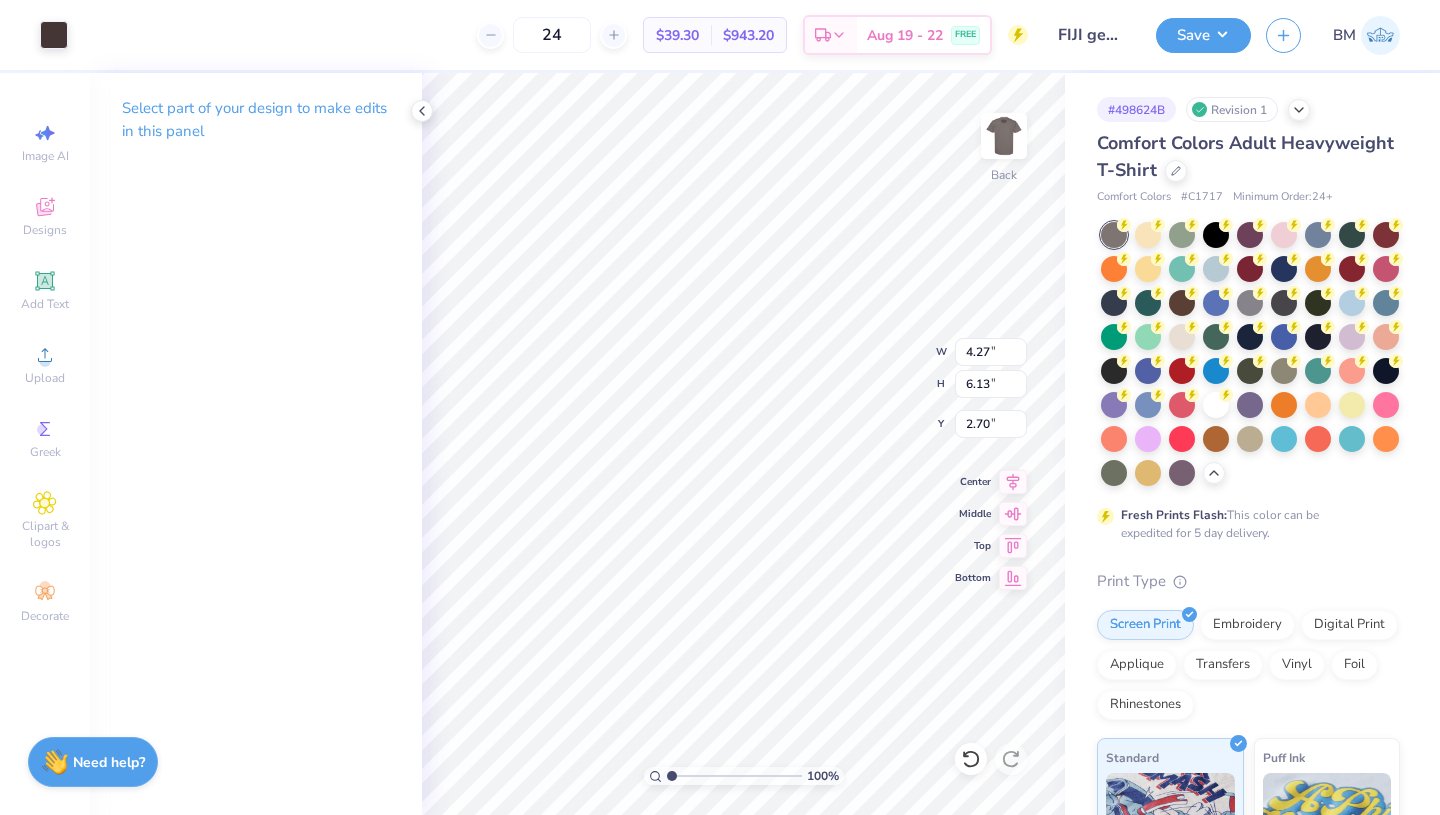 type on "2.26" 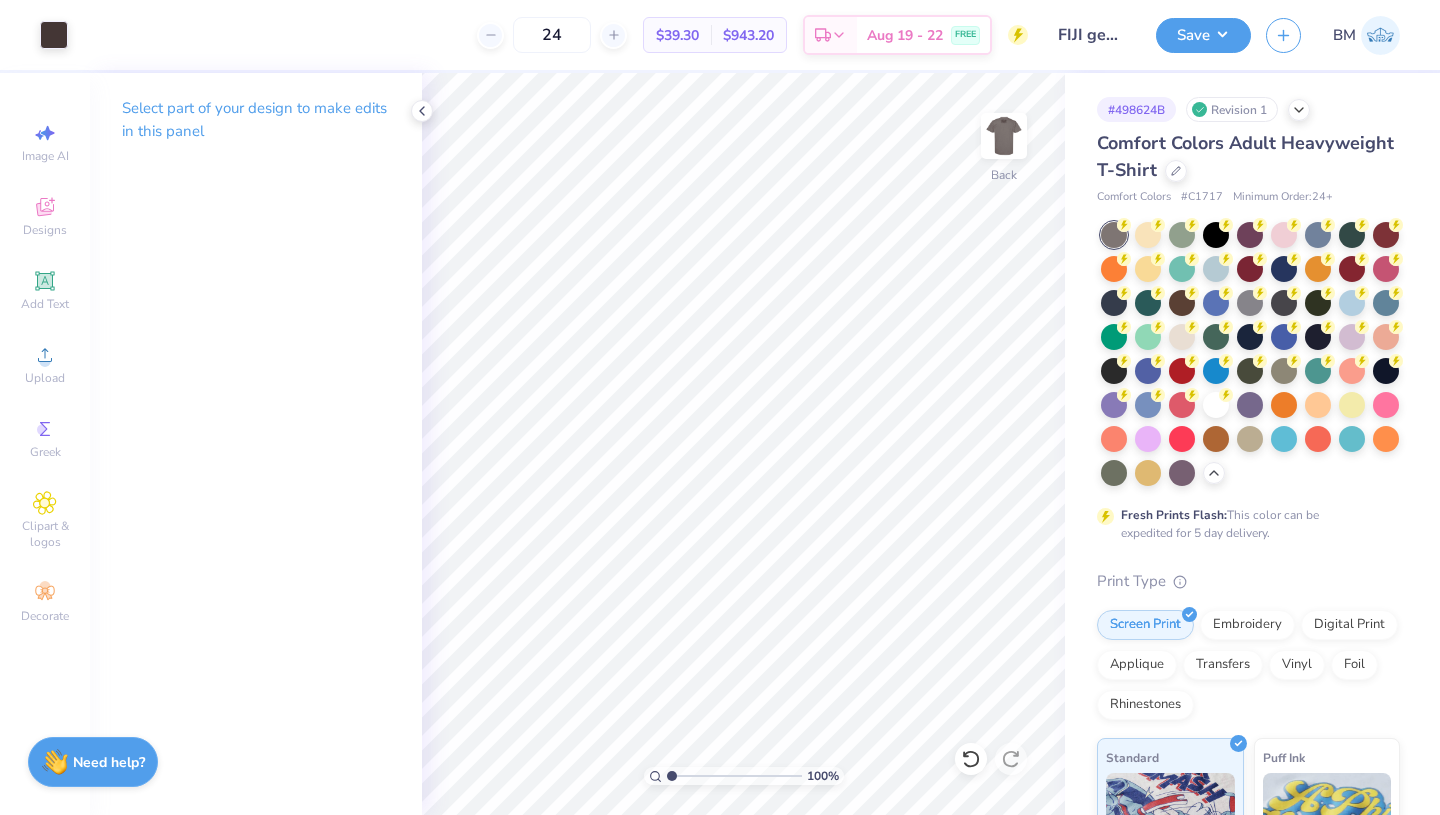 click 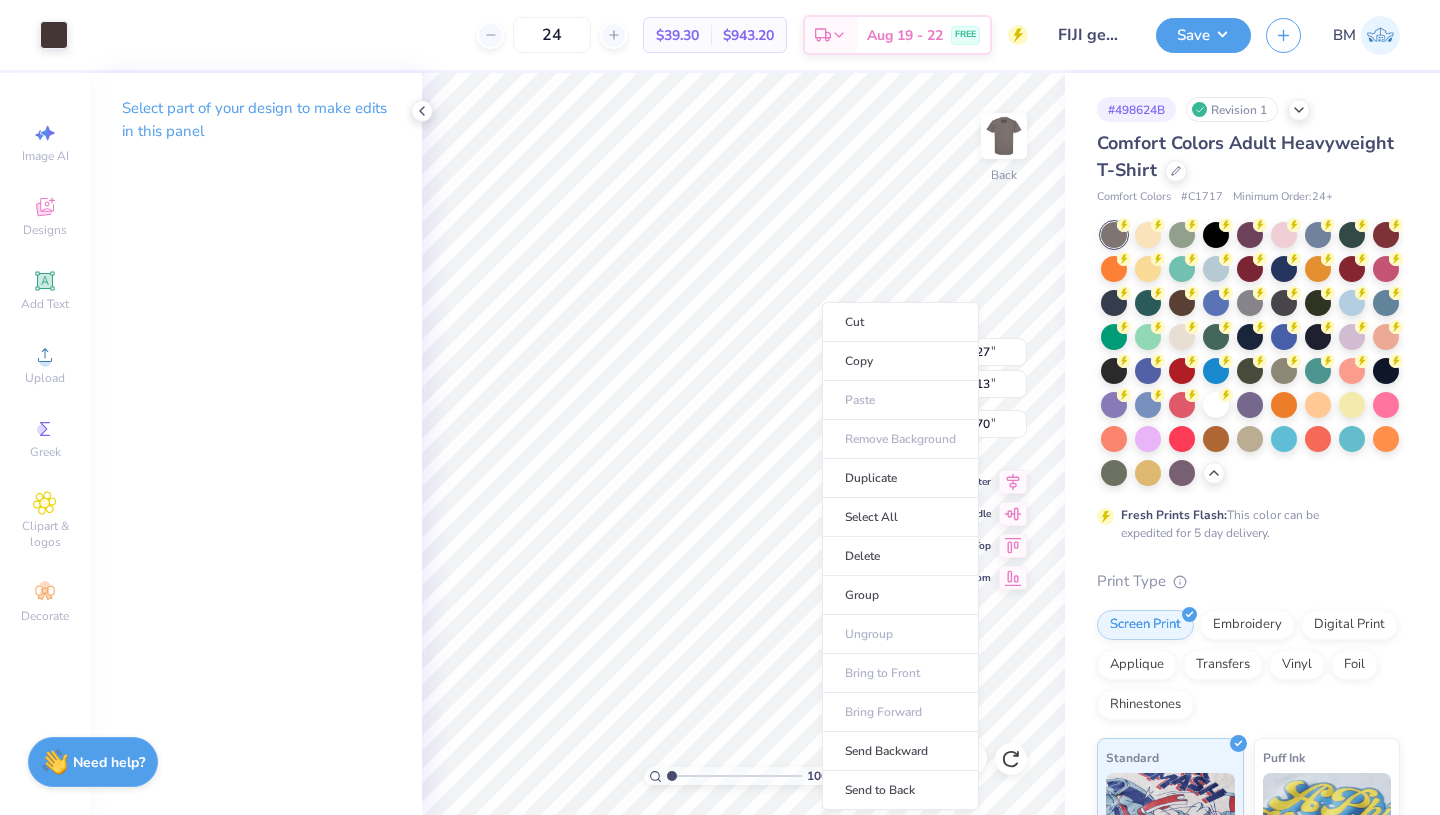 click on "Group" at bounding box center [900, 595] 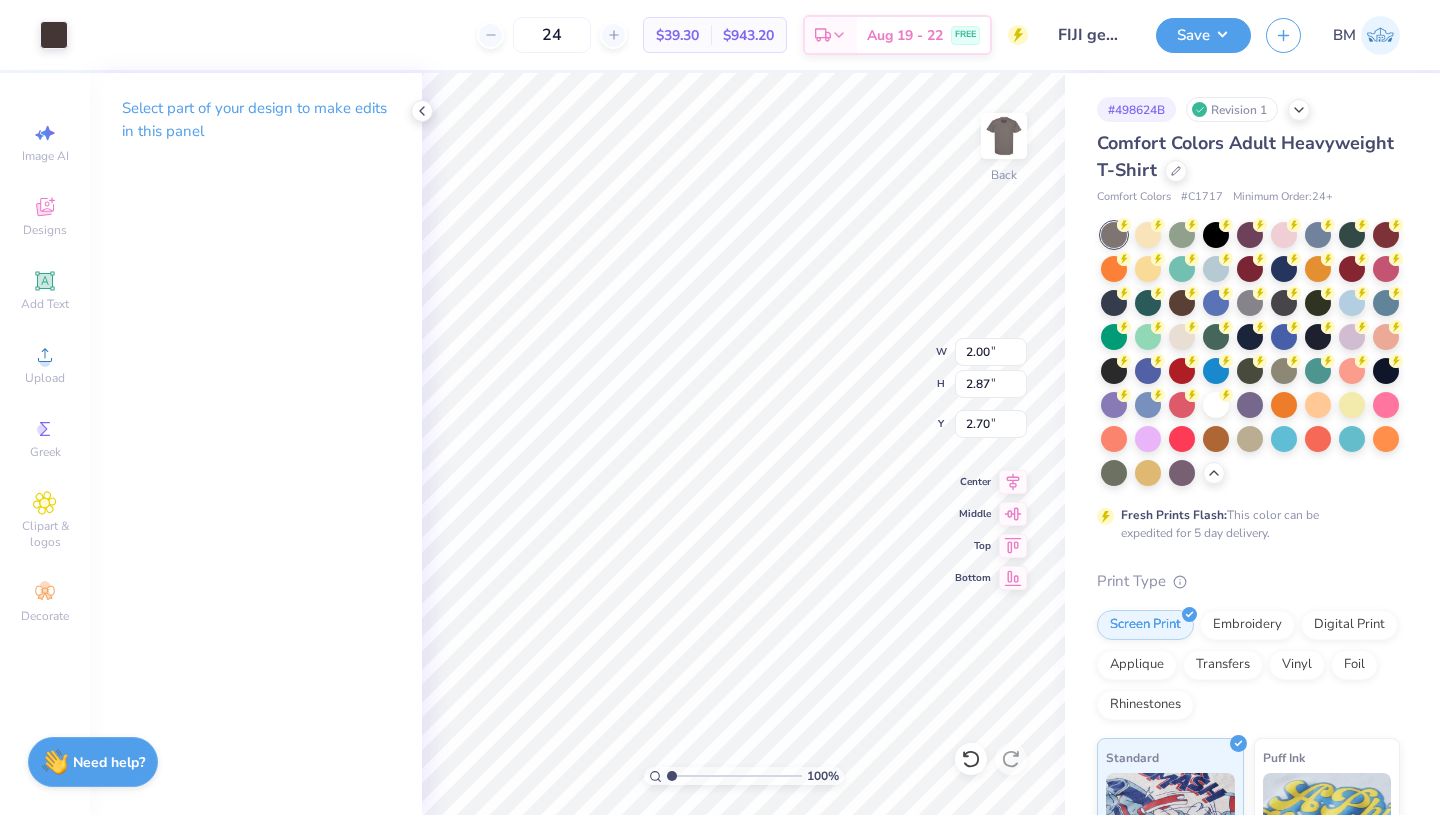 type on "2.00" 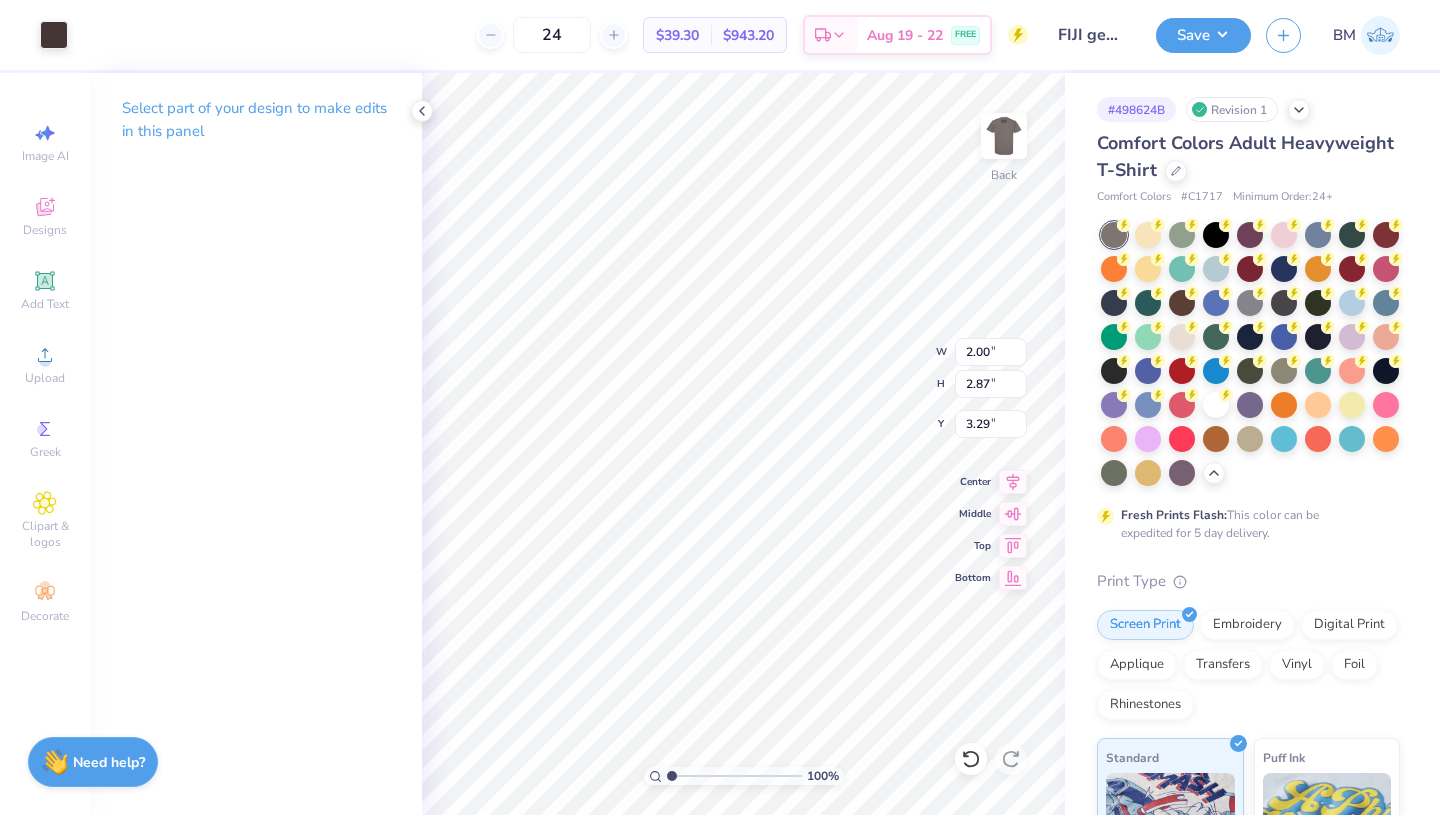 type on "3.29" 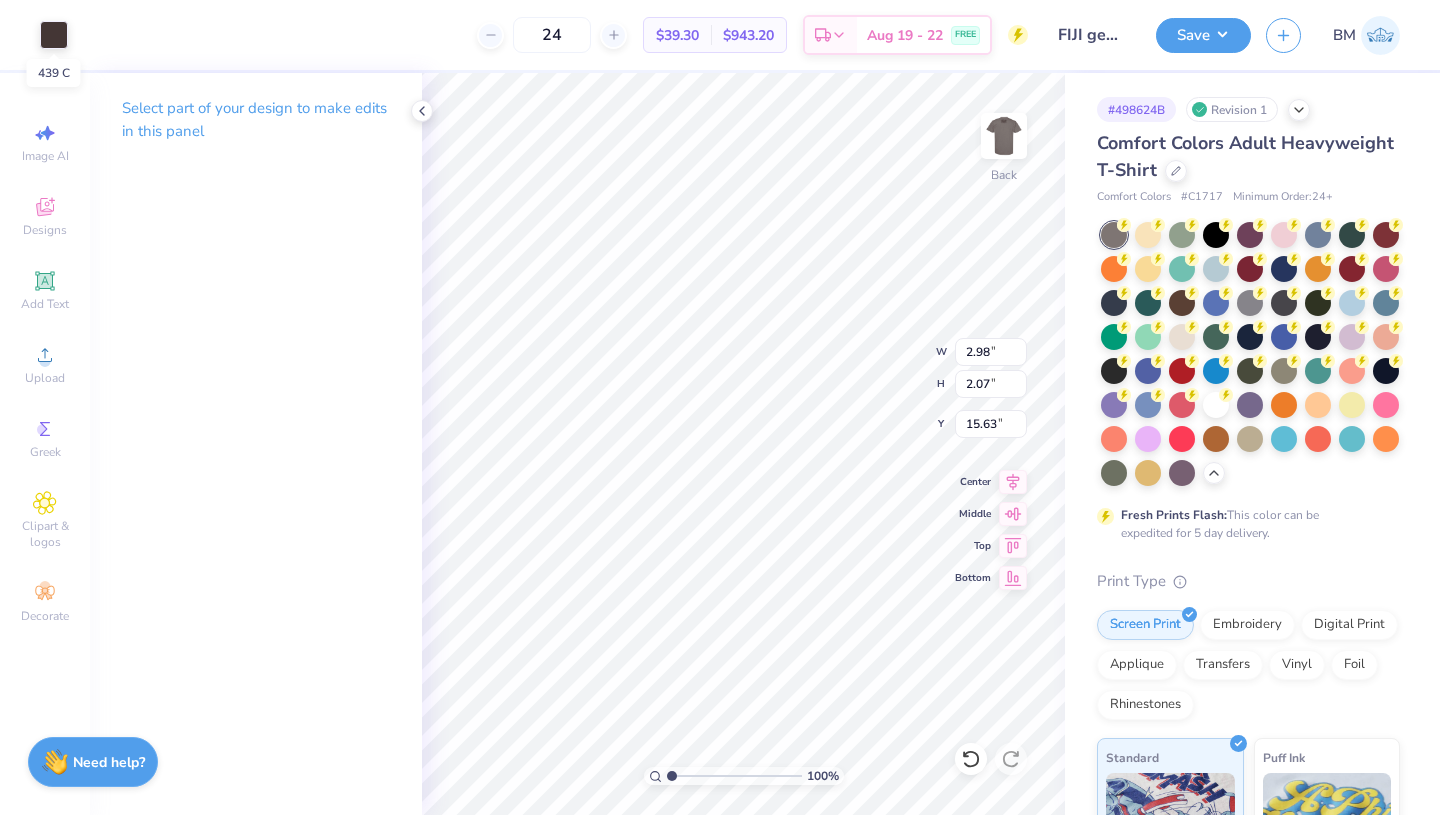 click at bounding box center (54, 35) 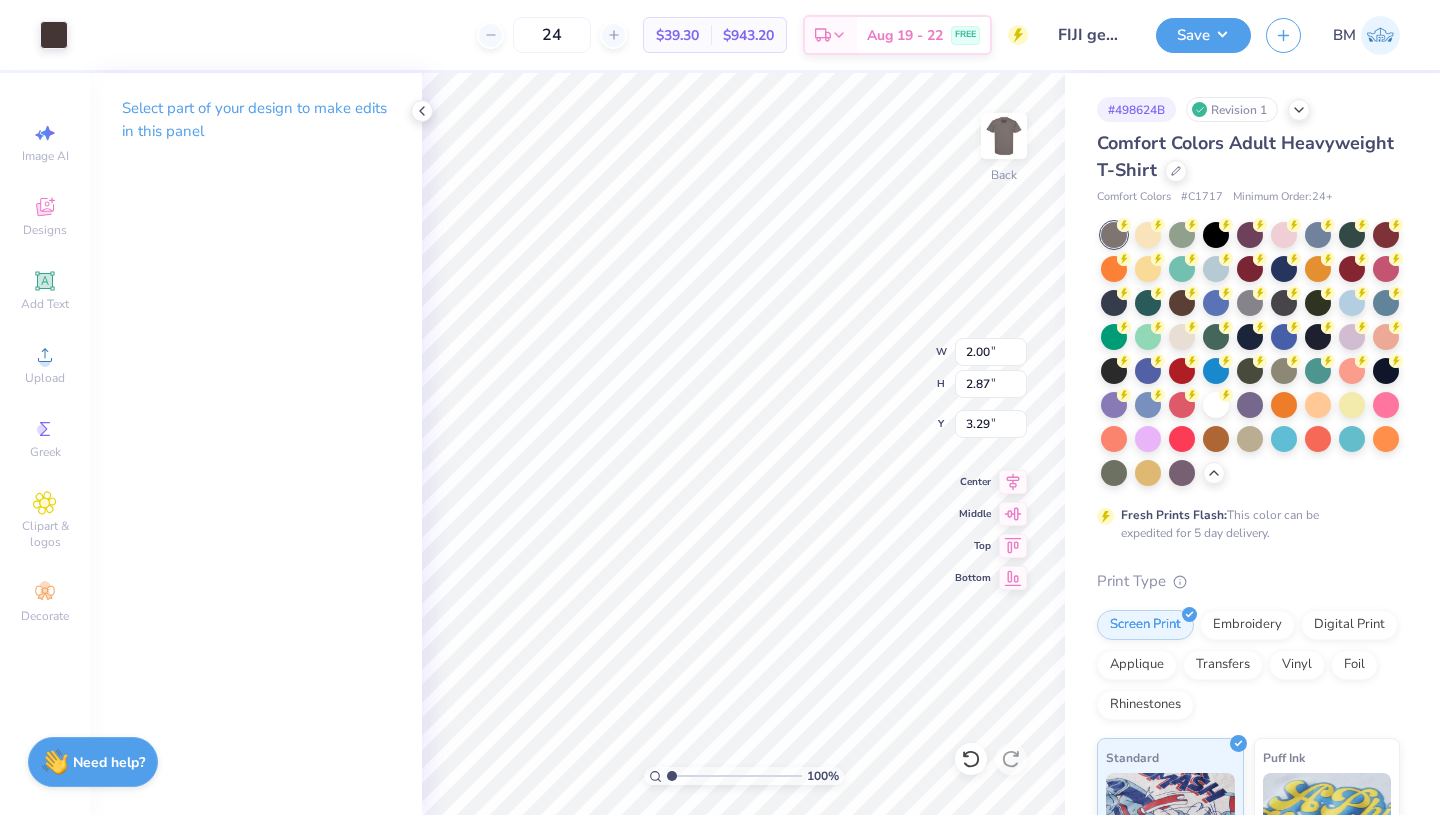 click at bounding box center (54, 35) 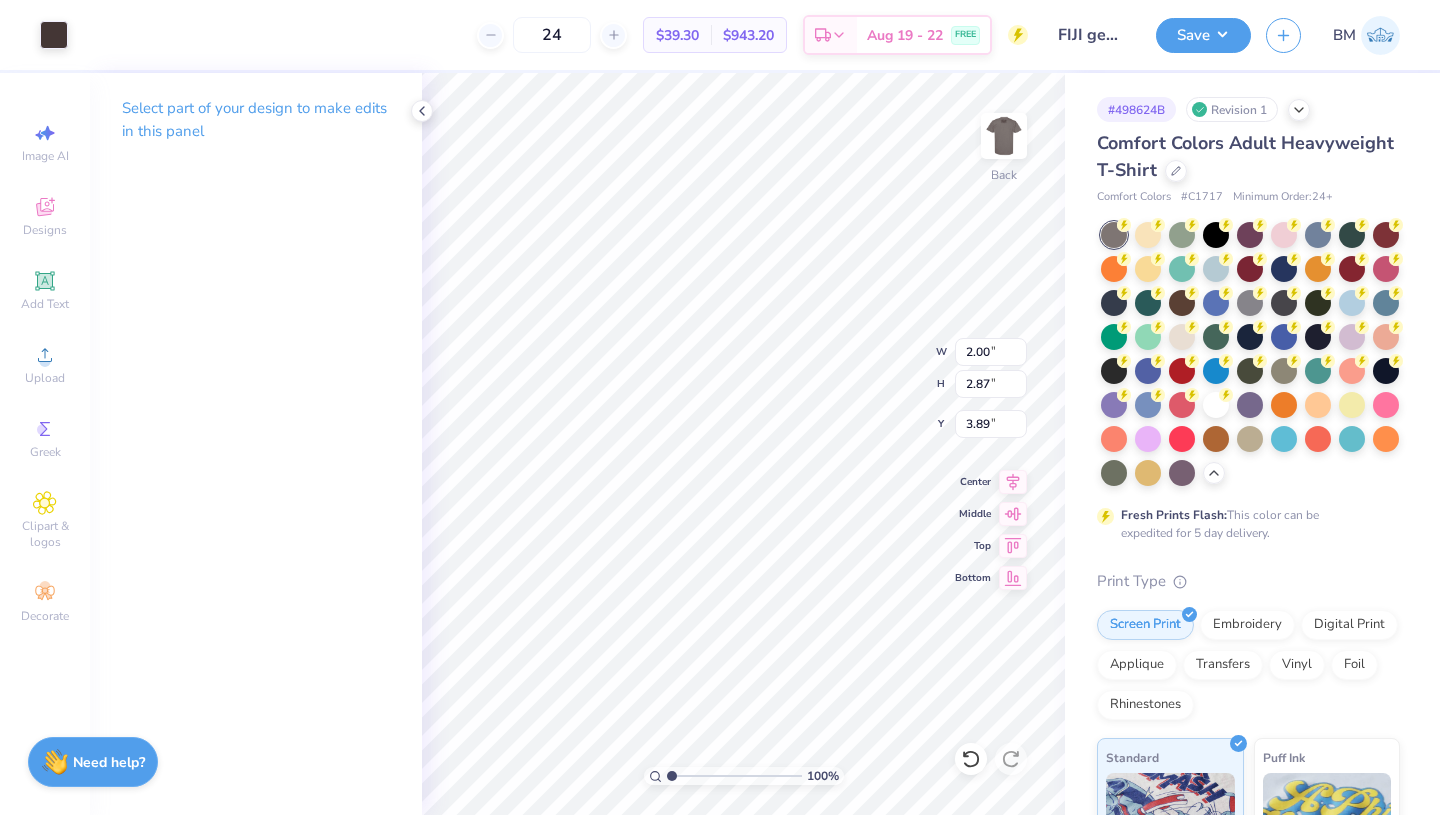 click at bounding box center [54, 35] 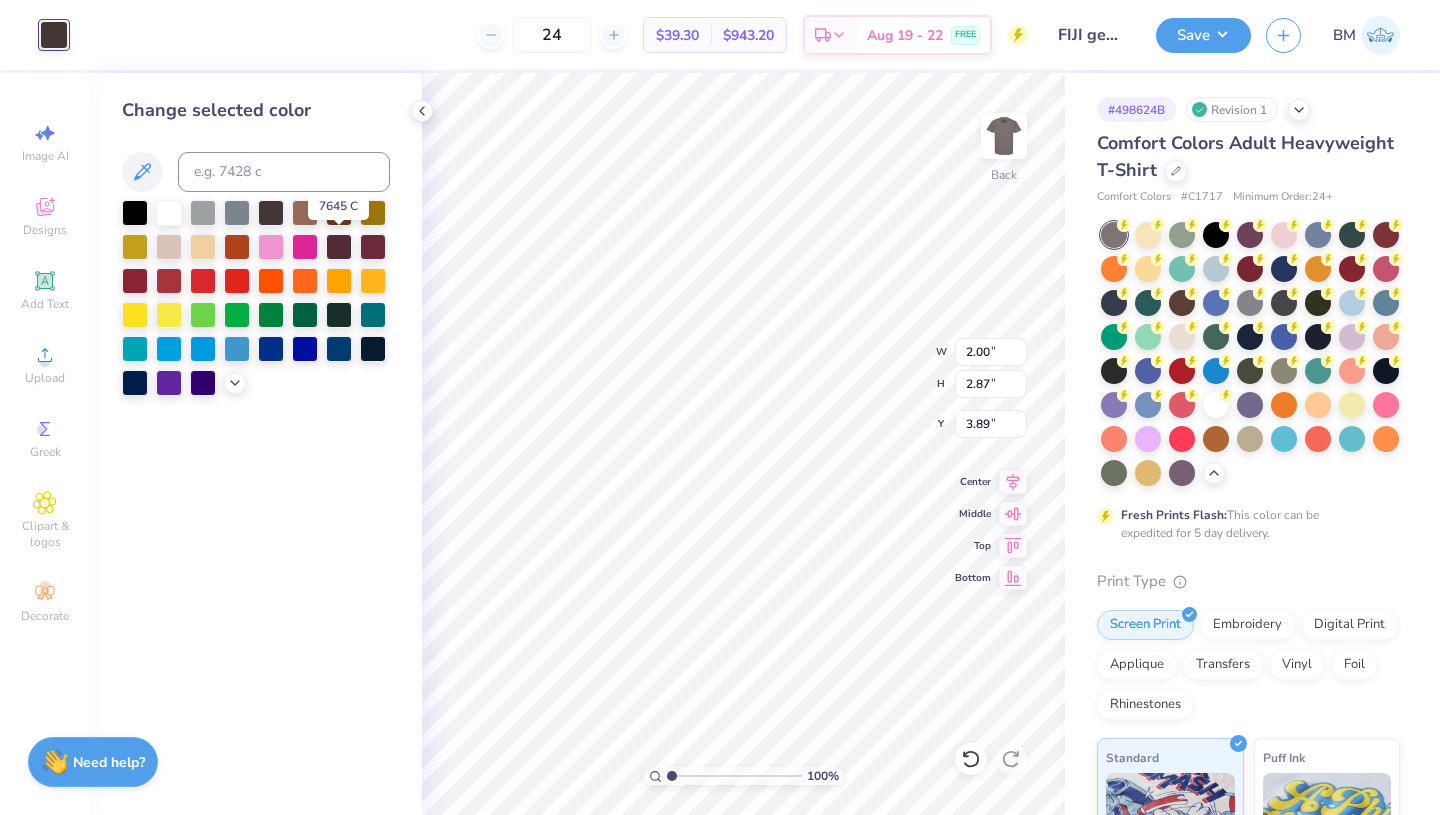 click at bounding box center [339, 247] 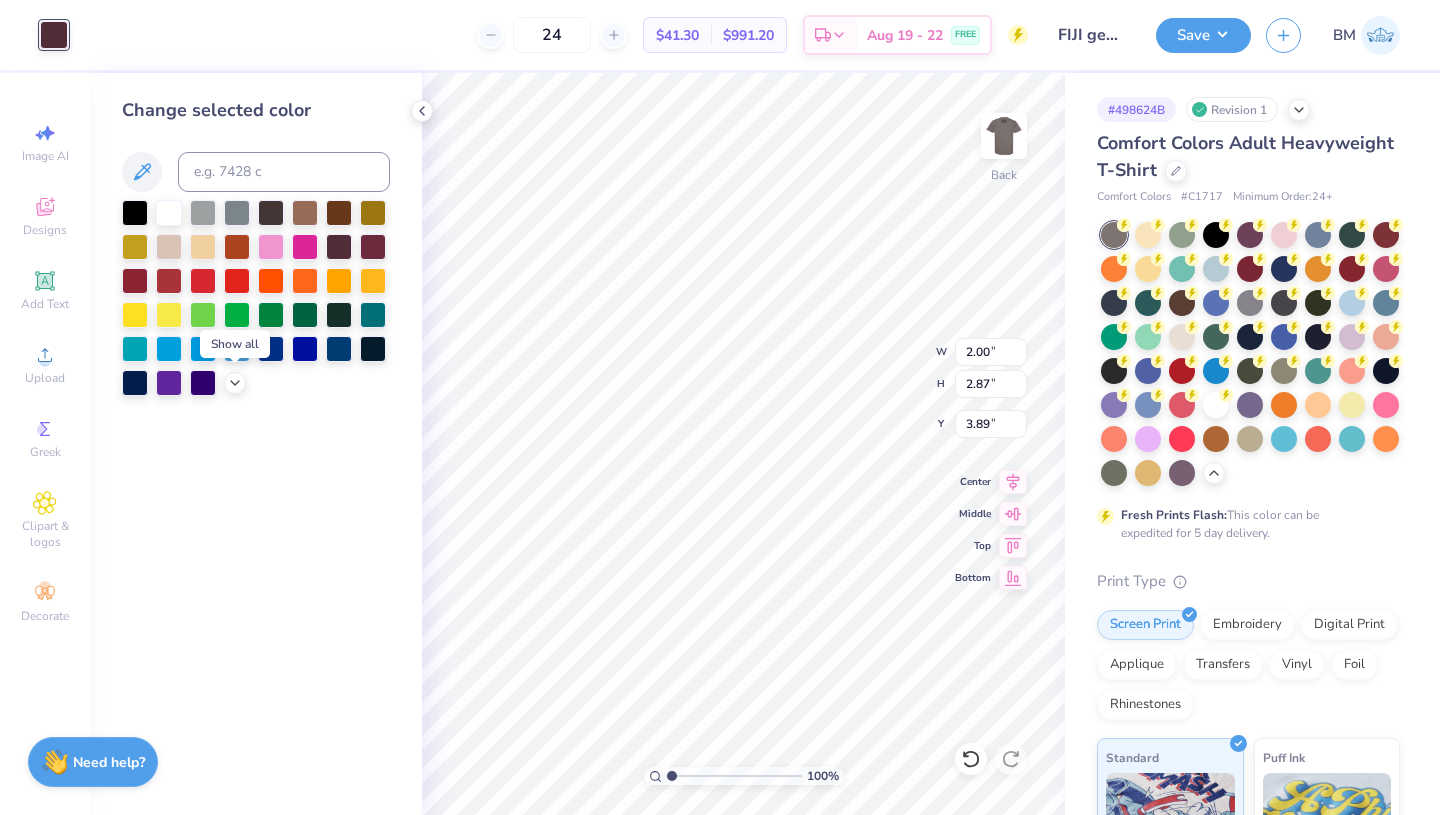 click 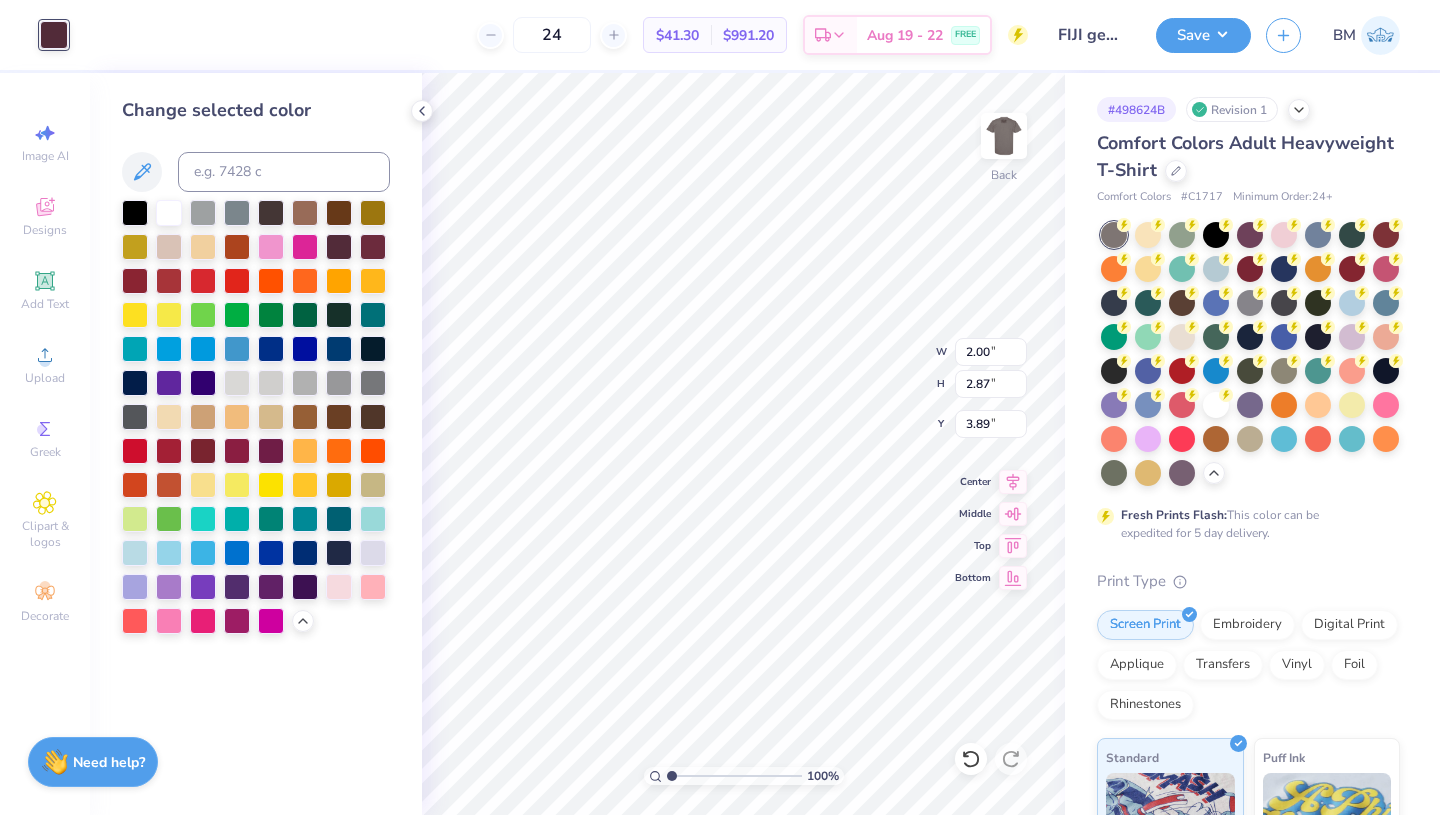 click at bounding box center [373, 417] 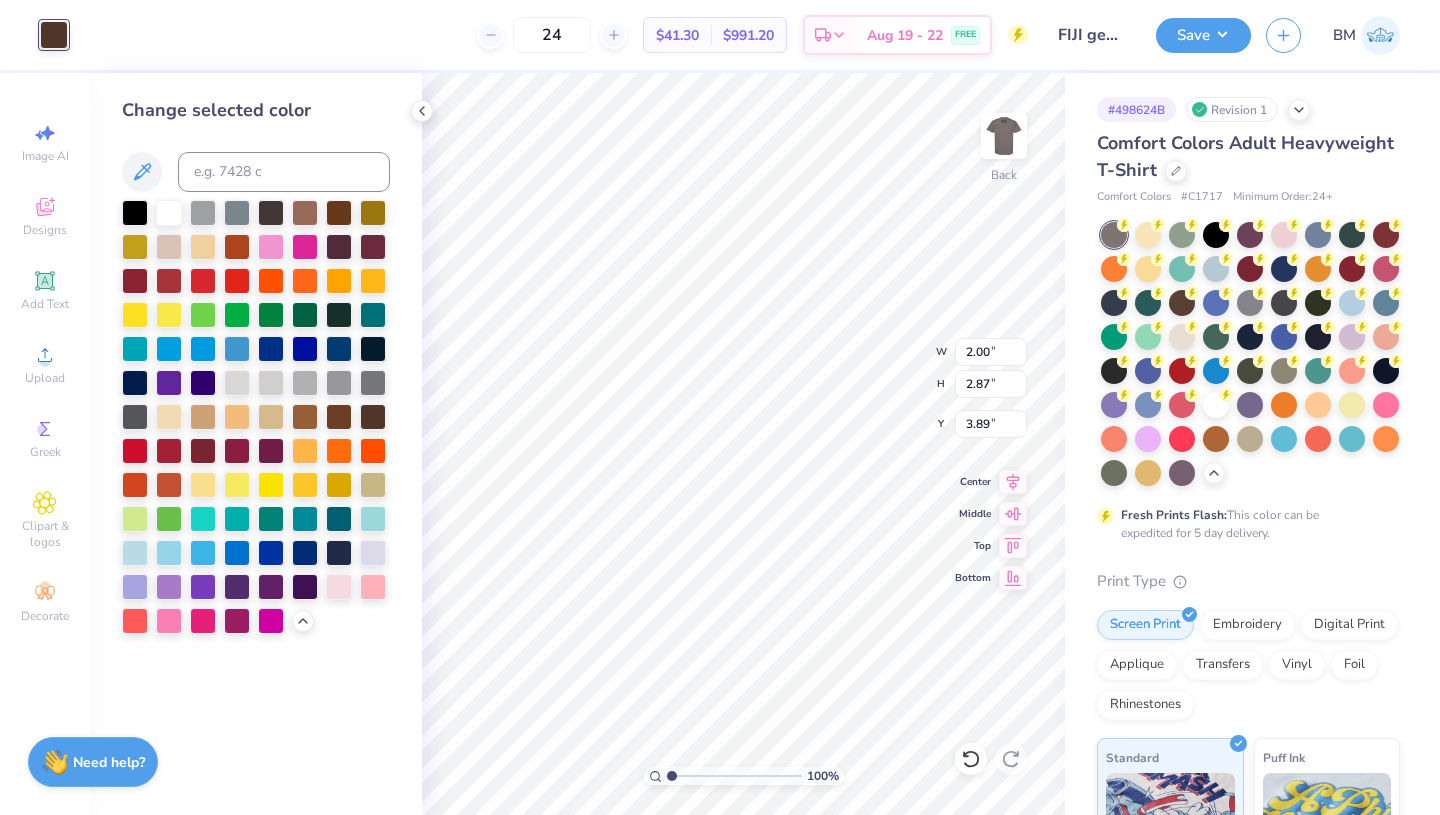 click at bounding box center (339, 247) 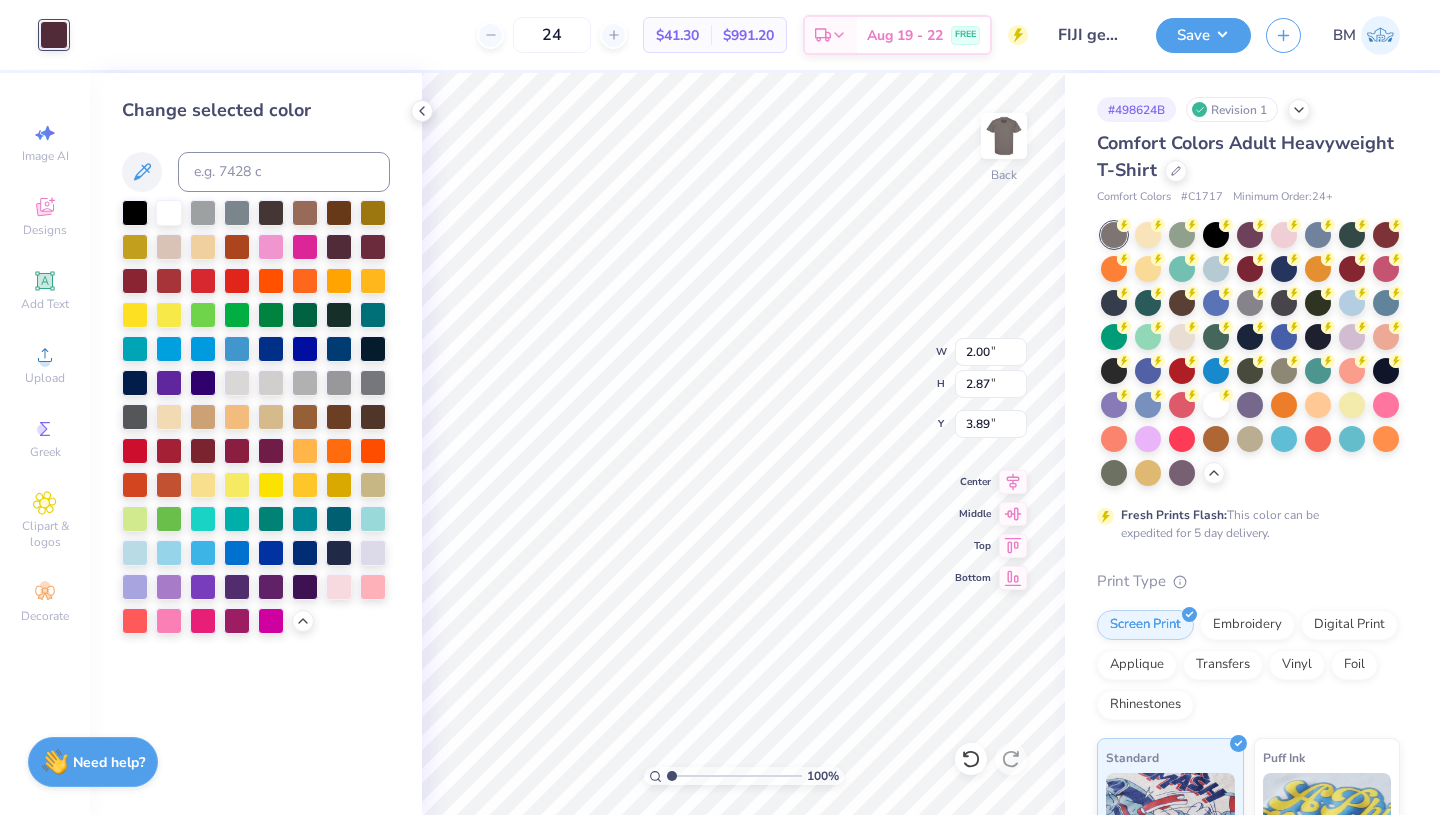 click at bounding box center [271, 213] 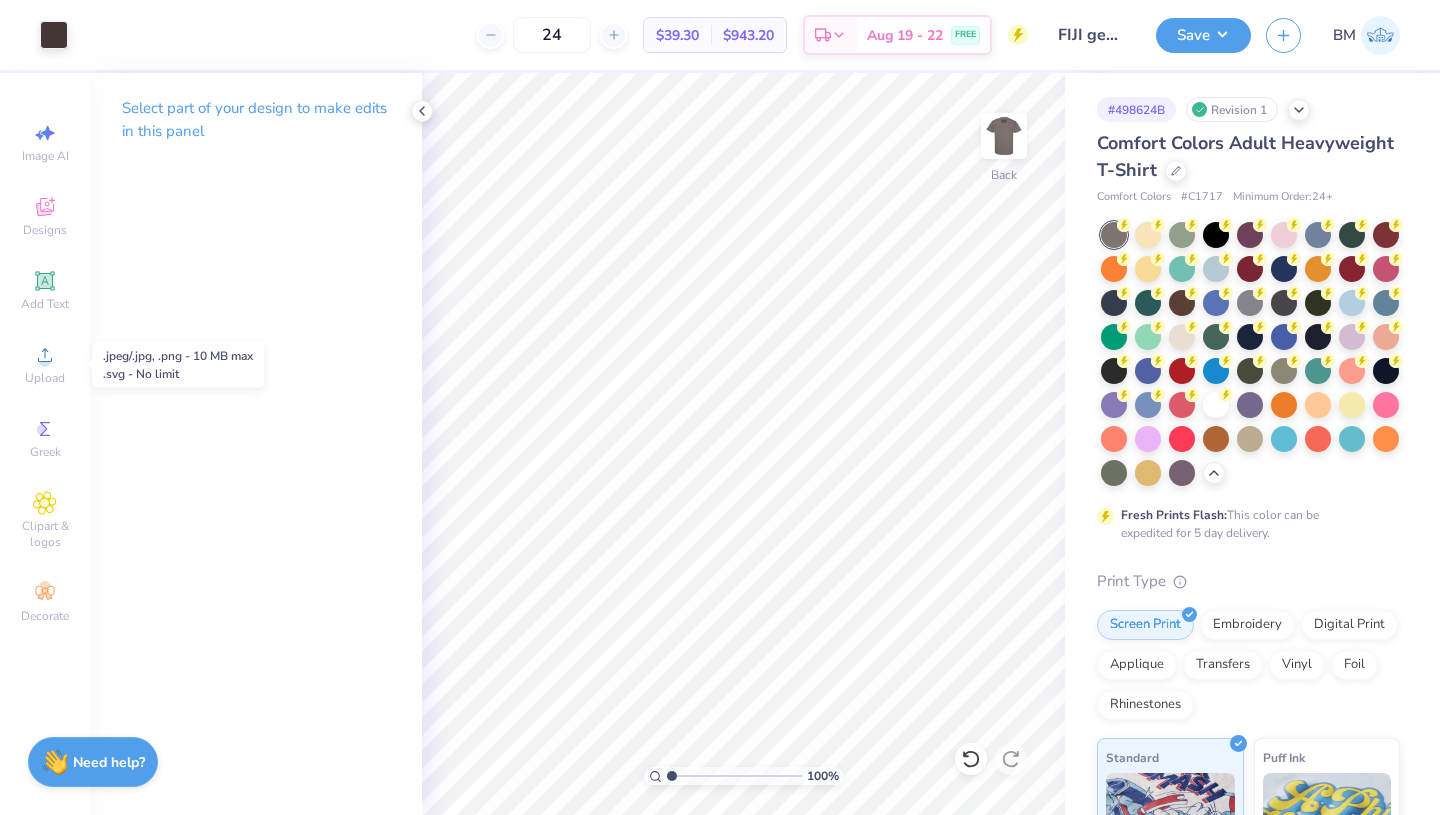 click on "Upload" at bounding box center (45, 364) 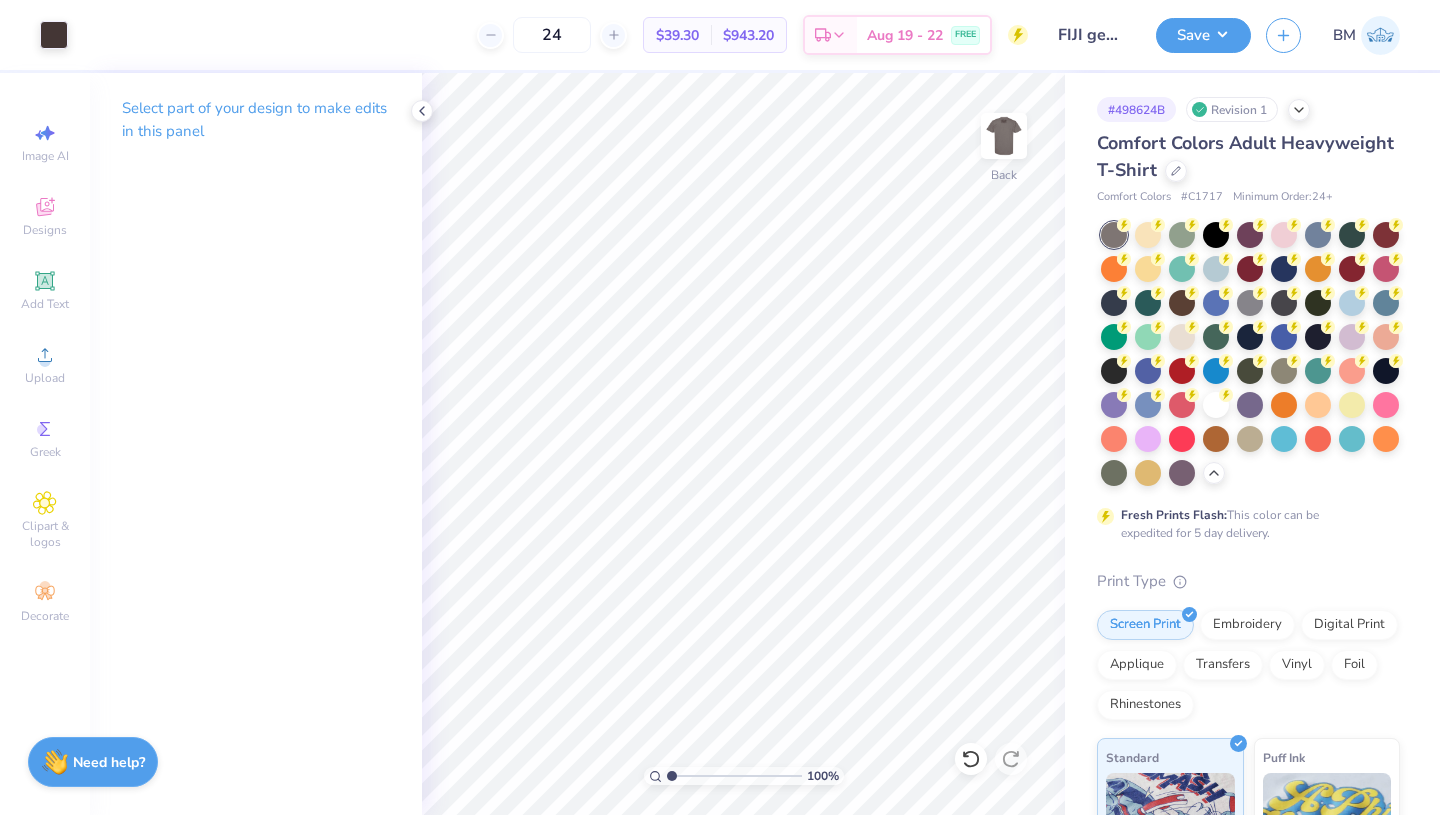 click at bounding box center [1004, 136] 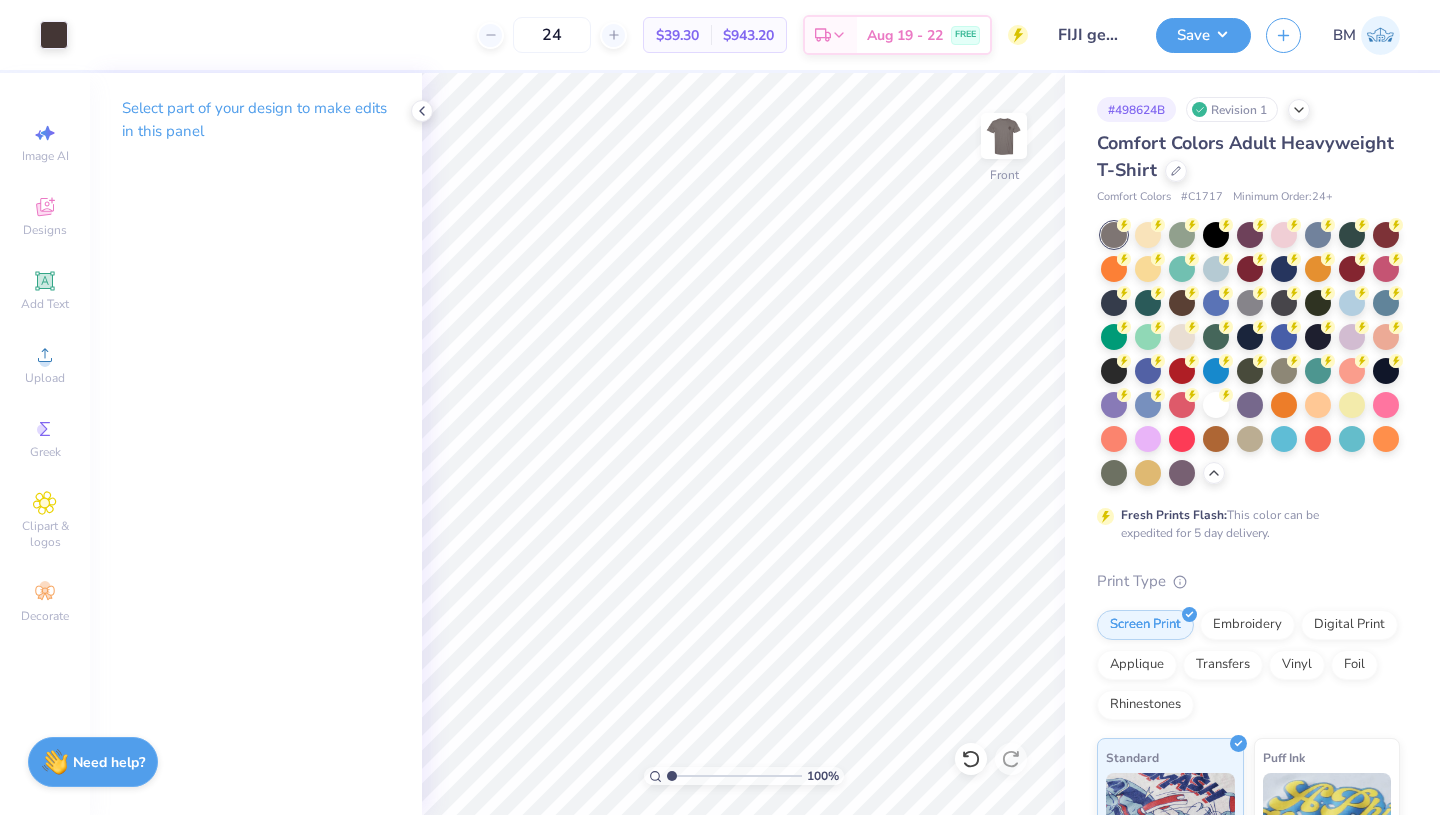 click at bounding box center [1004, 136] 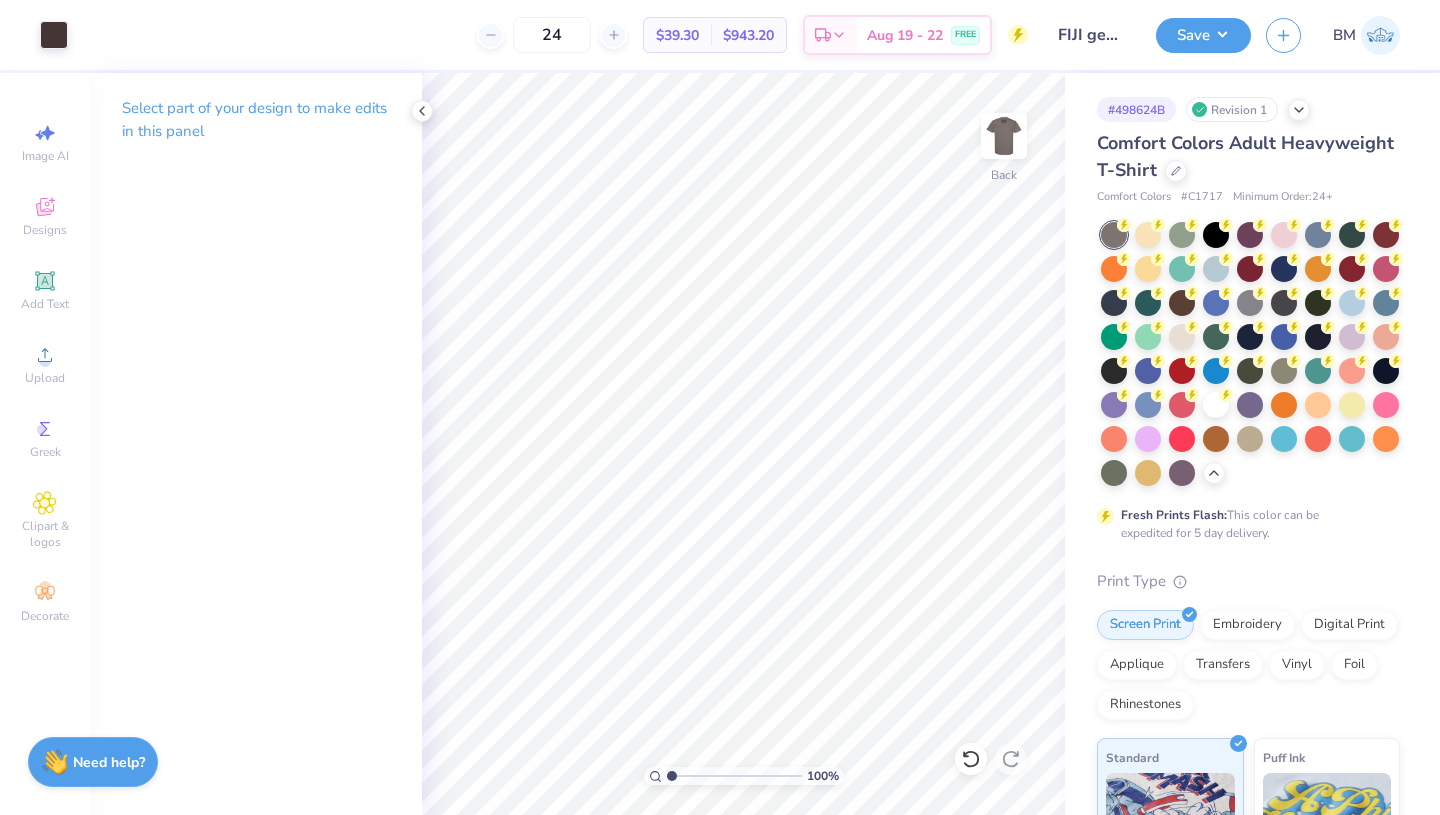 click at bounding box center [1004, 136] 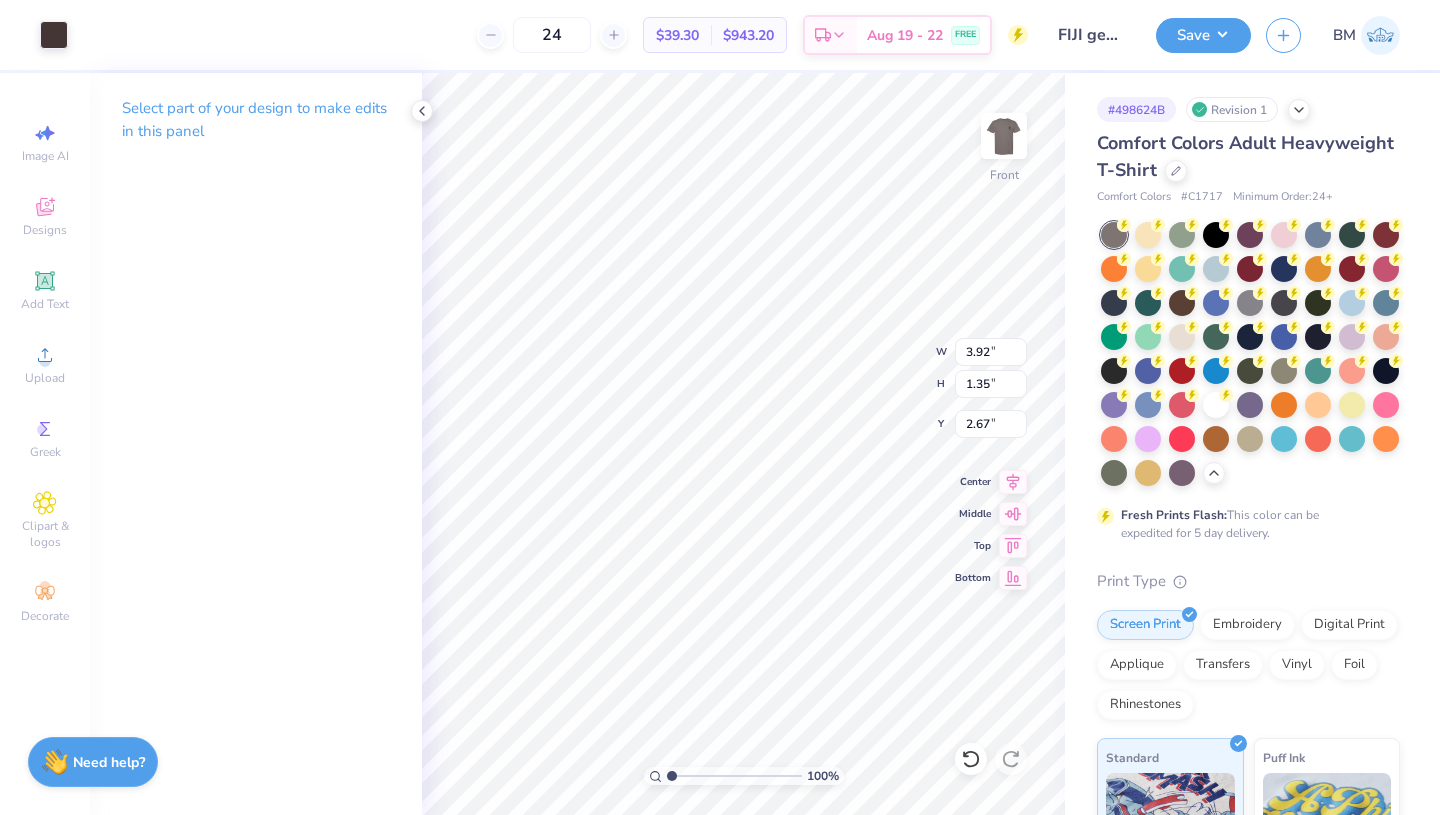 type on "3.92" 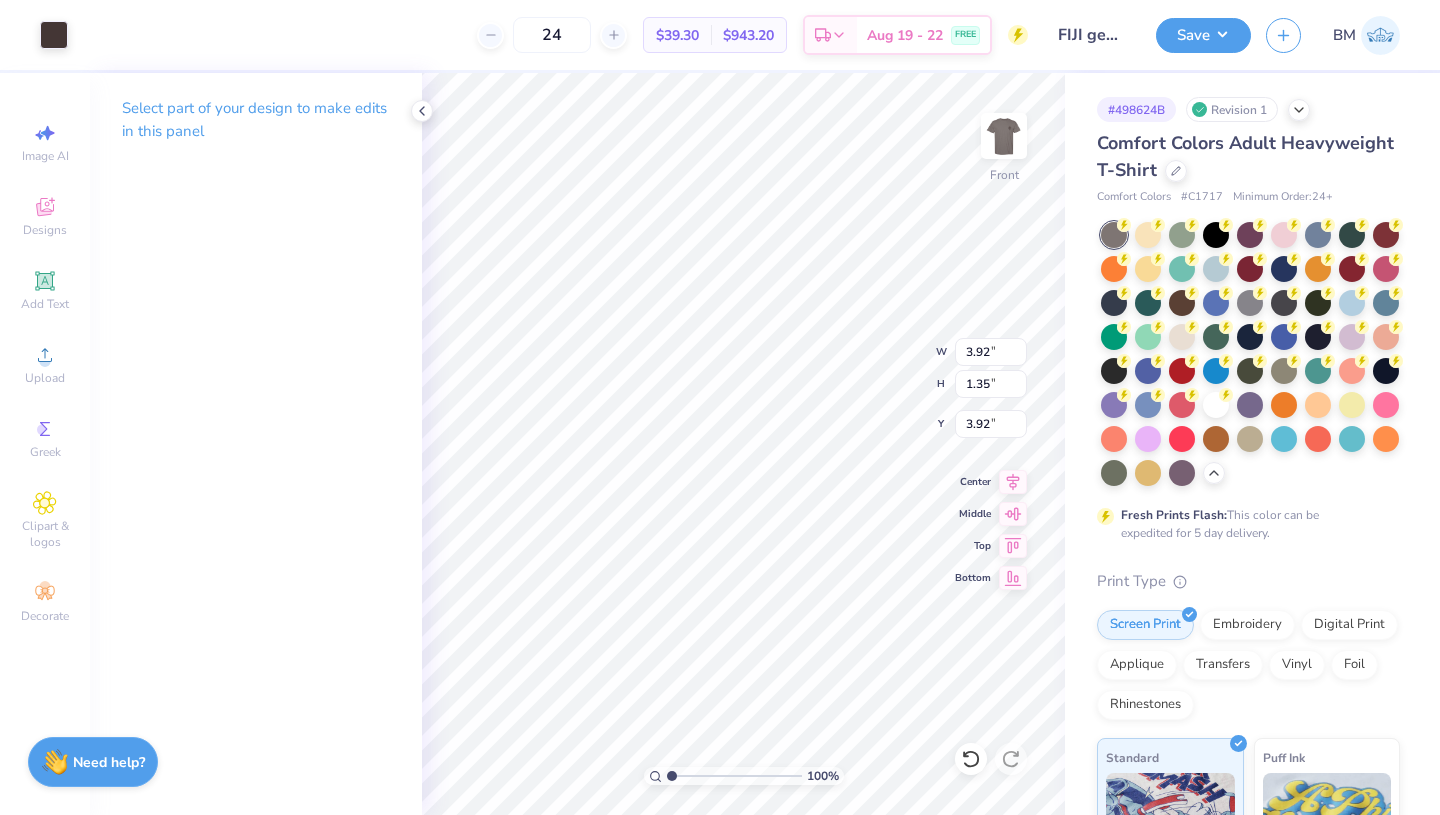 type on "1.65" 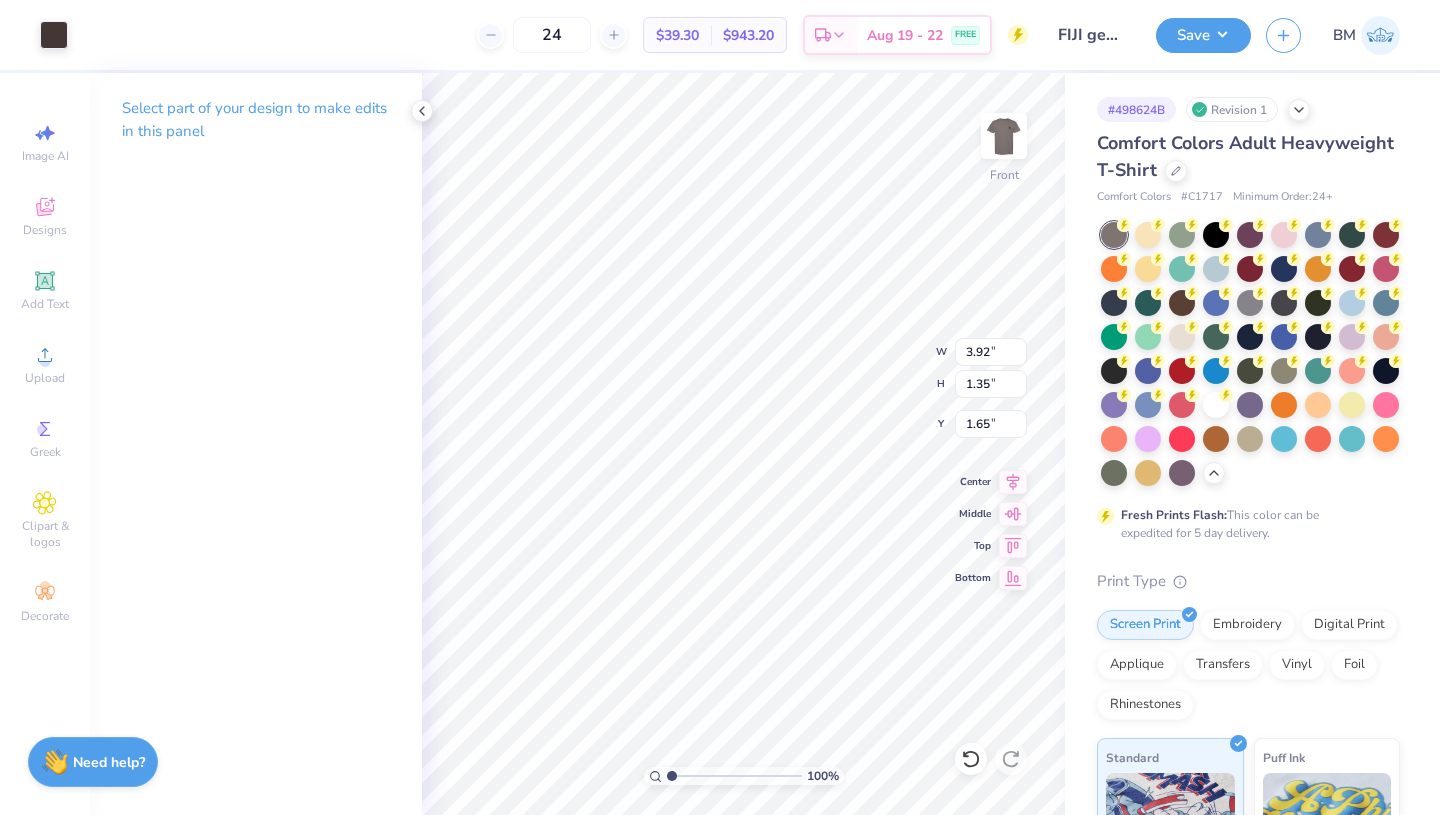 type on "1.03" 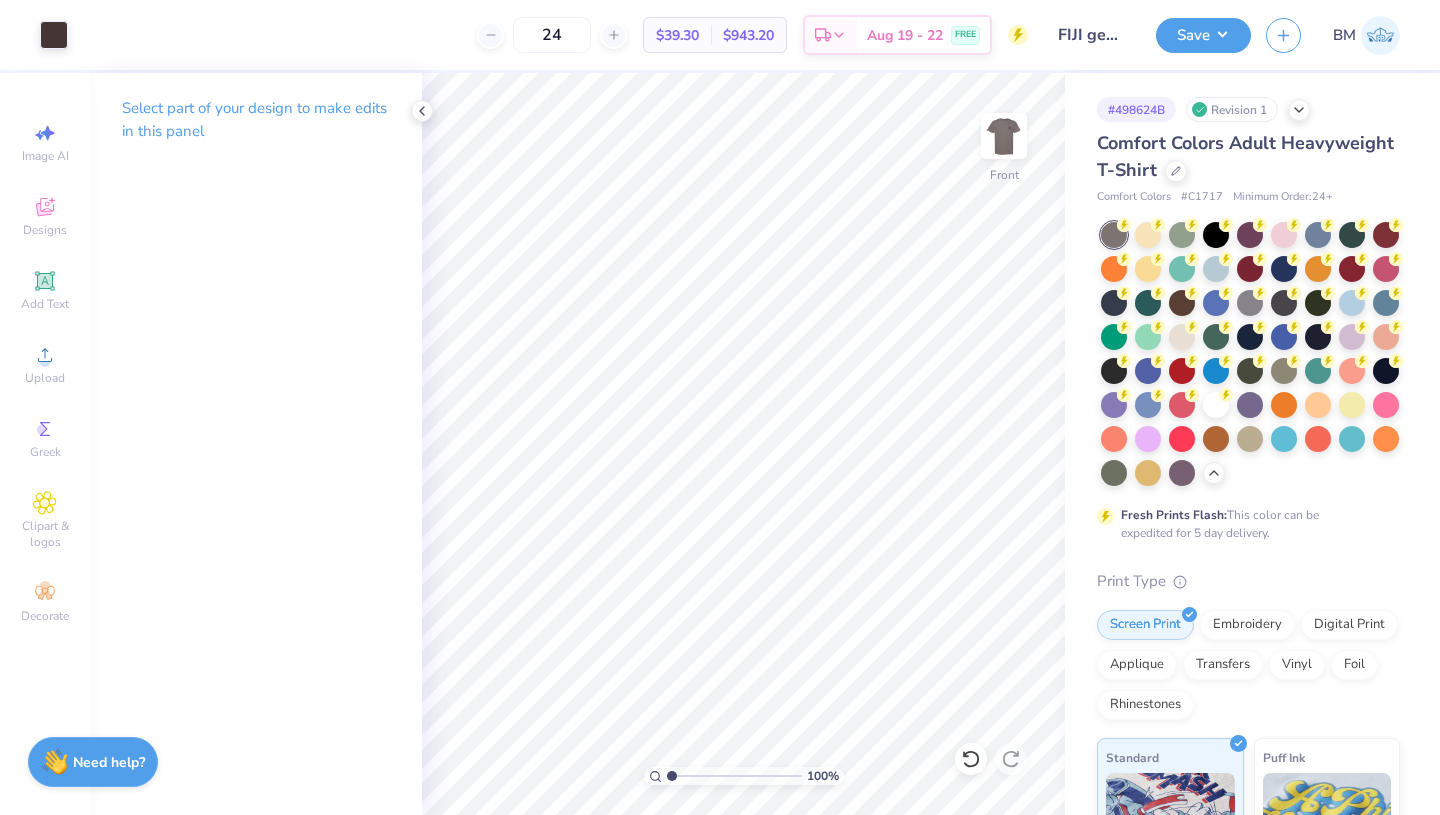 click at bounding box center [1004, 136] 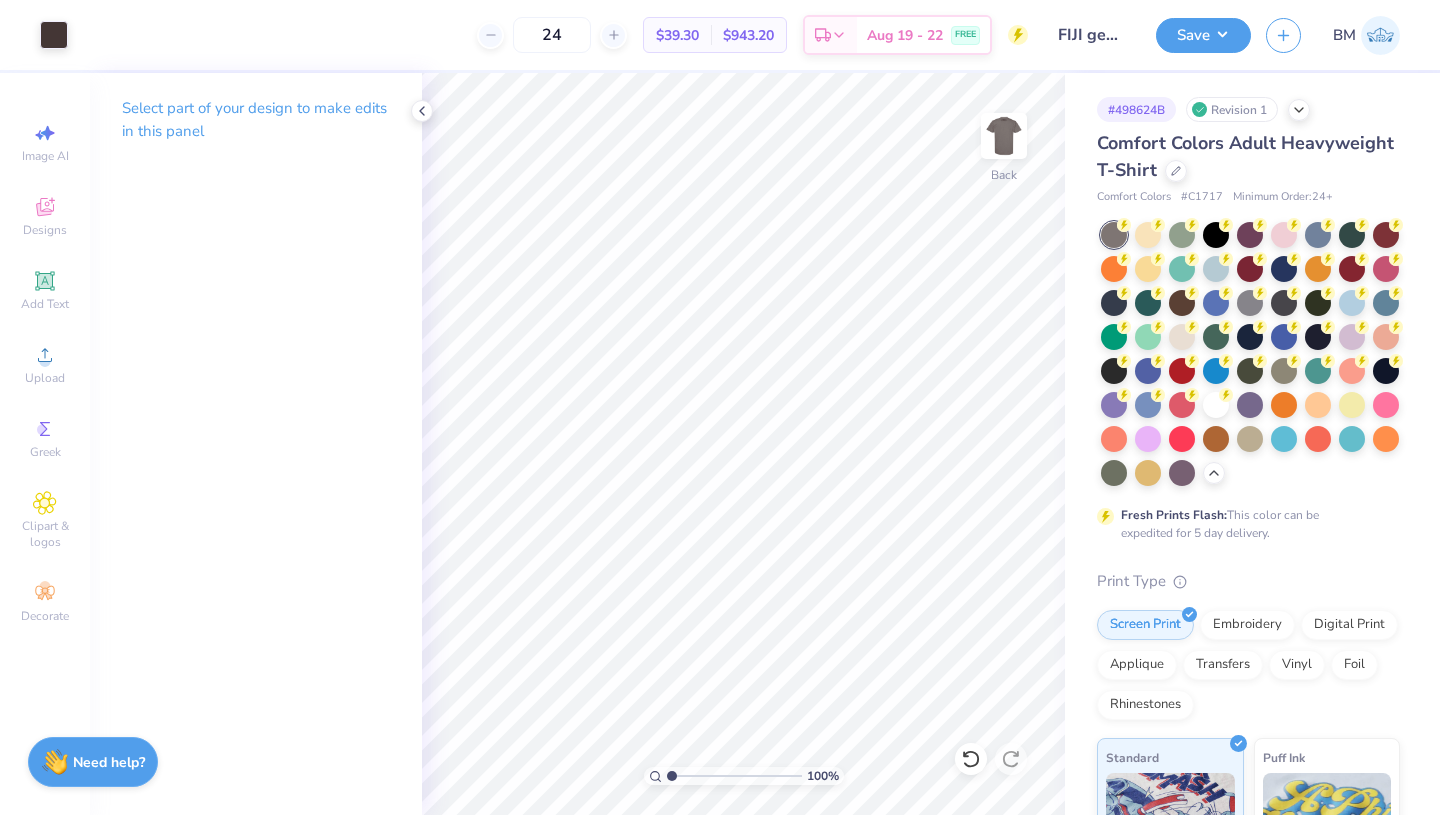 click at bounding box center (1004, 136) 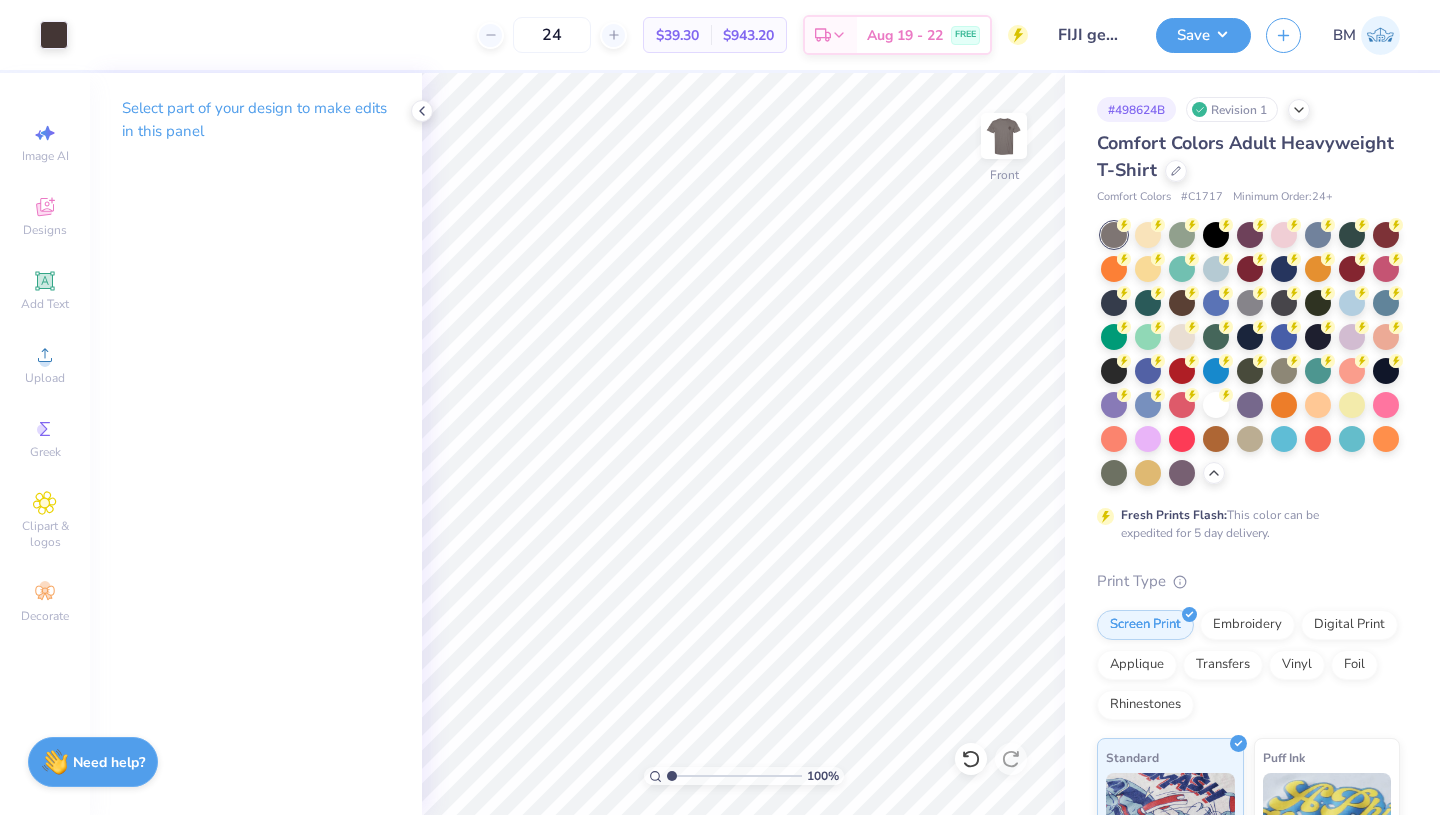 click at bounding box center [1004, 136] 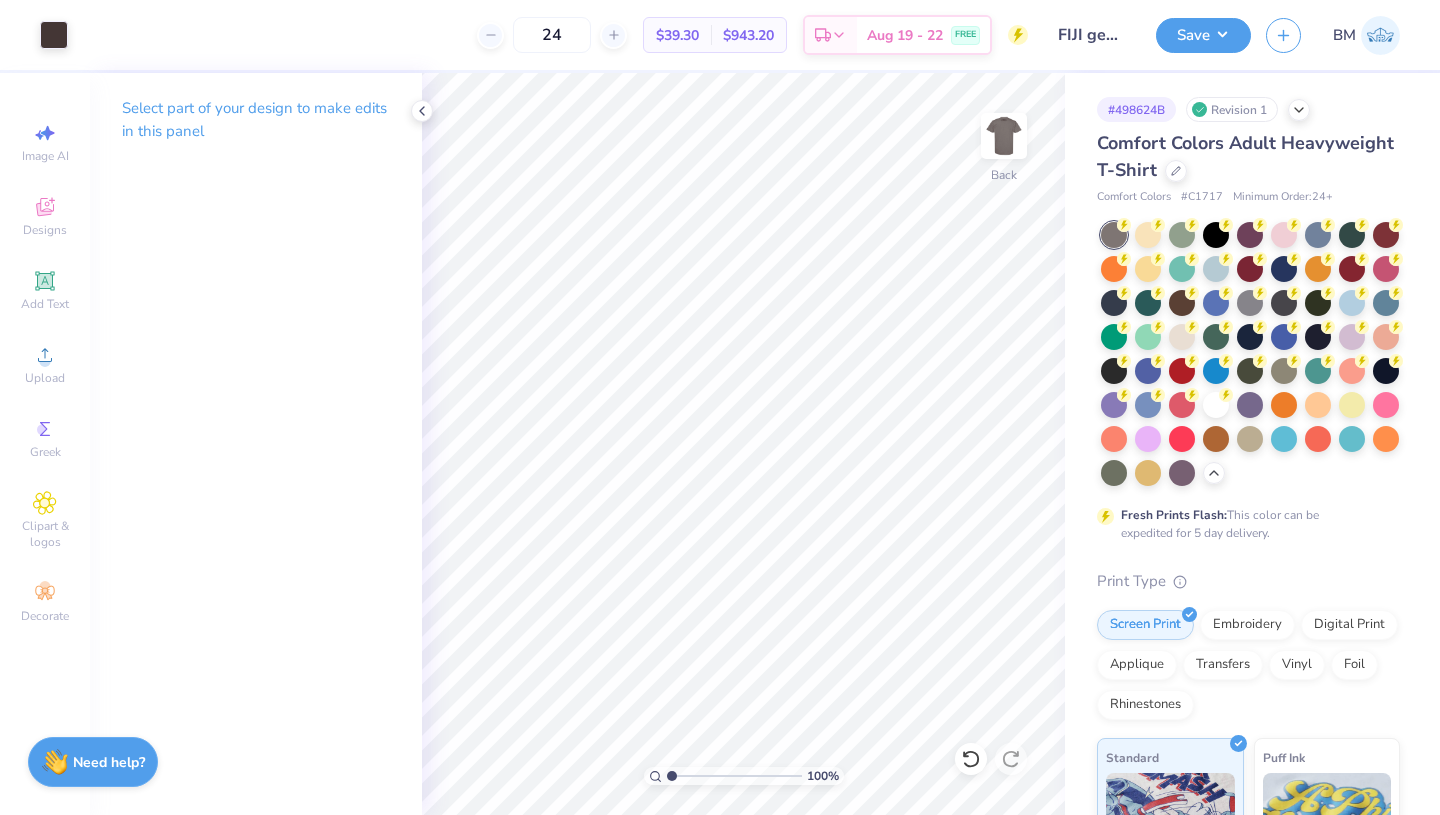 click on "Save" at bounding box center [1203, 35] 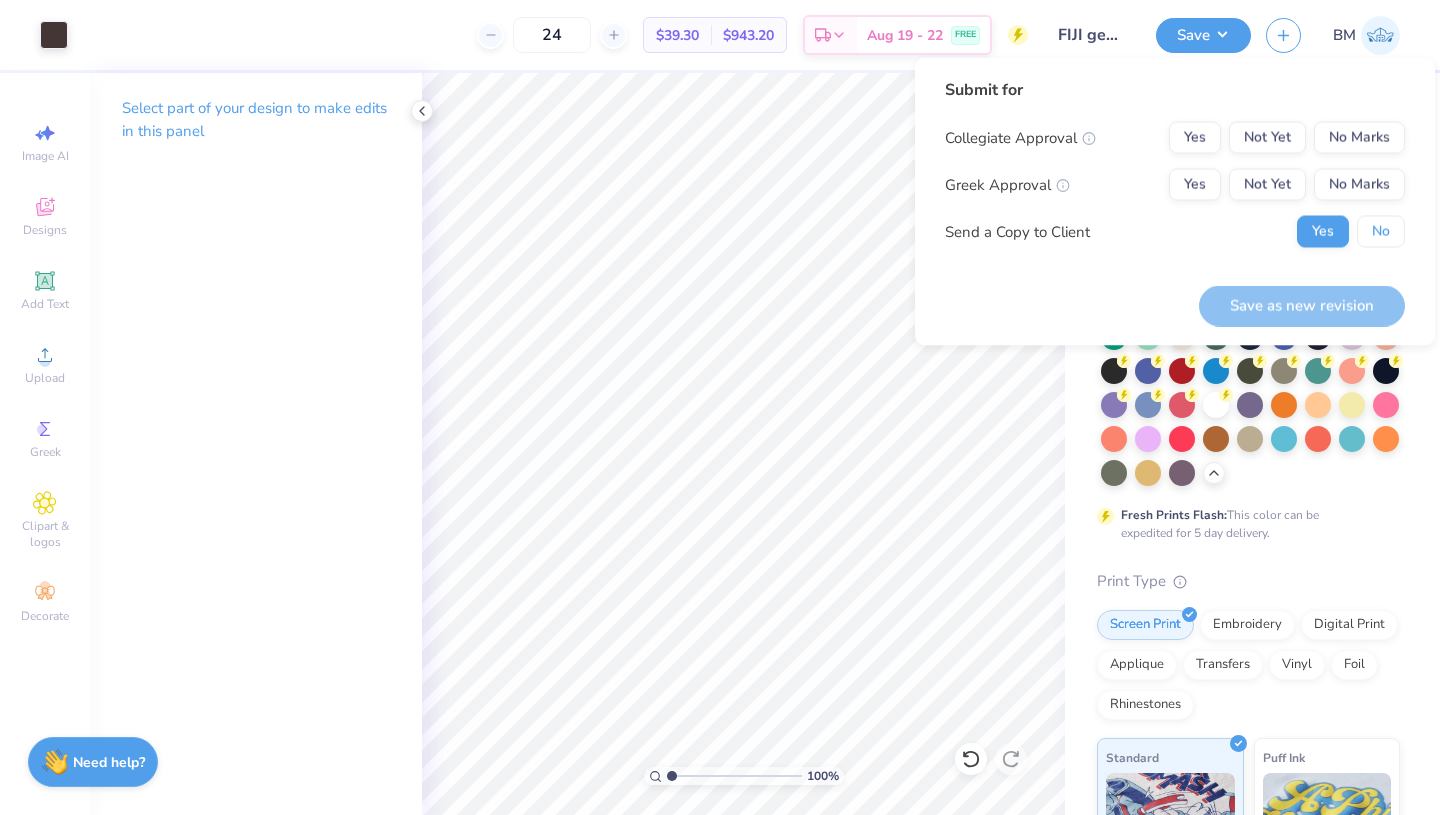 click on "No" at bounding box center [1381, 232] 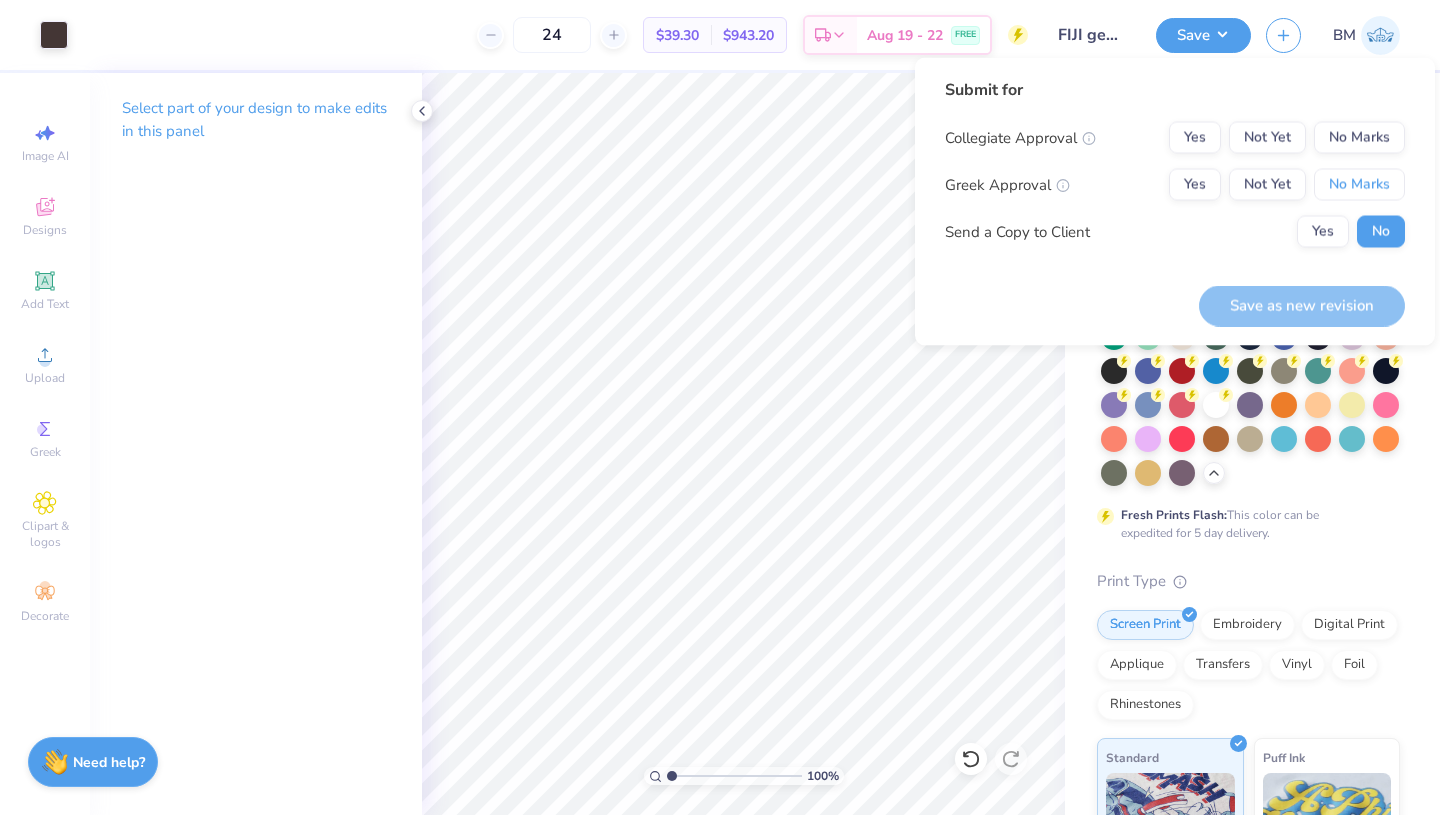 click on "No Marks" at bounding box center (1359, 185) 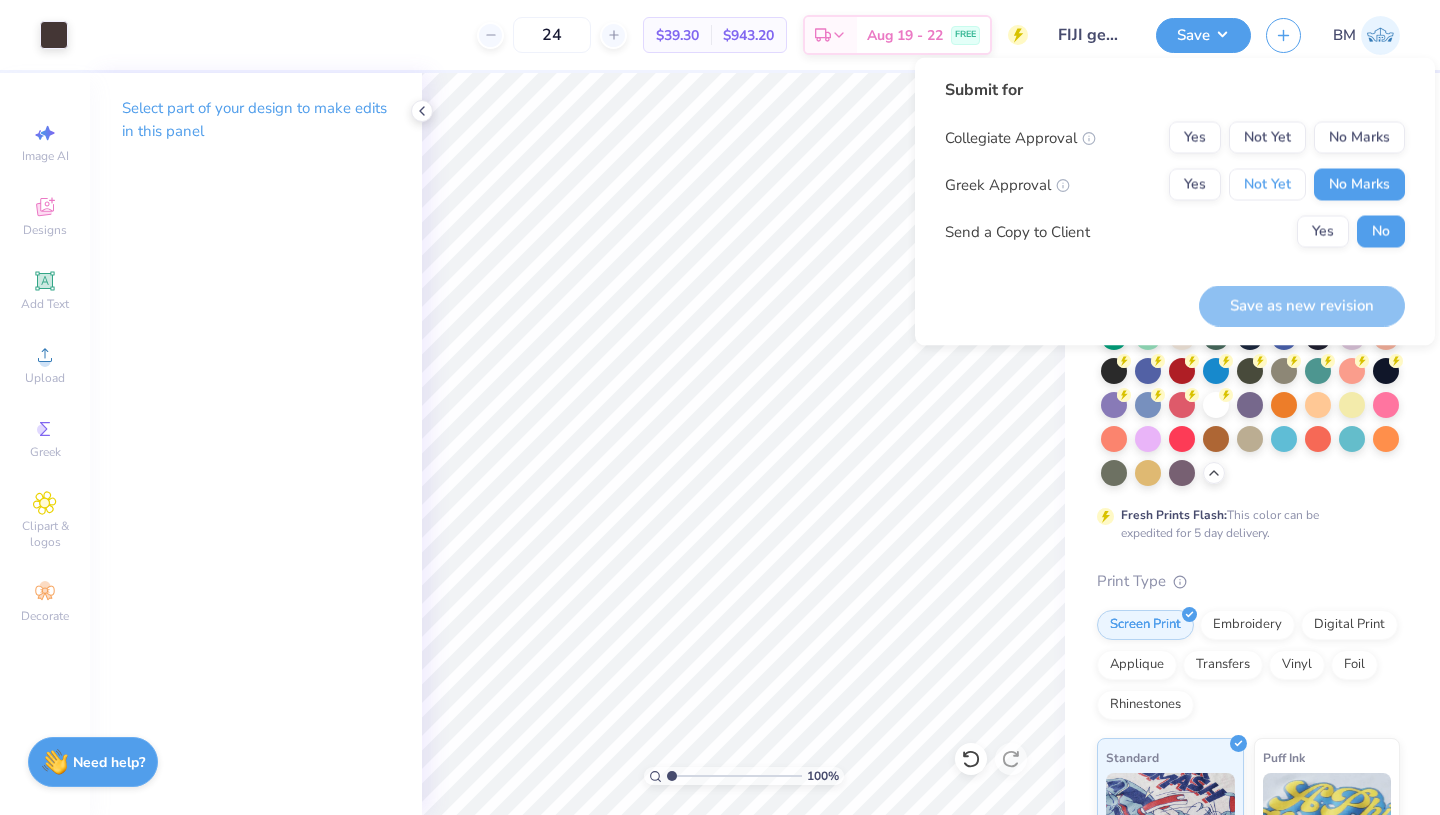 click on "Not Yet" at bounding box center [1267, 185] 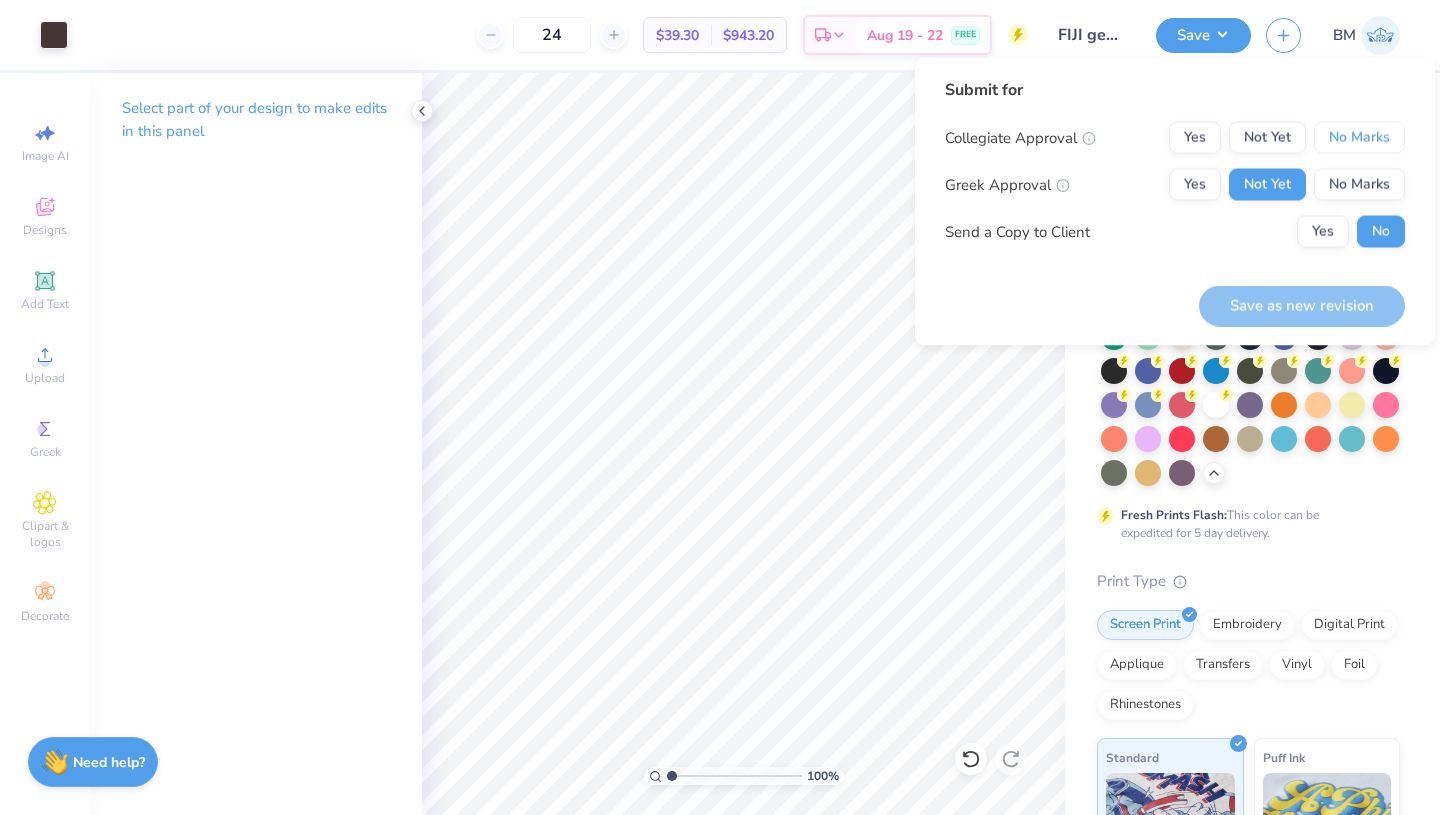 click on "No Marks" at bounding box center (1359, 138) 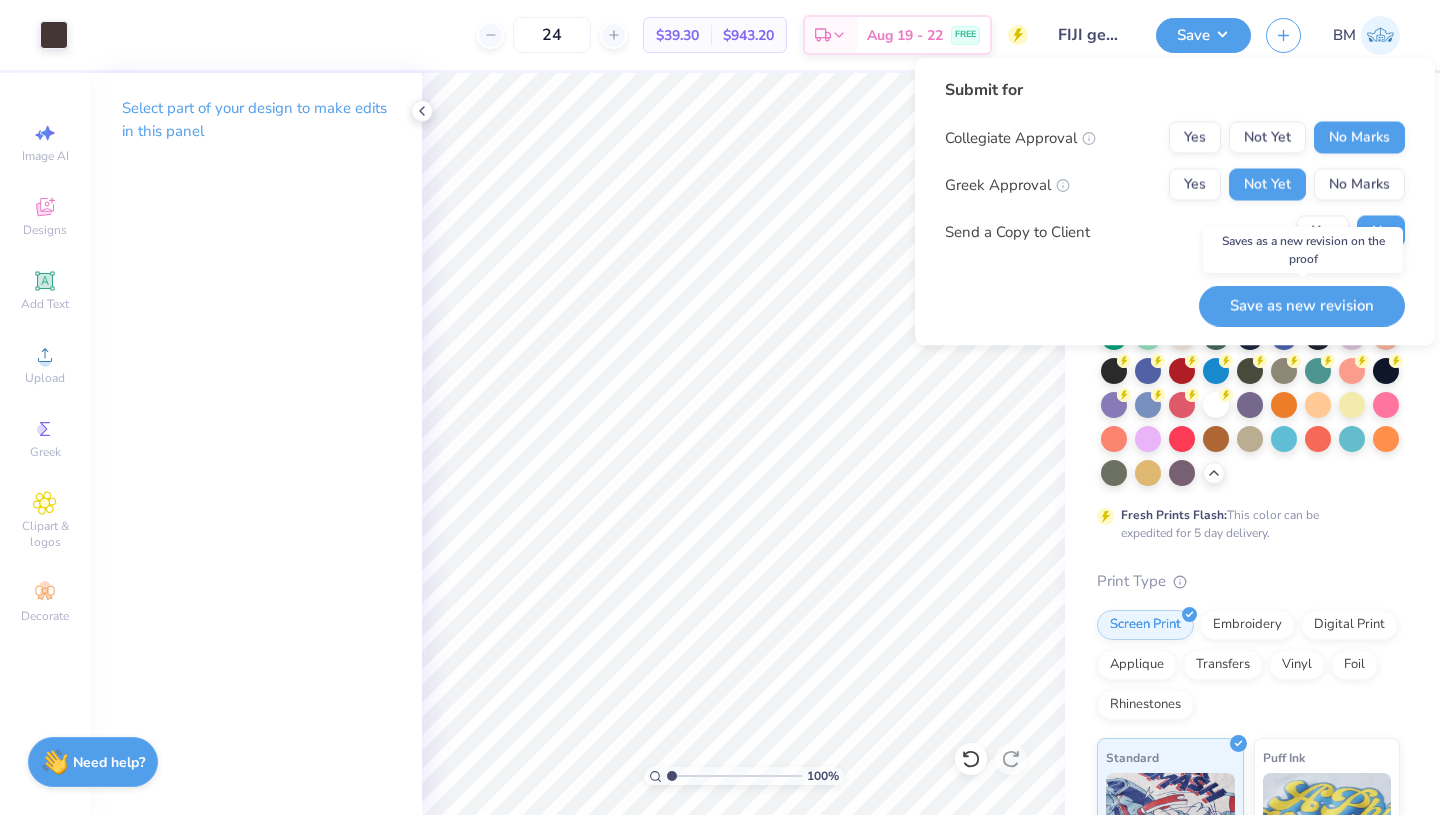 click on "Save as new revision" at bounding box center [1302, 305] 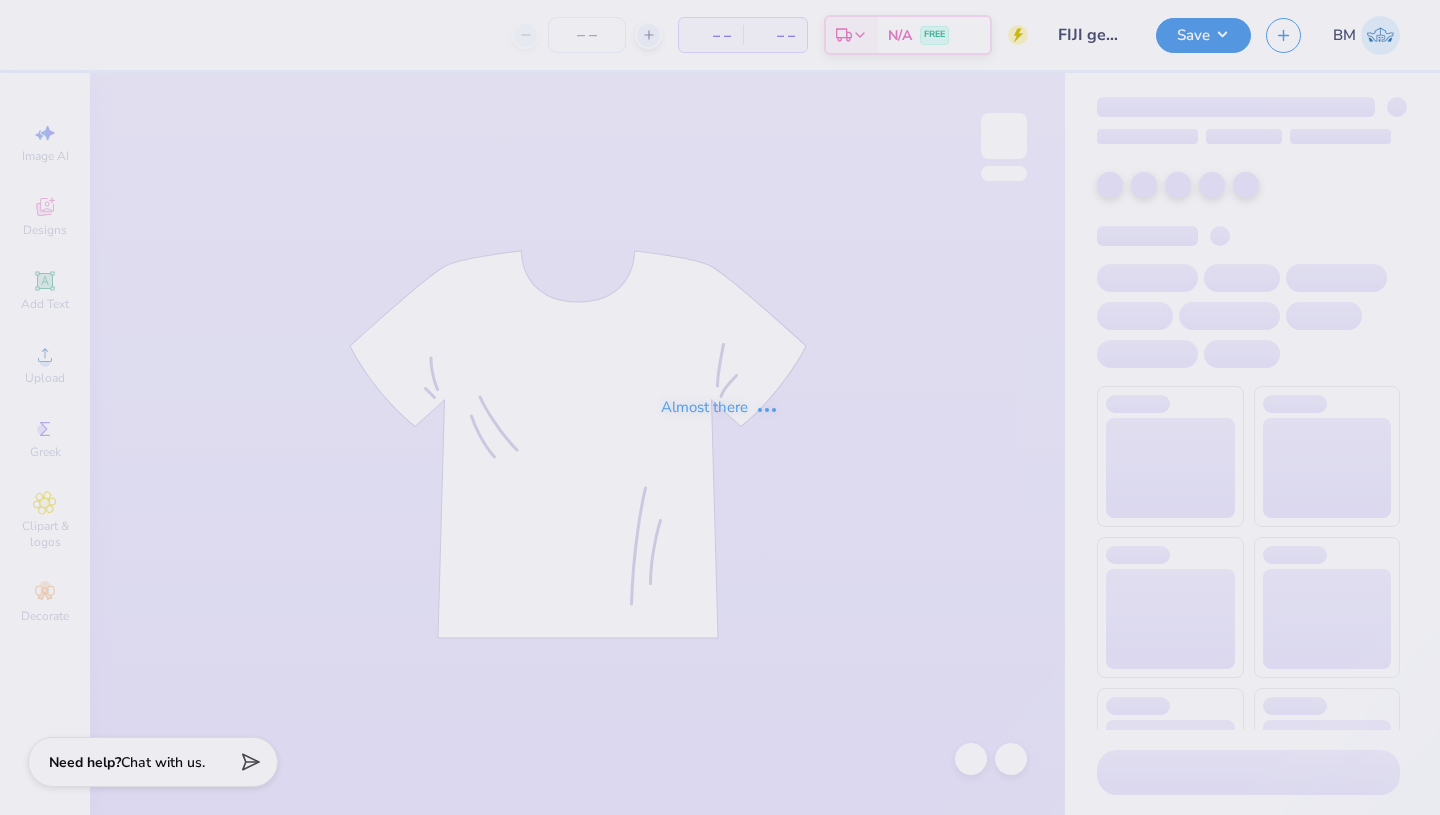 scroll, scrollTop: 0, scrollLeft: 0, axis: both 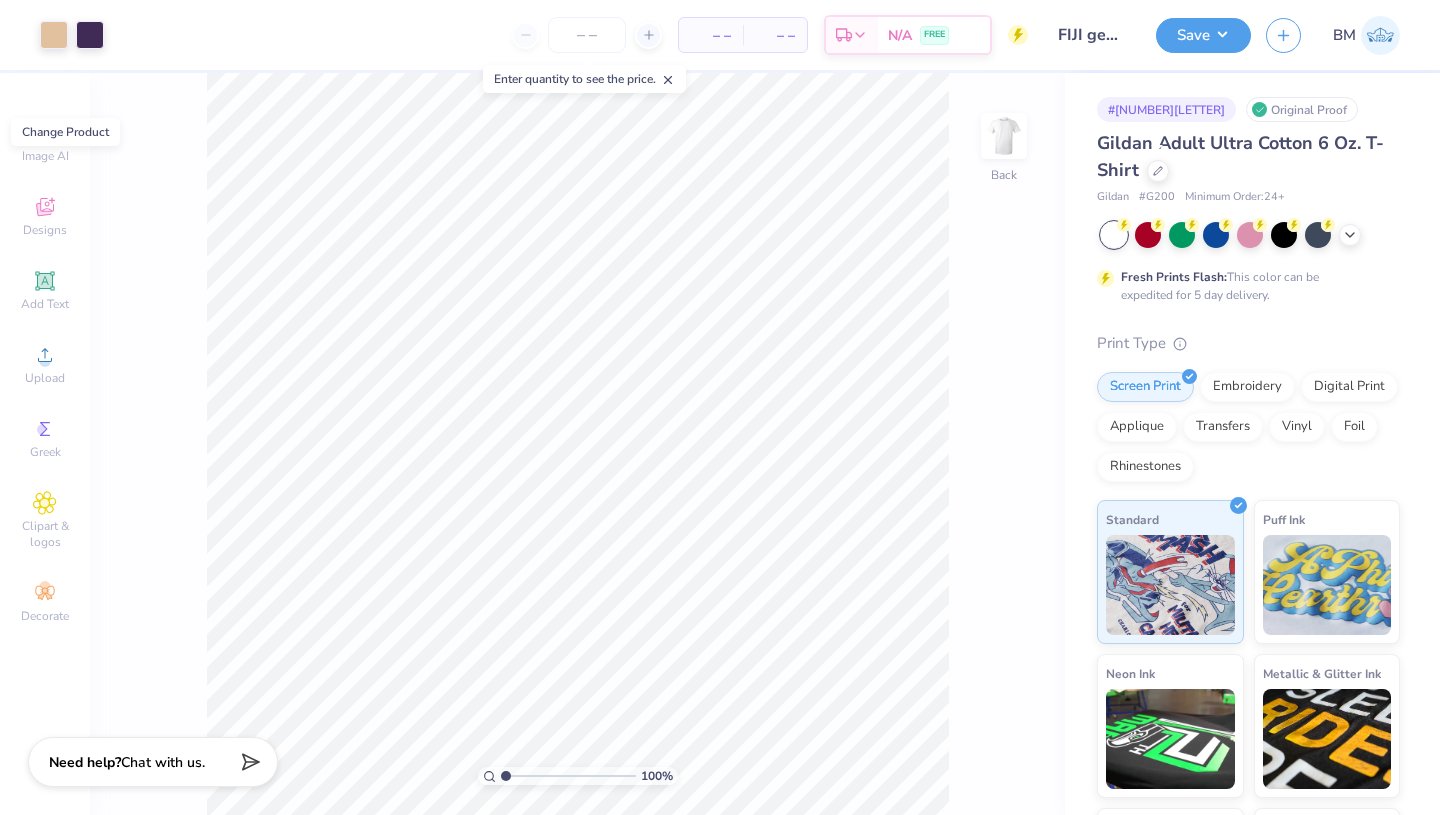 click 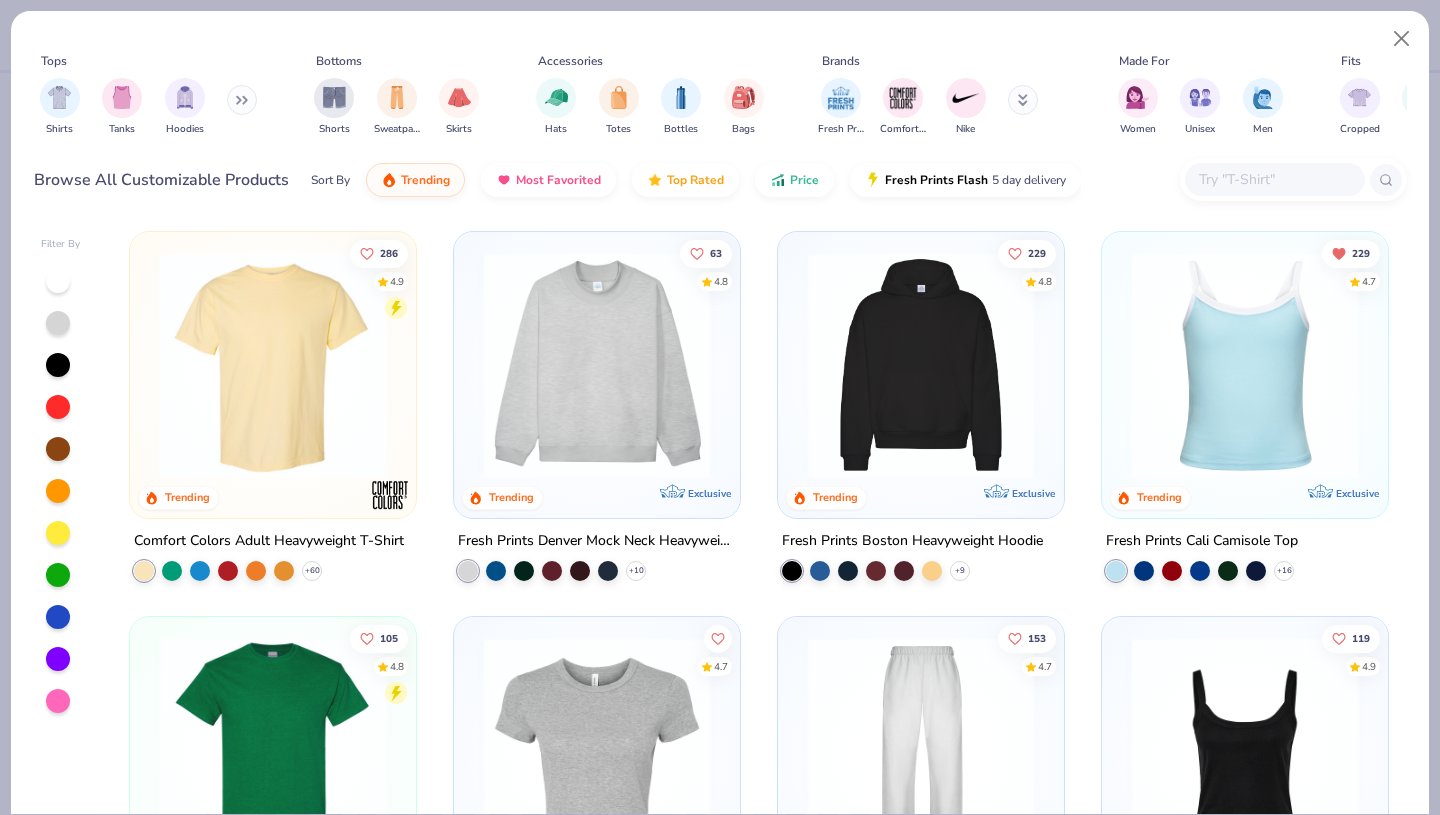 click at bounding box center (1275, 179) 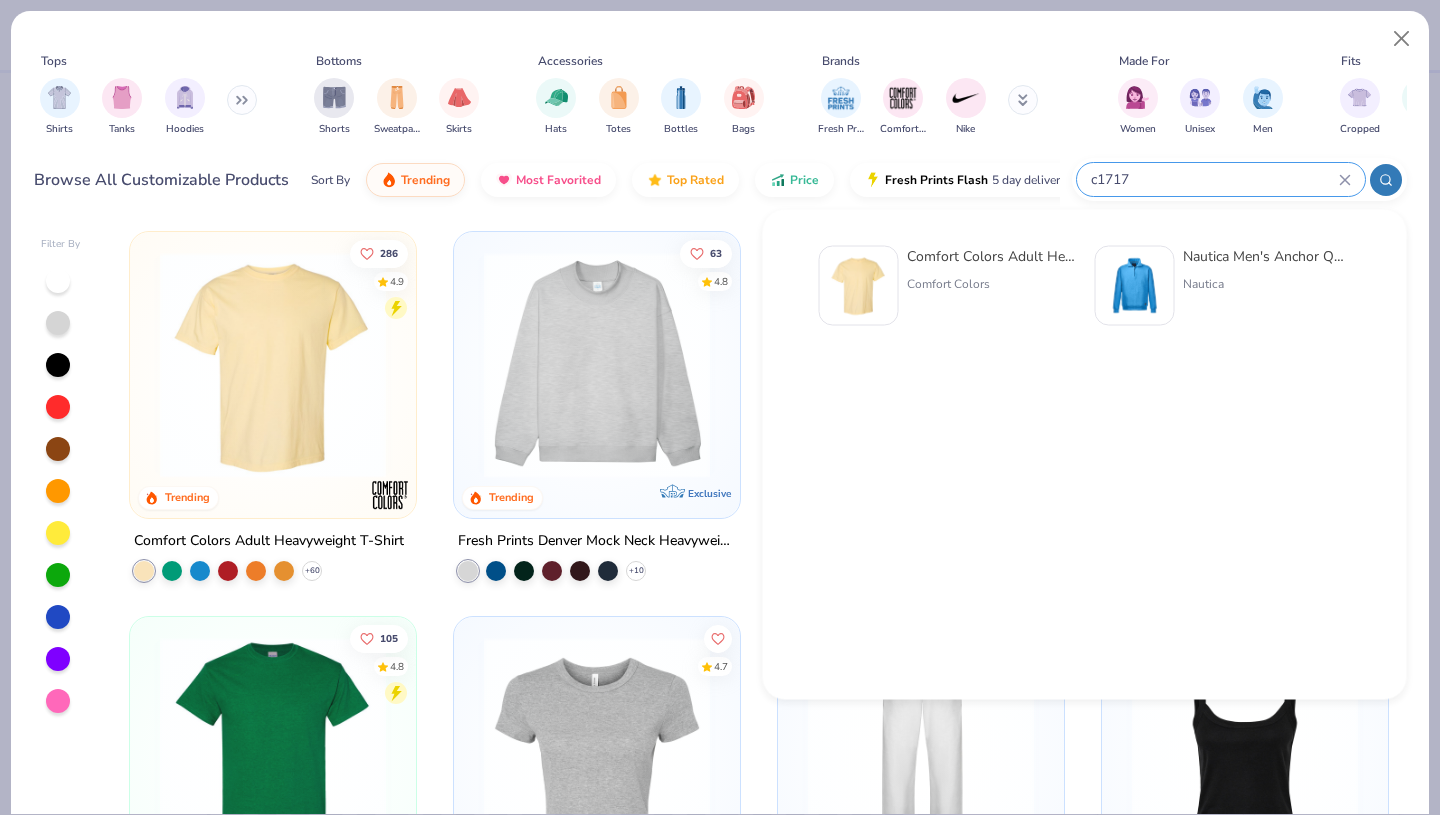 type on "c1717" 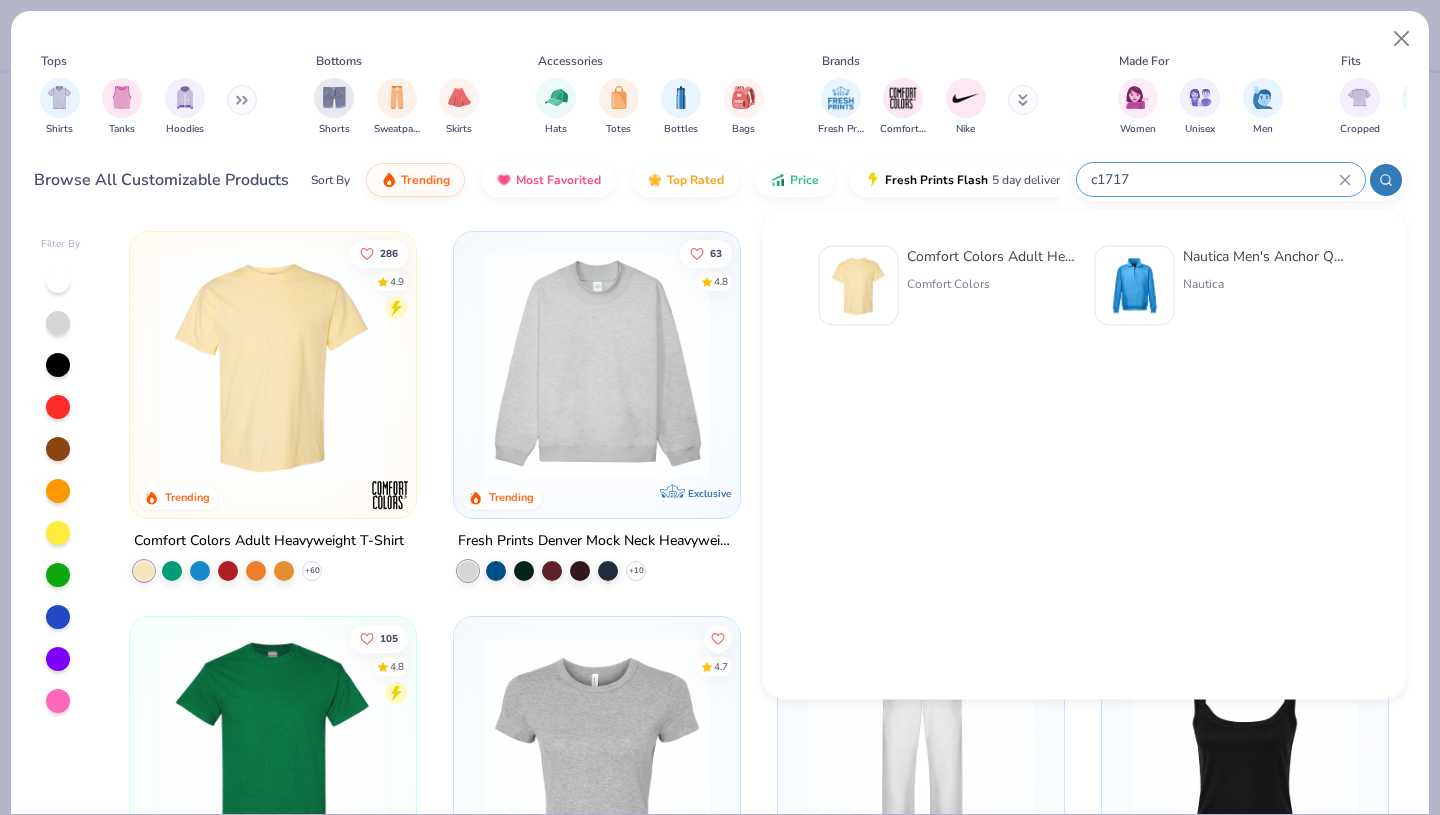 click at bounding box center (859, 286) 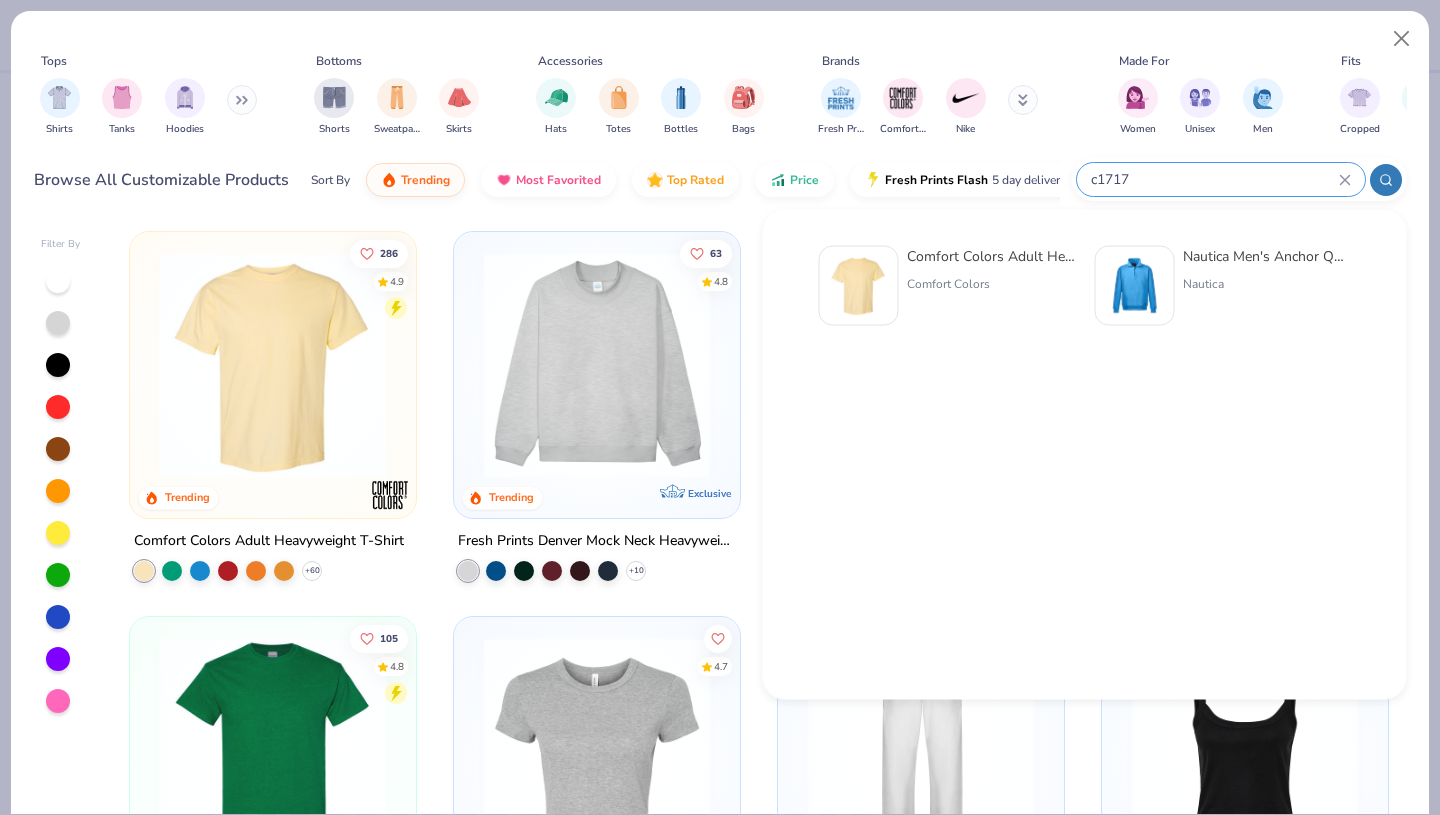 type 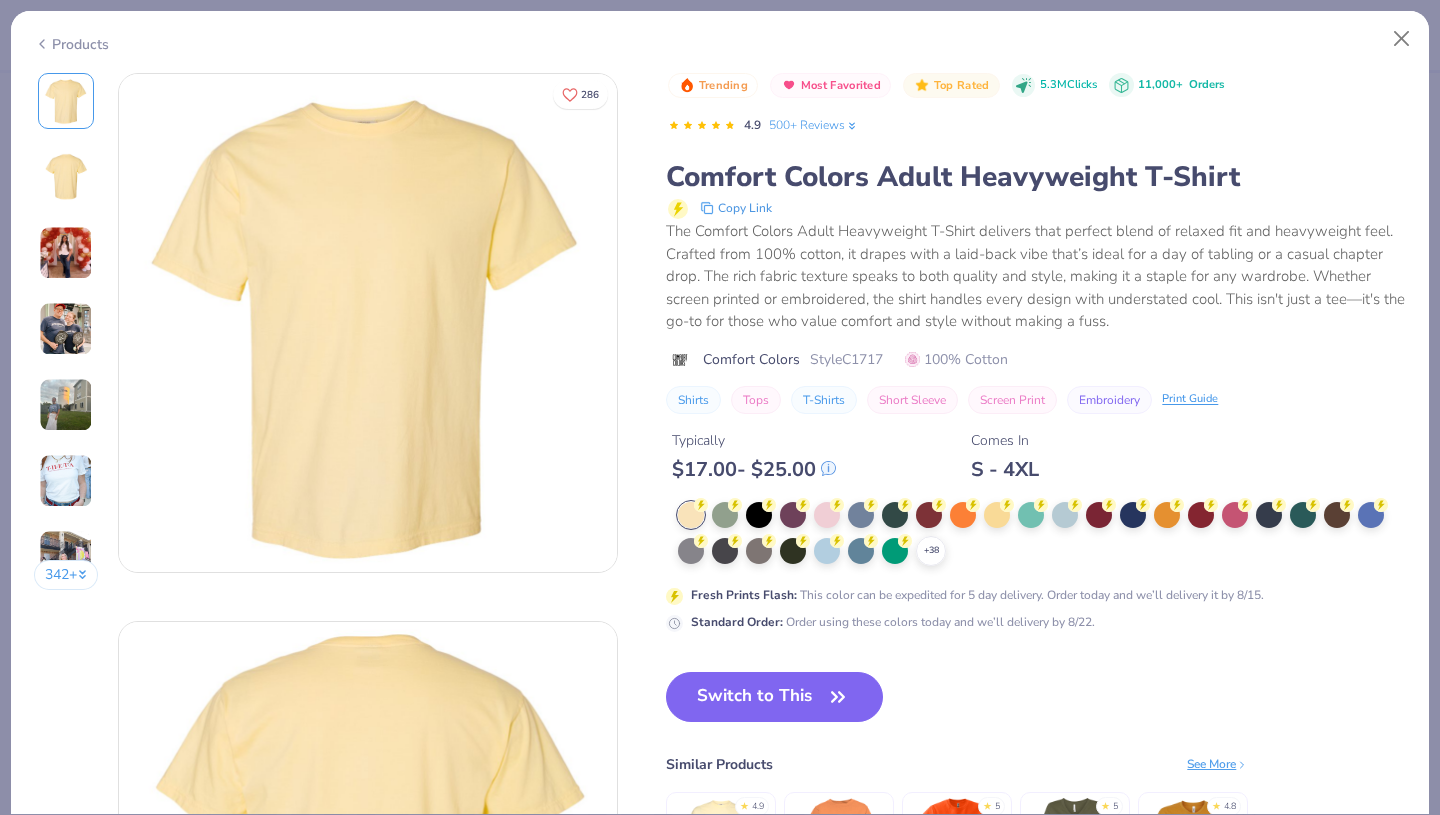 click 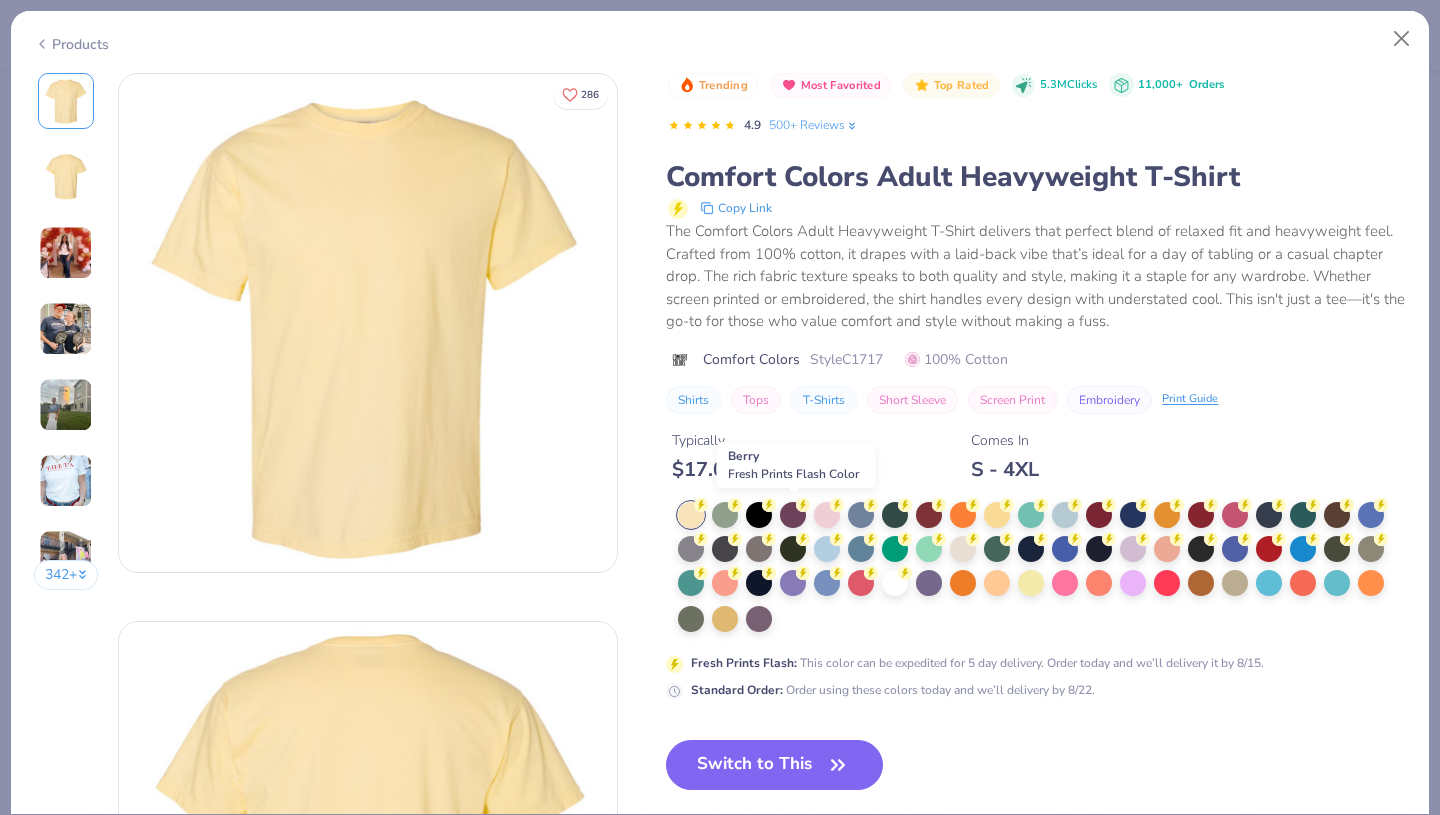 click at bounding box center (793, 515) 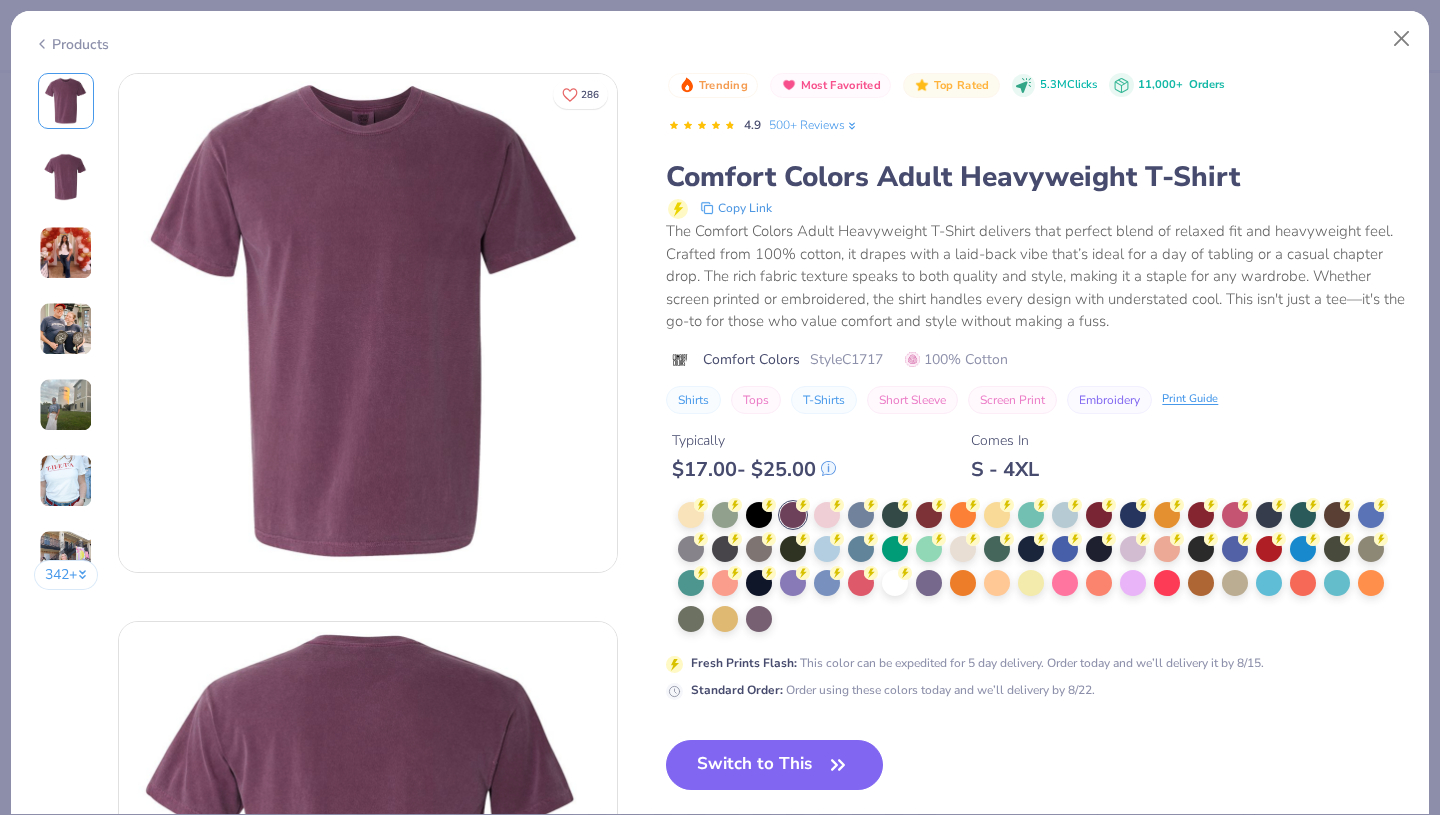 click on "Switch to This" at bounding box center (774, 765) 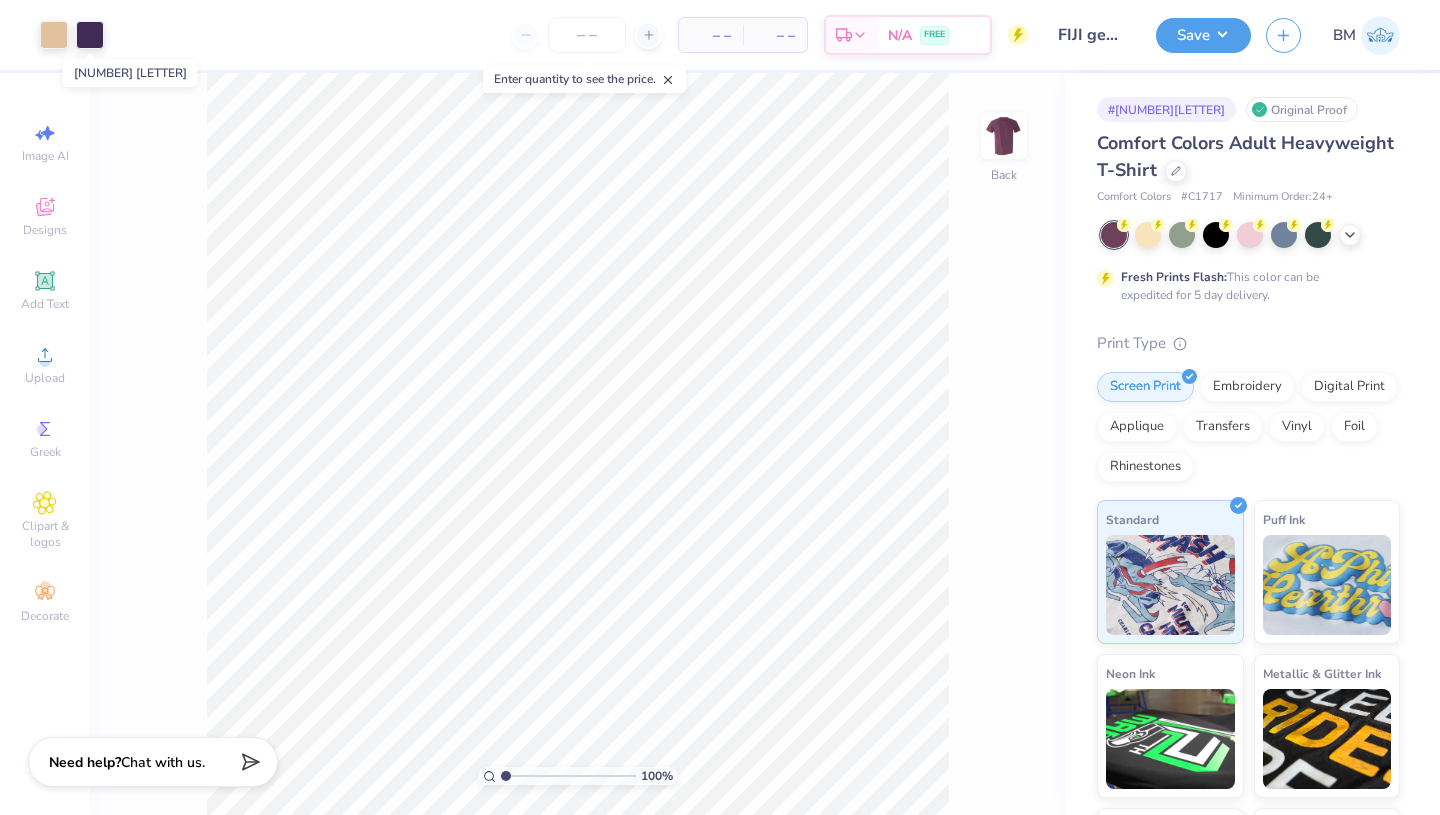 click at bounding box center [90, 35] 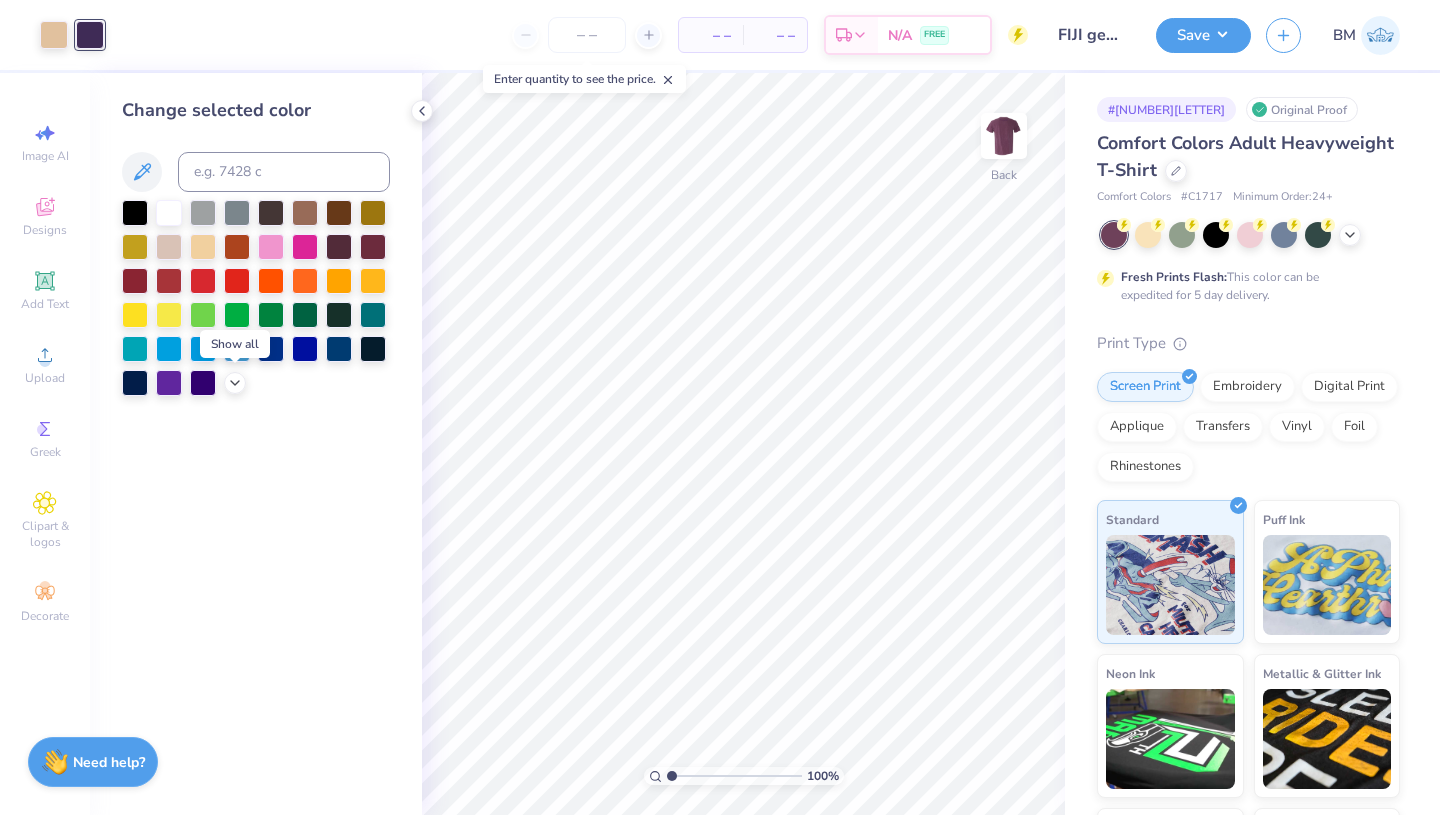 click 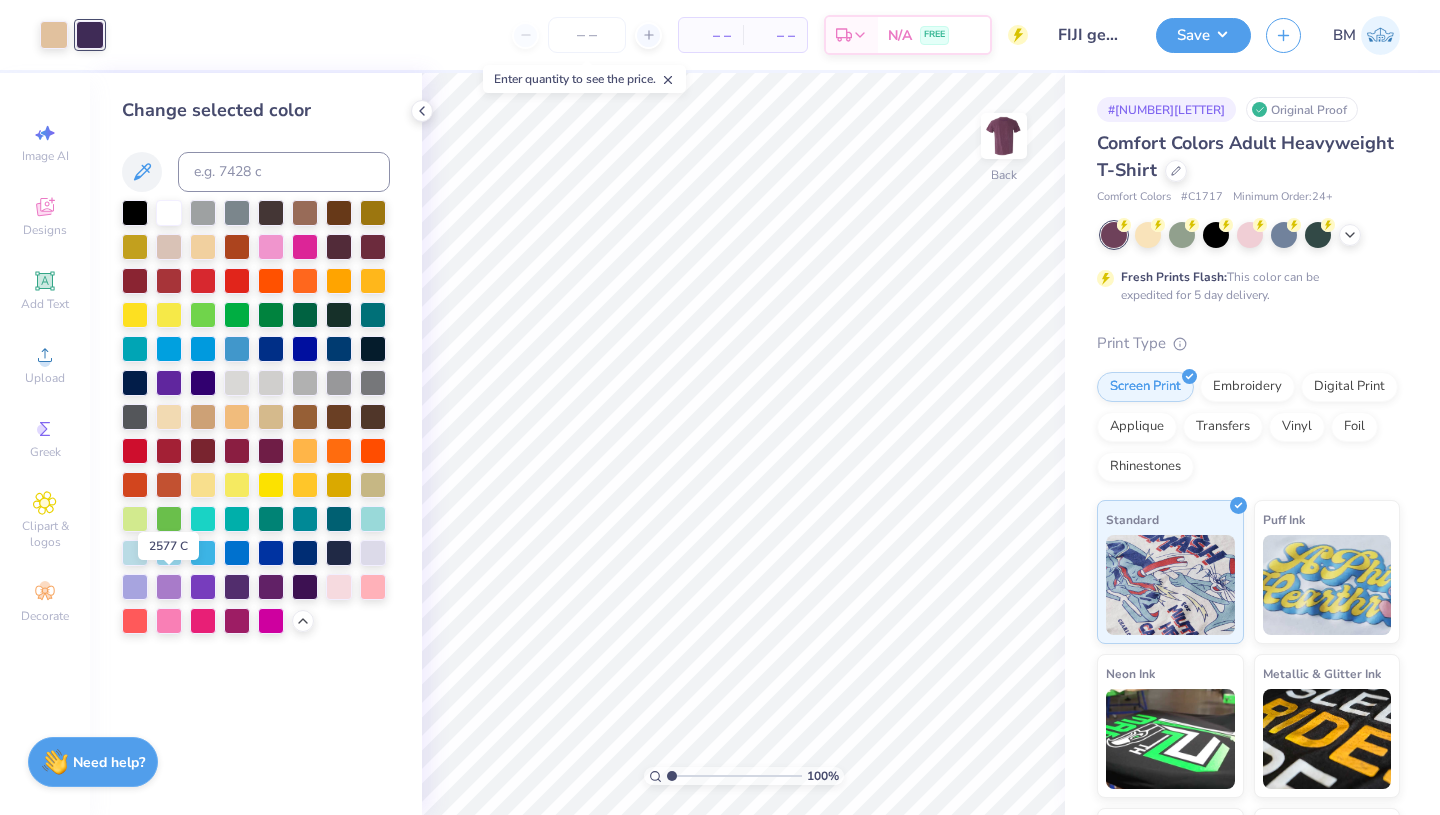 click at bounding box center (169, 587) 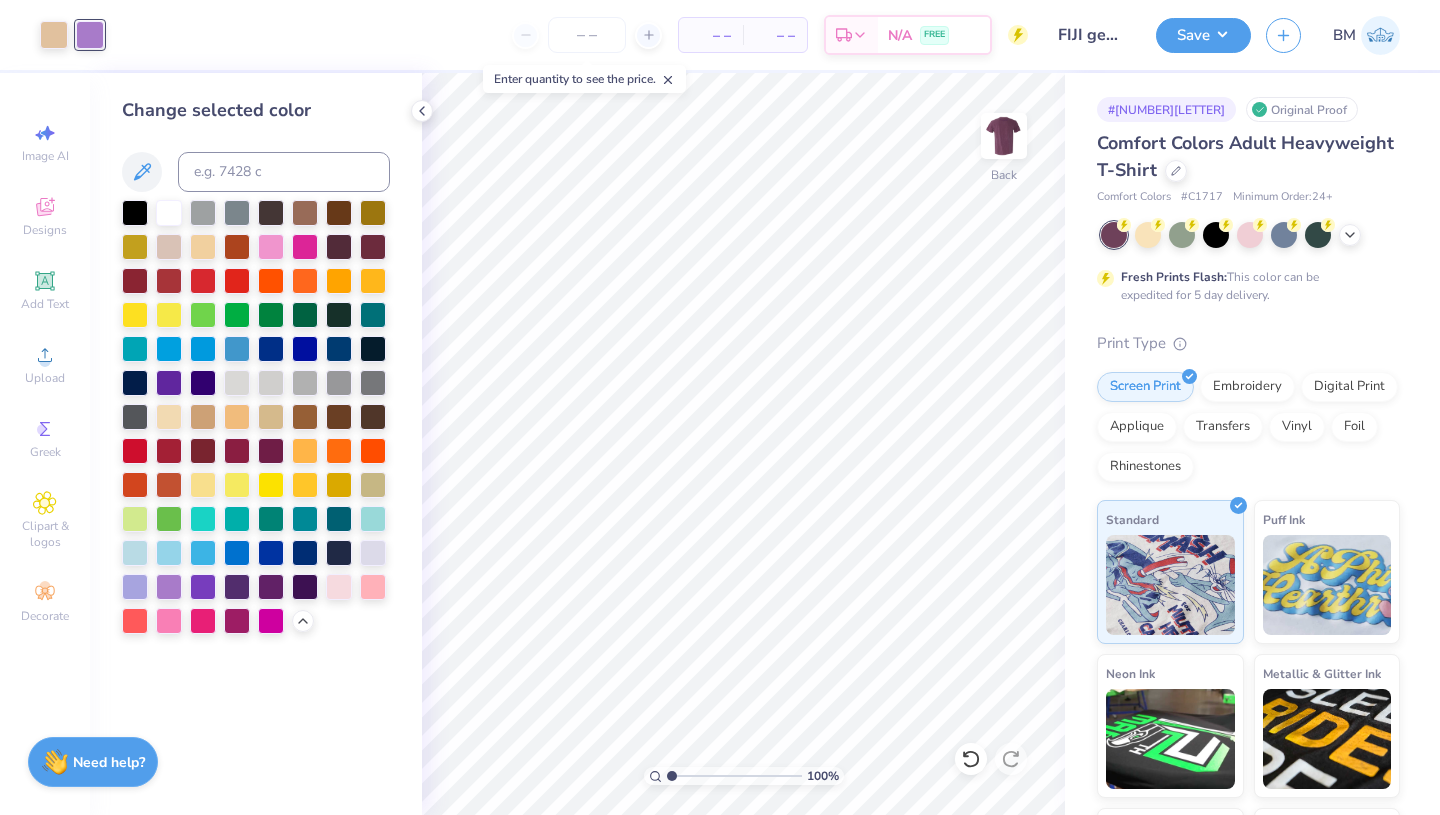 click at bounding box center (305, 587) 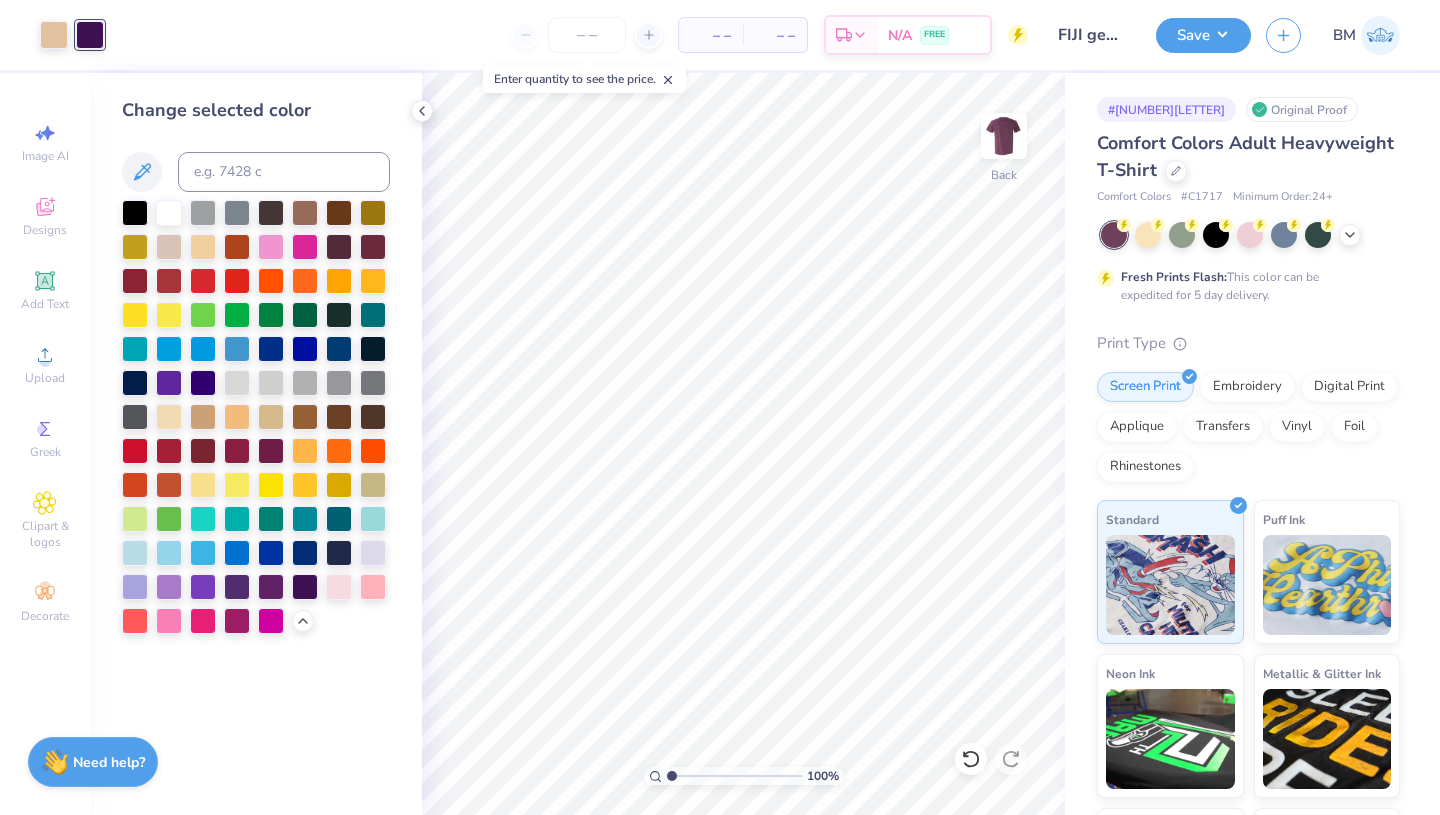 click at bounding box center [339, 247] 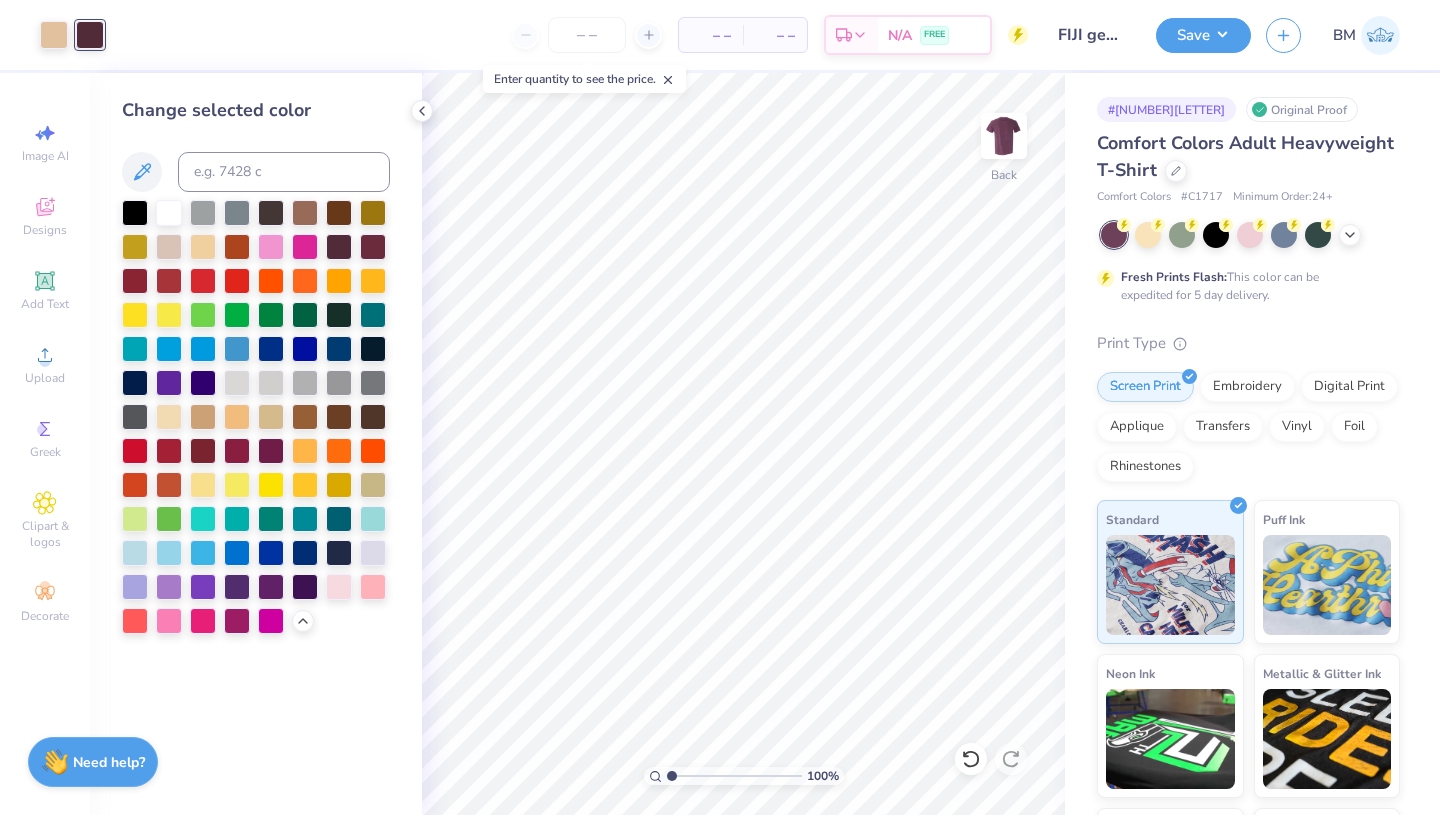 click at bounding box center (373, 247) 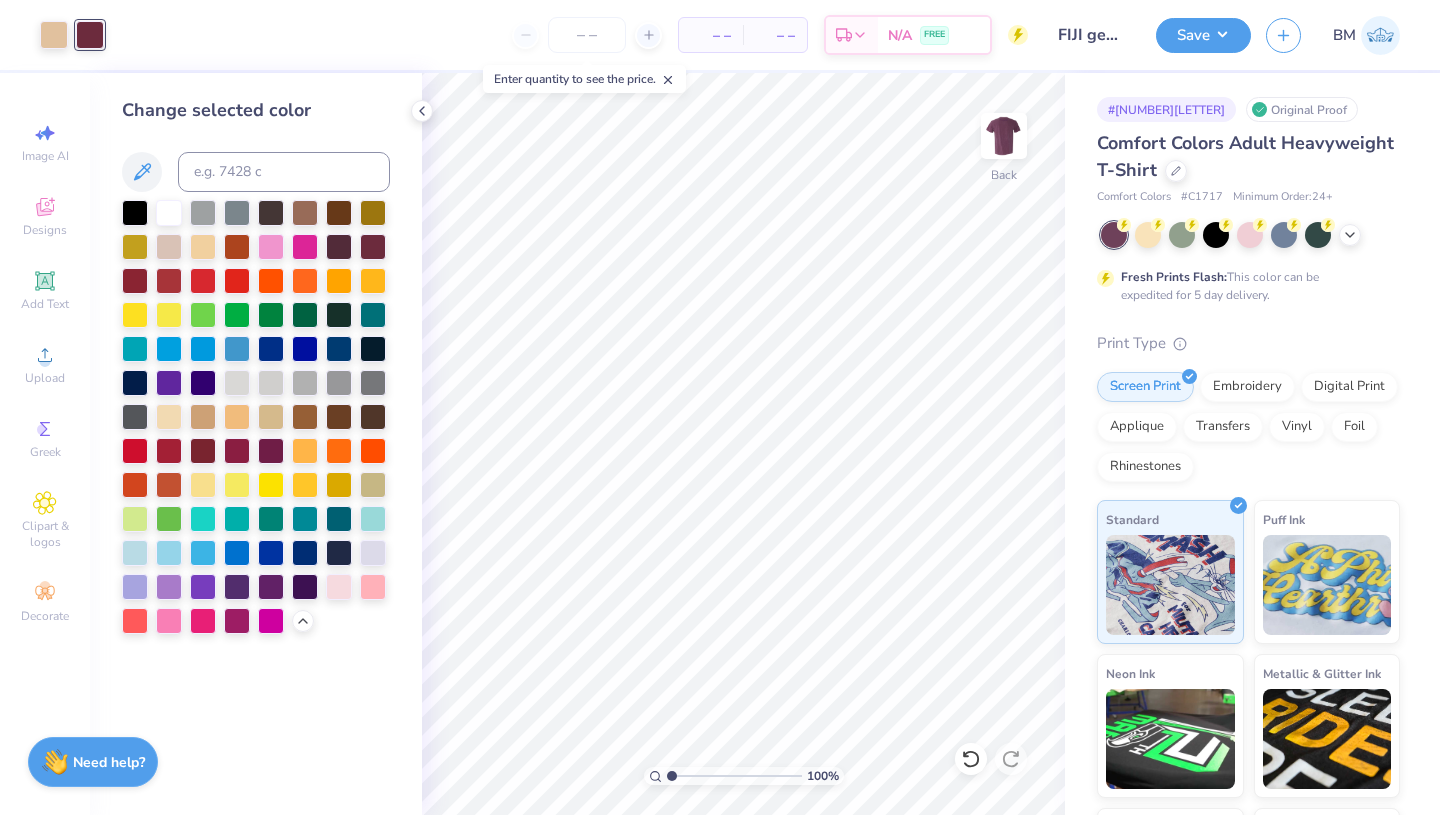 click at bounding box center (339, 213) 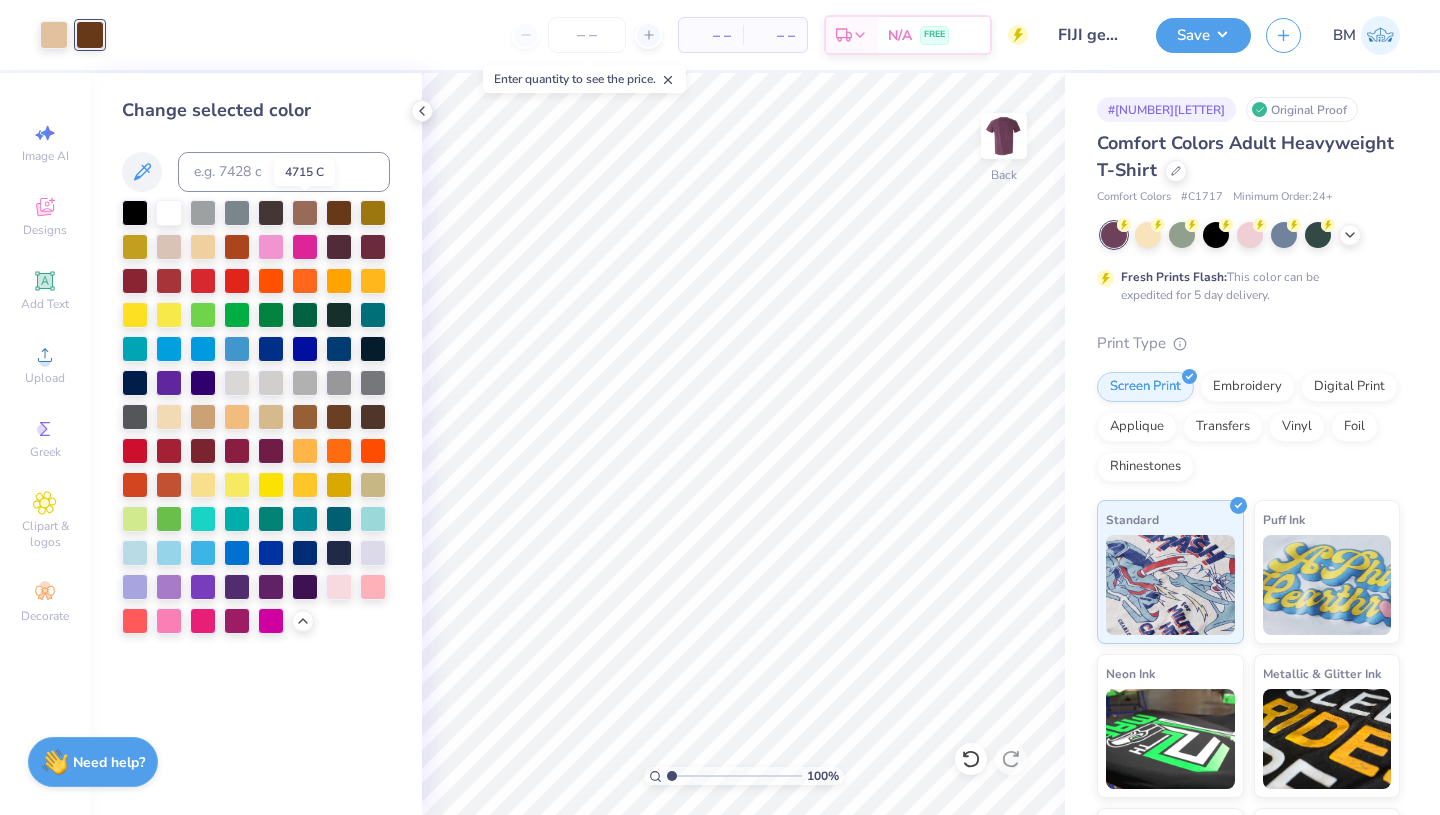 click at bounding box center [305, 213] 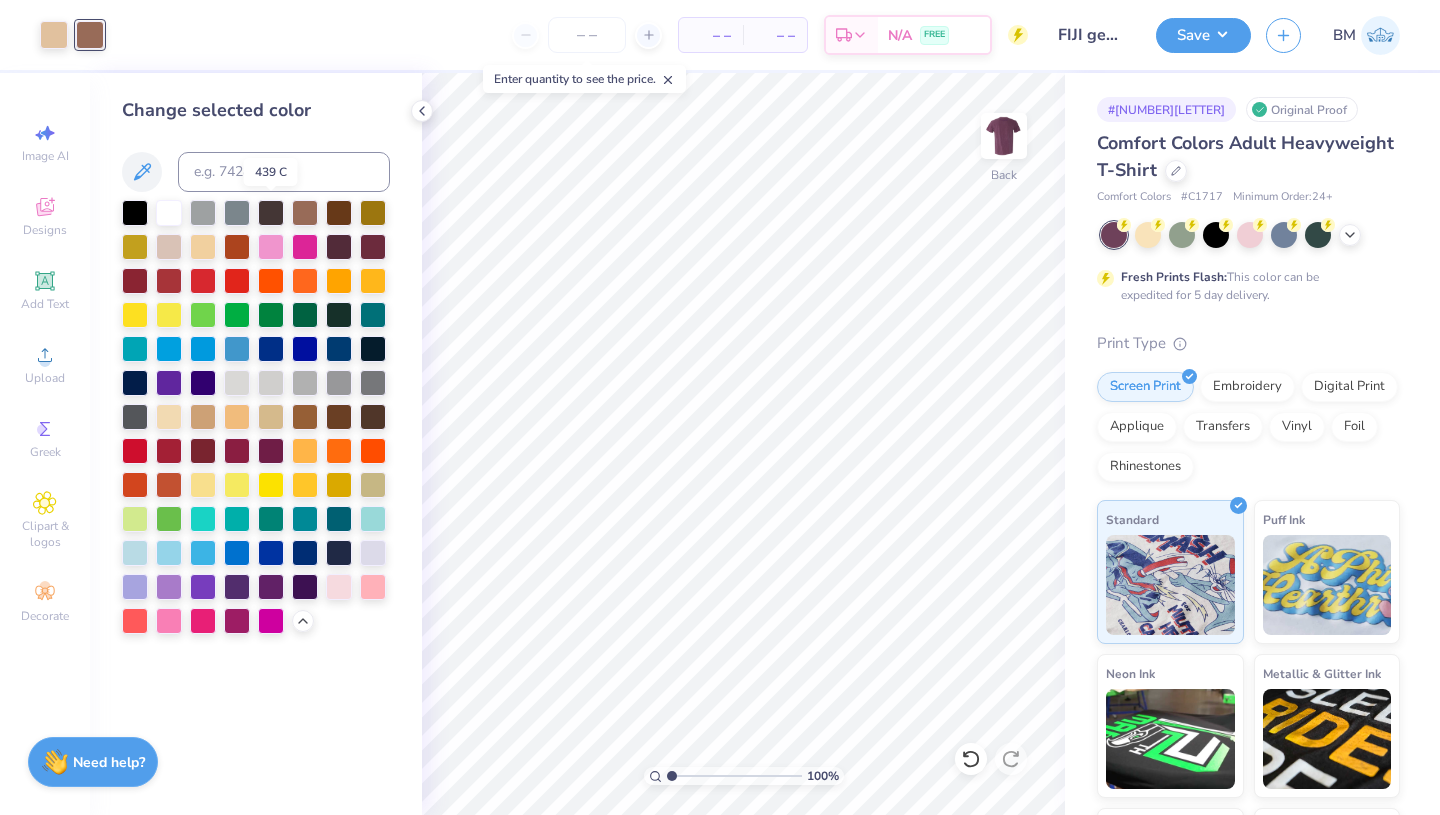 click at bounding box center [271, 213] 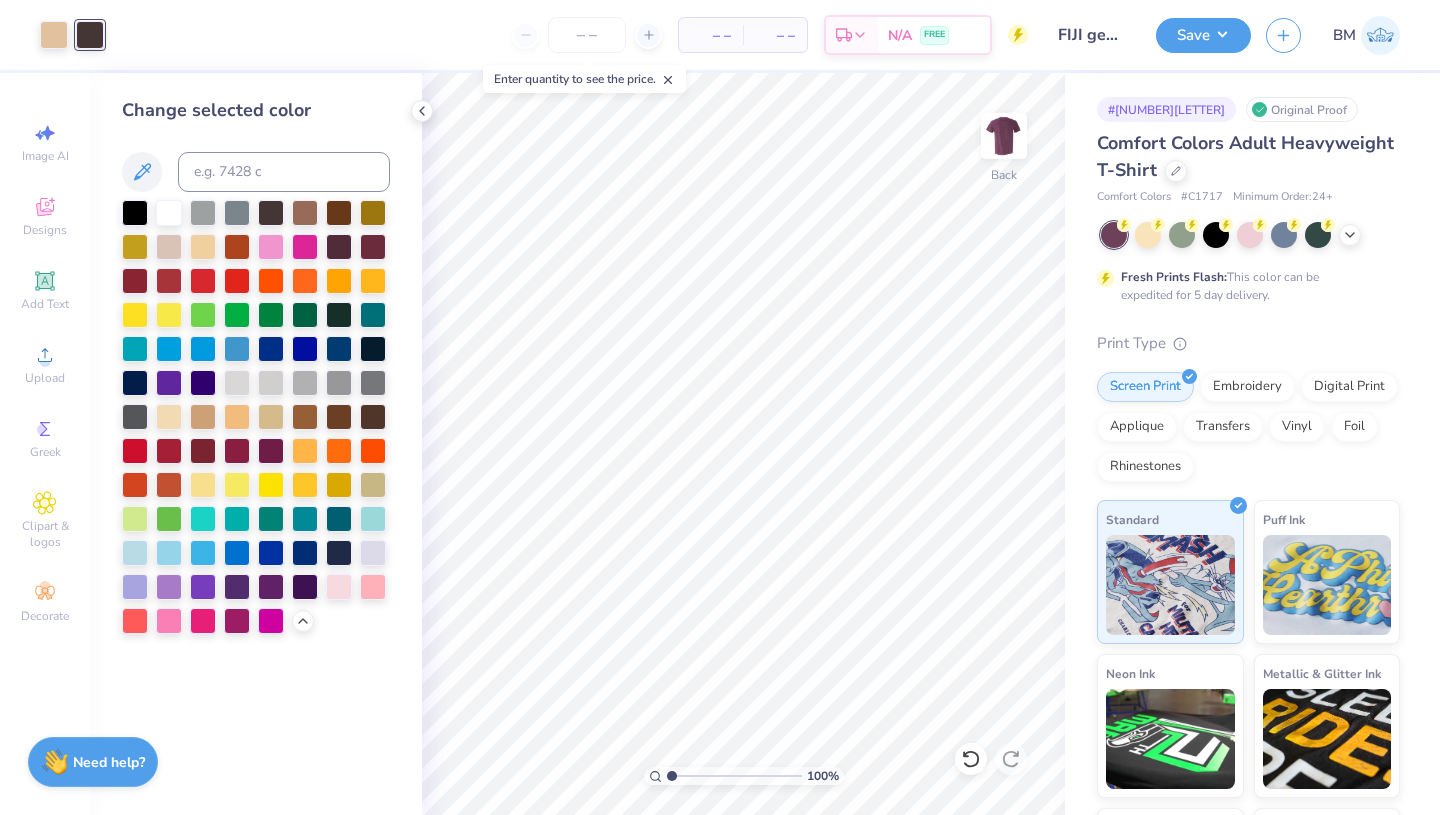 click at bounding box center (373, 417) 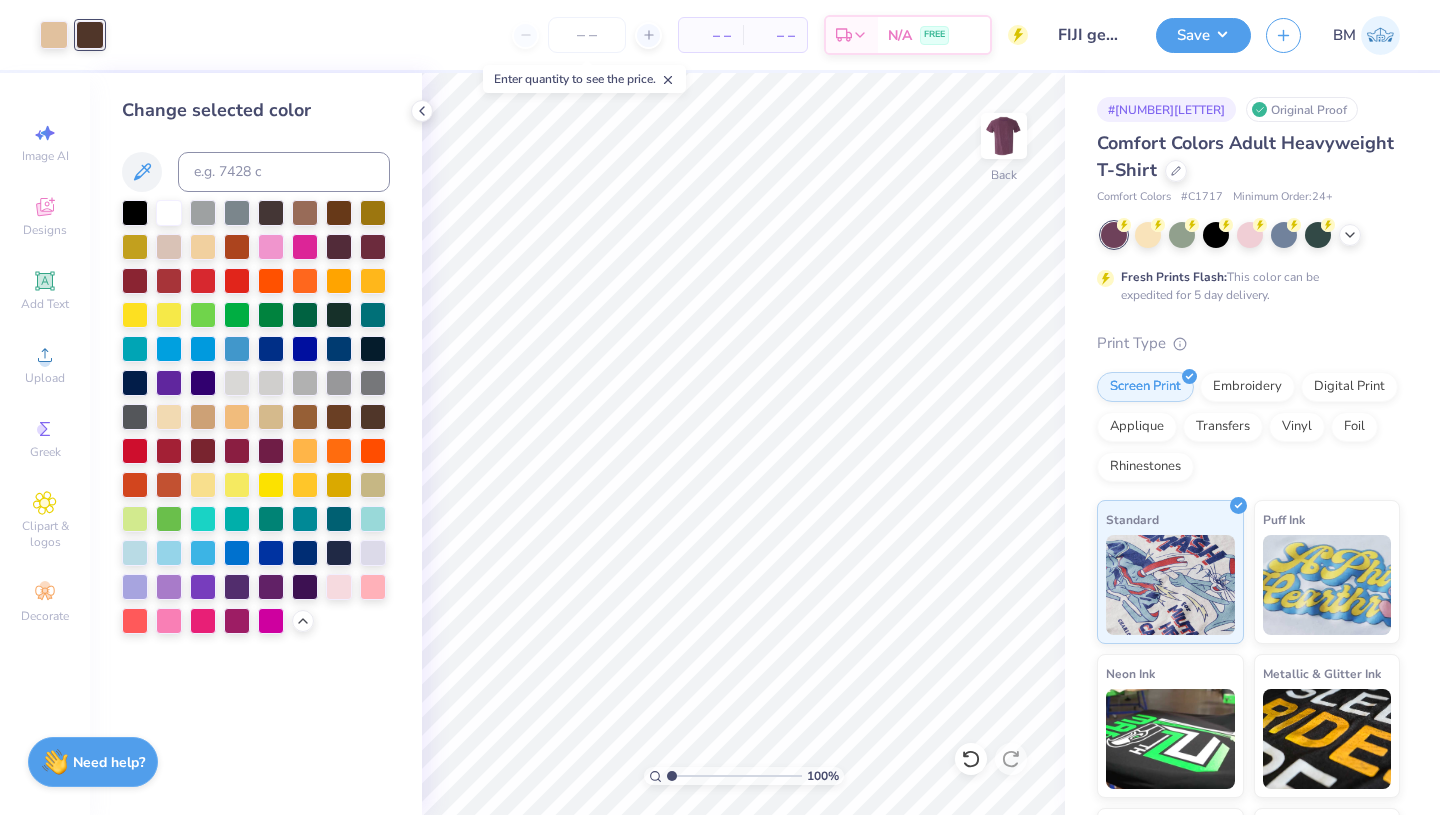 click at bounding box center [305, 587] 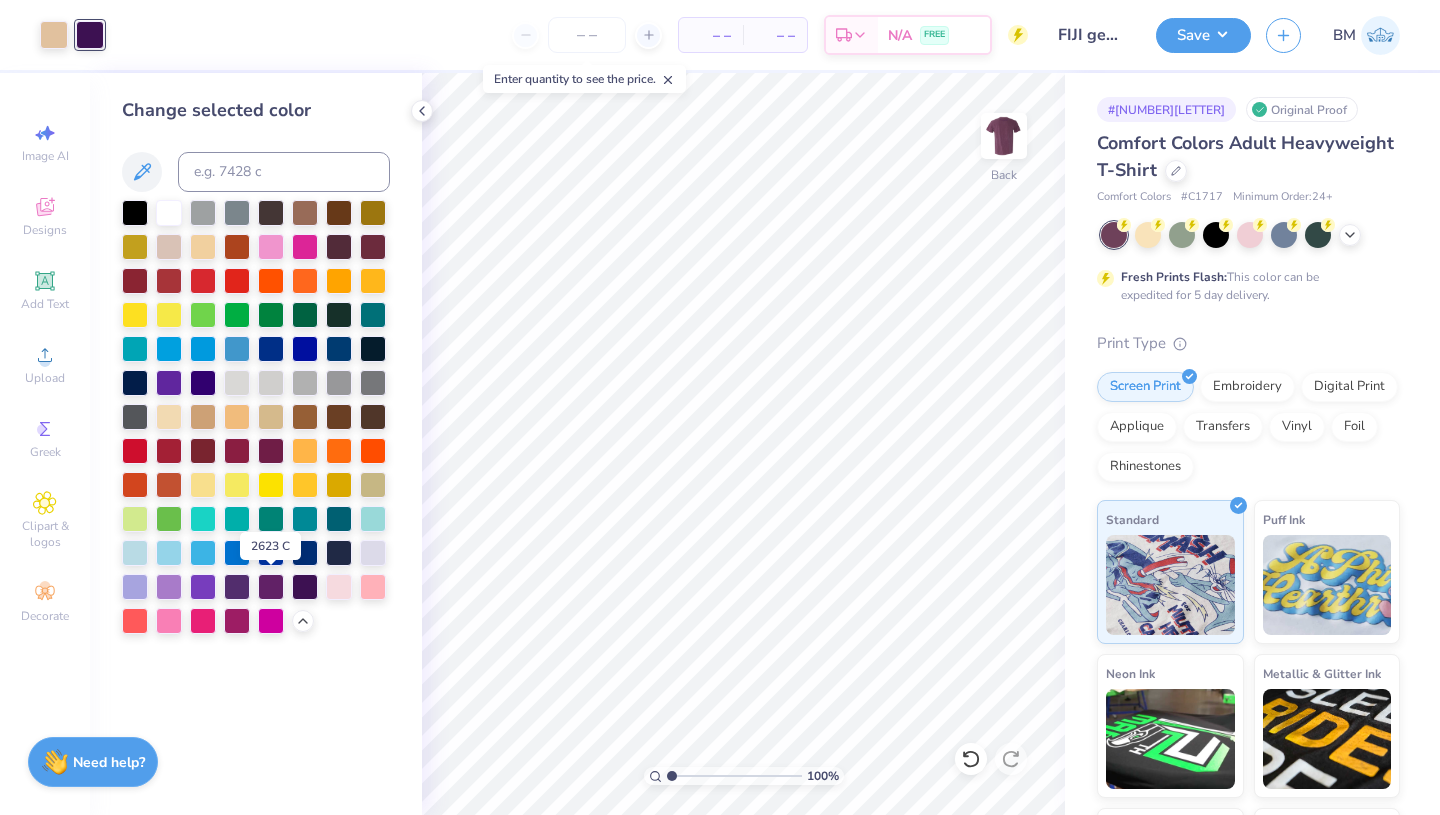 click at bounding box center (271, 587) 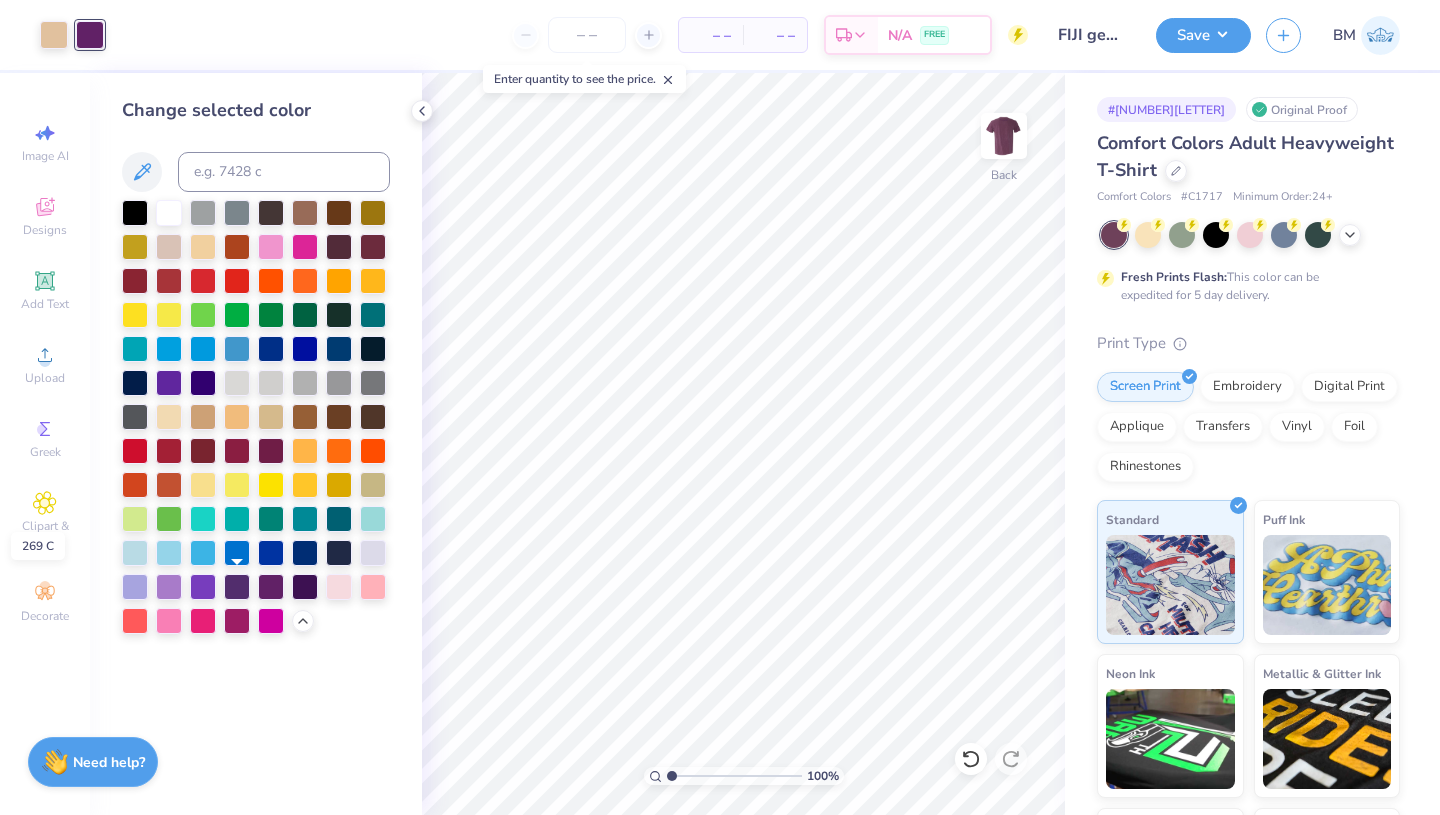 click at bounding box center (237, 587) 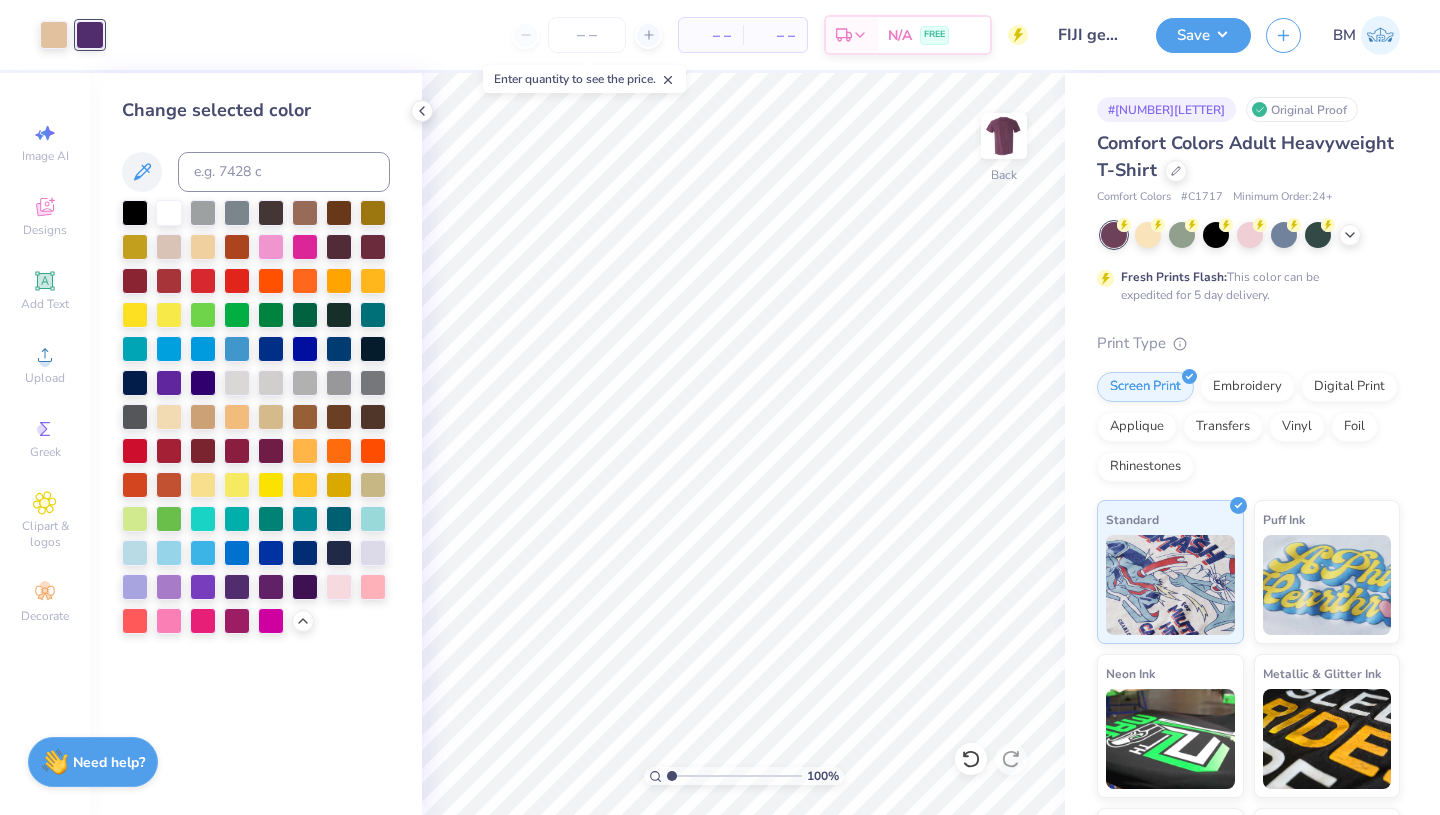click at bounding box center (373, 417) 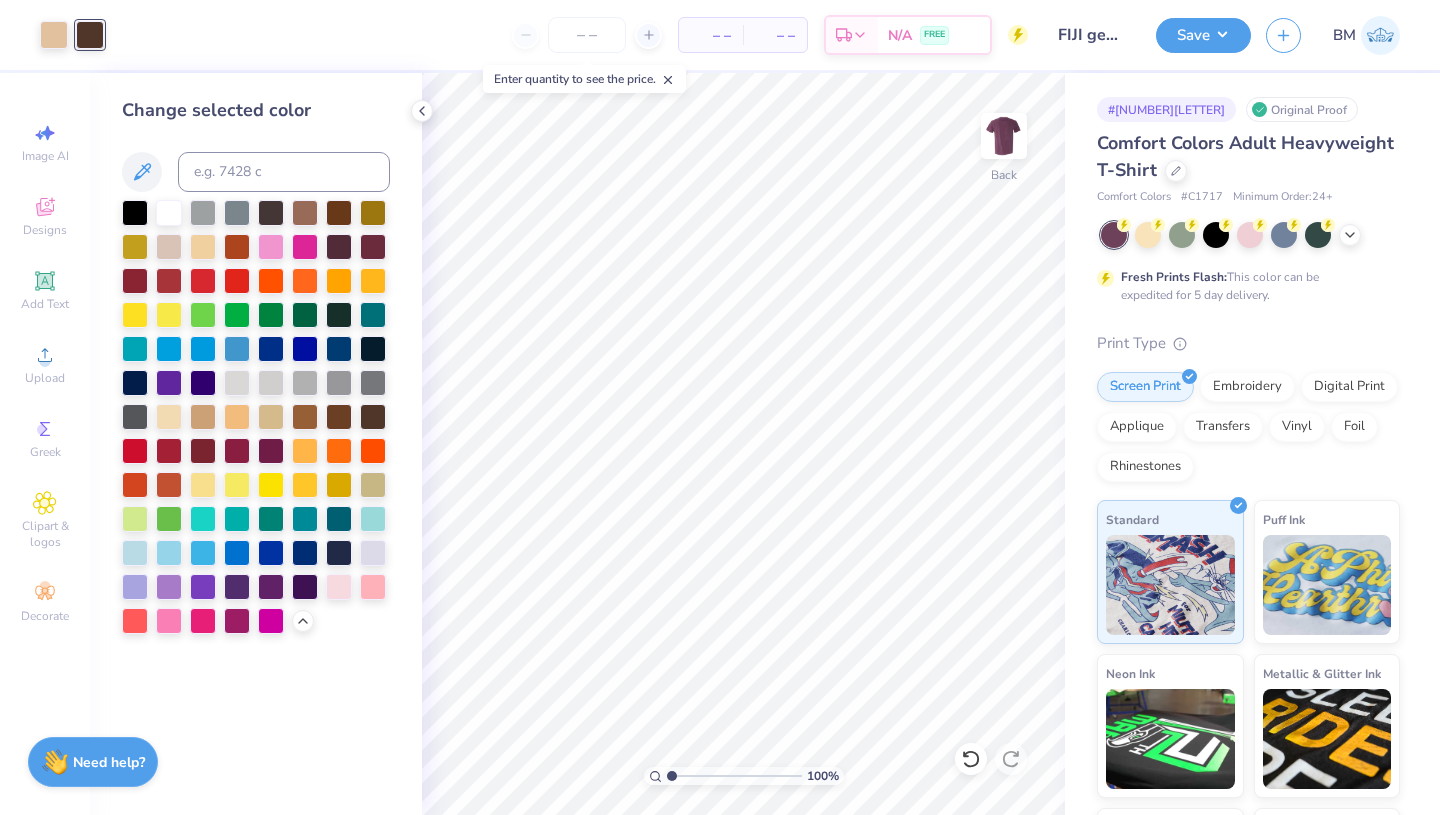 click at bounding box center [339, 247] 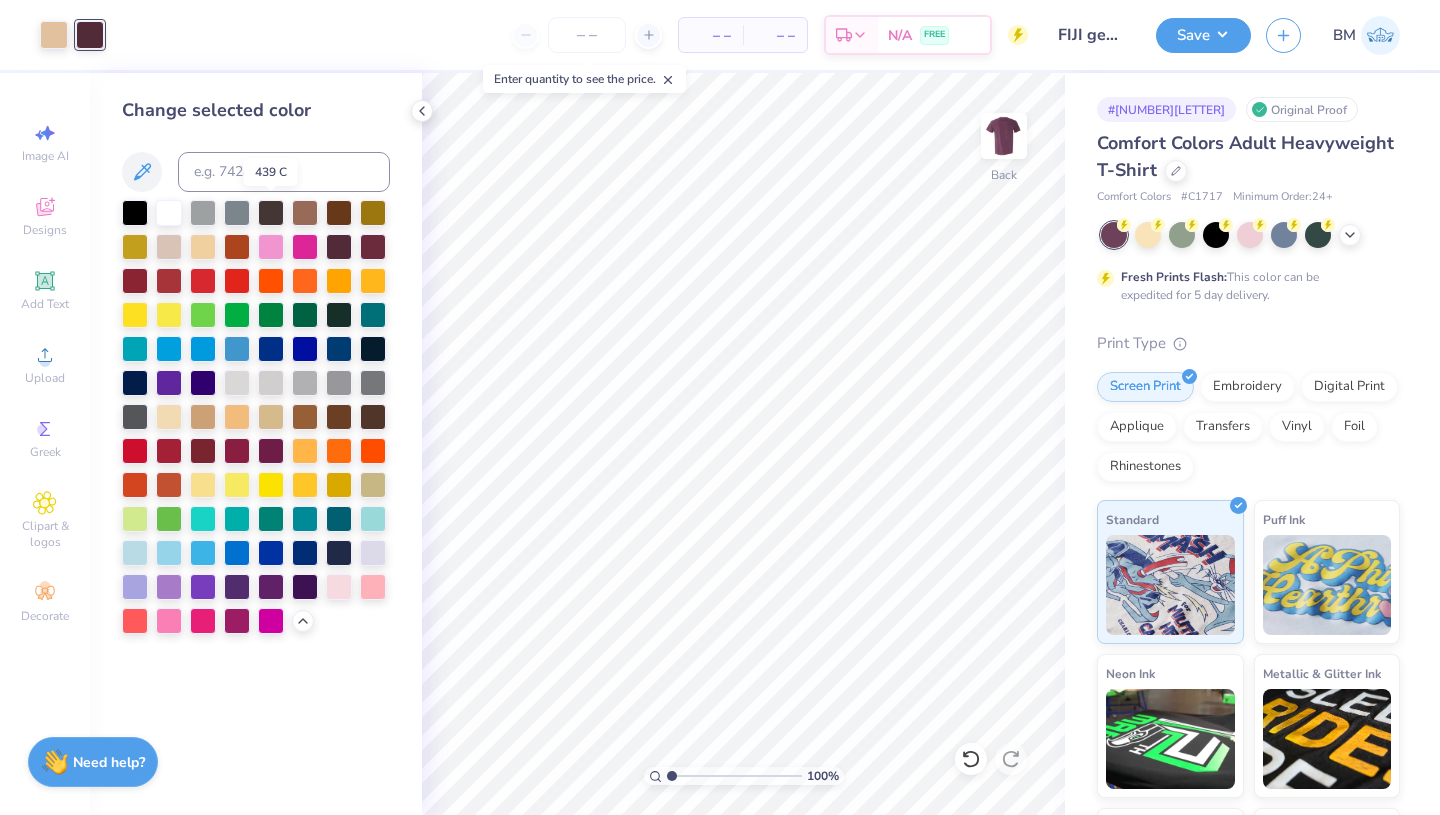 click at bounding box center [271, 213] 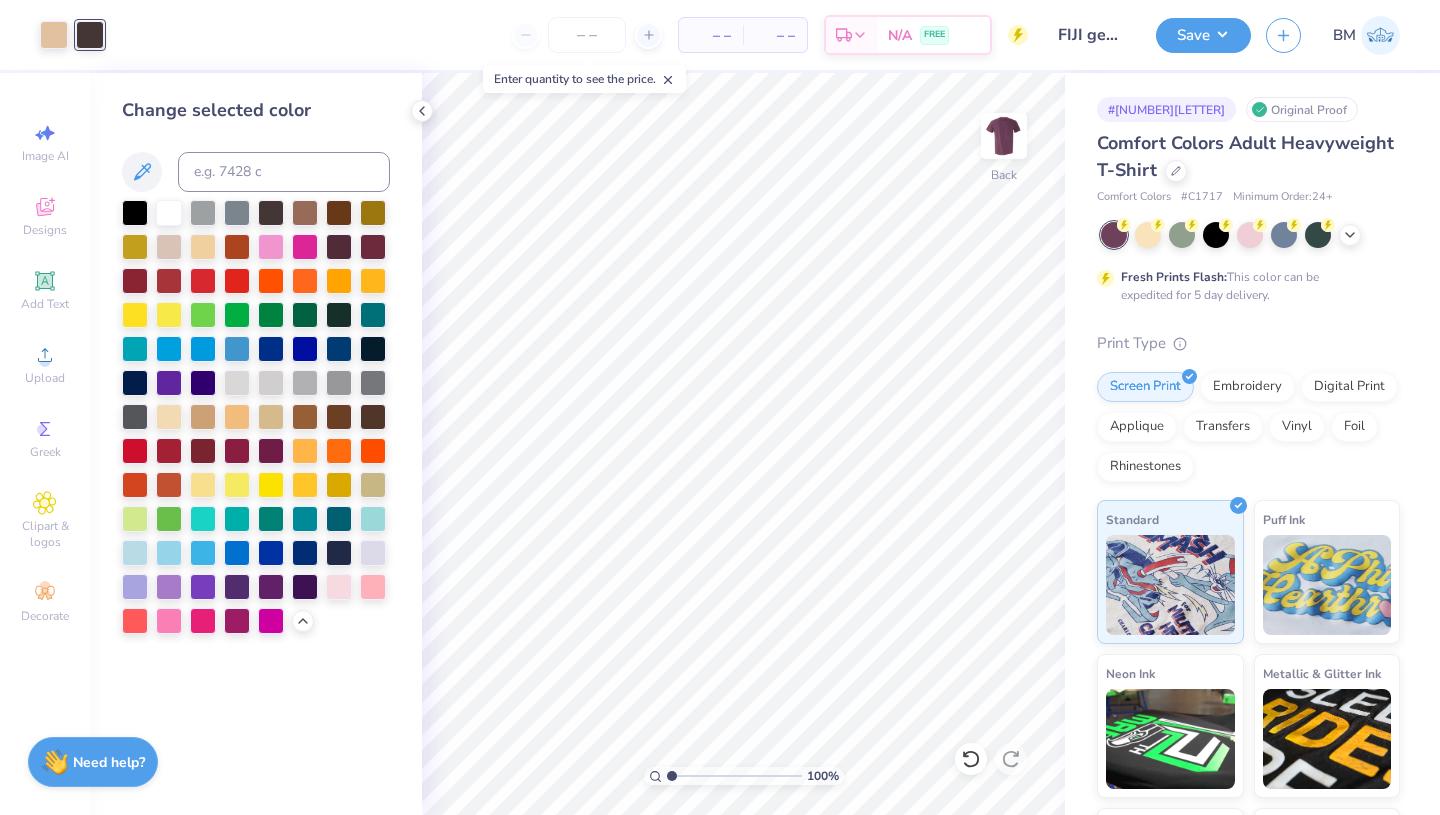 click at bounding box center [54, 35] 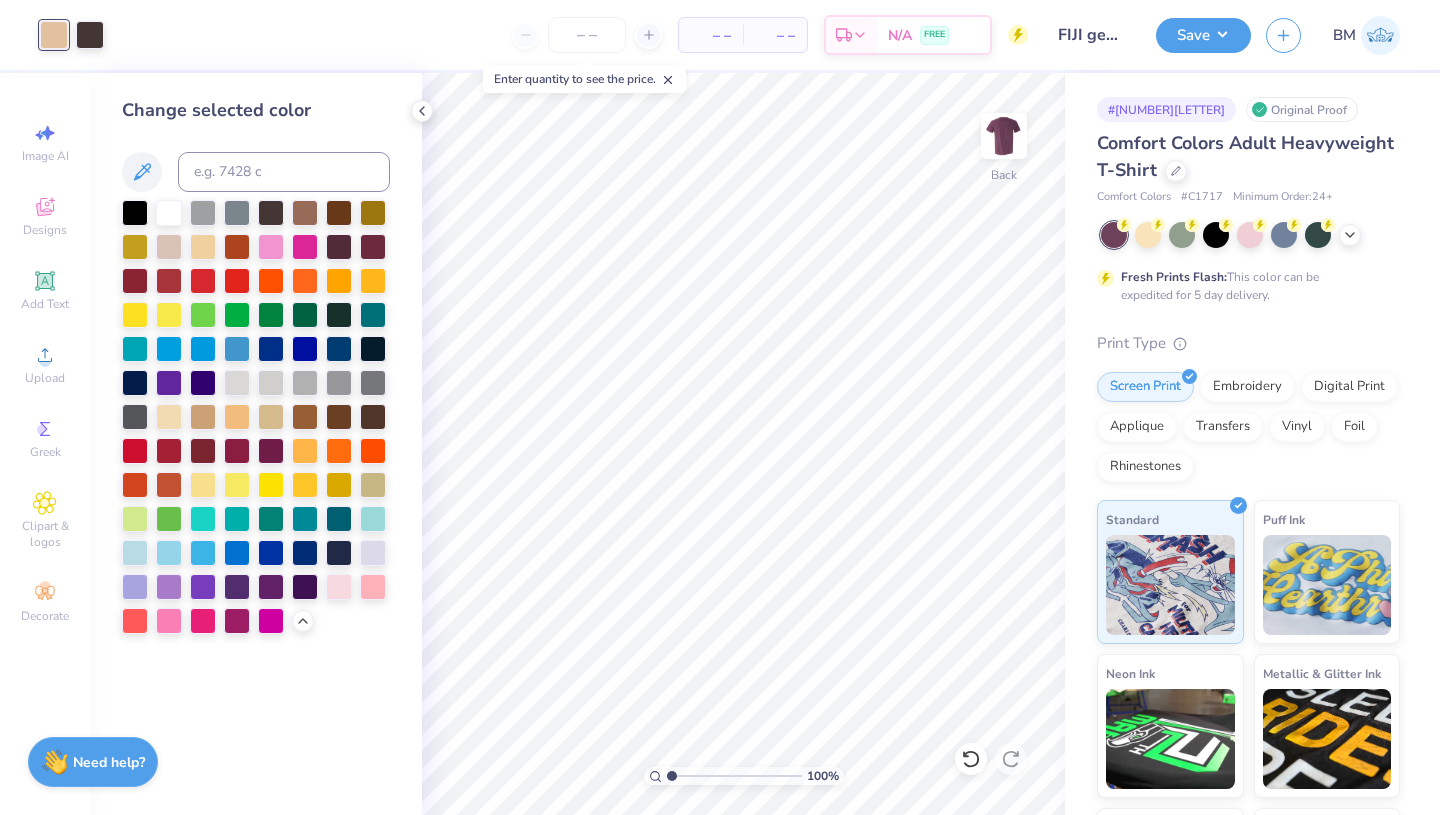 click at bounding box center (203, 213) 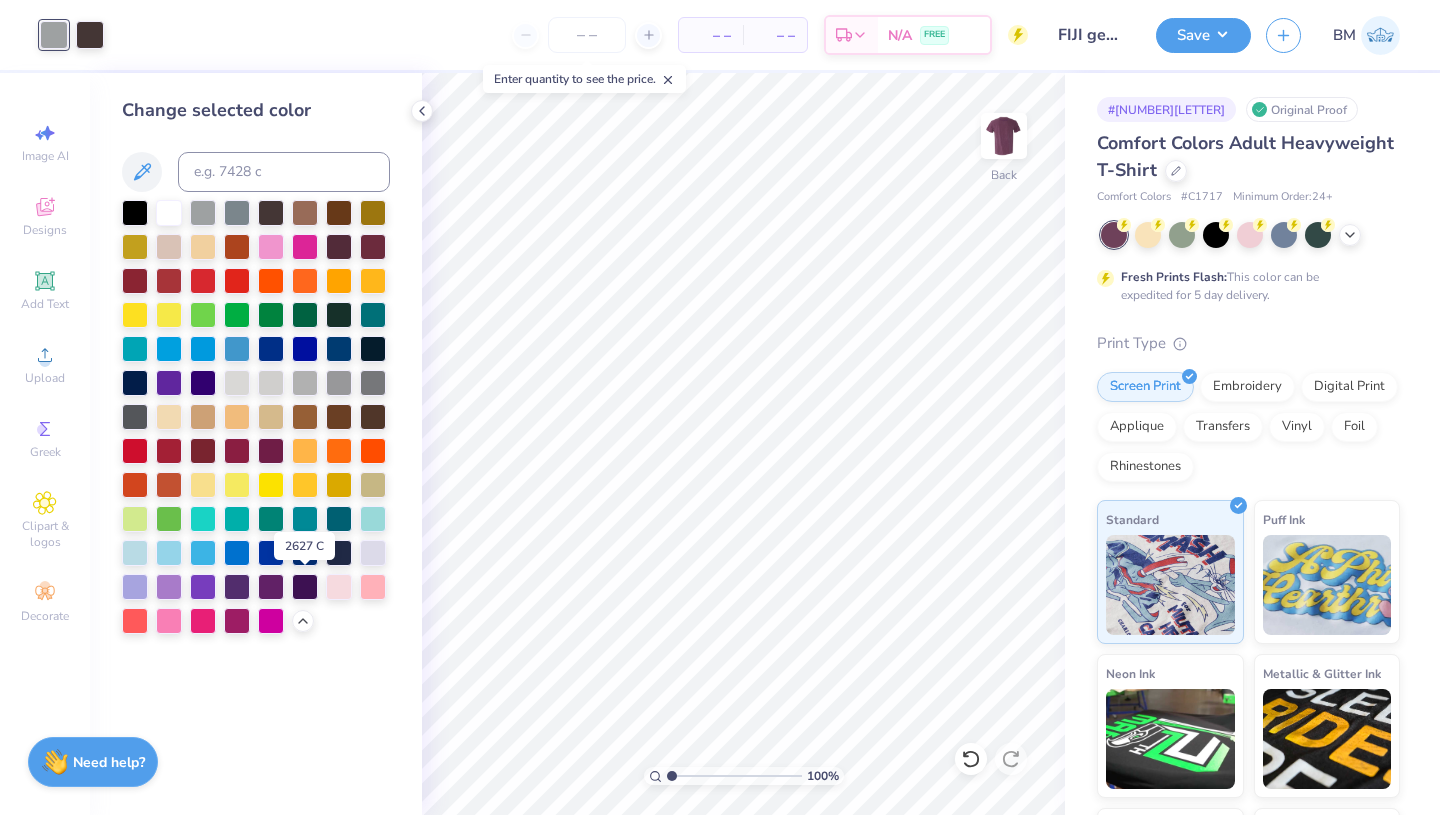click at bounding box center (305, 587) 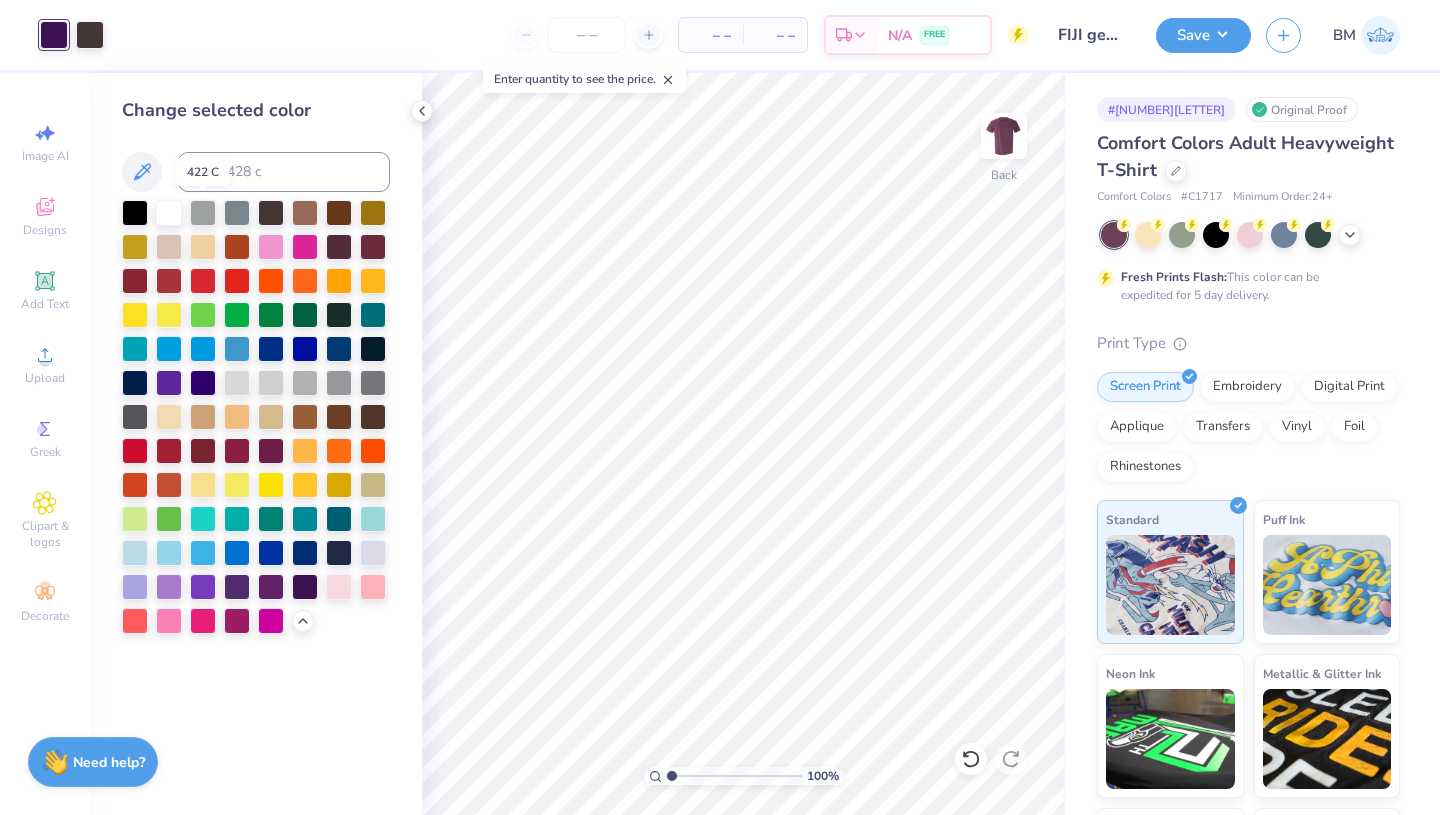 click at bounding box center [203, 213] 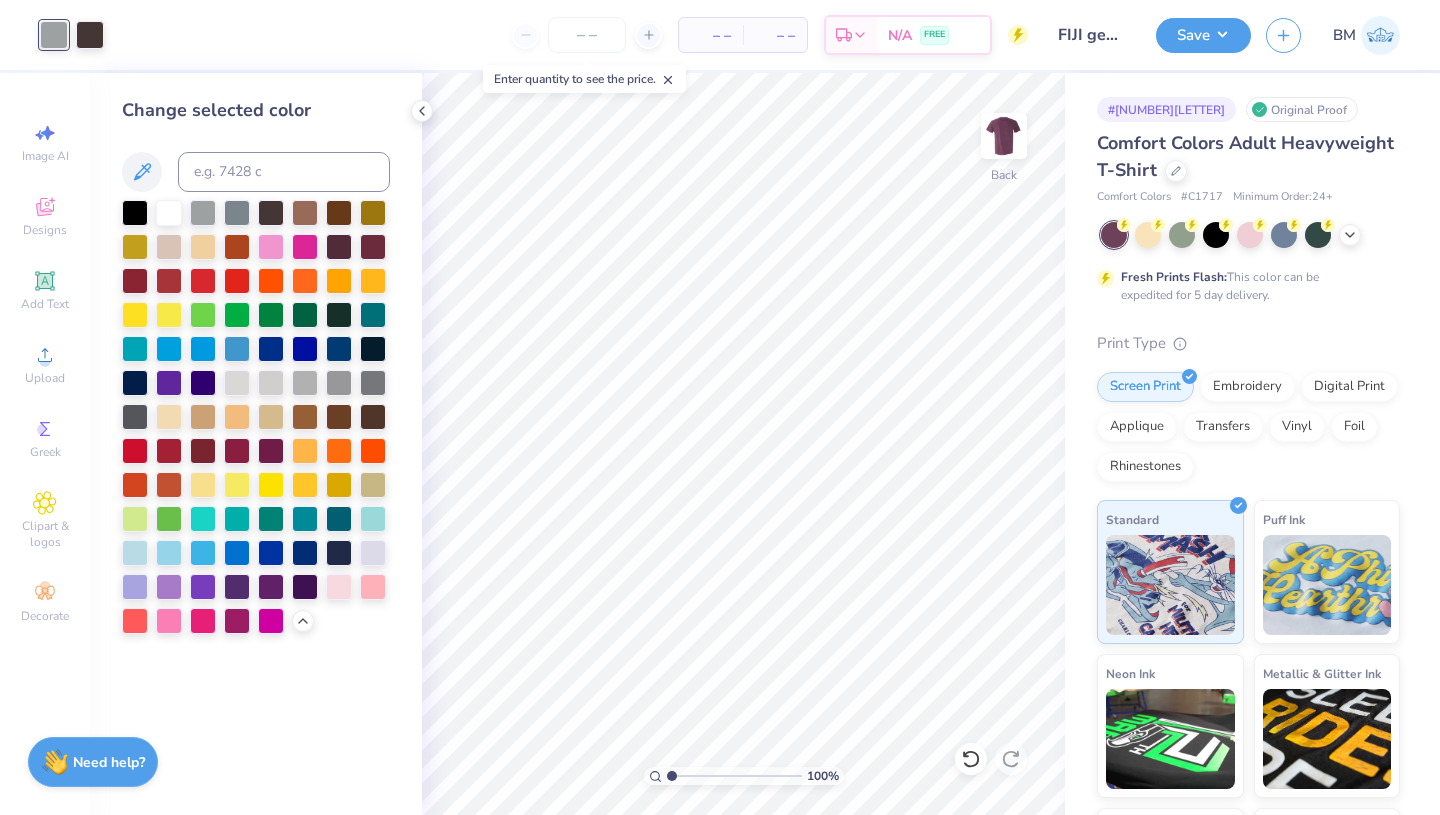 click at bounding box center (237, 383) 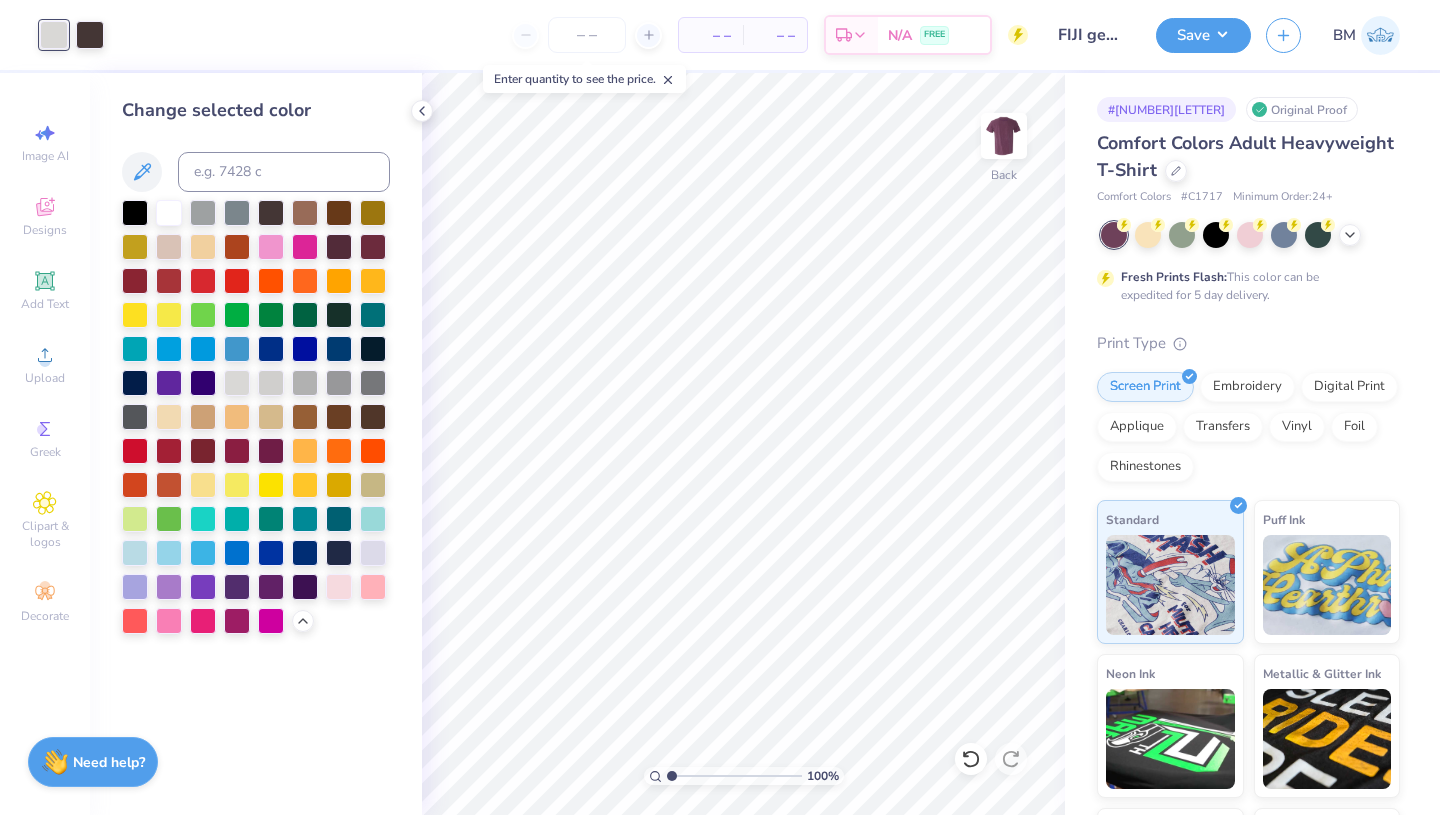 click at bounding box center (339, 383) 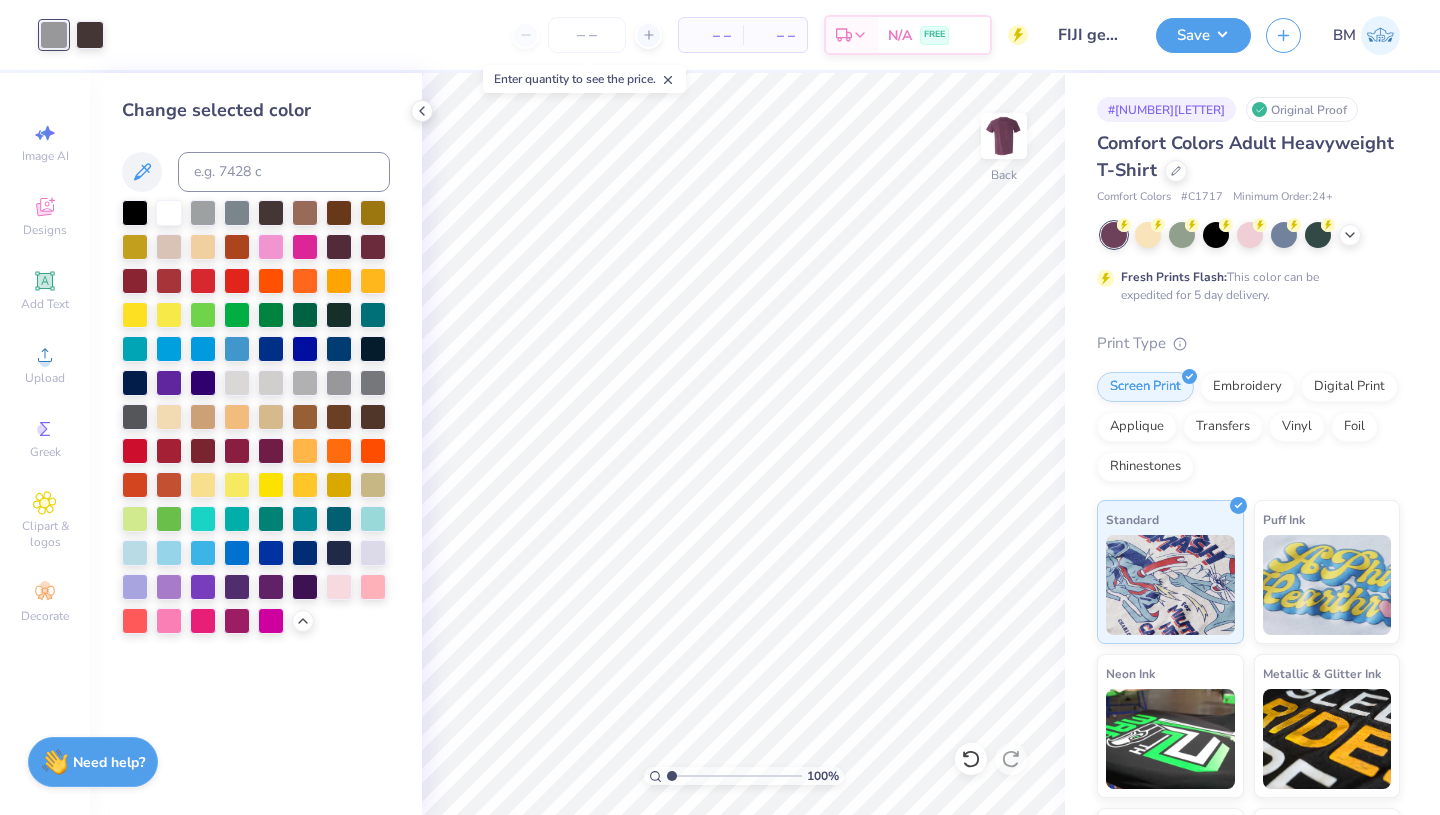 click at bounding box center [373, 383] 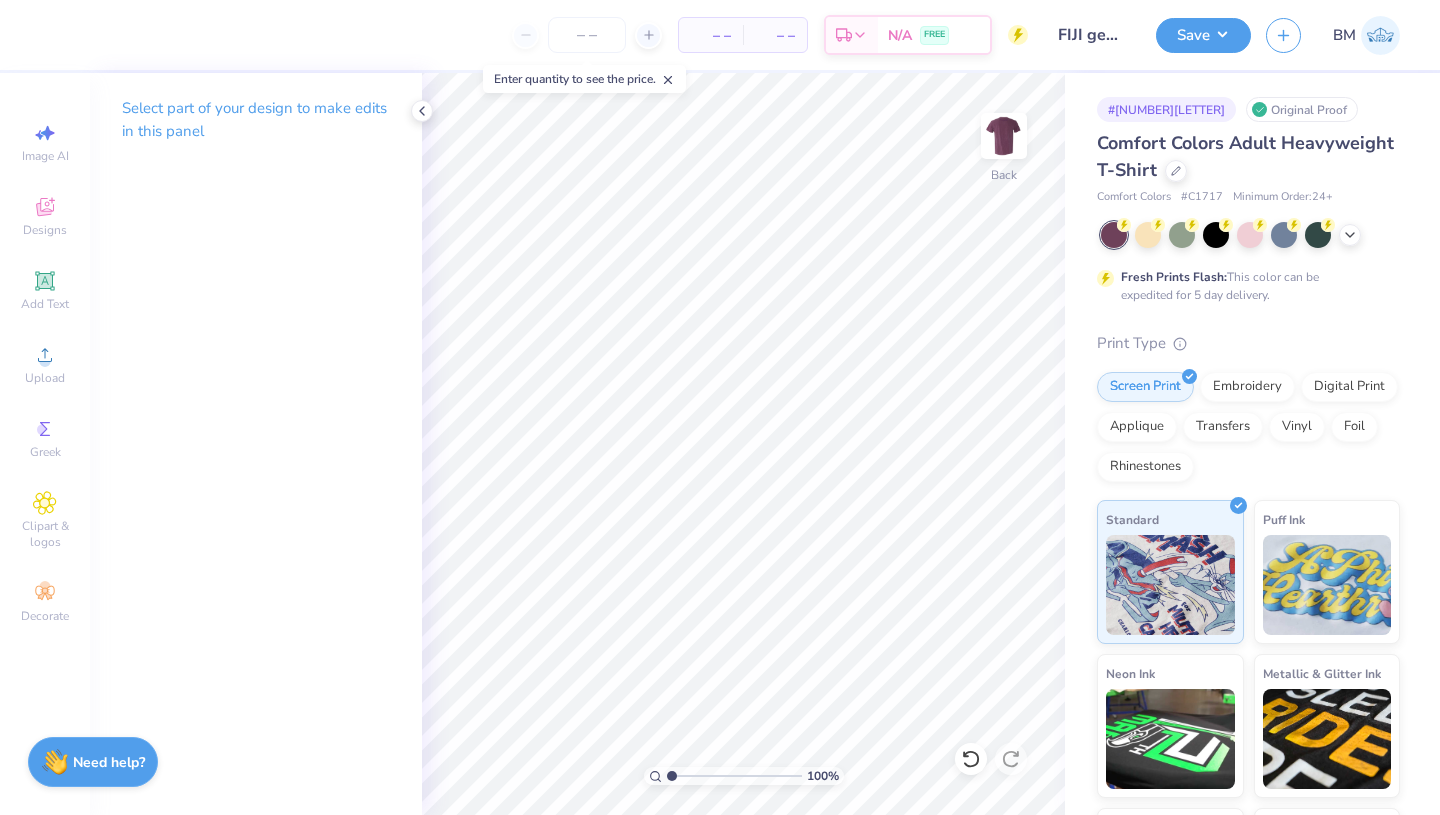 click 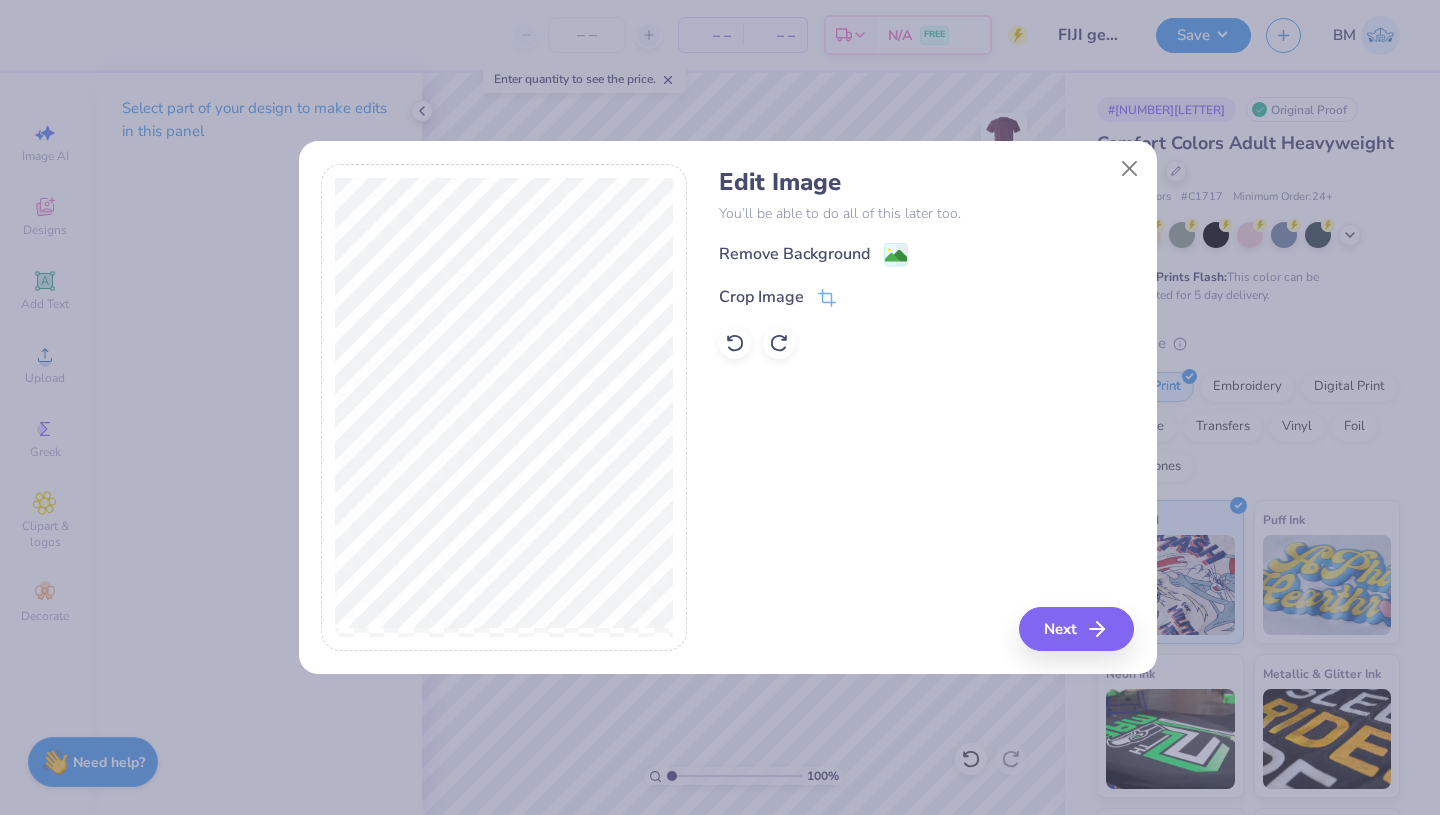 click 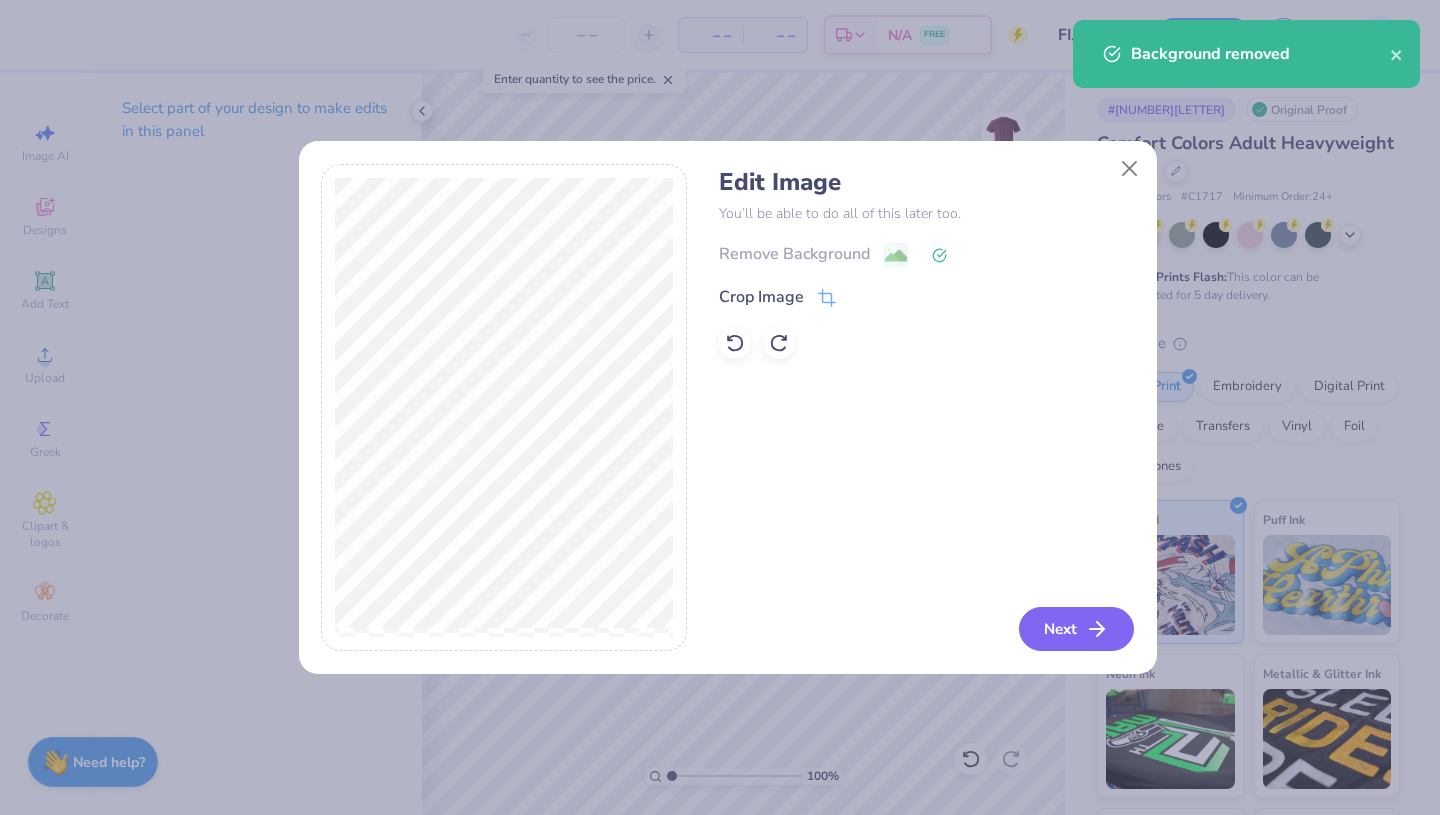 click on "Next" at bounding box center [1076, 629] 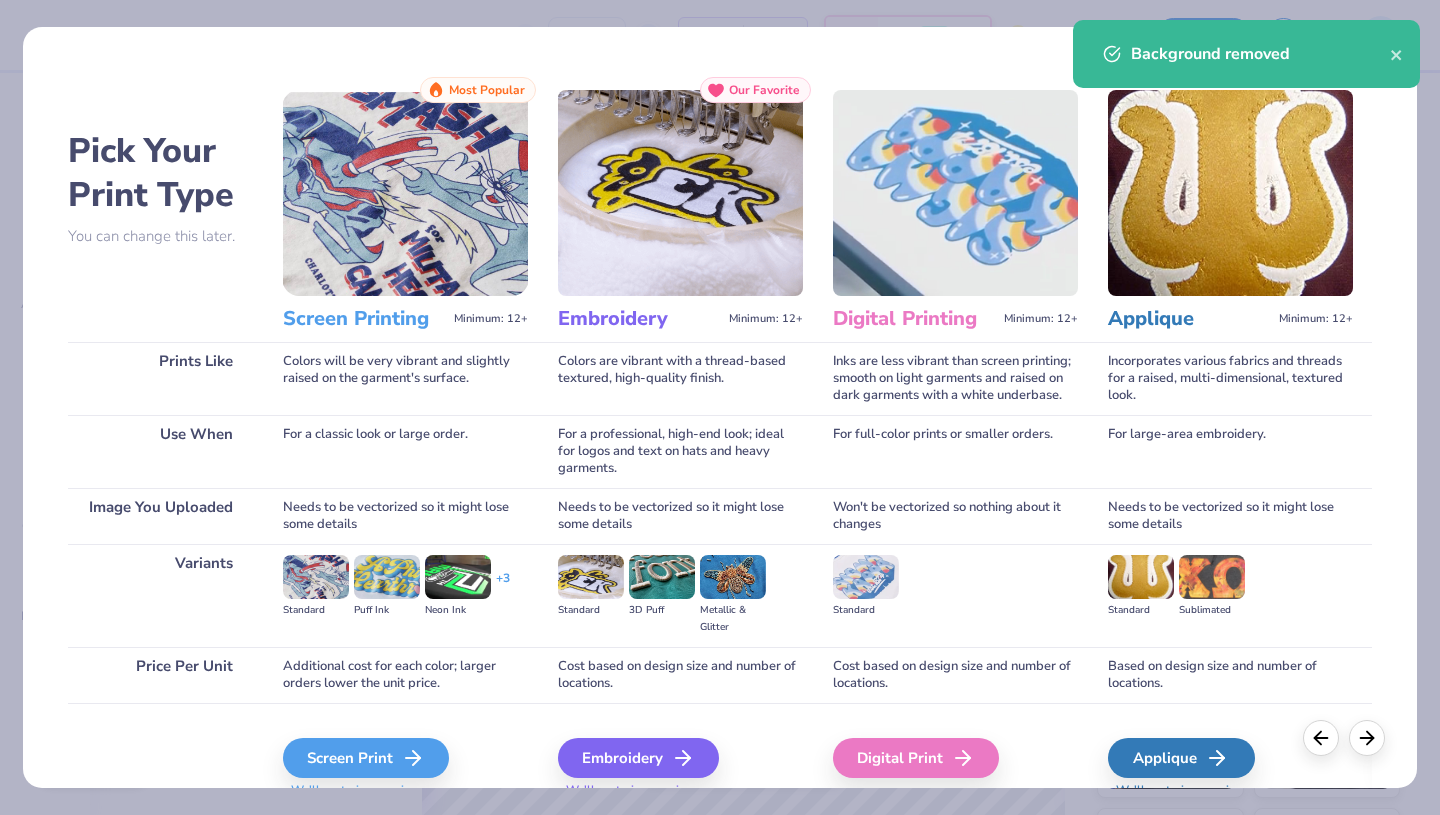 click on "Screen Print" at bounding box center (366, 758) 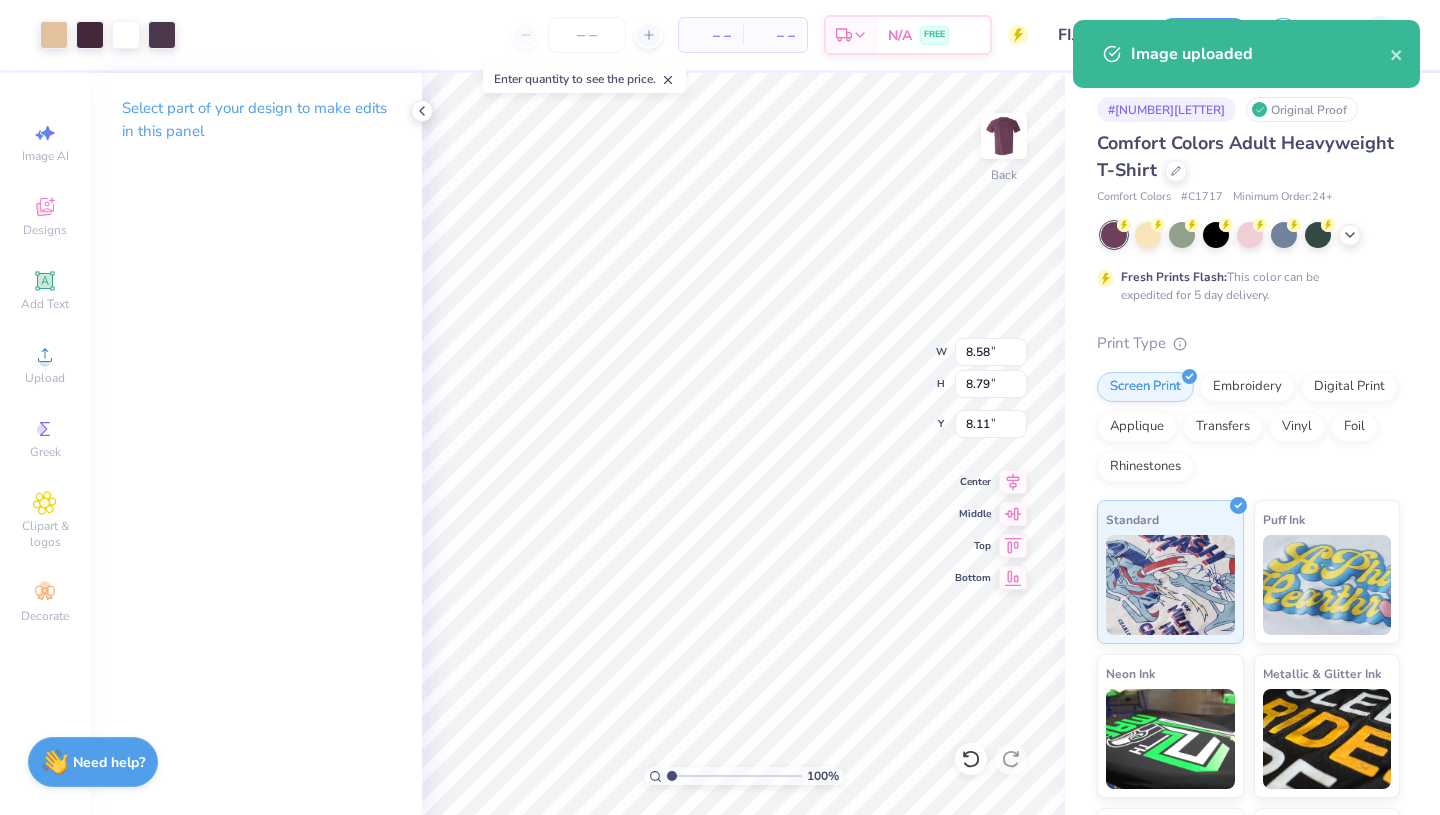 type on "3.41" 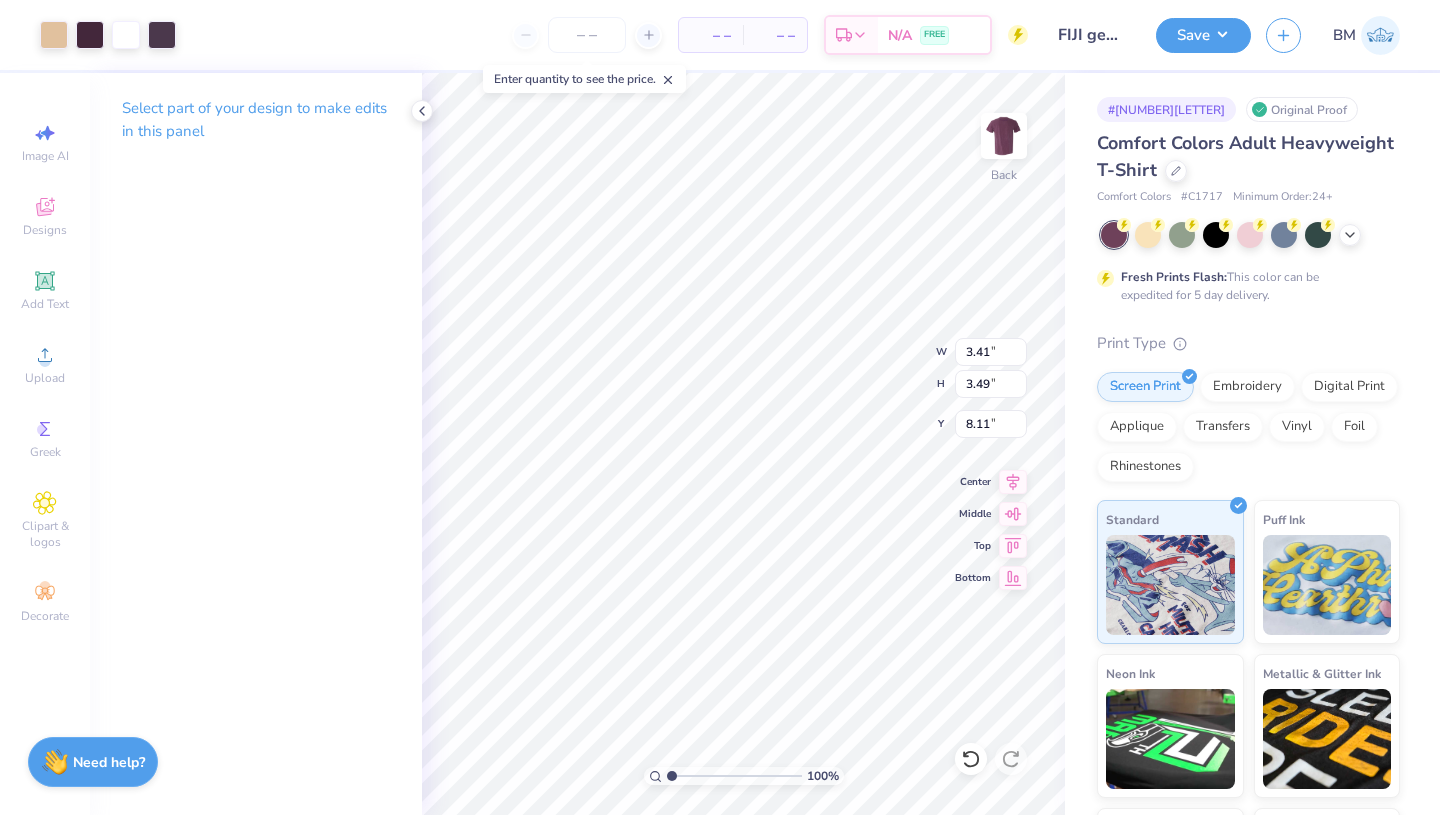 type on "2.41" 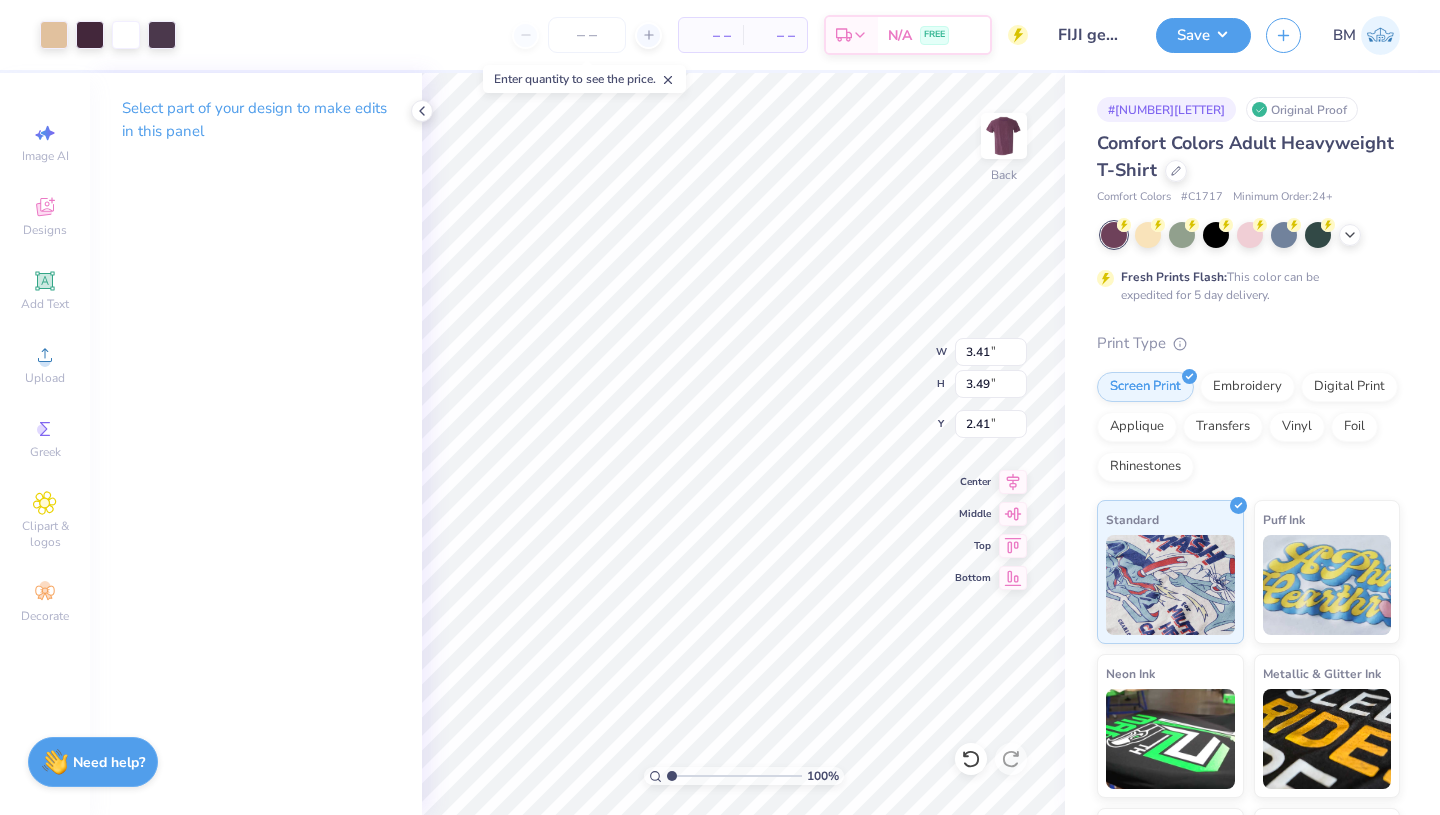 type on "1.71" 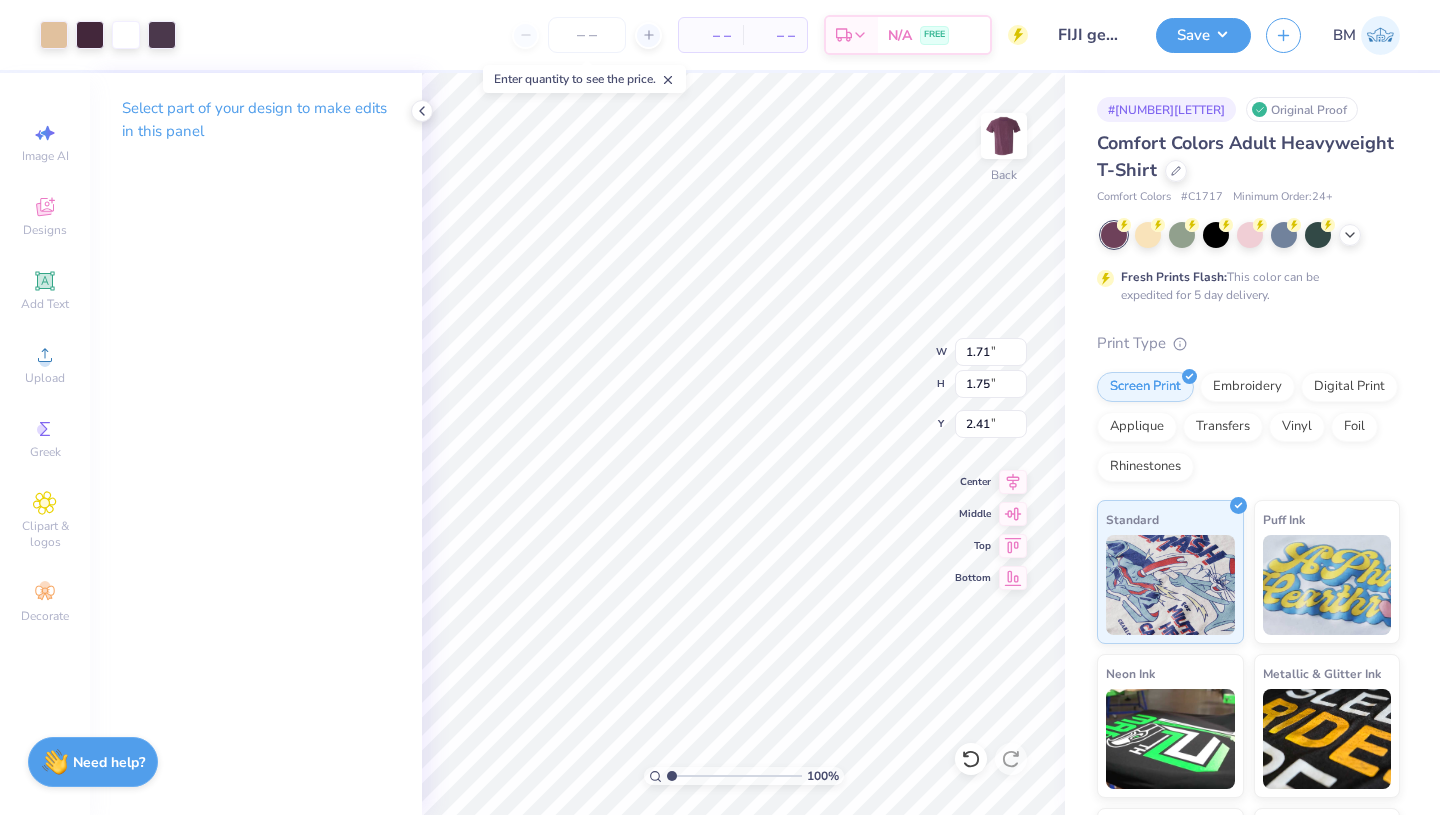 type on "3.86" 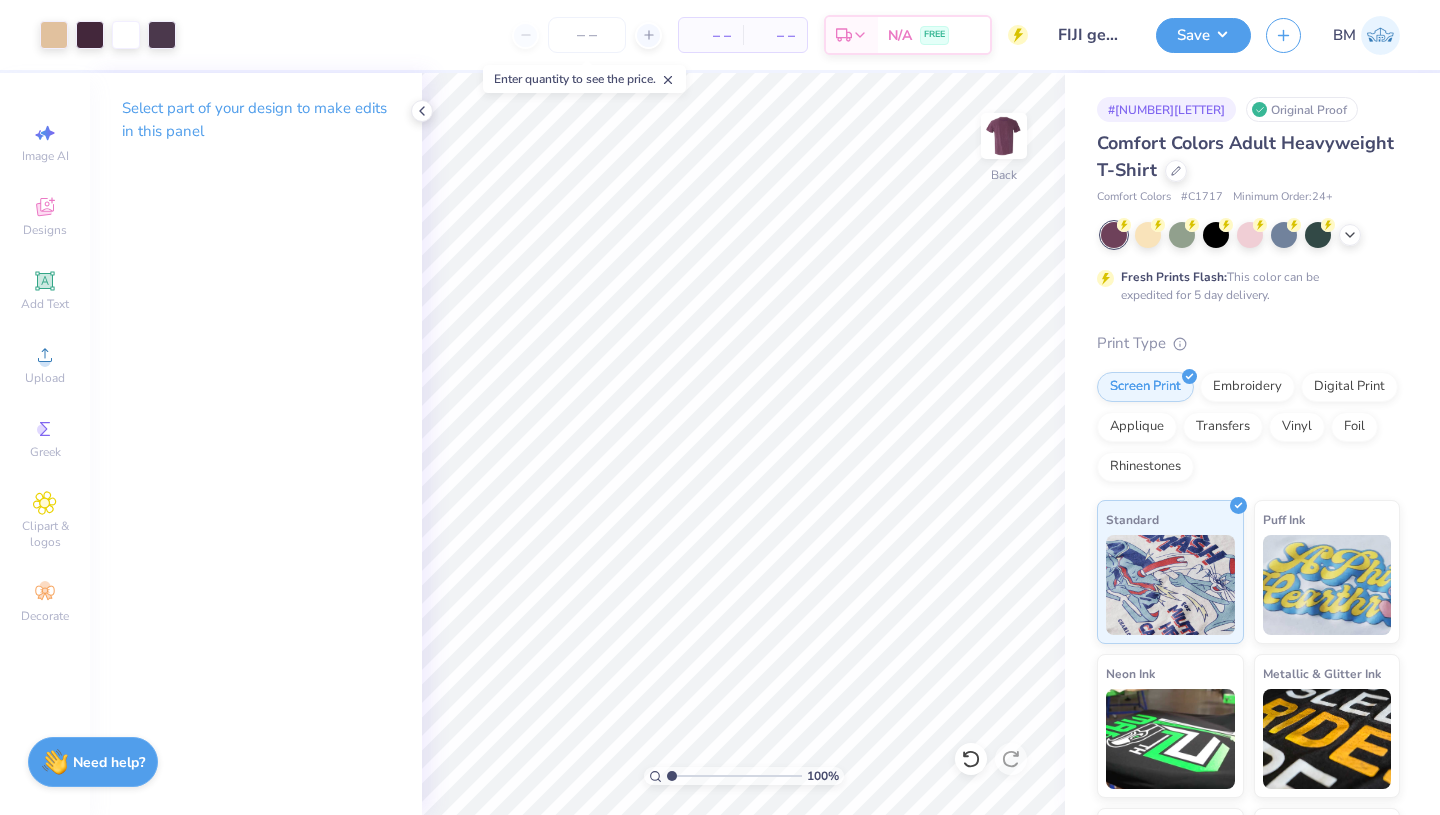 click at bounding box center (162, 35) 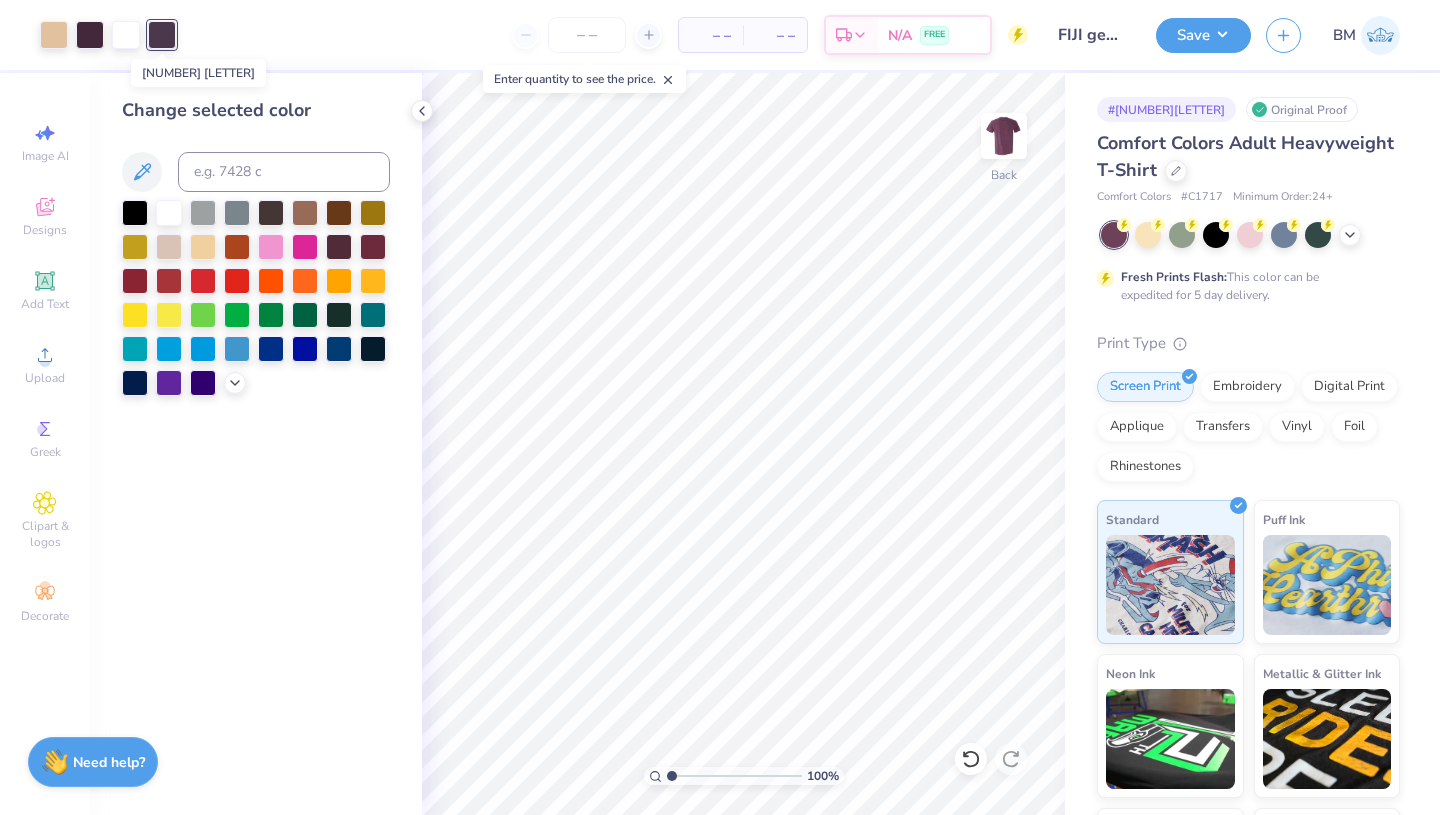 click at bounding box center (162, 35) 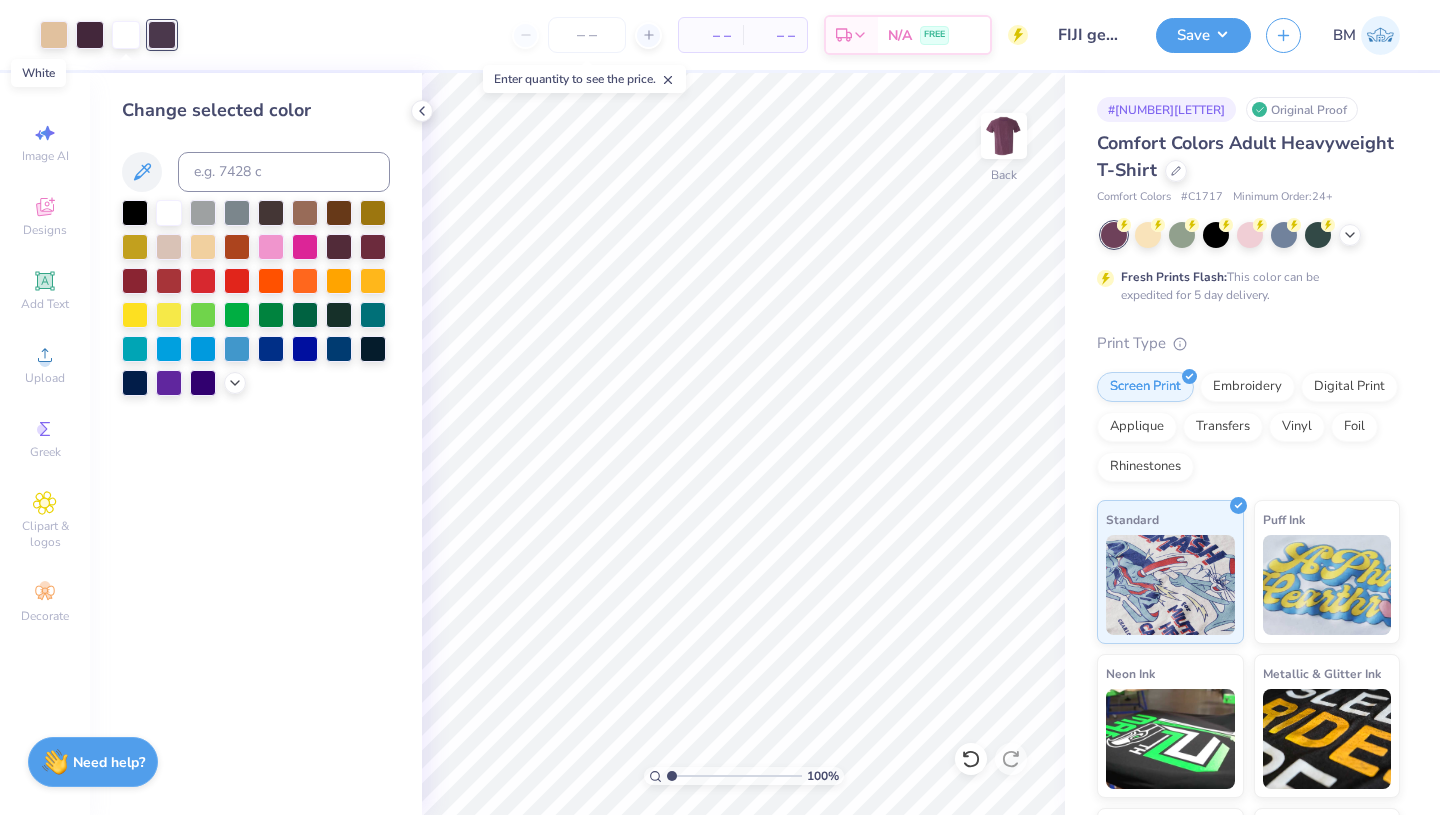 click at bounding box center (126, 35) 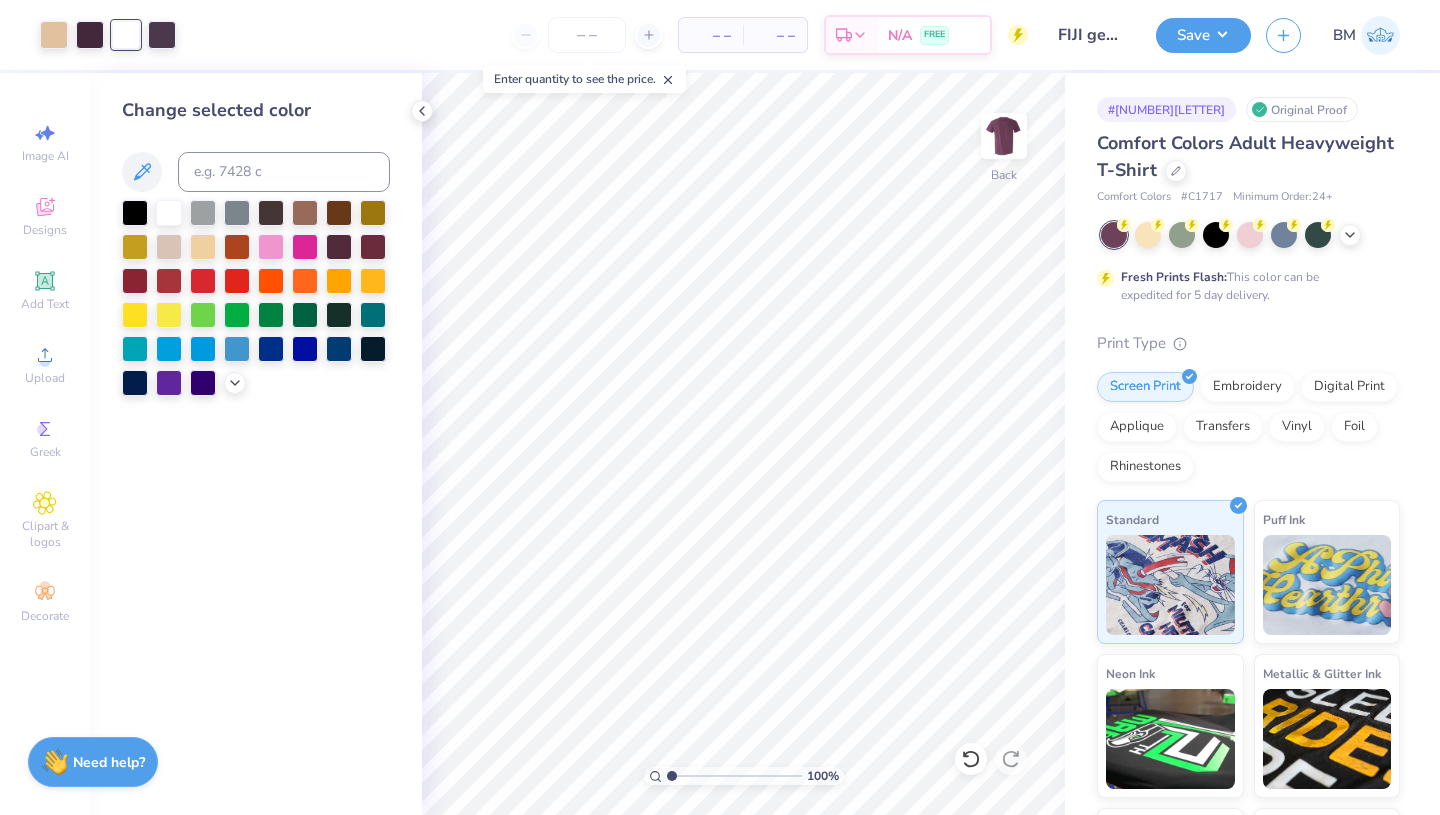 click at bounding box center (203, 213) 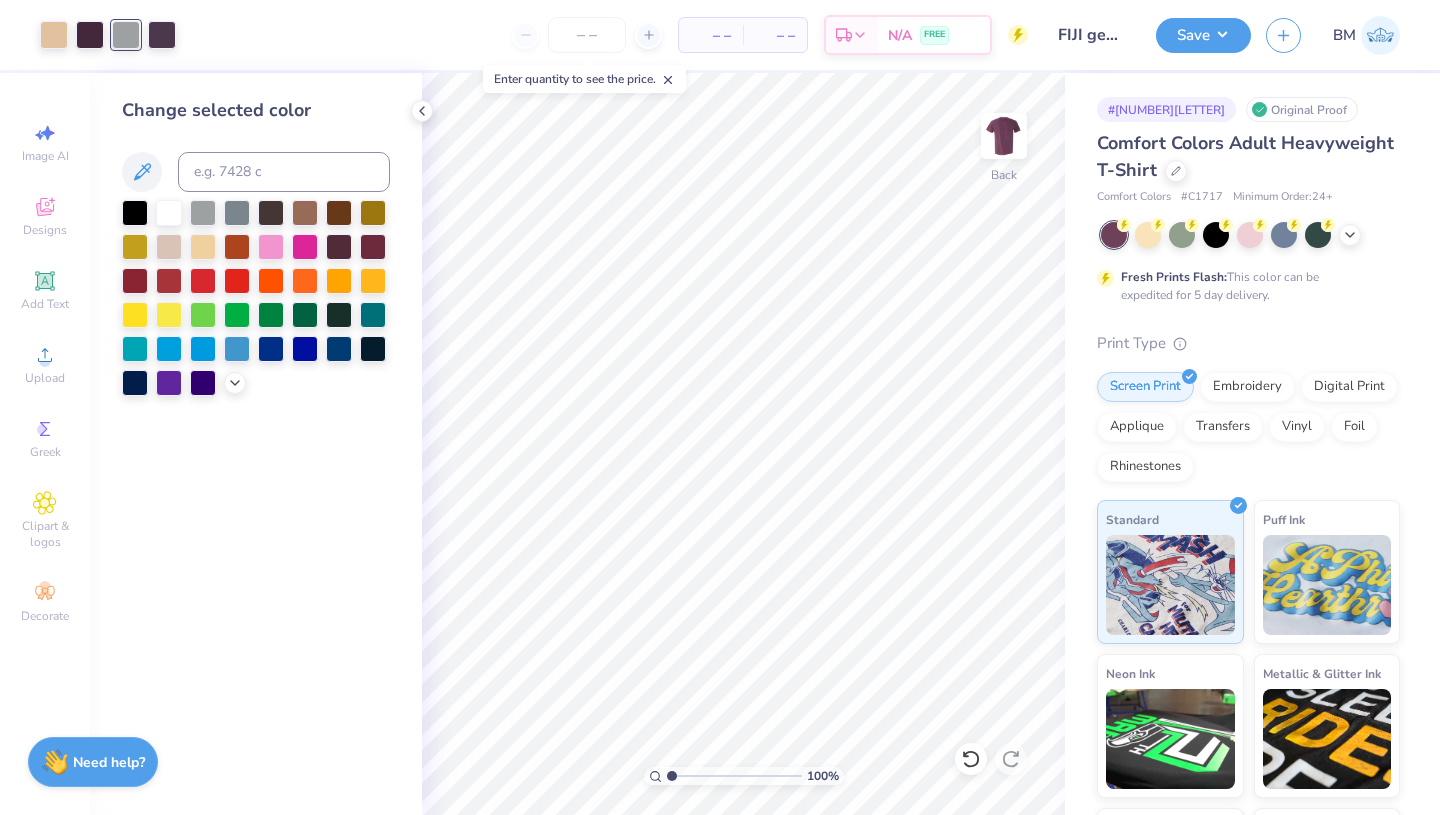 click at bounding box center (169, 213) 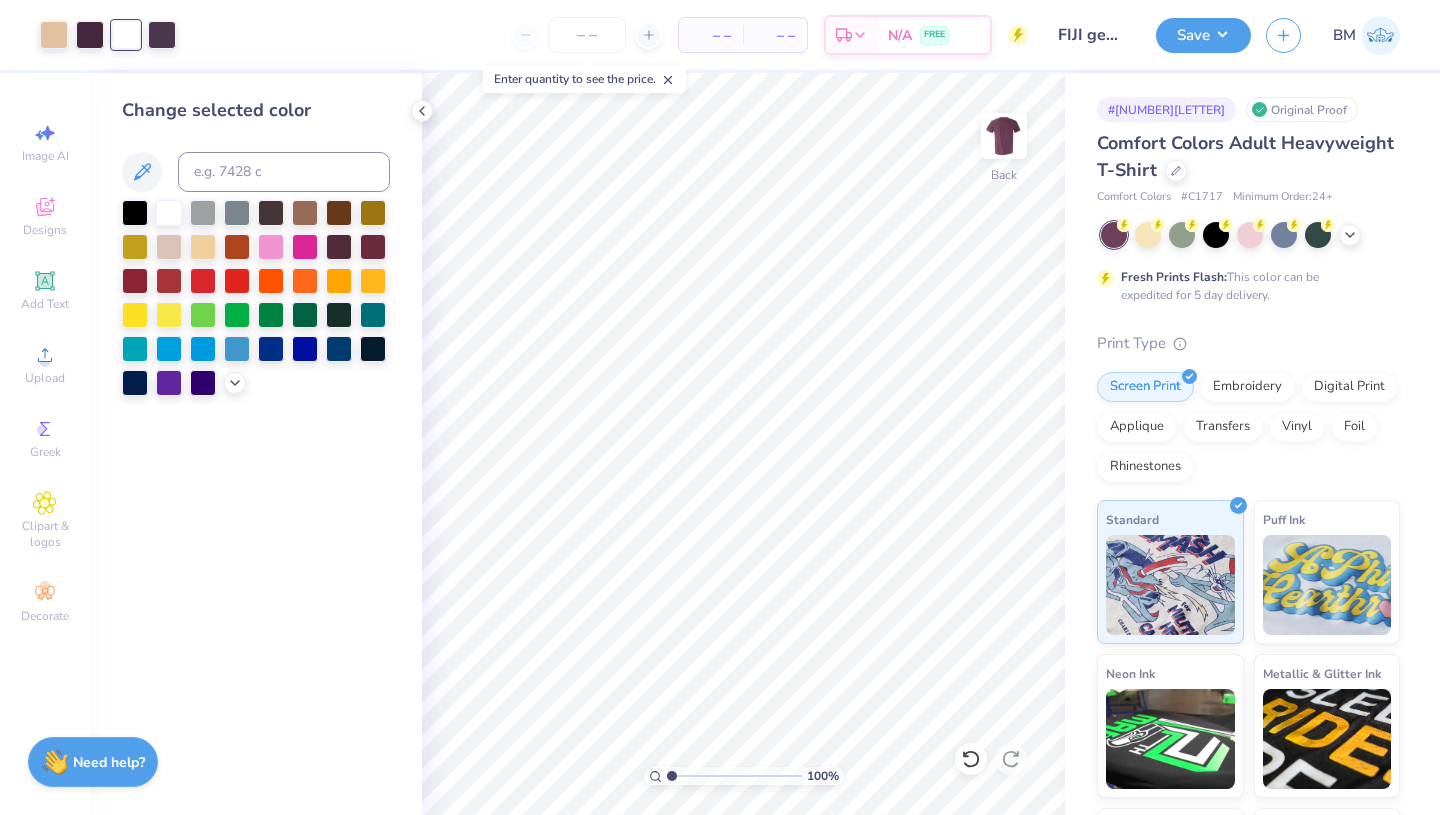 click at bounding box center [90, 35] 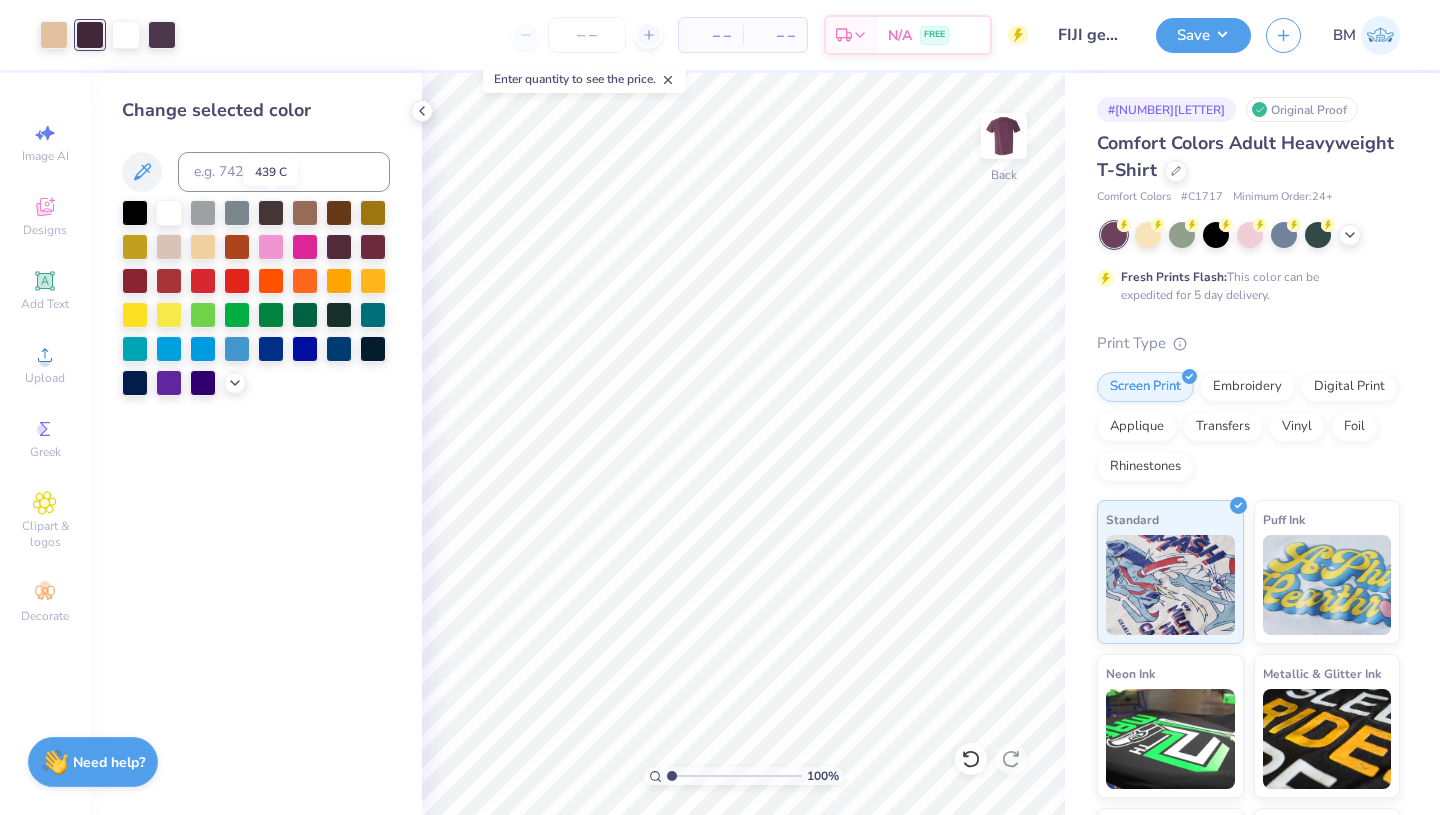 click at bounding box center (271, 213) 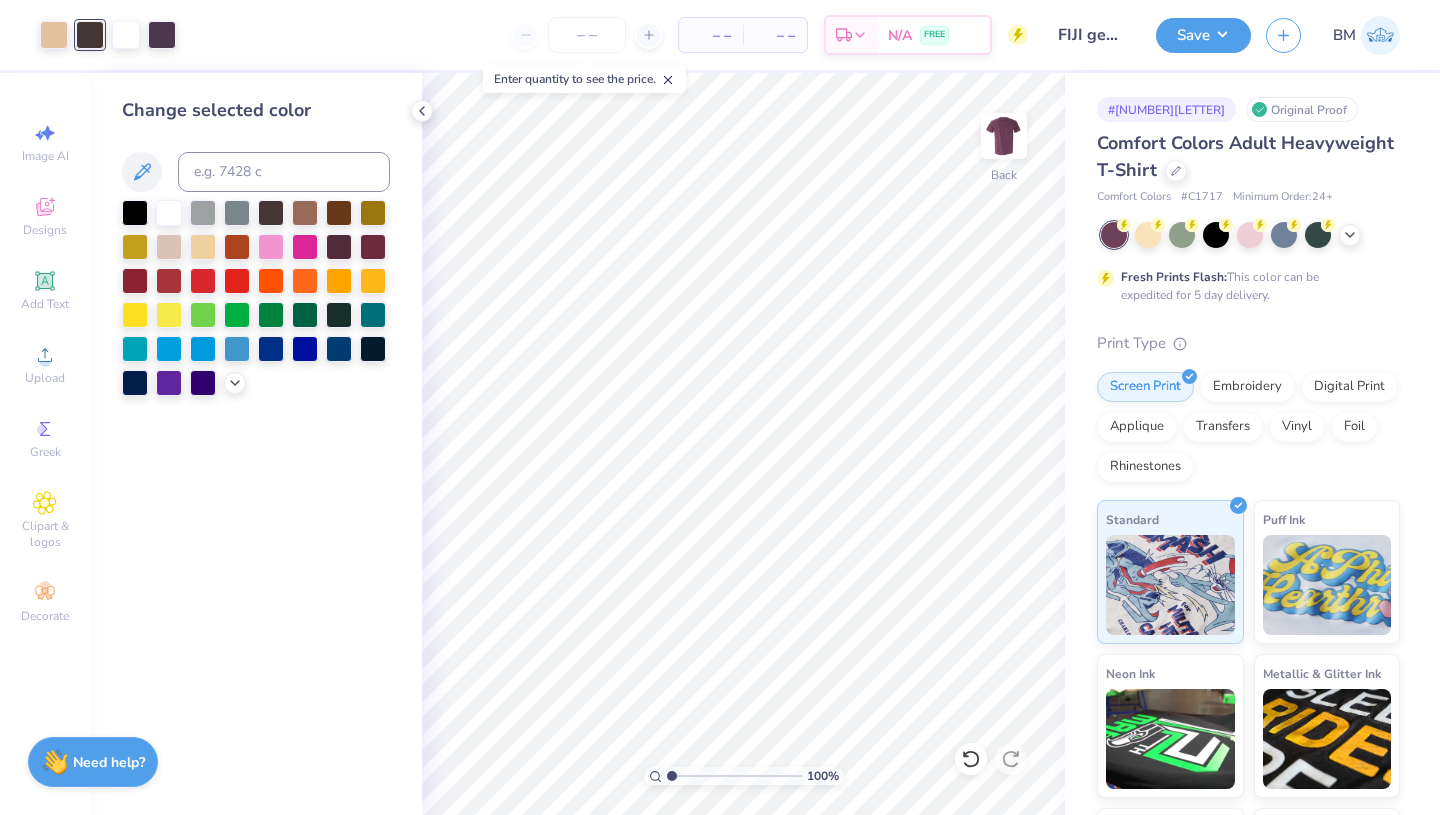click at bounding box center [162, 35] 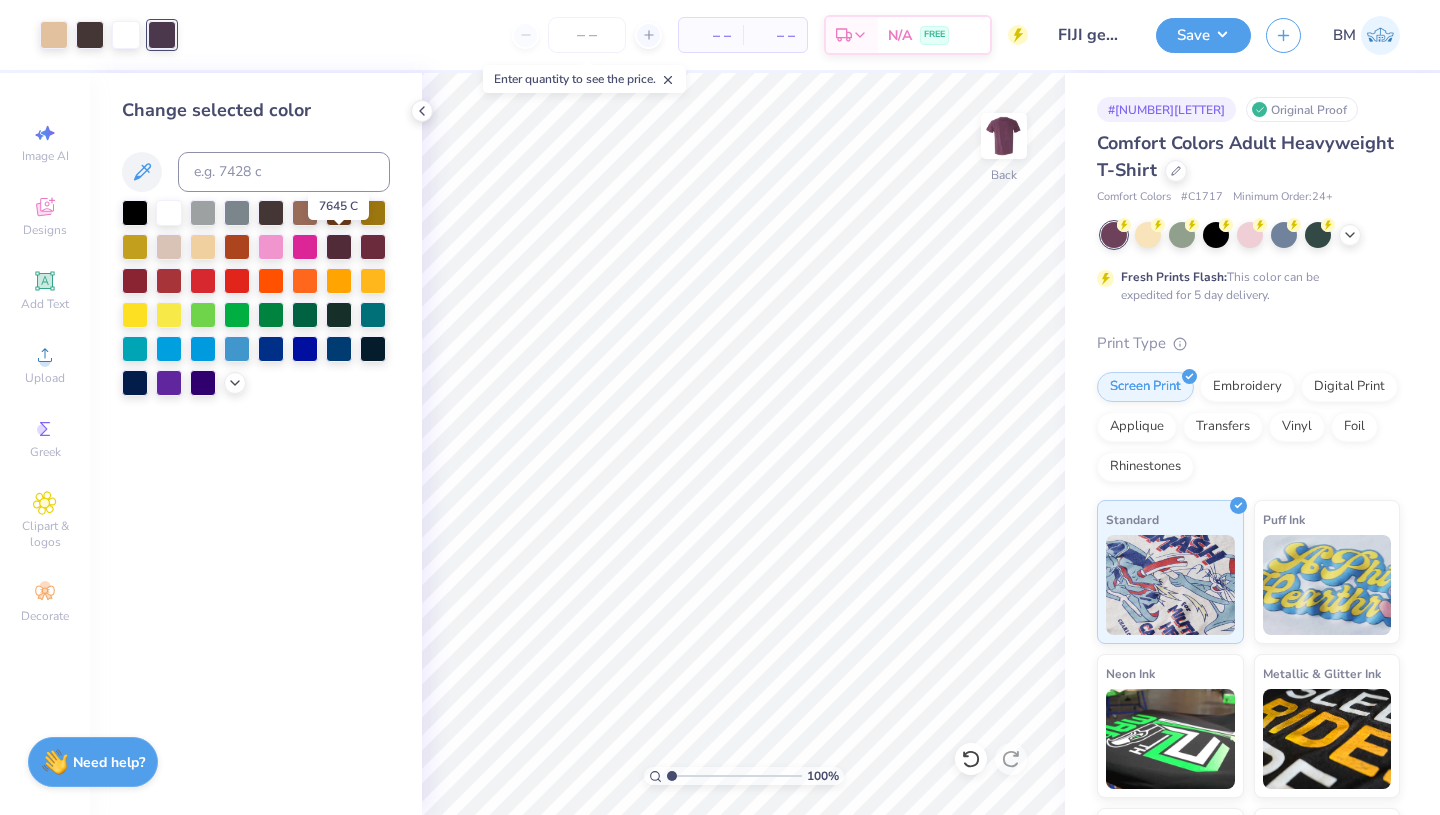 click at bounding box center [339, 247] 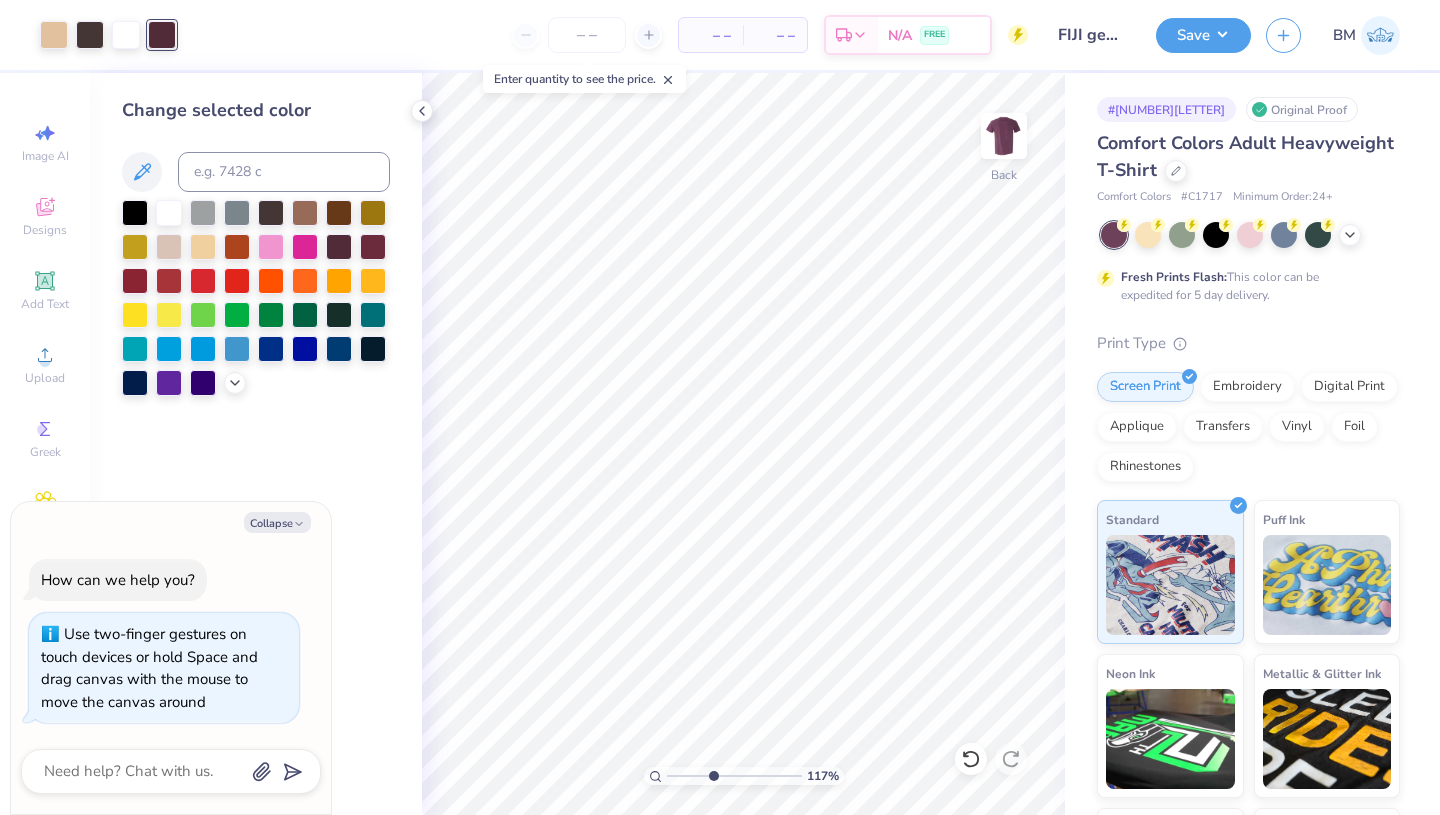 drag, startPoint x: 675, startPoint y: 776, endPoint x: 713, endPoint y: 777, distance: 38.013157 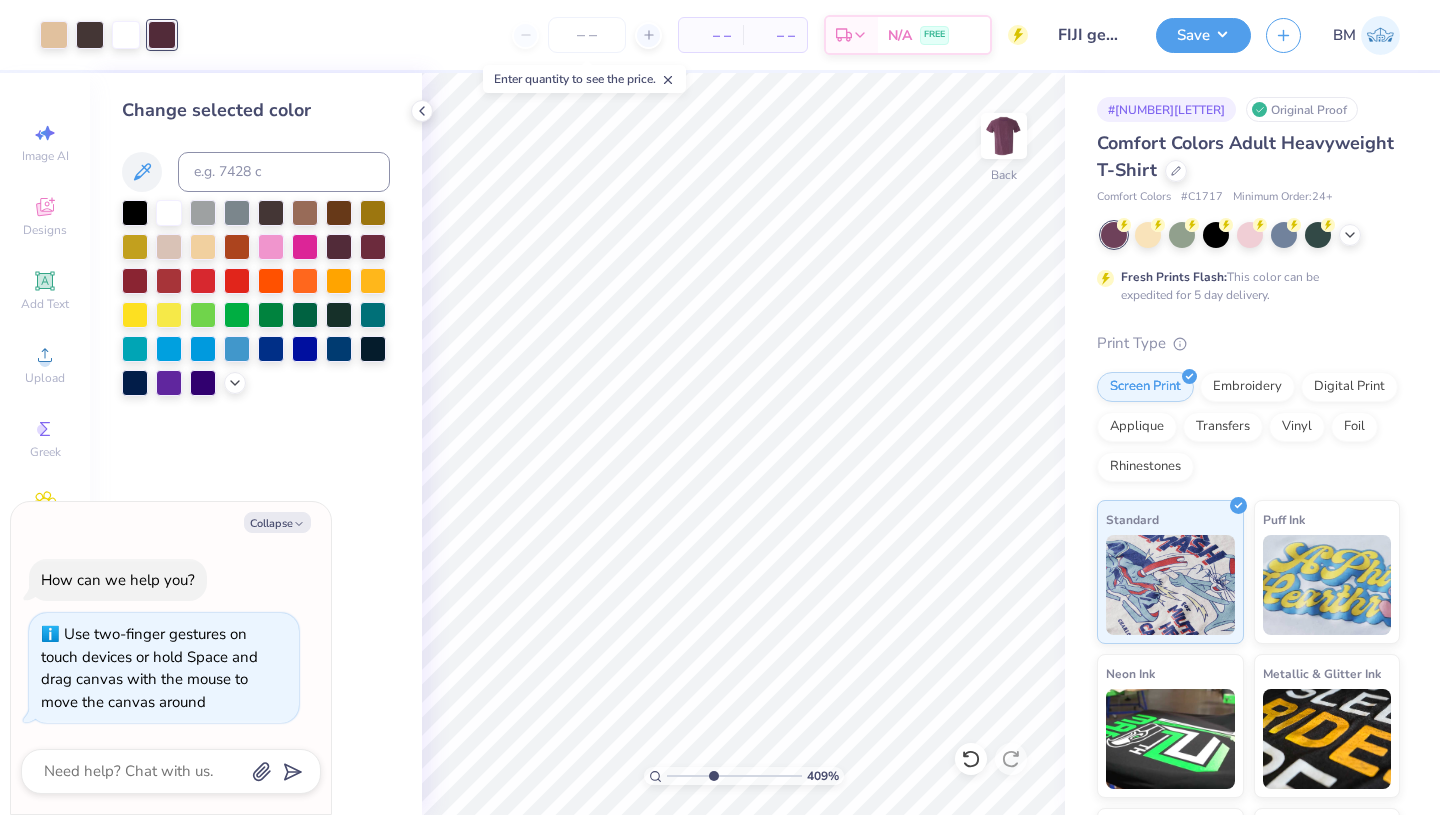 click on "[NUMBER]  %" at bounding box center (744, 444) 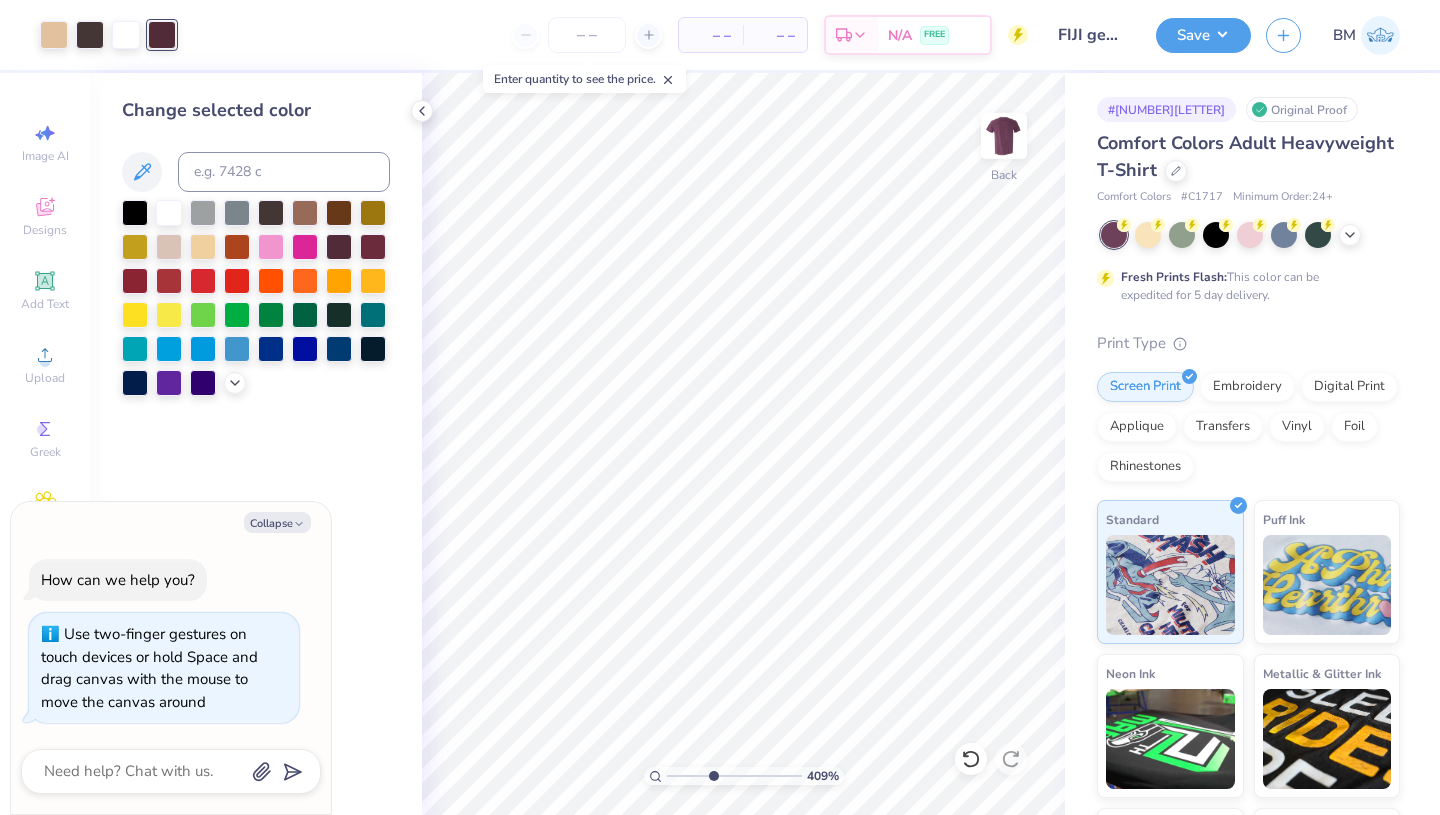 click at bounding box center (90, 35) 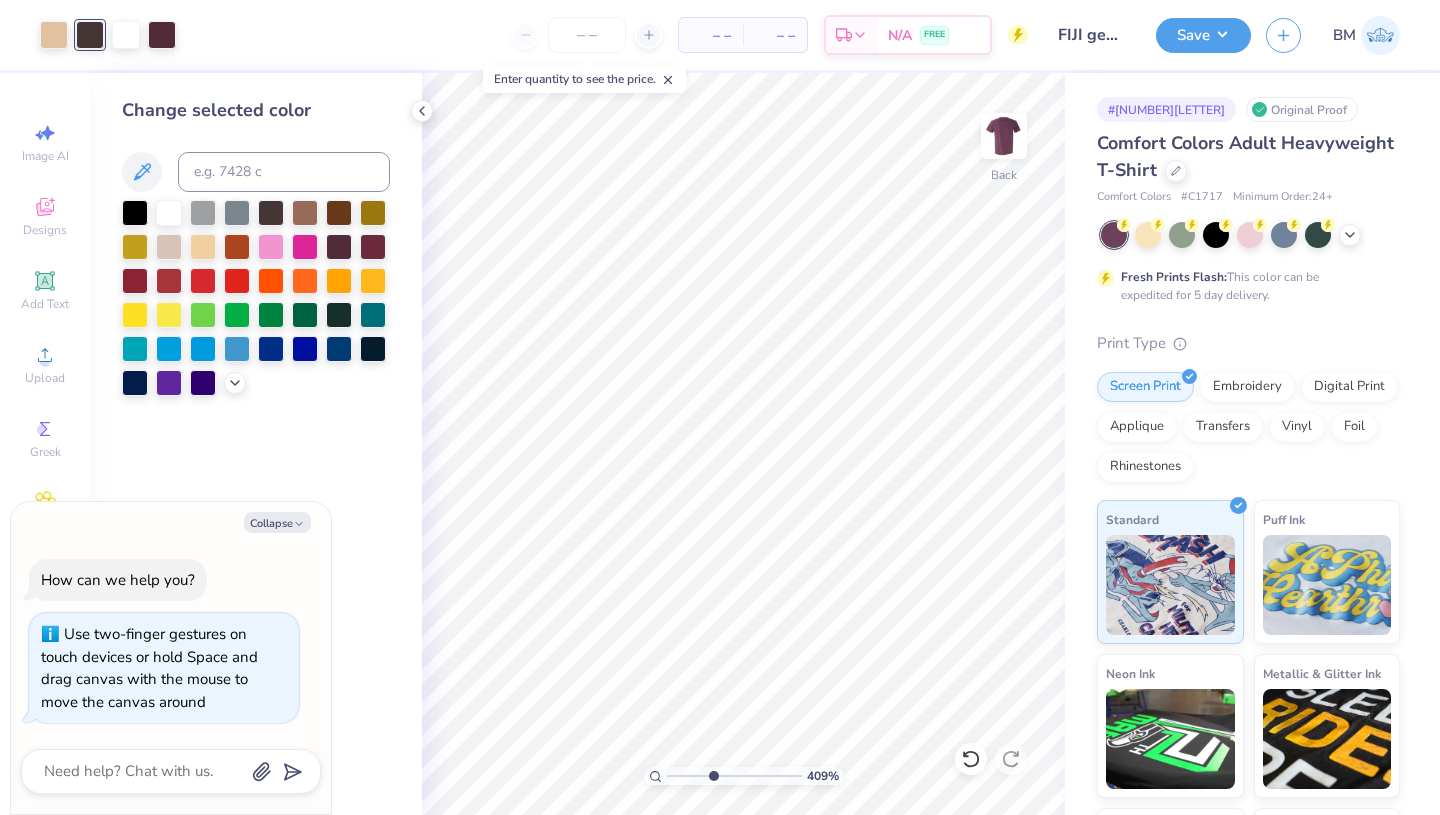 click at bounding box center (339, 247) 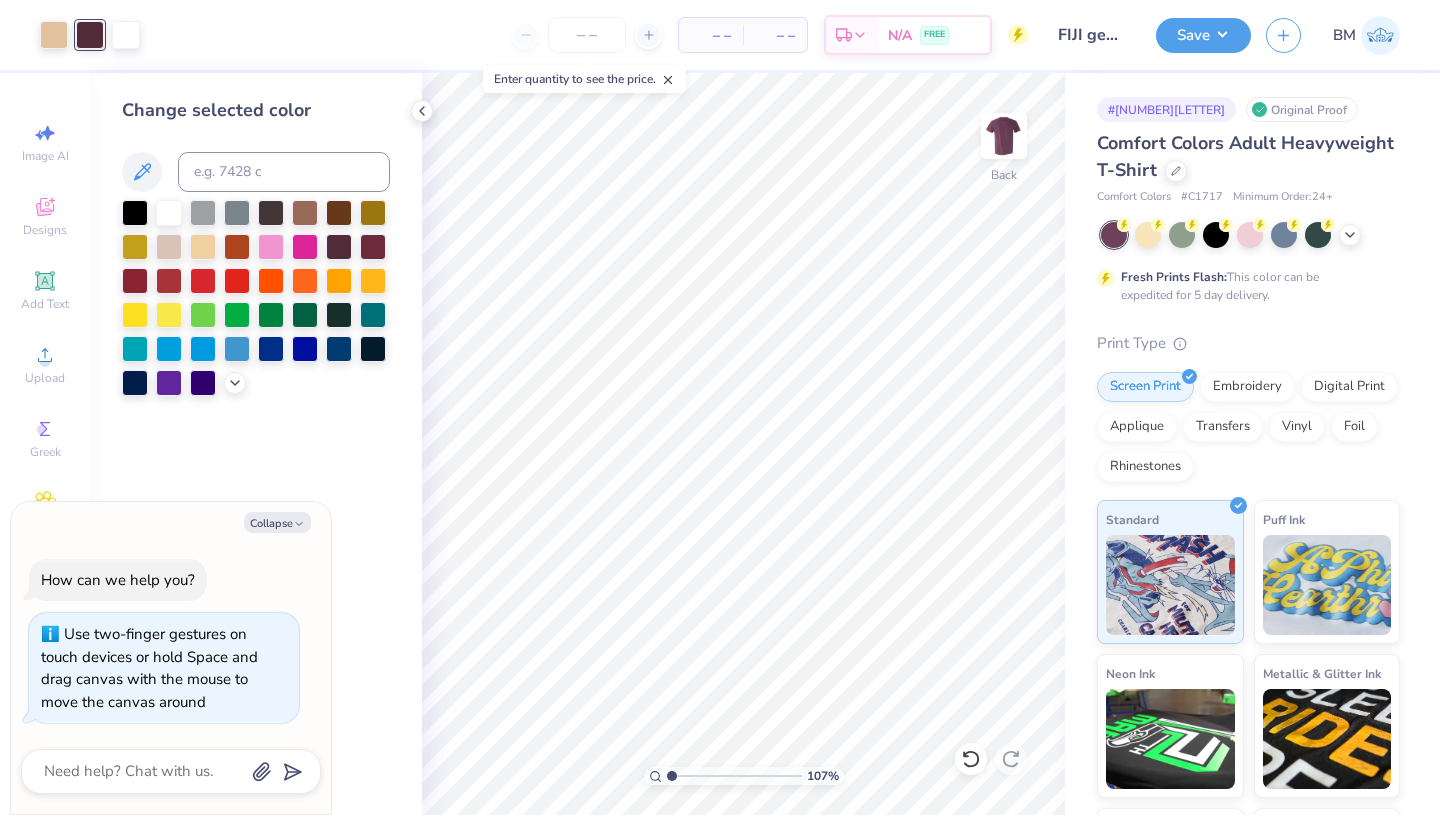 drag, startPoint x: 711, startPoint y: 774, endPoint x: 653, endPoint y: 776, distance: 58.034473 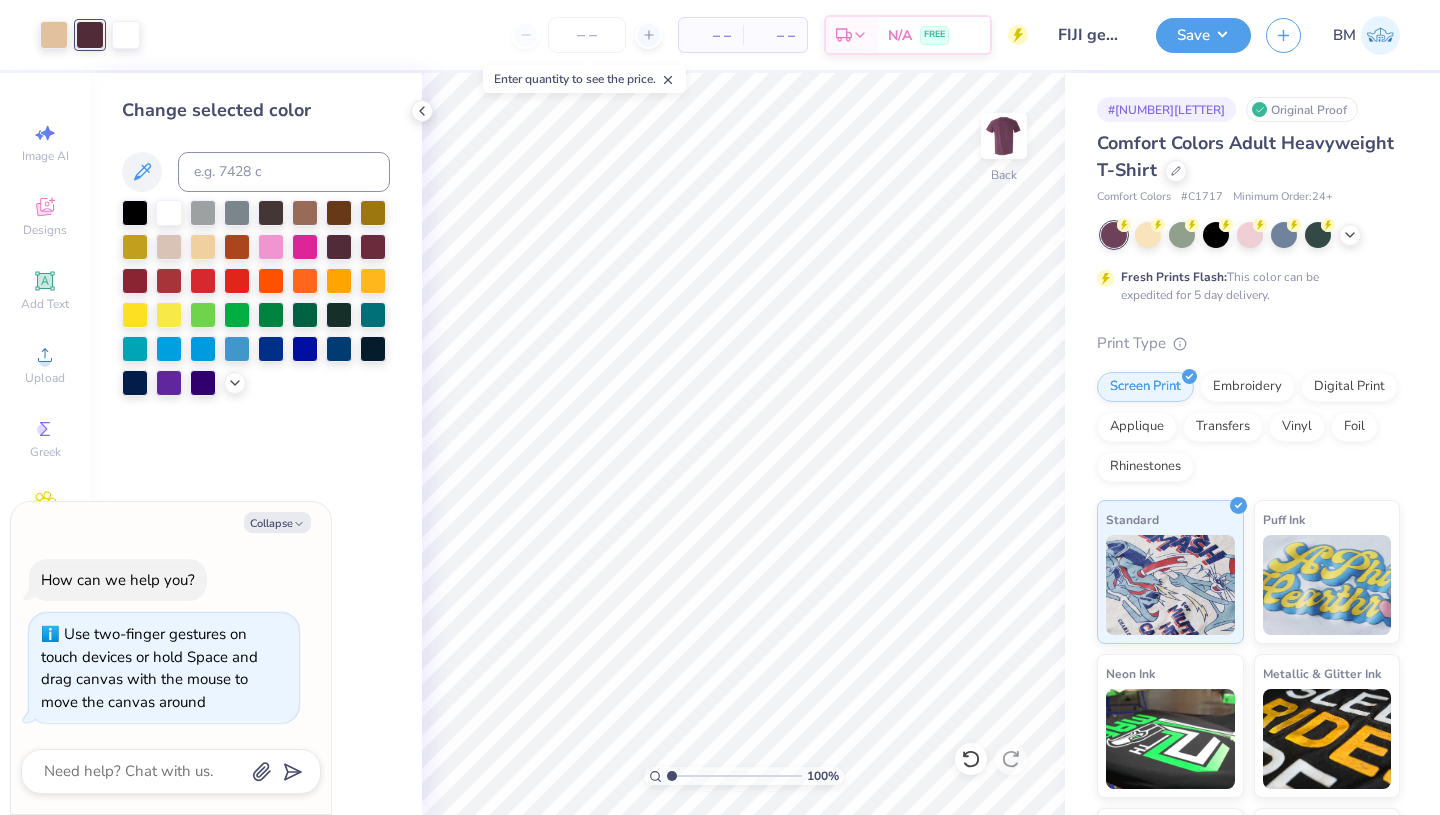 click at bounding box center (169, 213) 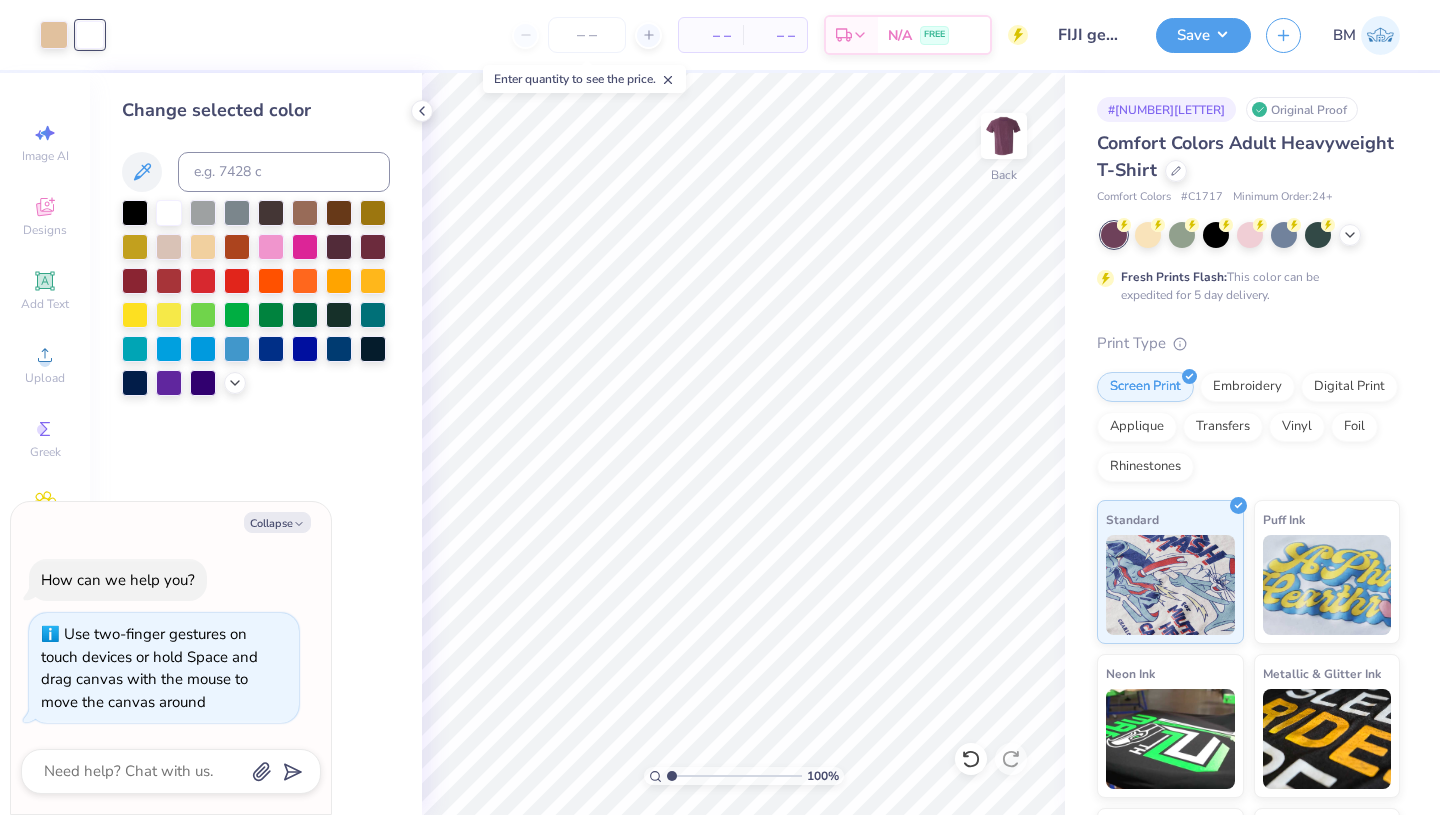 click 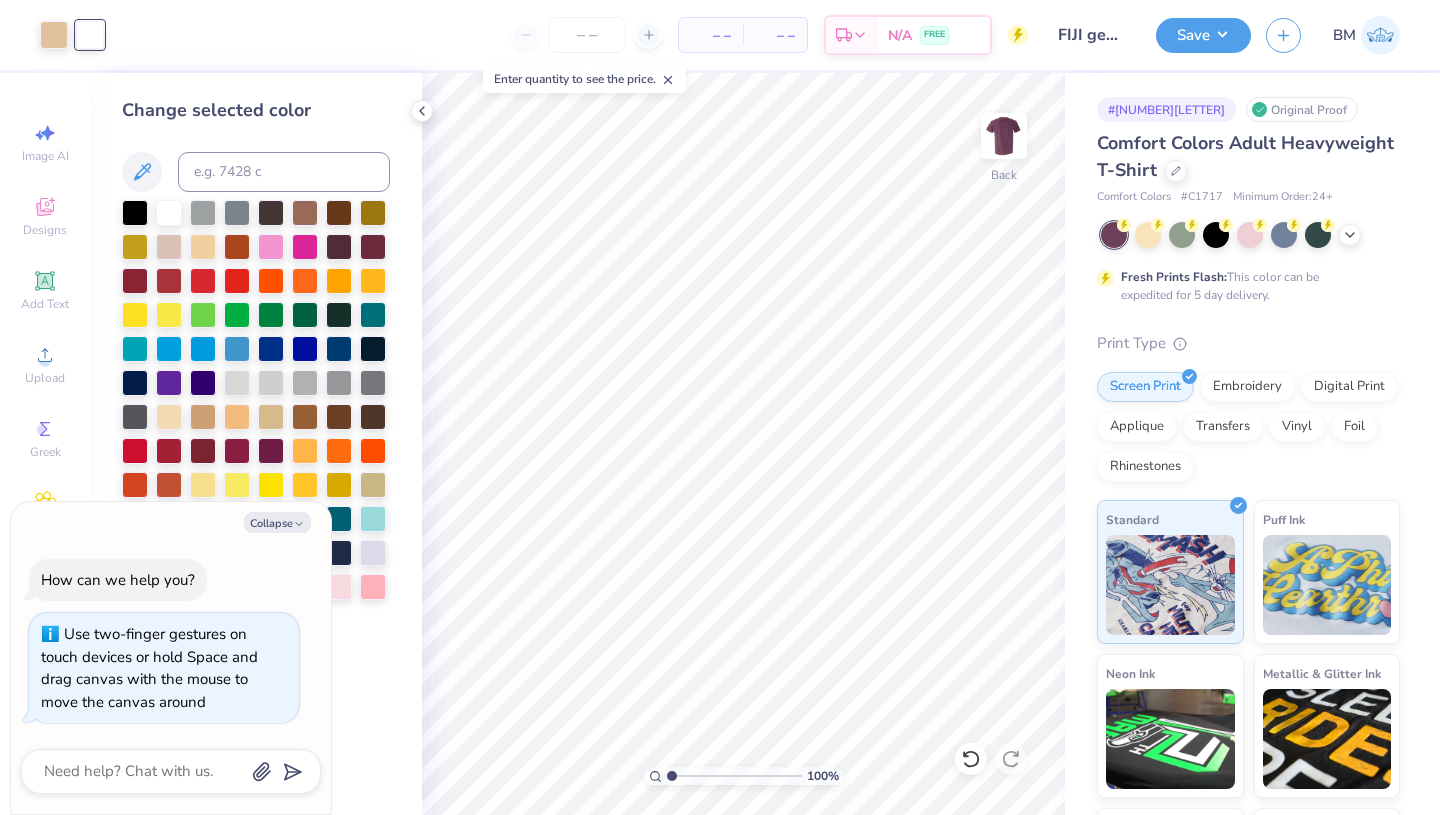 click 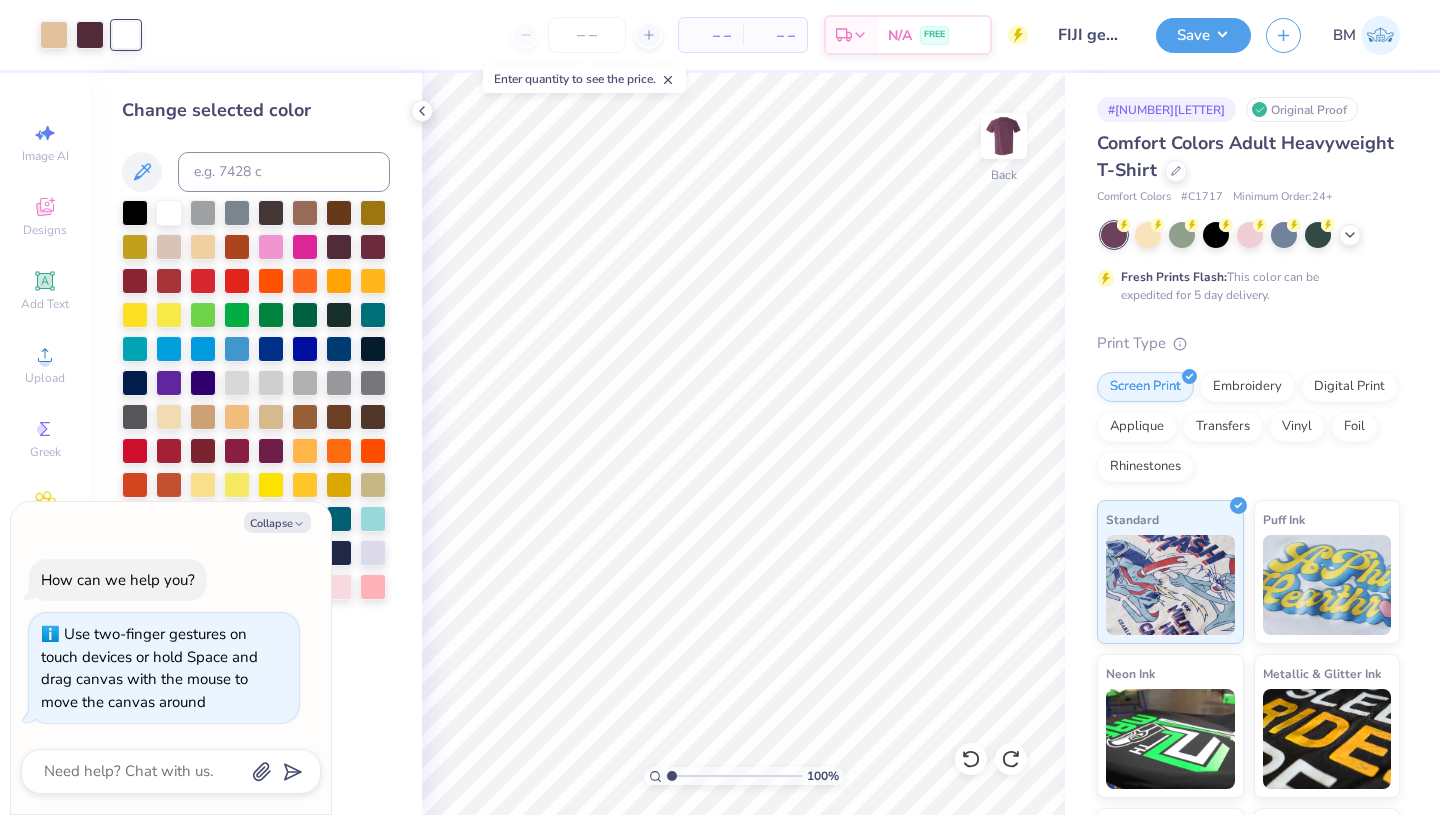 click on "Collapse" at bounding box center [277, 522] 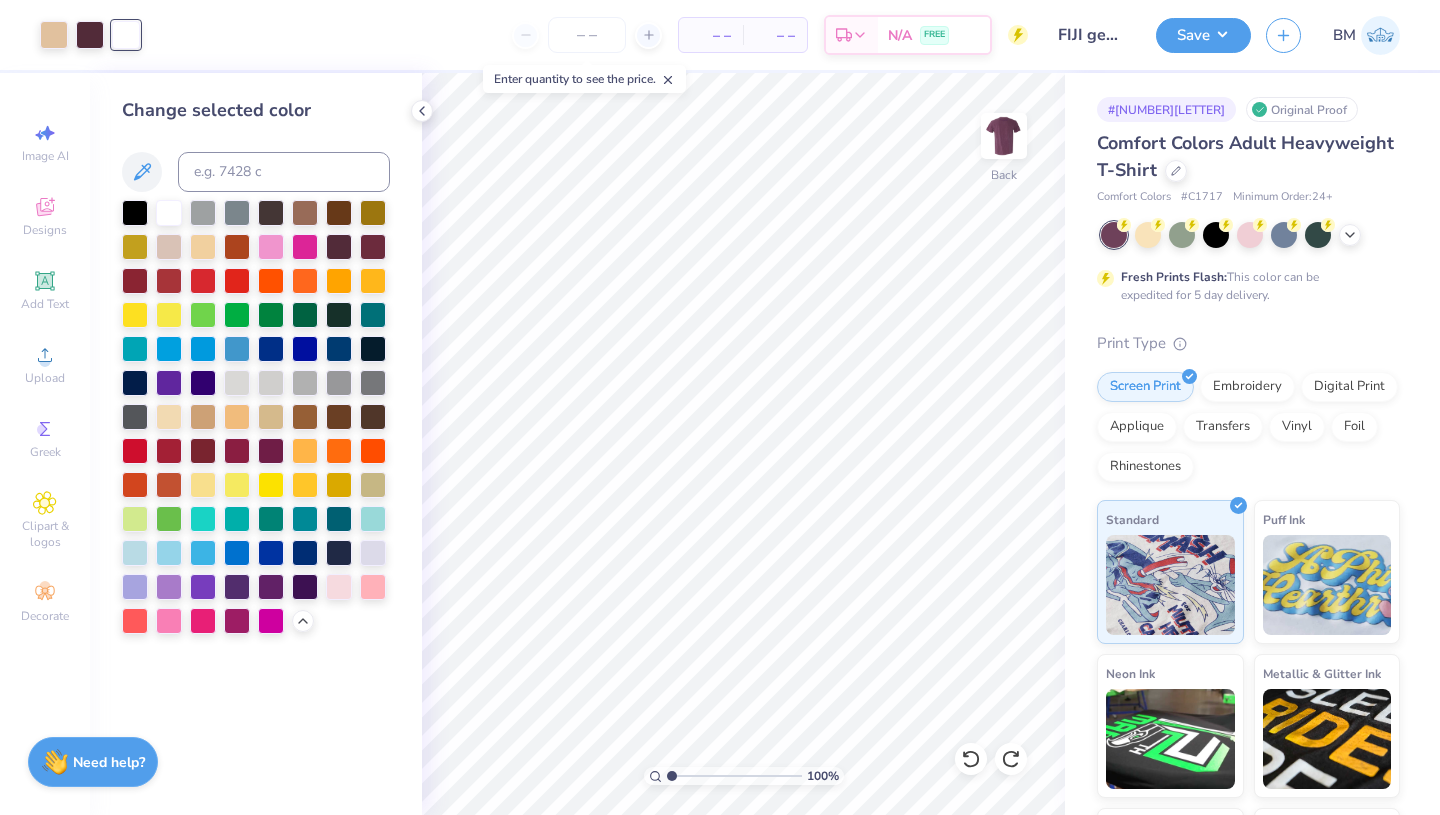 click at bounding box center (373, 553) 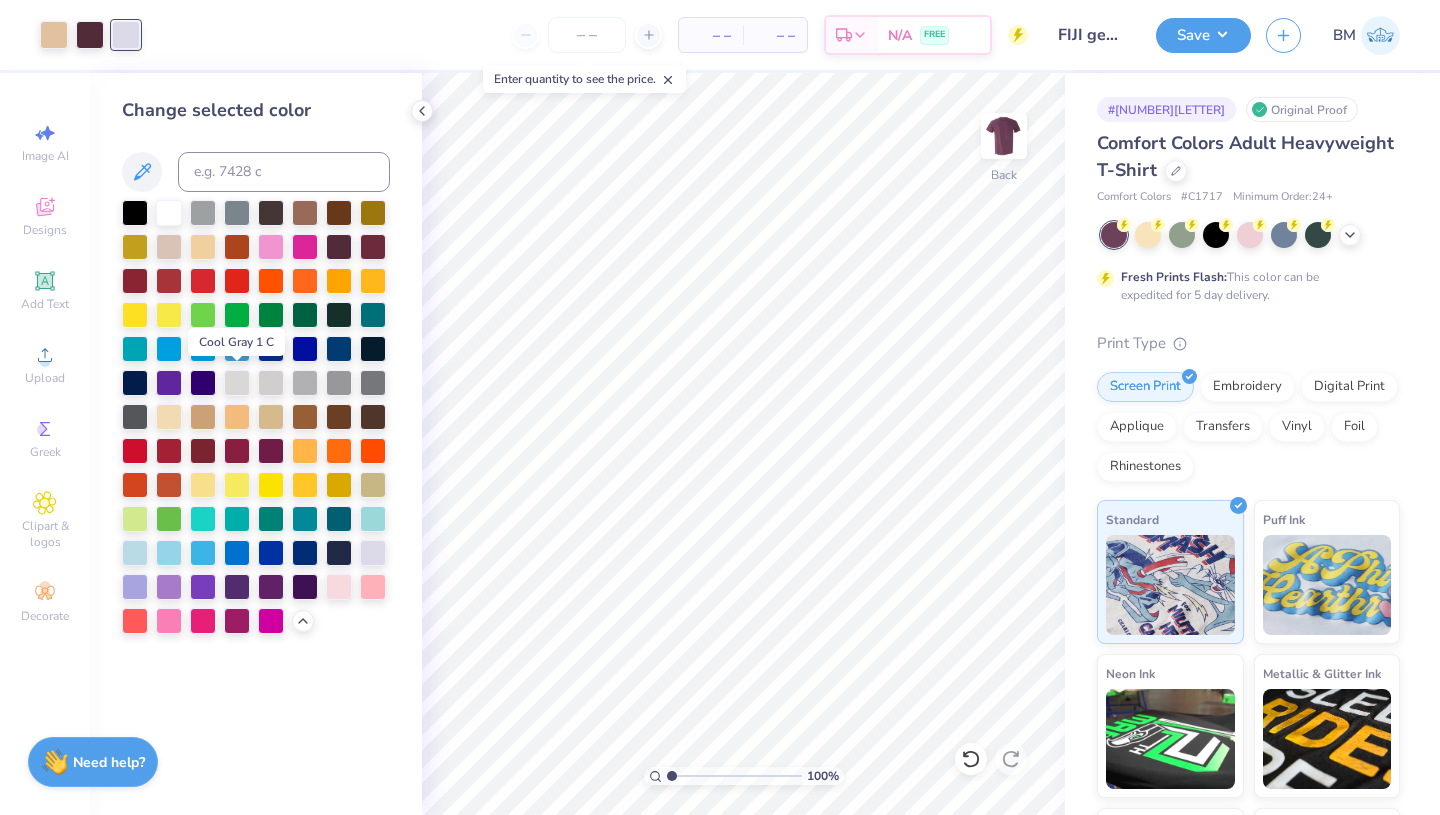 click at bounding box center [237, 383] 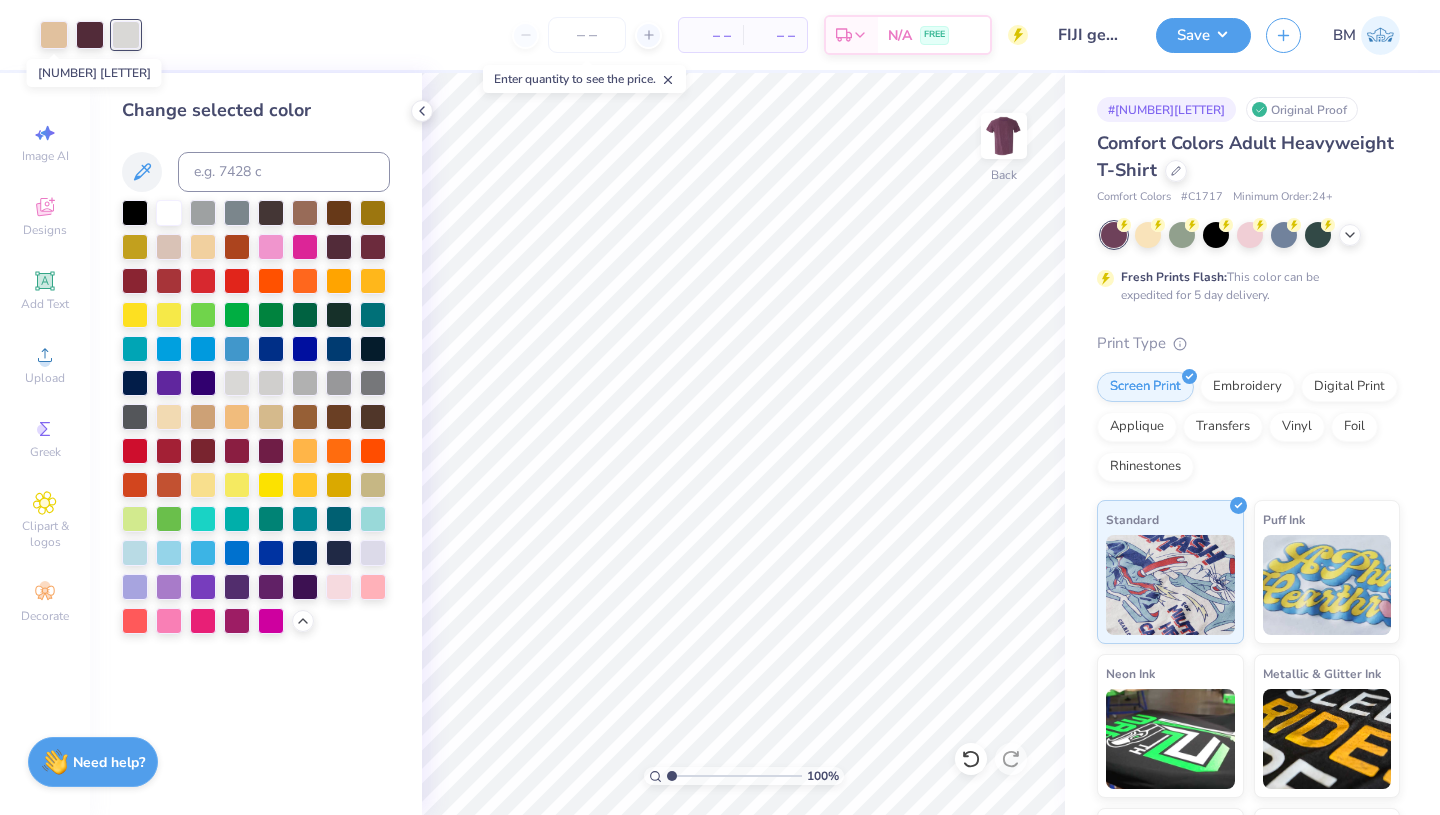 click at bounding box center [54, 35] 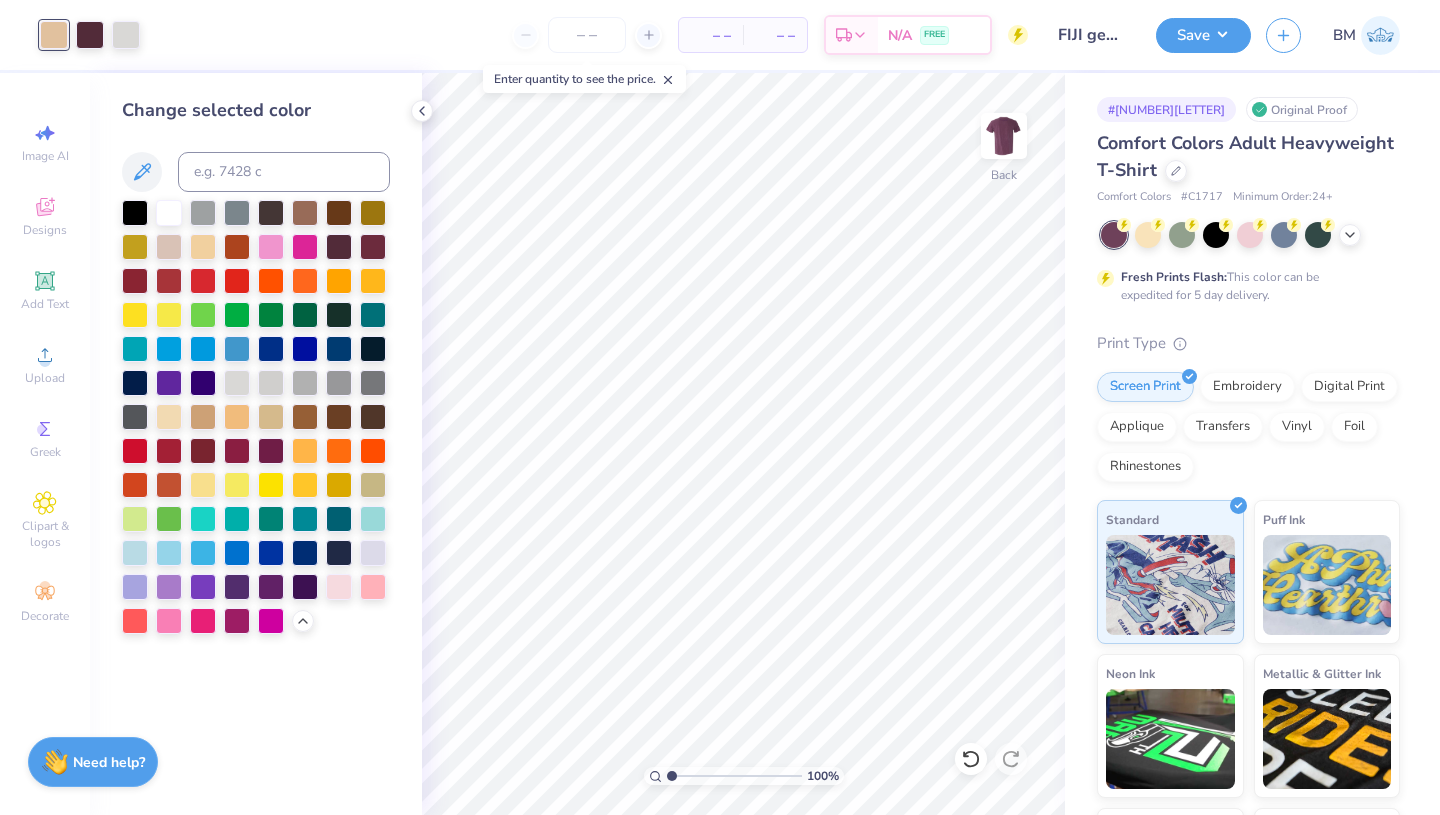 click at bounding box center (237, 213) 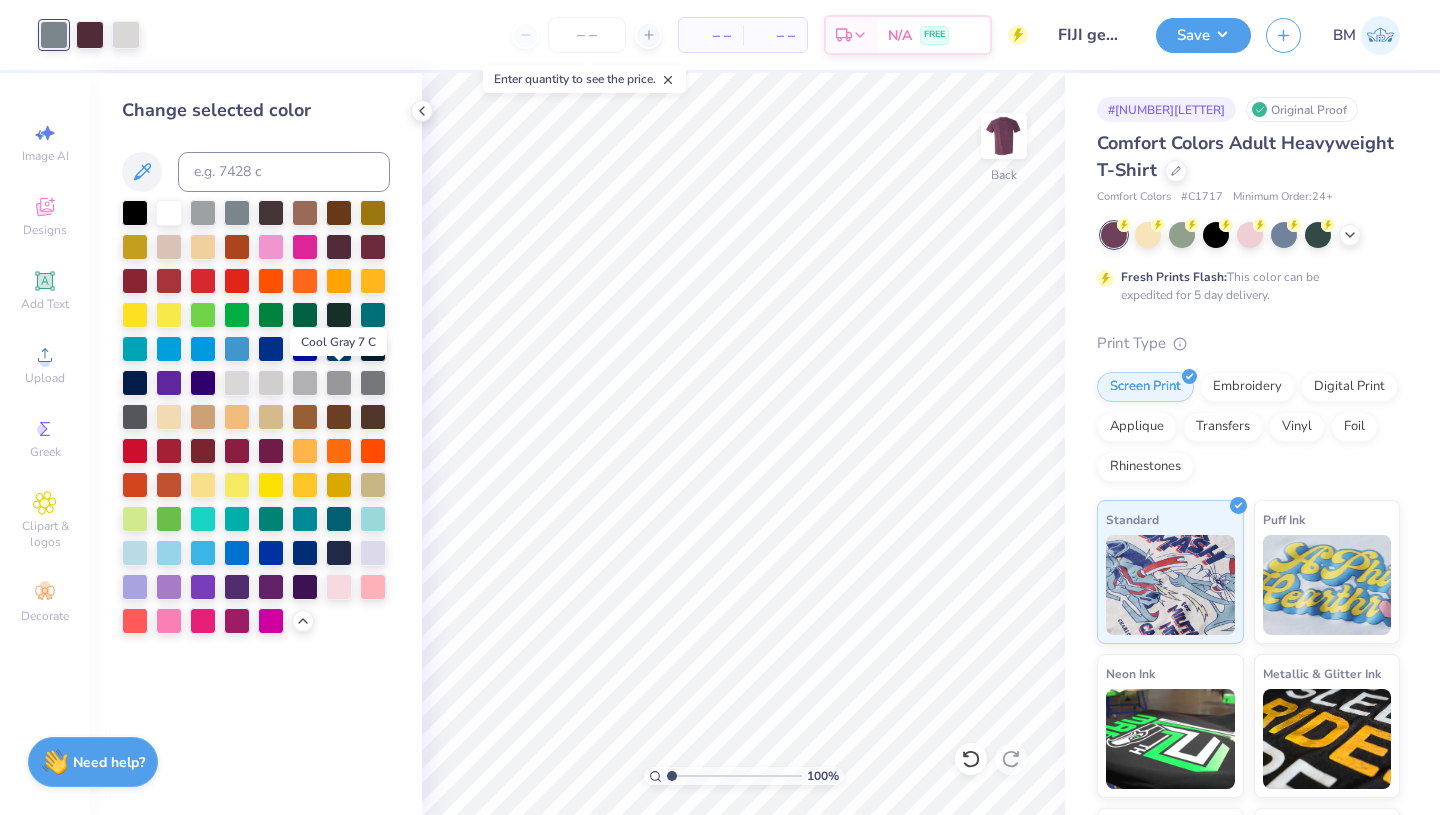 click at bounding box center (339, 383) 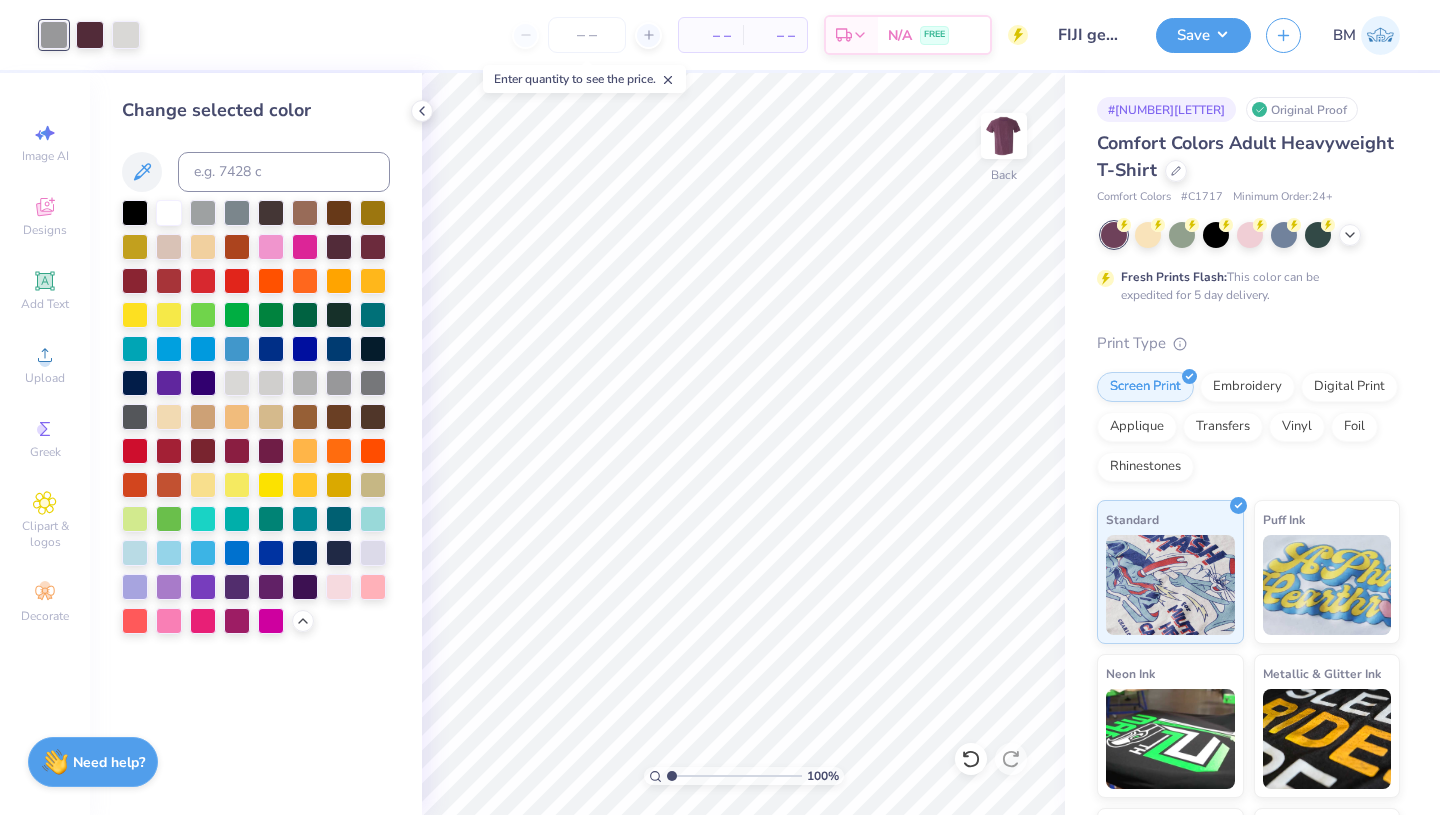 click at bounding box center [373, 383] 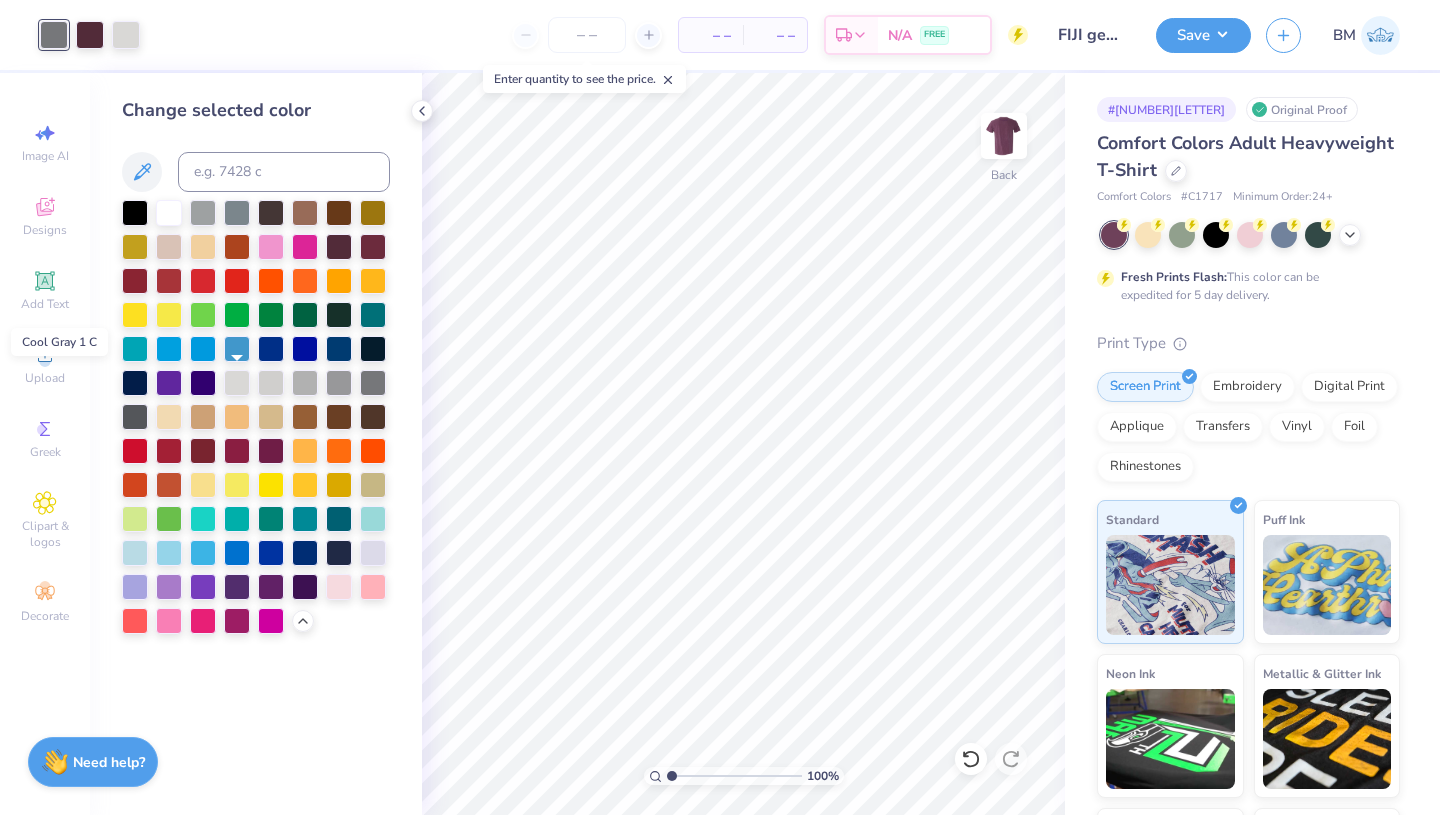 click at bounding box center (237, 383) 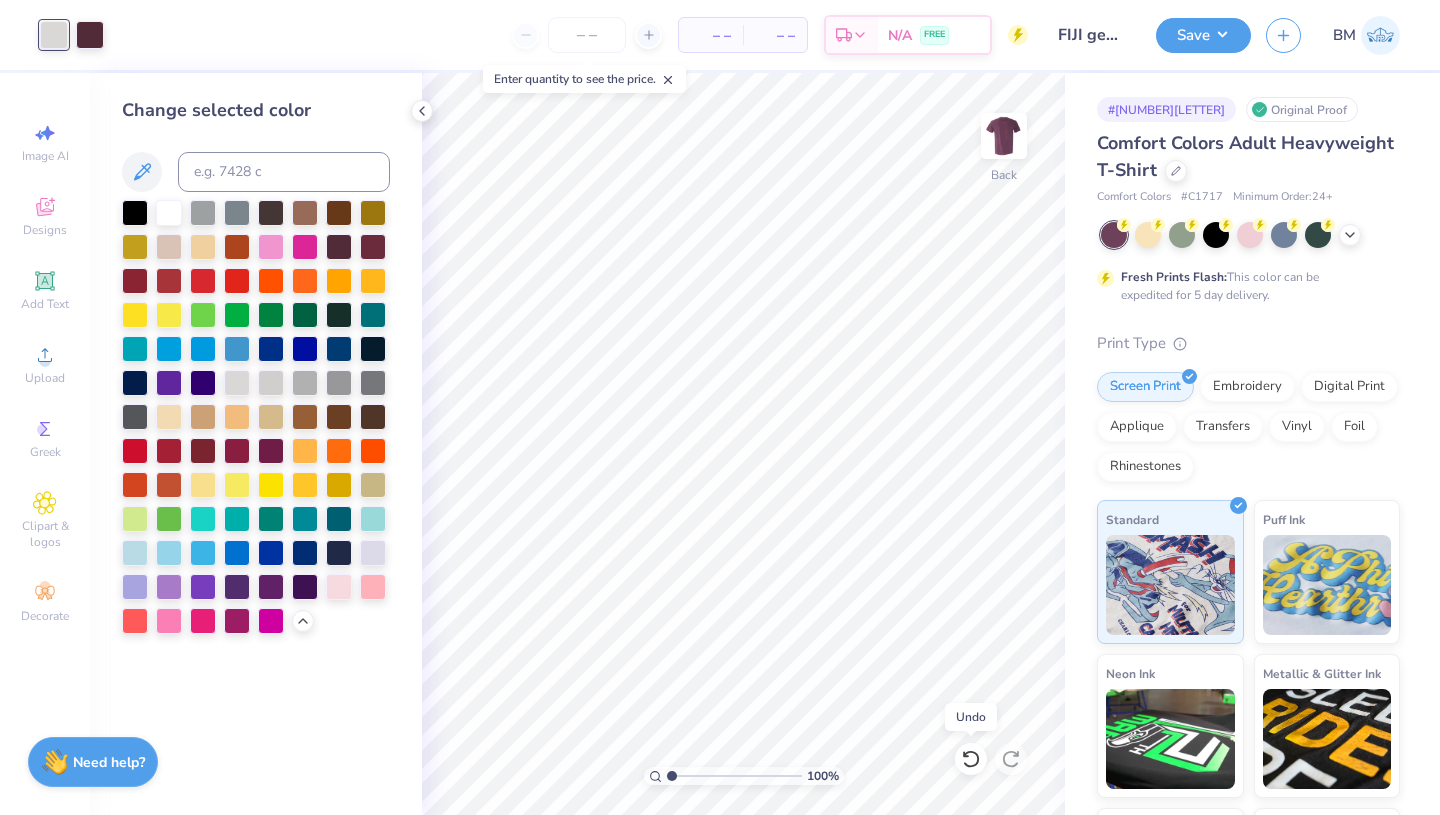 click 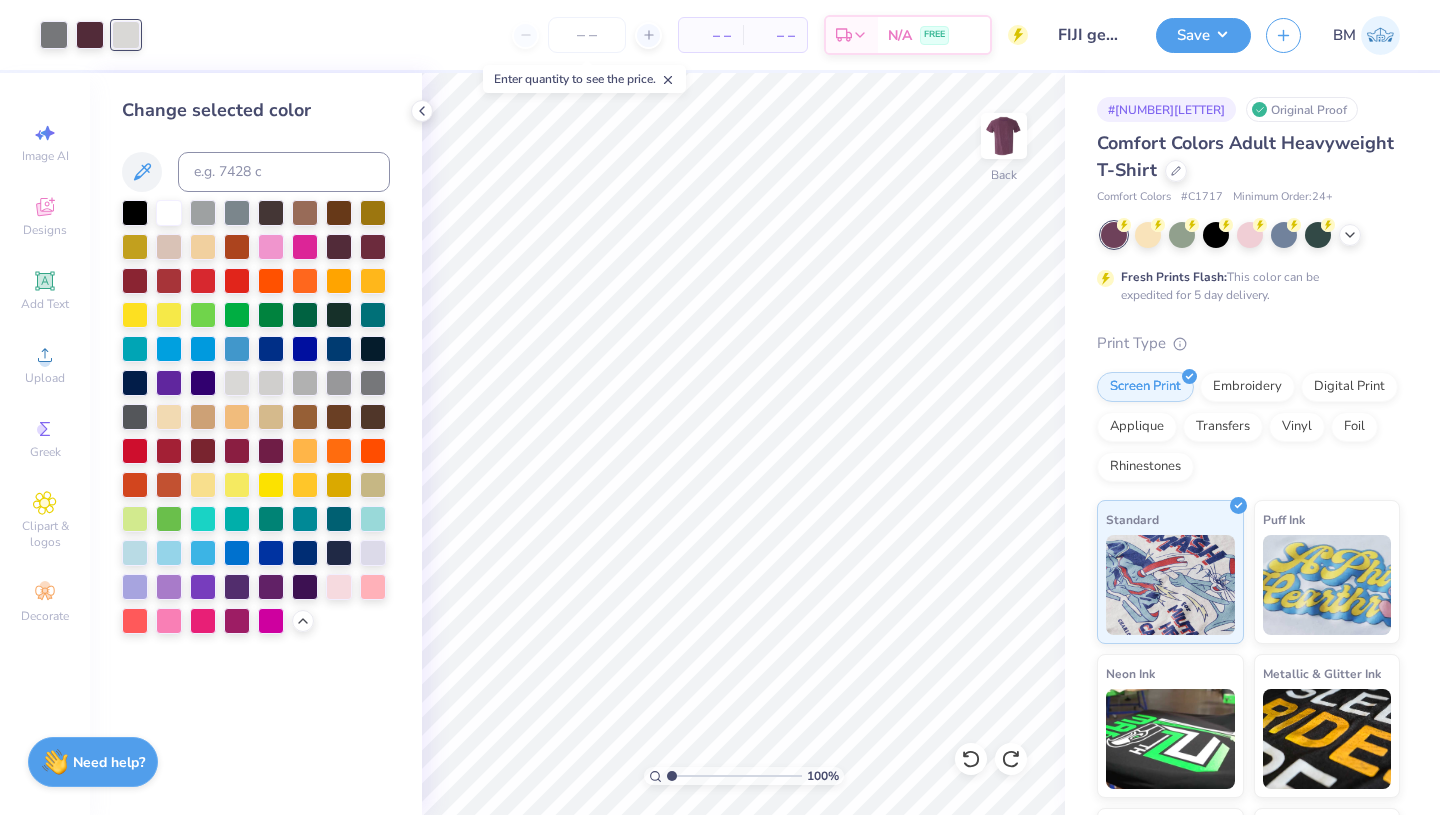 click at bounding box center (203, 213) 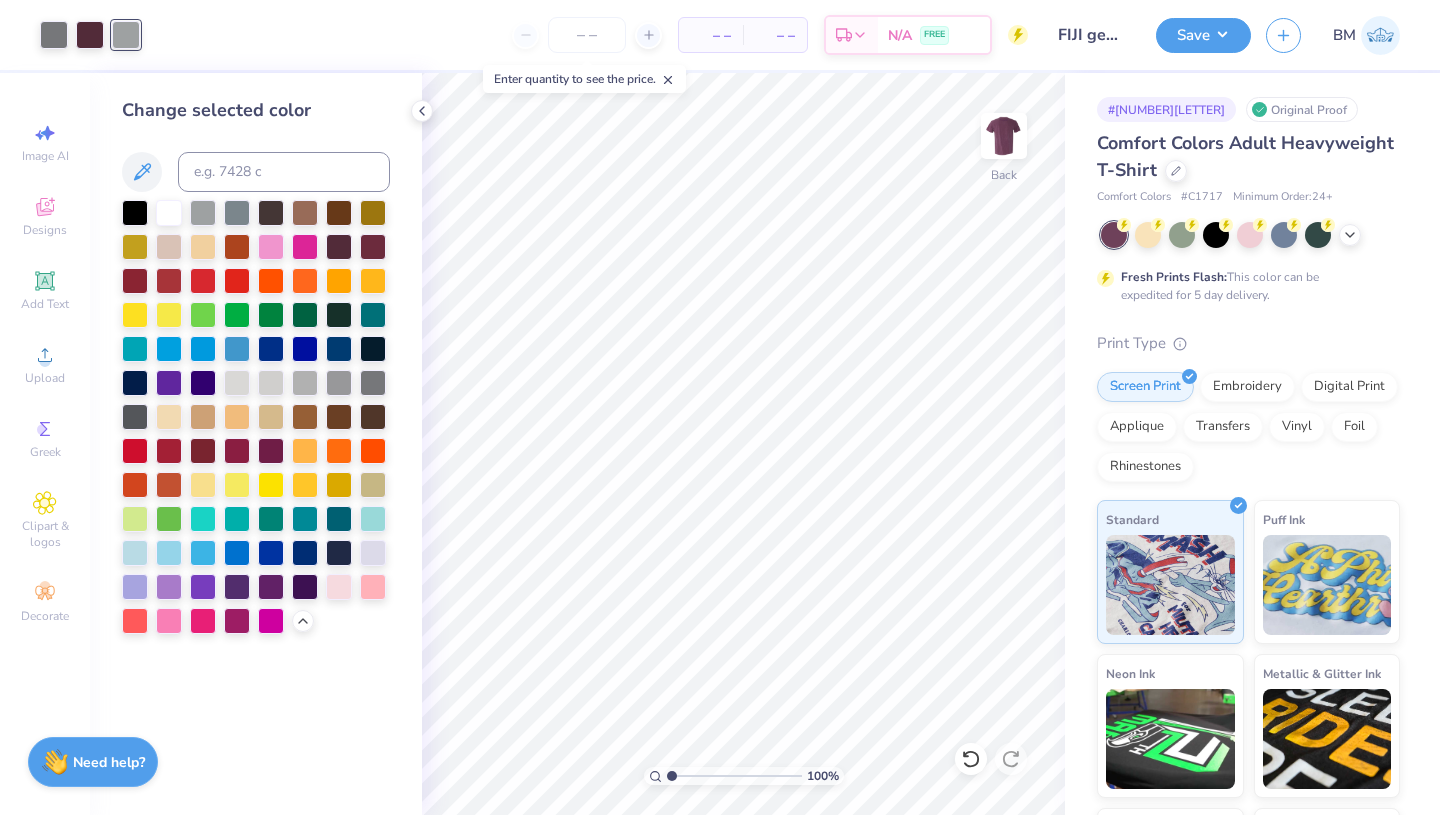 click 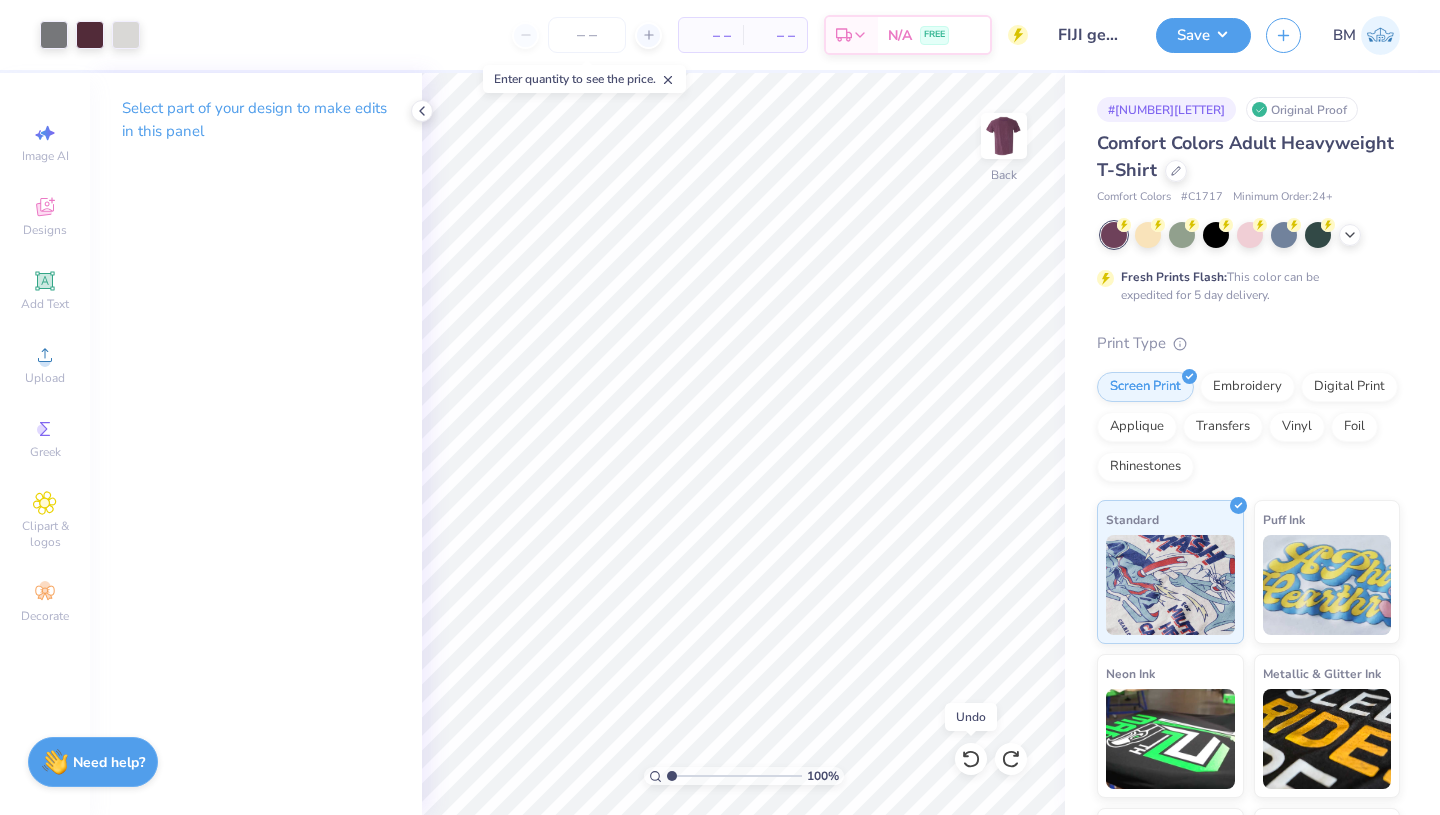 click 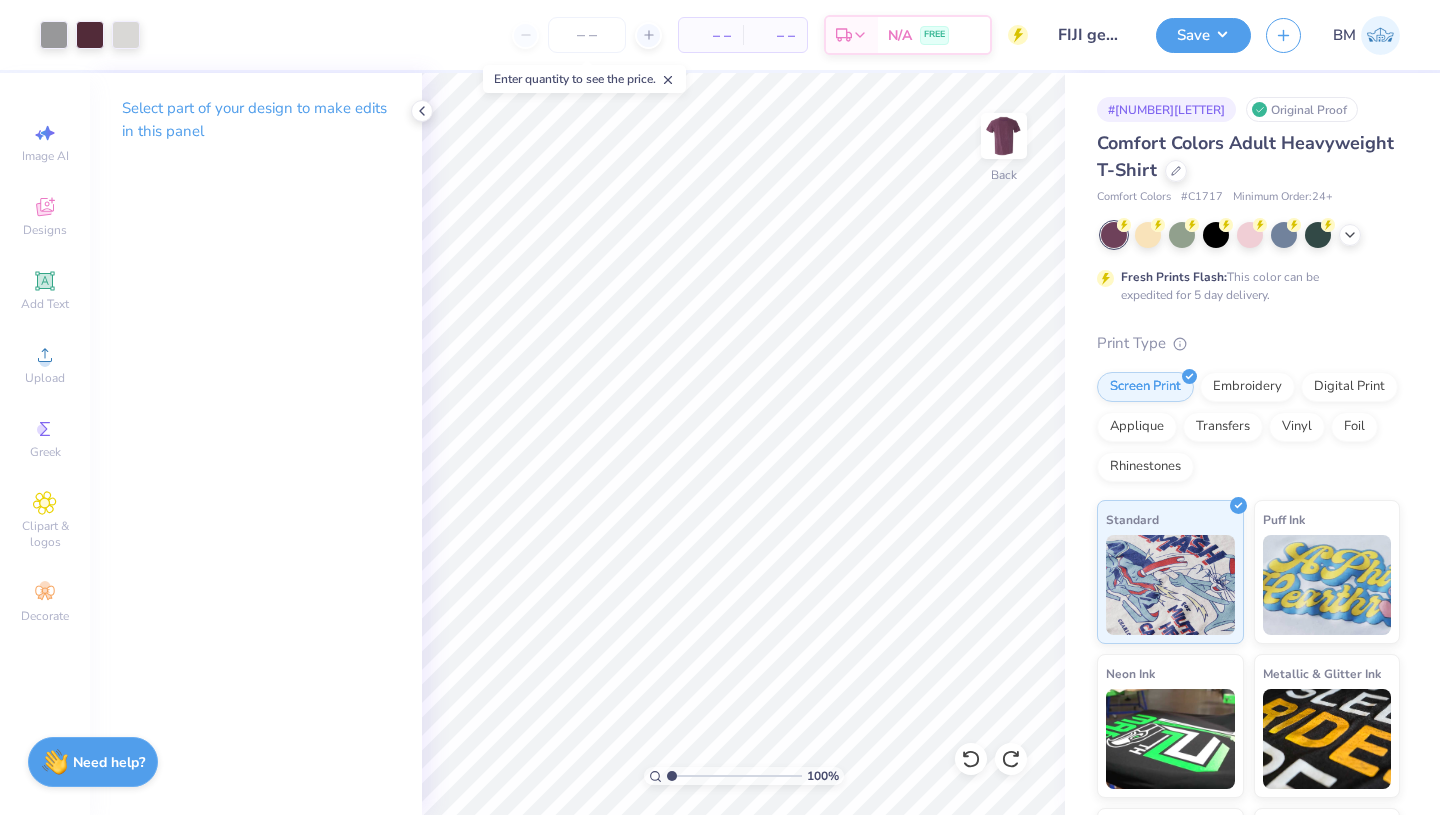 click at bounding box center [54, 35] 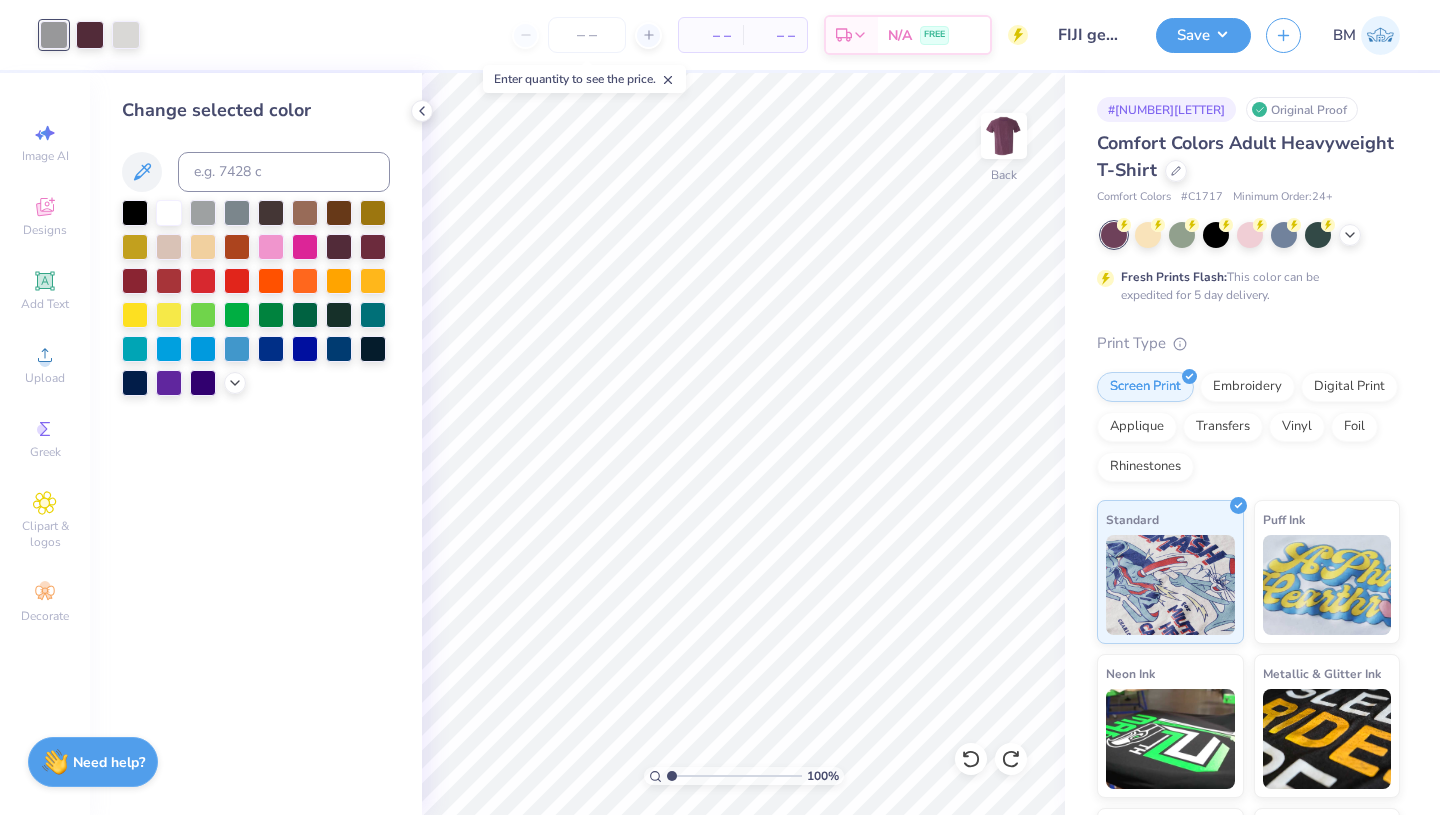 click at bounding box center (169, 247) 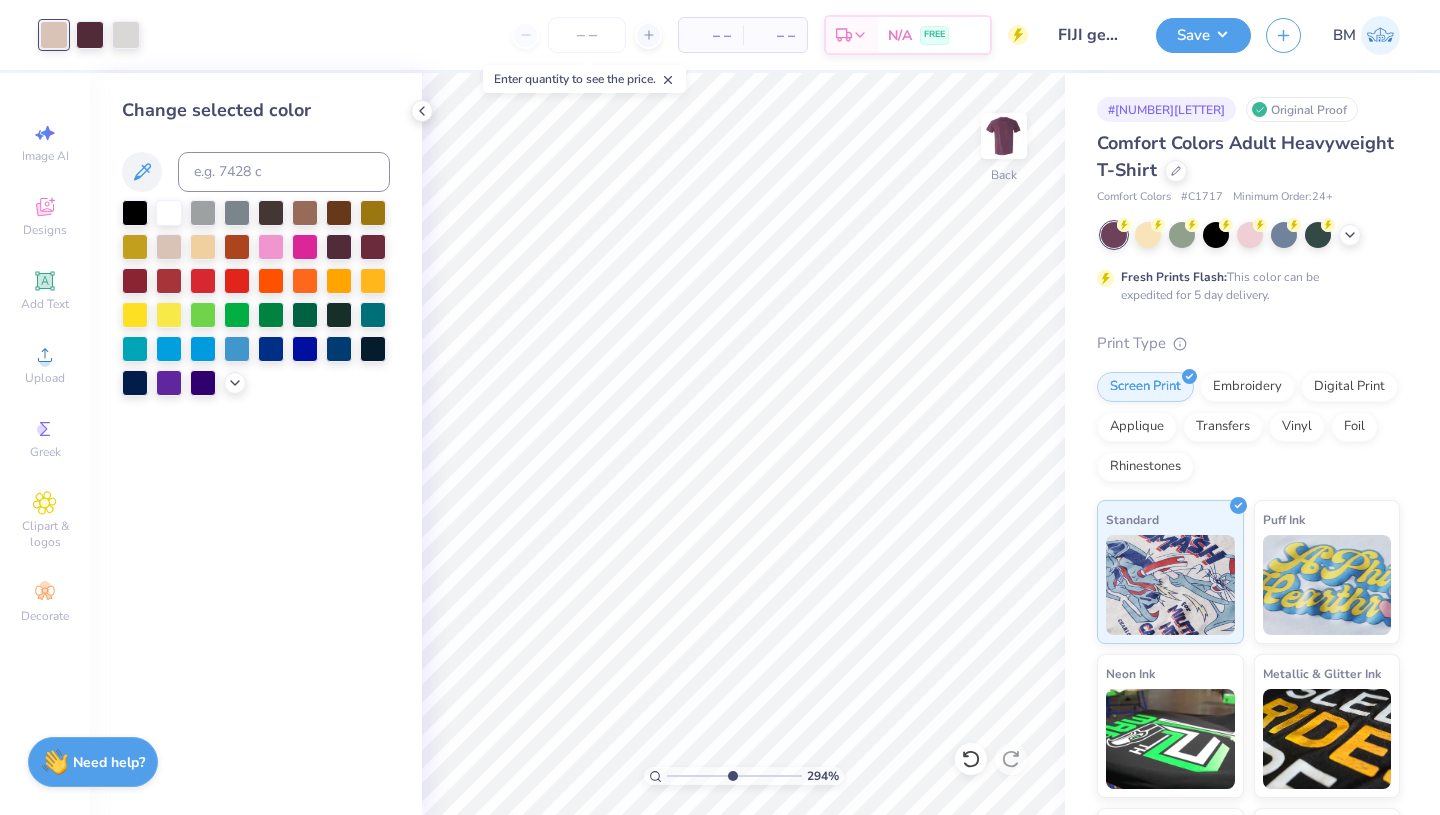 drag, startPoint x: 673, startPoint y: 773, endPoint x: 731, endPoint y: 772, distance: 58.00862 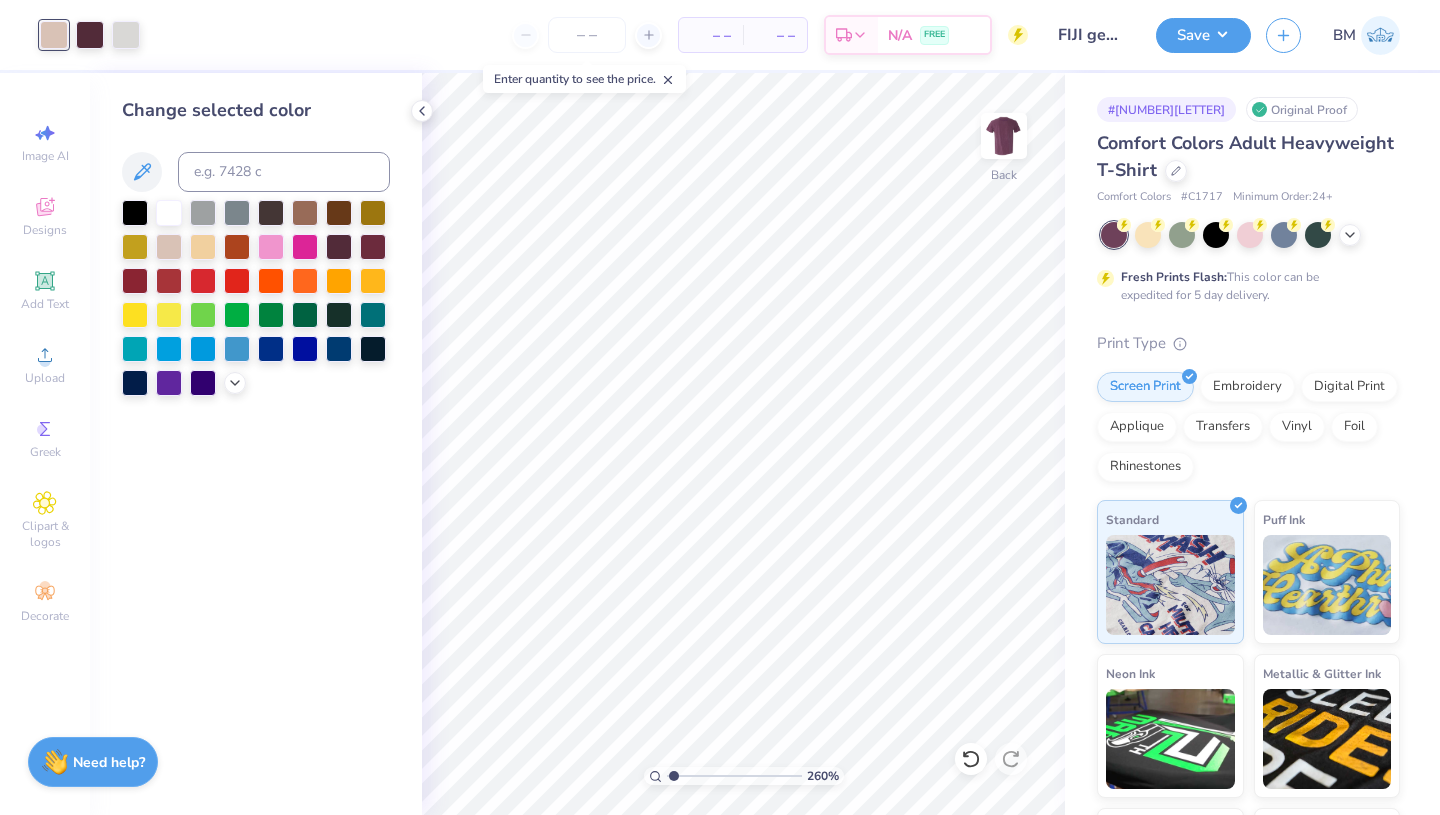 drag, startPoint x: 713, startPoint y: 778, endPoint x: 674, endPoint y: 782, distance: 39.20459 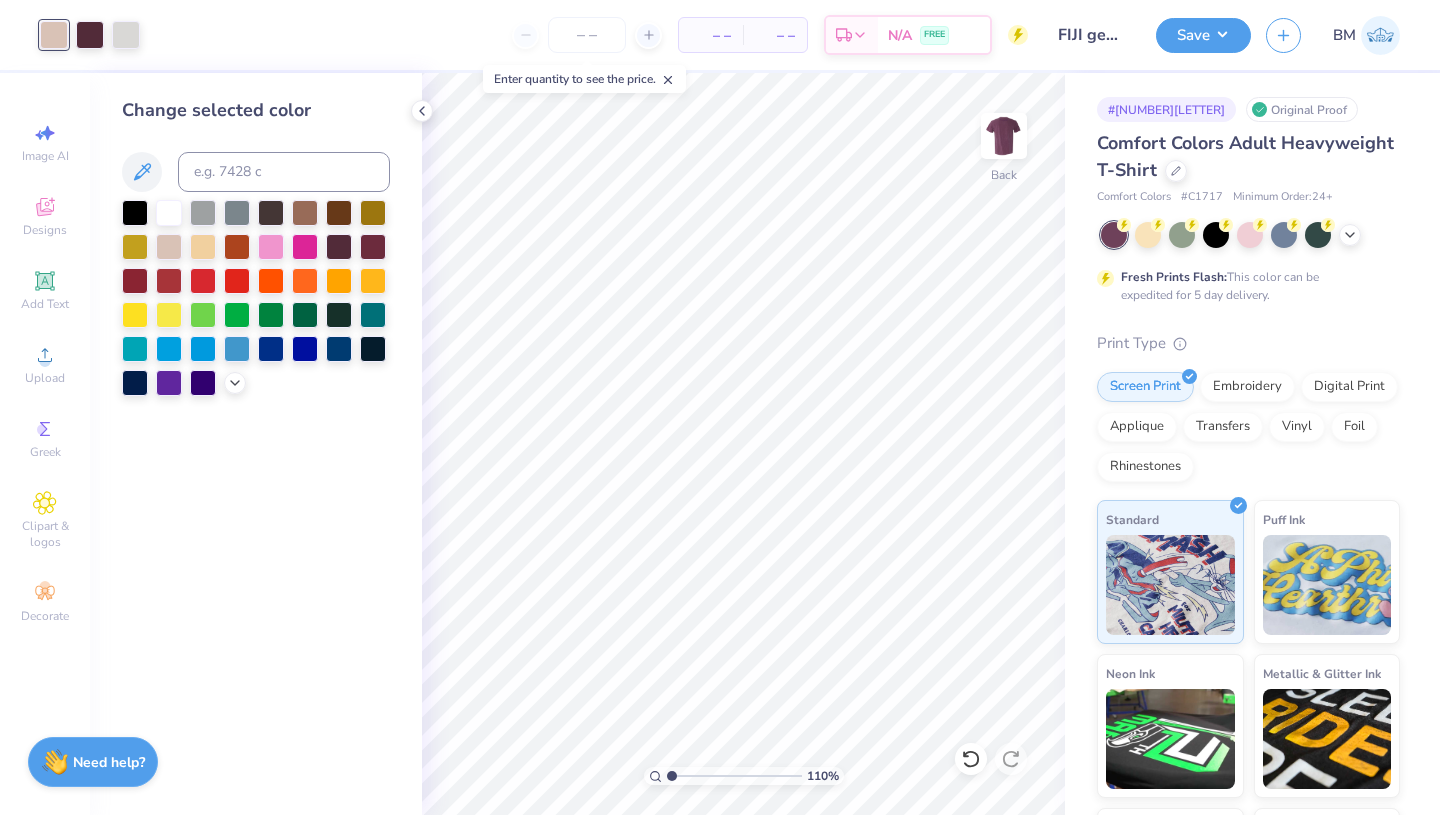 drag, startPoint x: 671, startPoint y: 771, endPoint x: 617, endPoint y: 781, distance: 54.91812 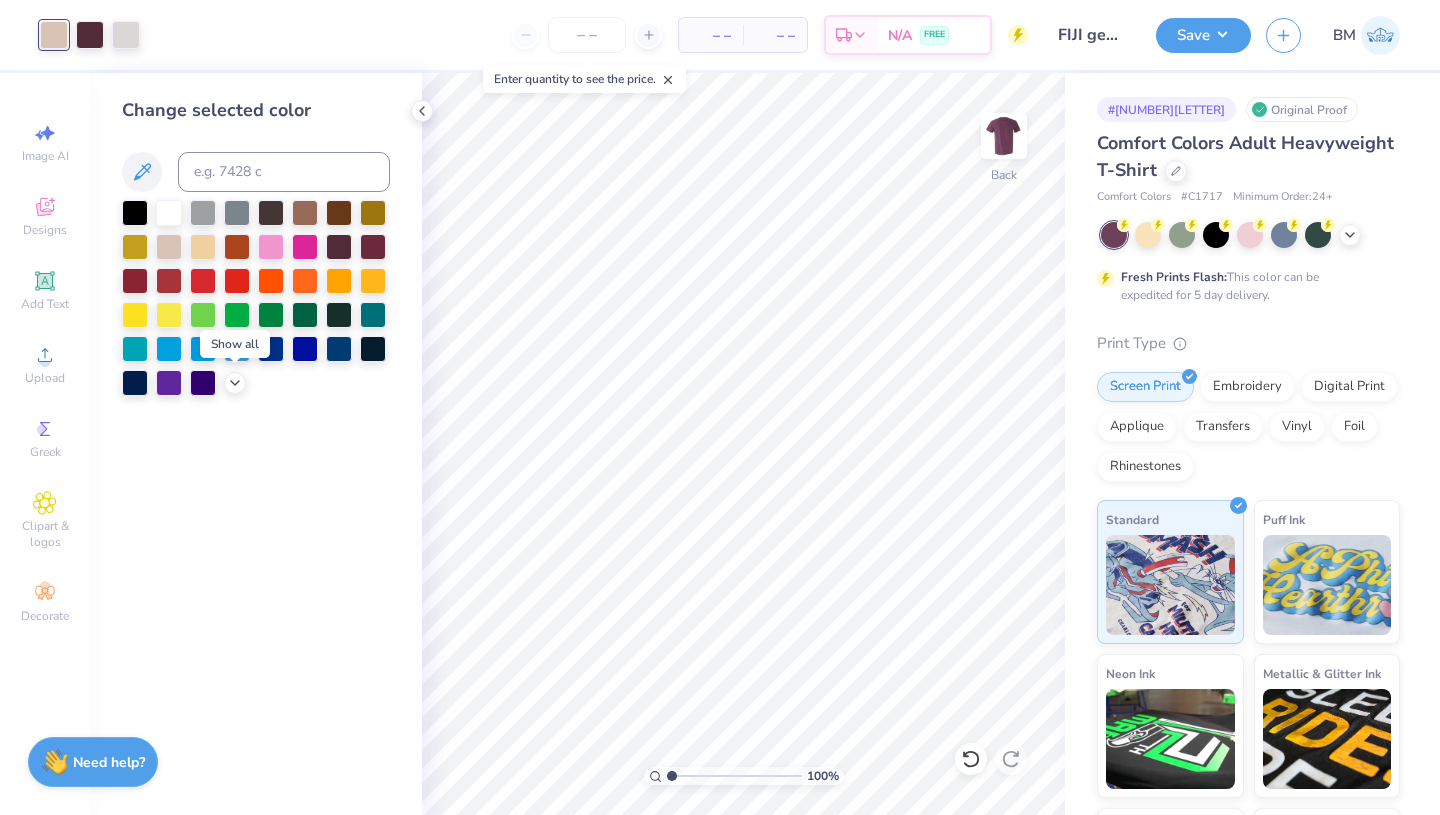 click 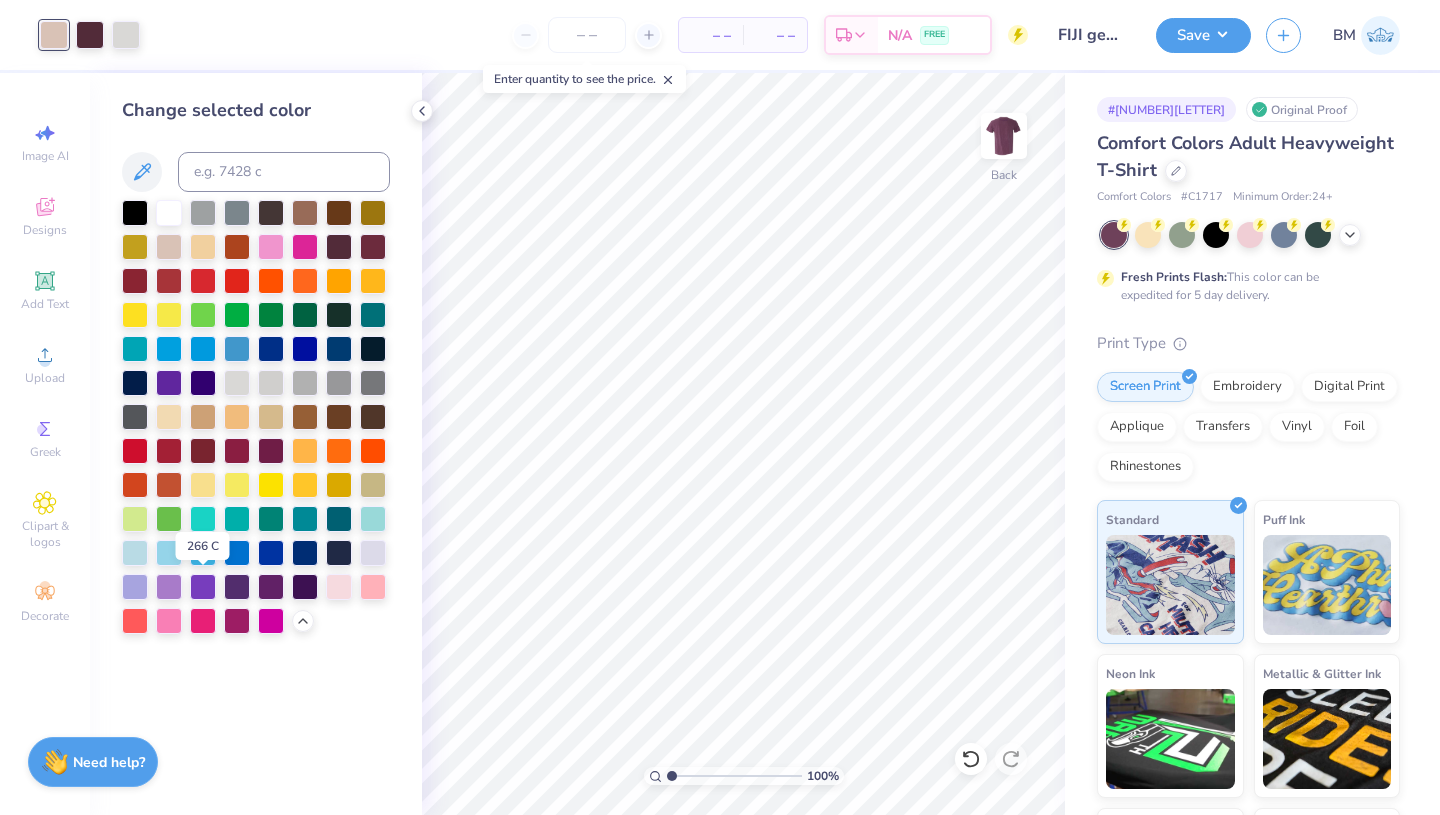 click at bounding box center [203, 587] 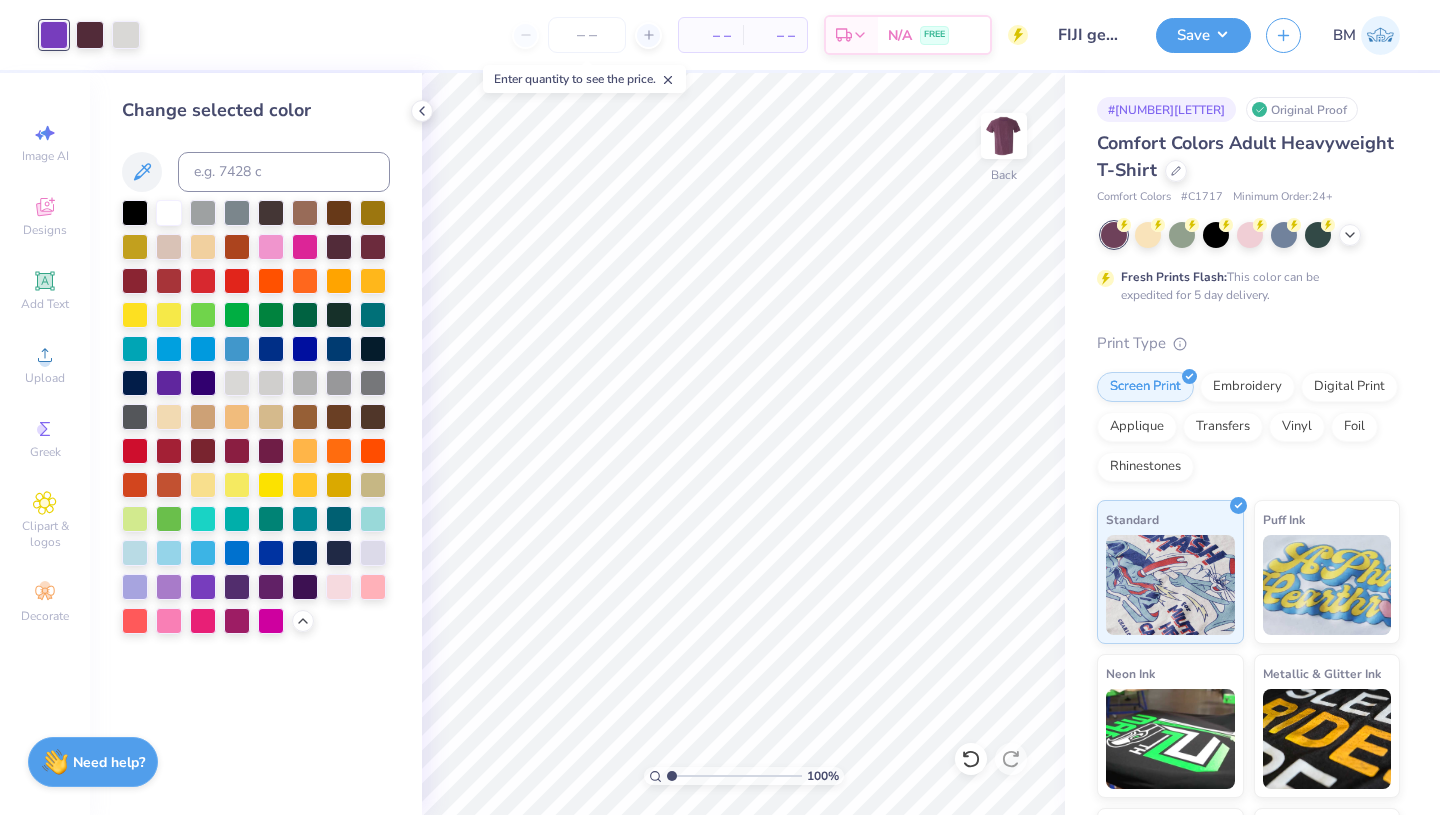 click 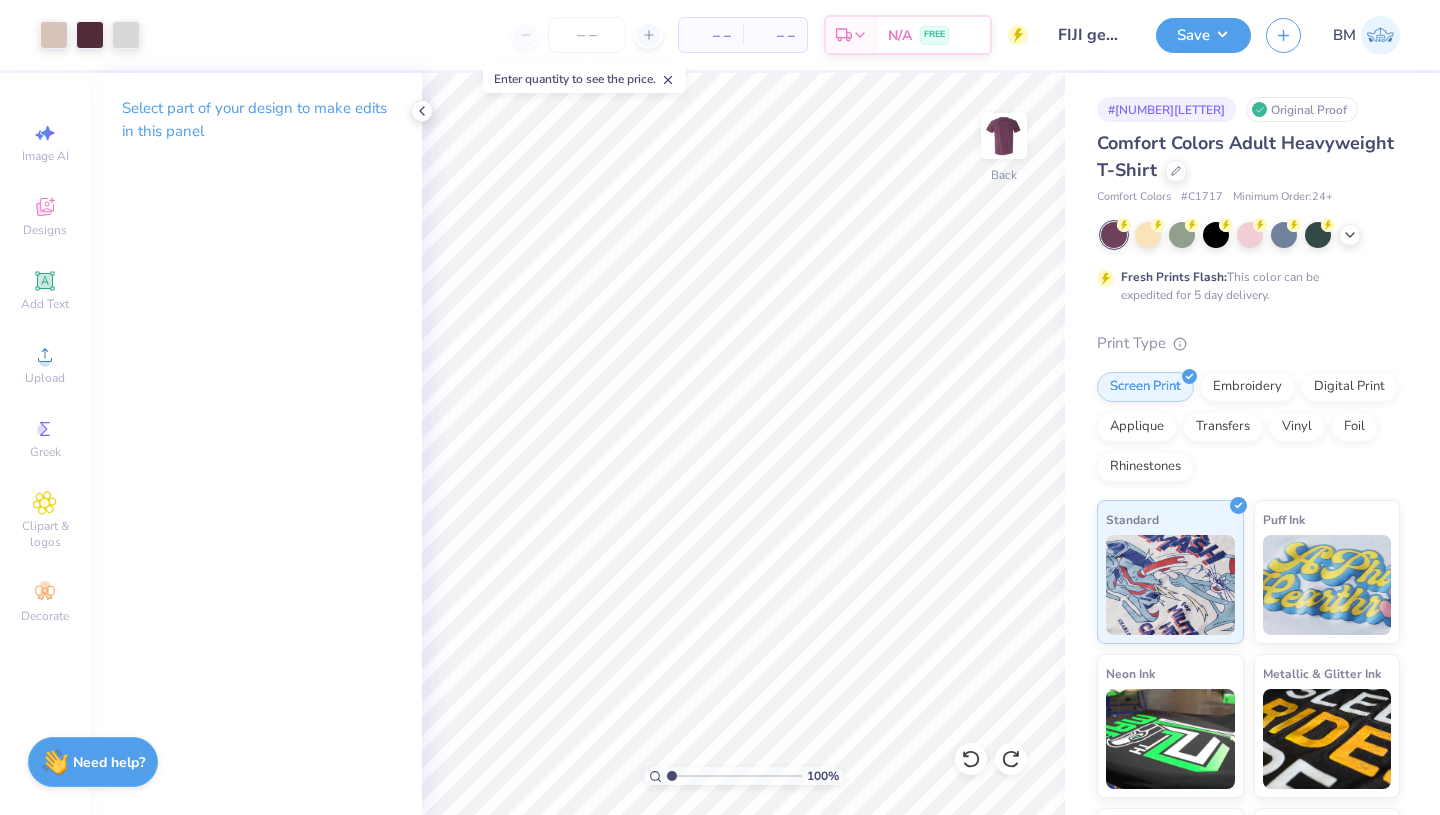click at bounding box center [54, 35] 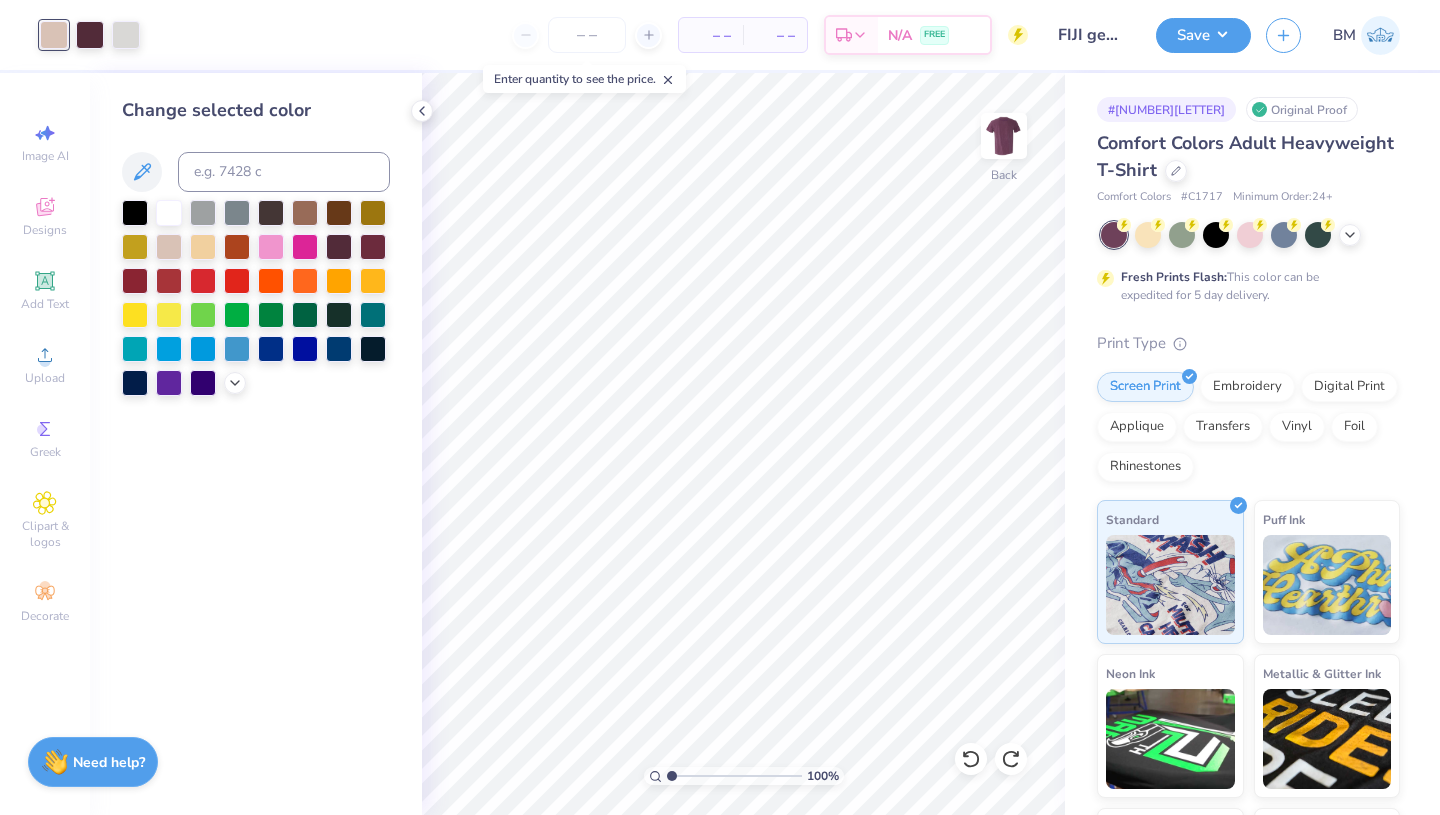click 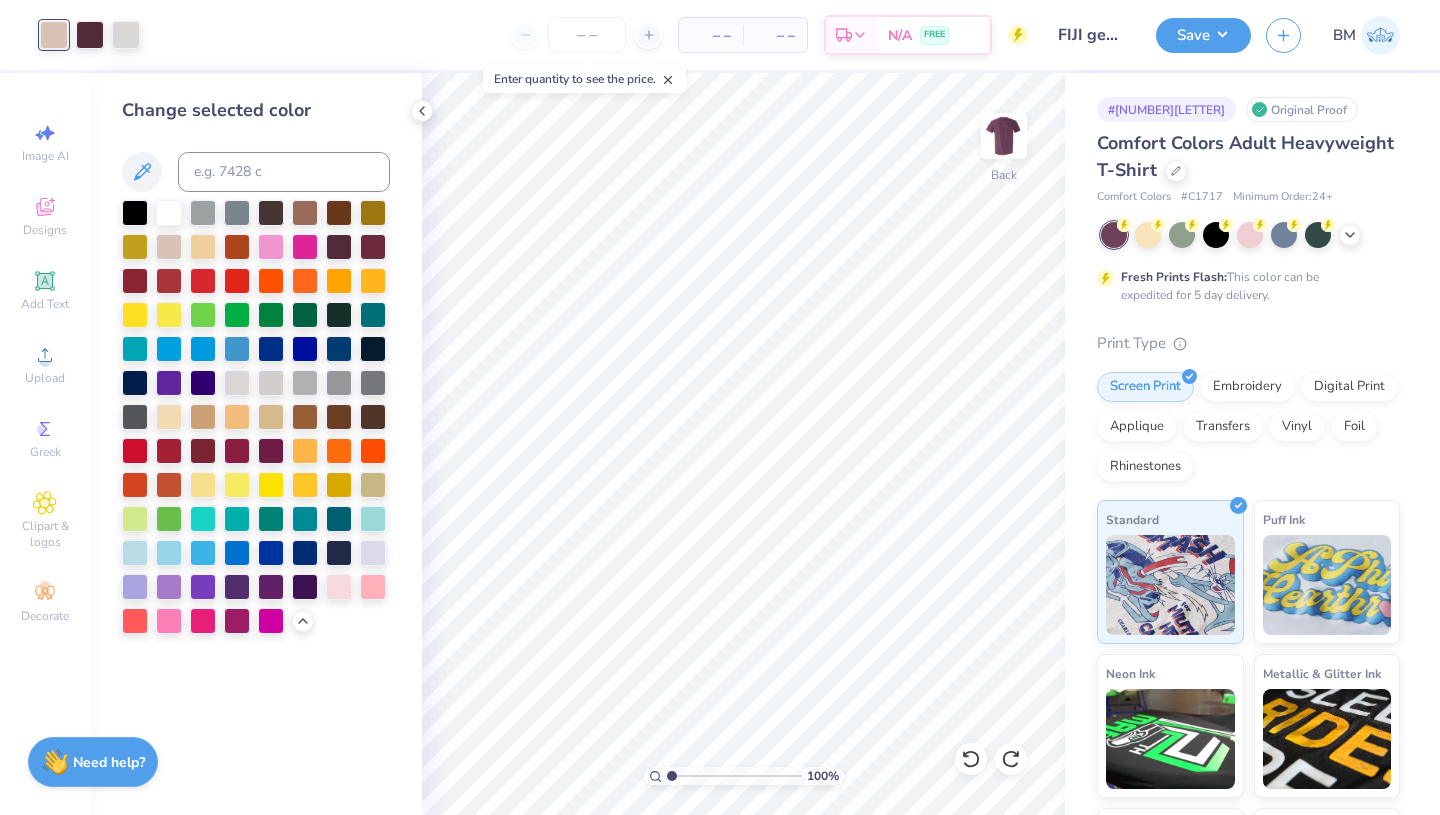 click at bounding box center (305, 213) 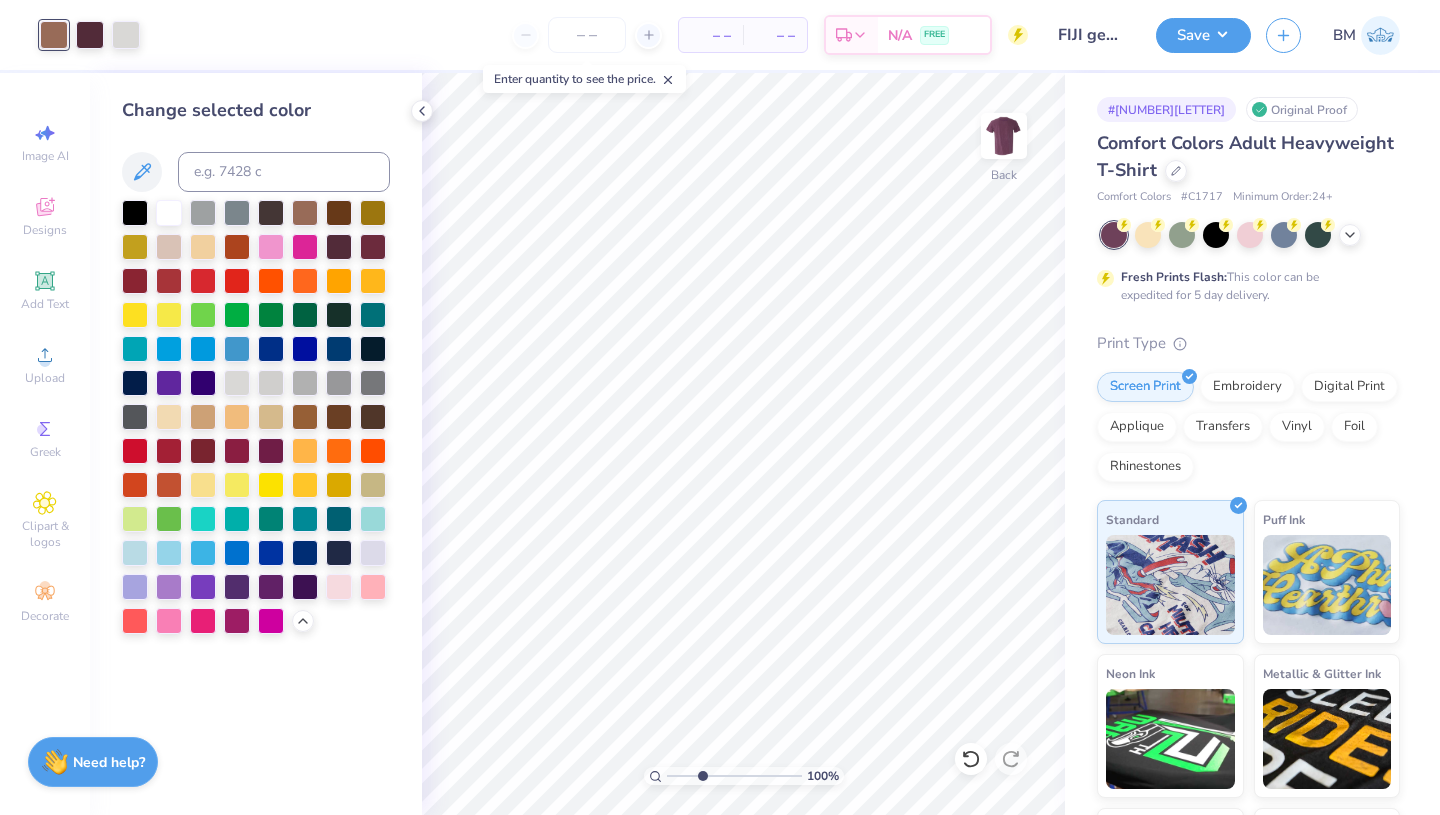 drag, startPoint x: 673, startPoint y: 775, endPoint x: 702, endPoint y: 777, distance: 29.068884 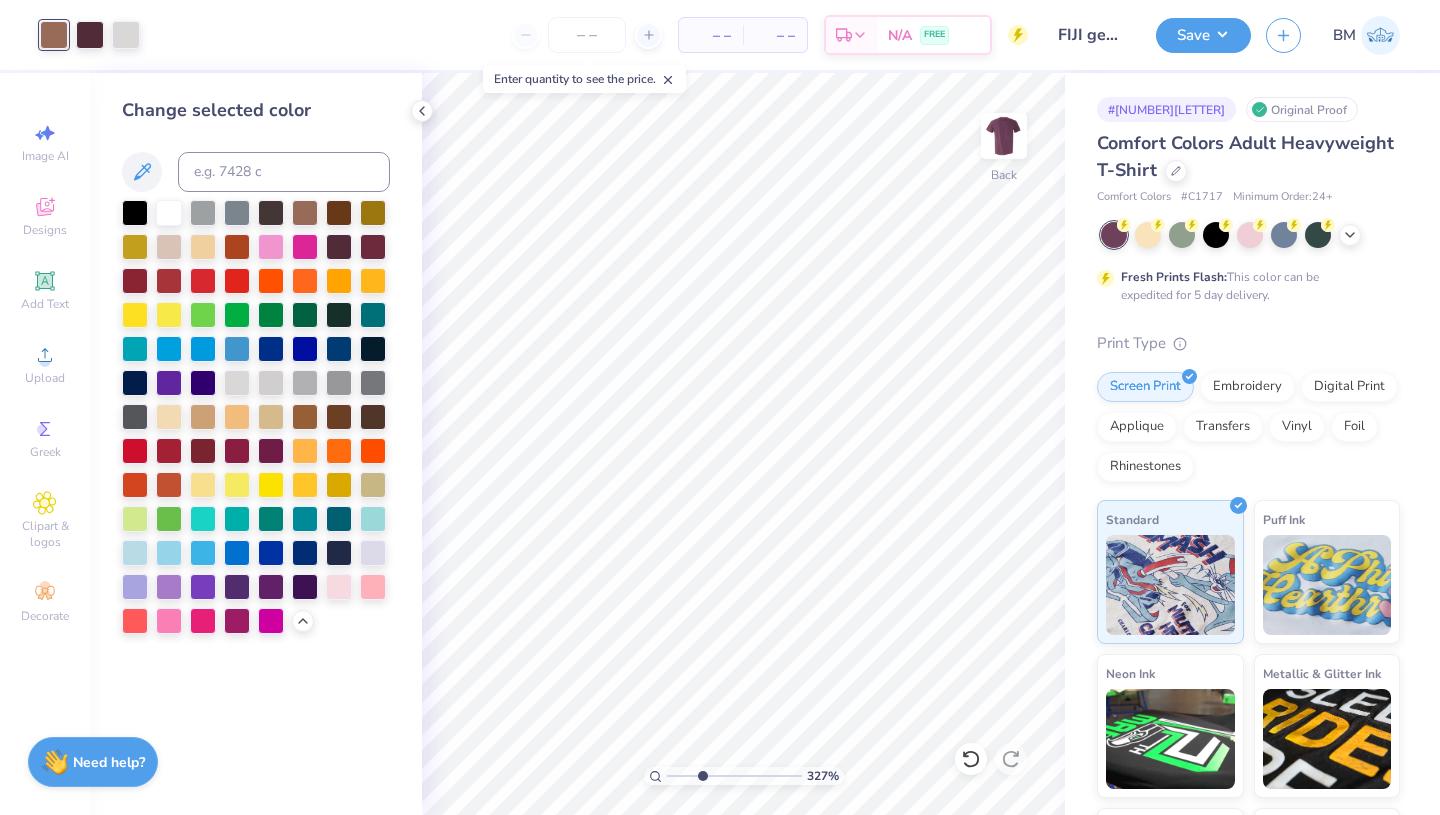 click at bounding box center [339, 213] 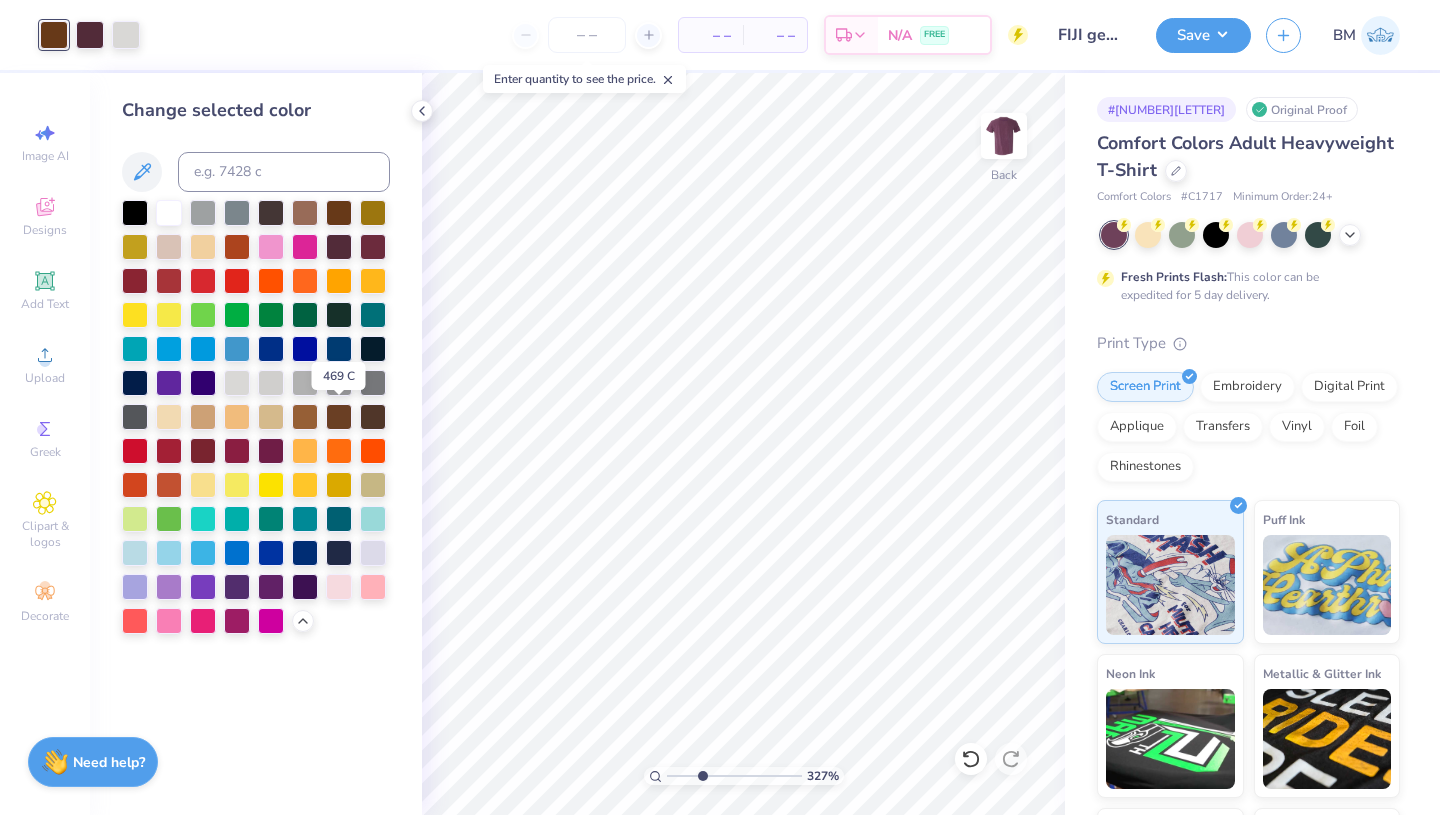 click at bounding box center (339, 417) 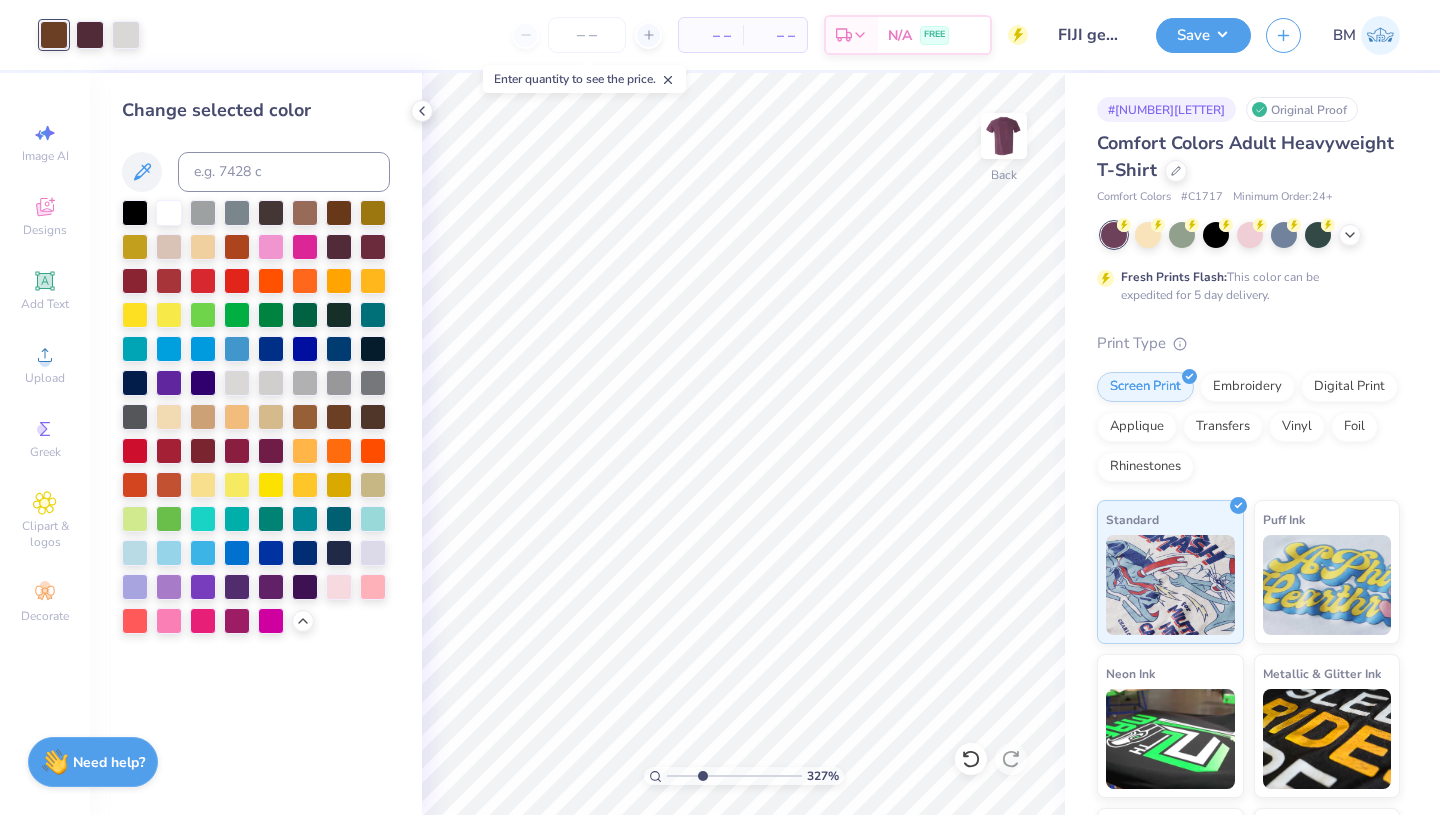 click at bounding box center (203, 451) 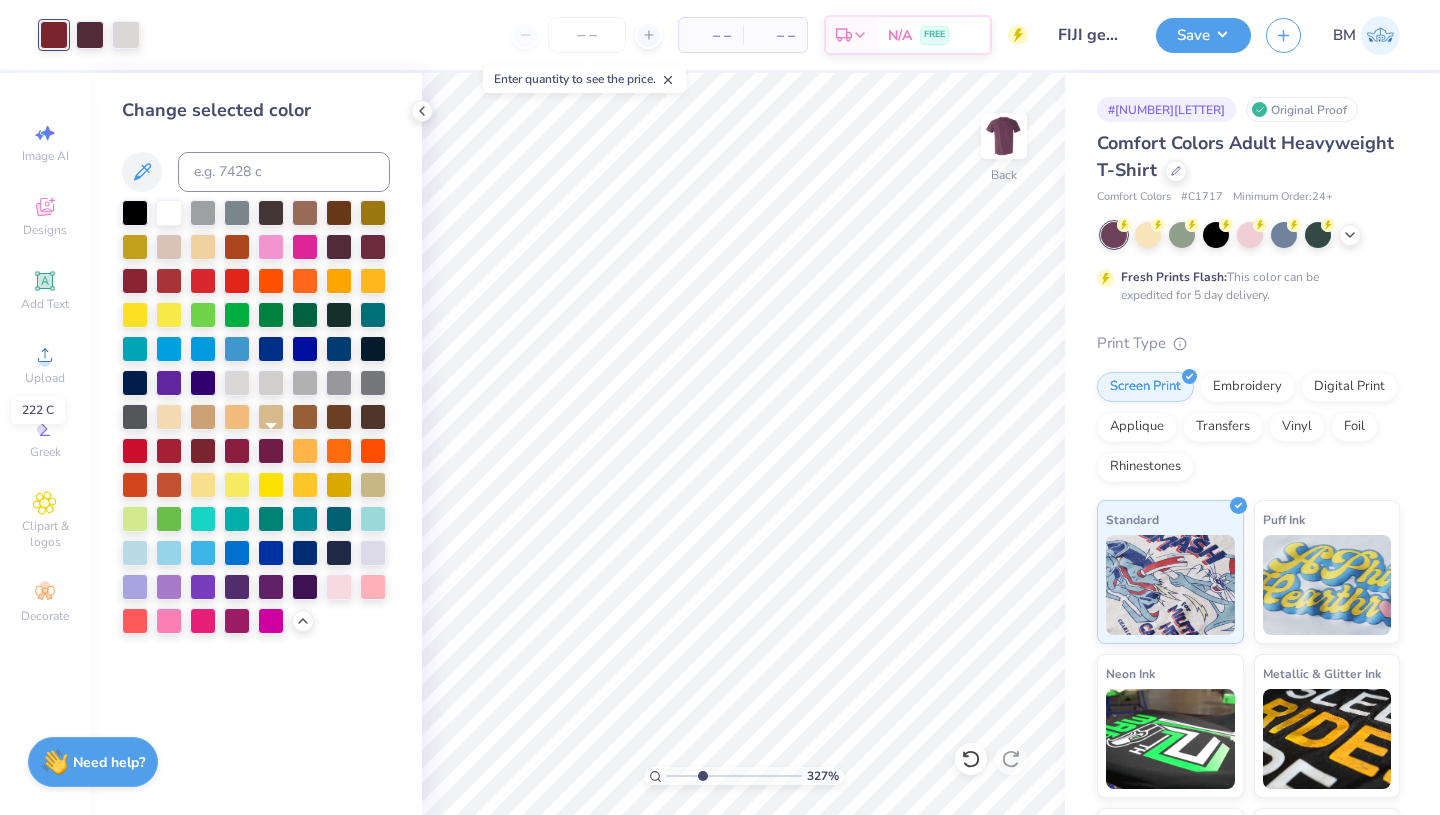 click at bounding box center (271, 451) 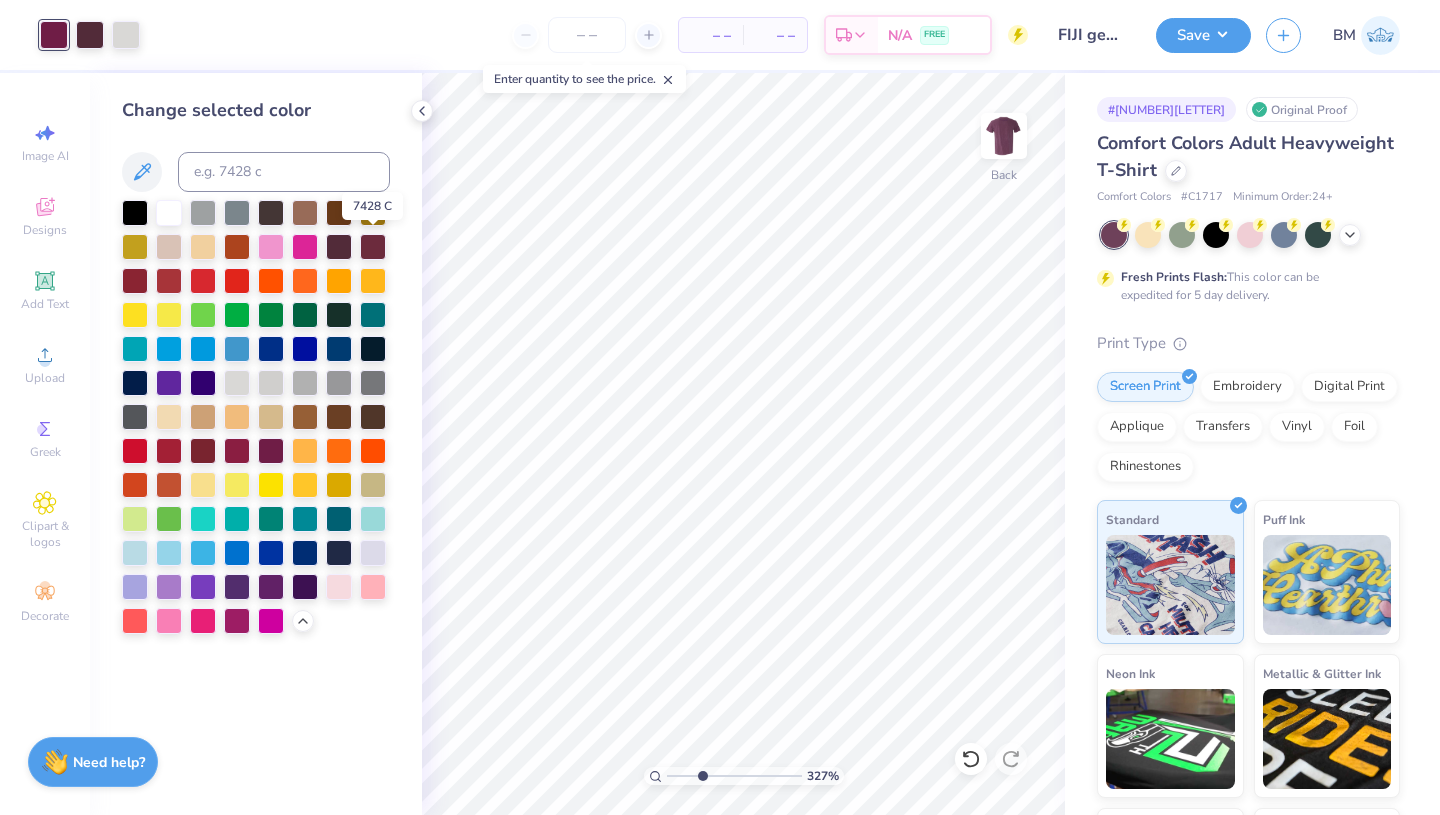 click at bounding box center (373, 247) 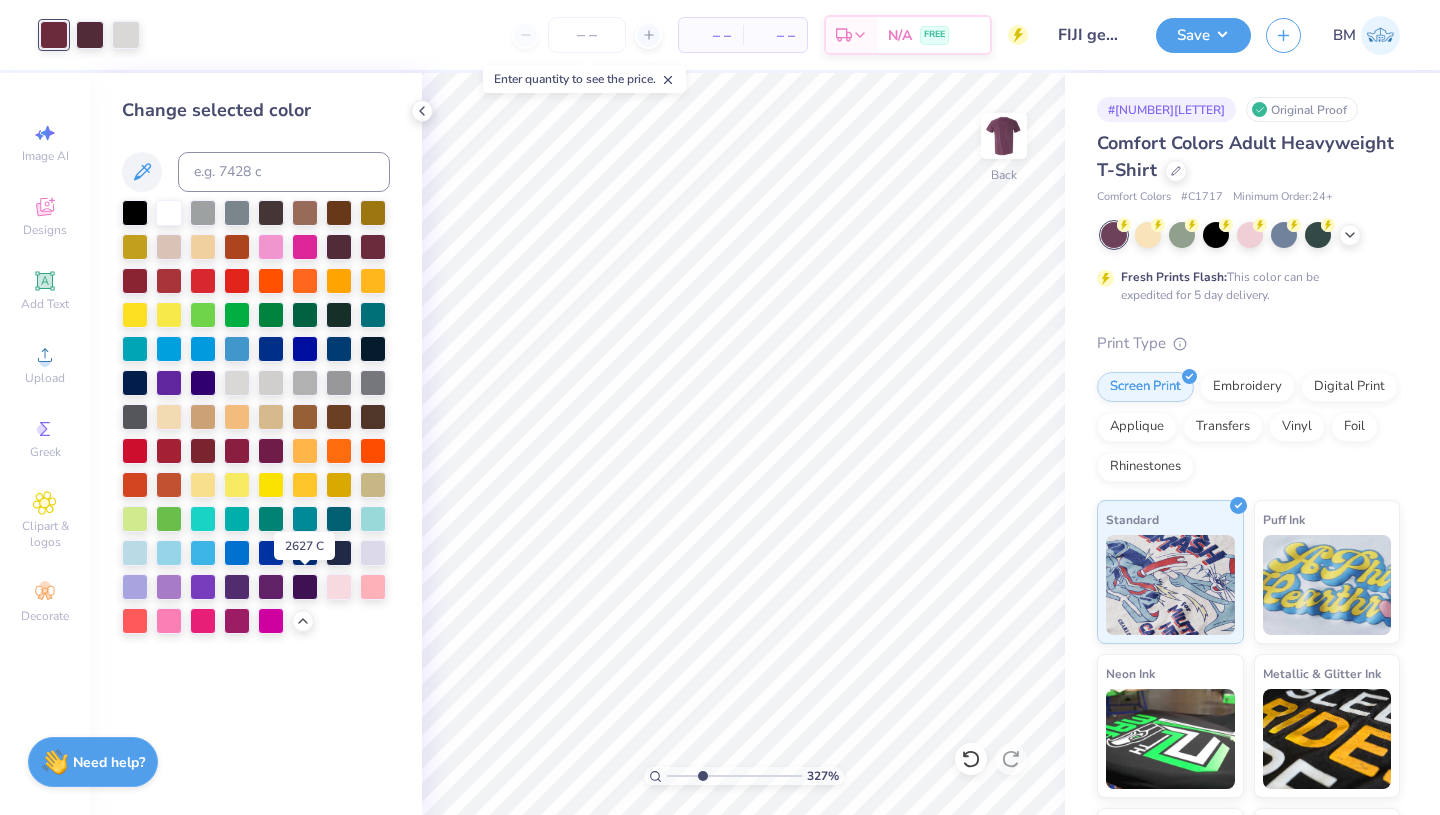 click at bounding box center [305, 587] 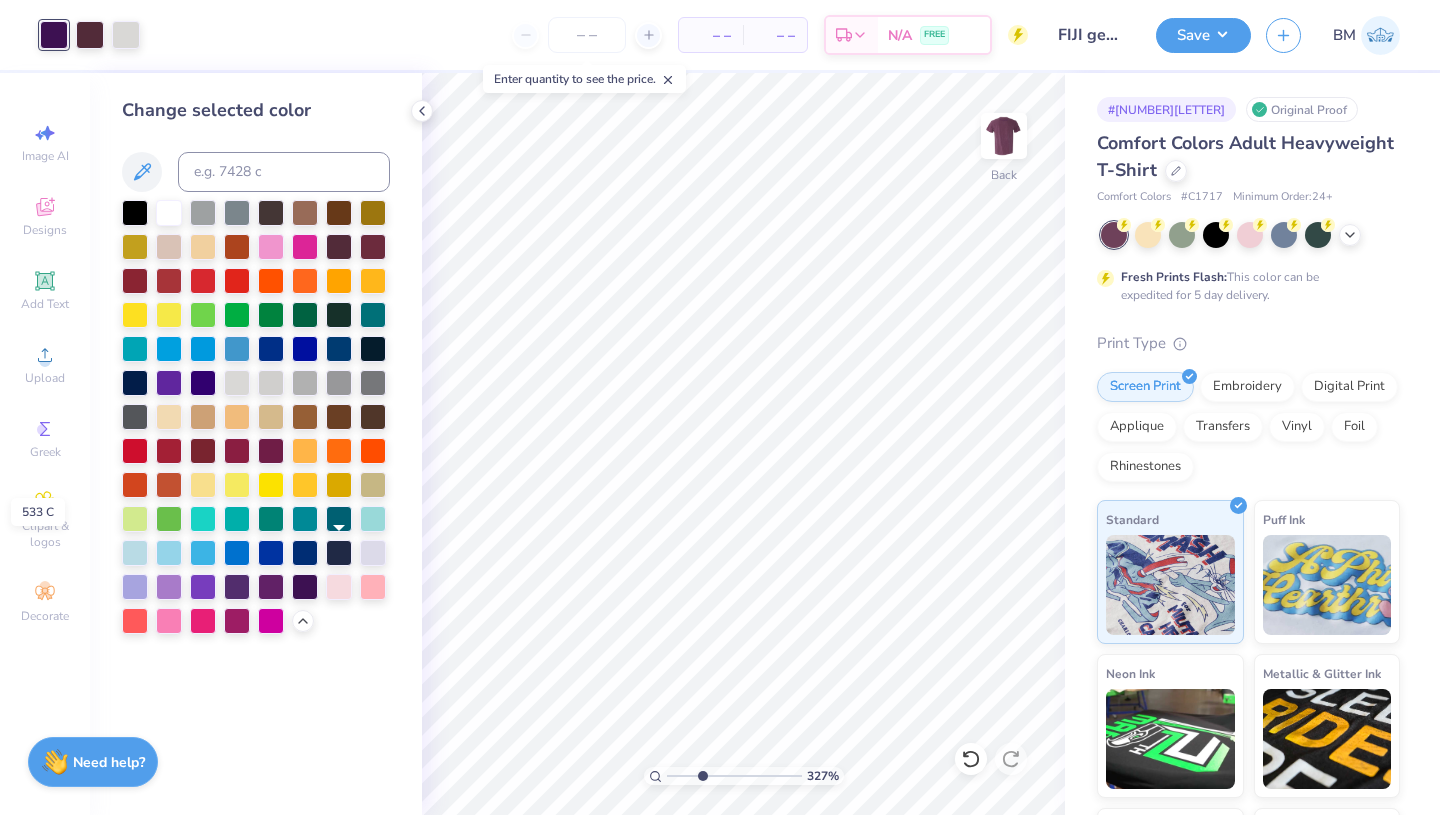 click at bounding box center [339, 553] 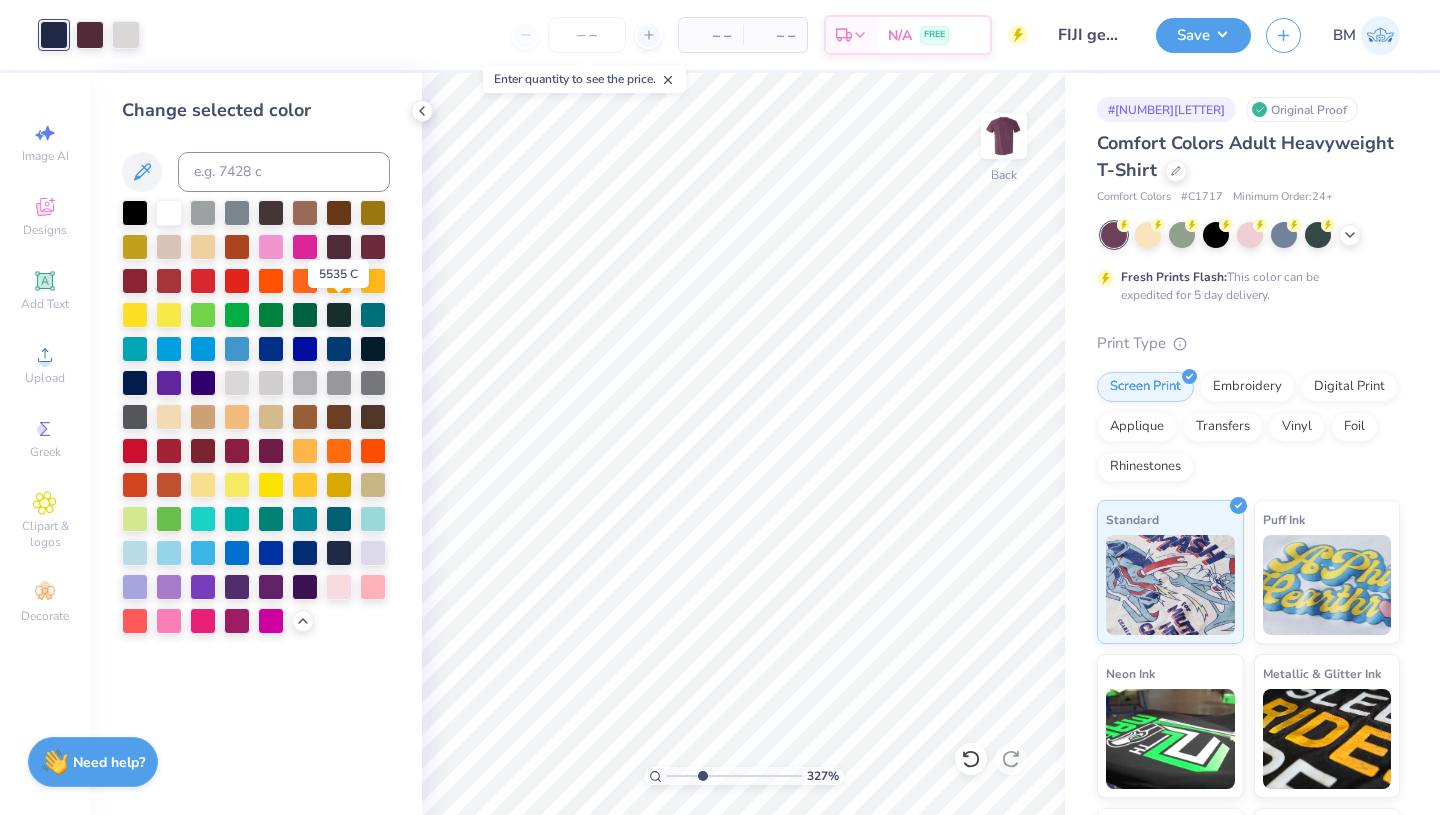 click at bounding box center (339, 315) 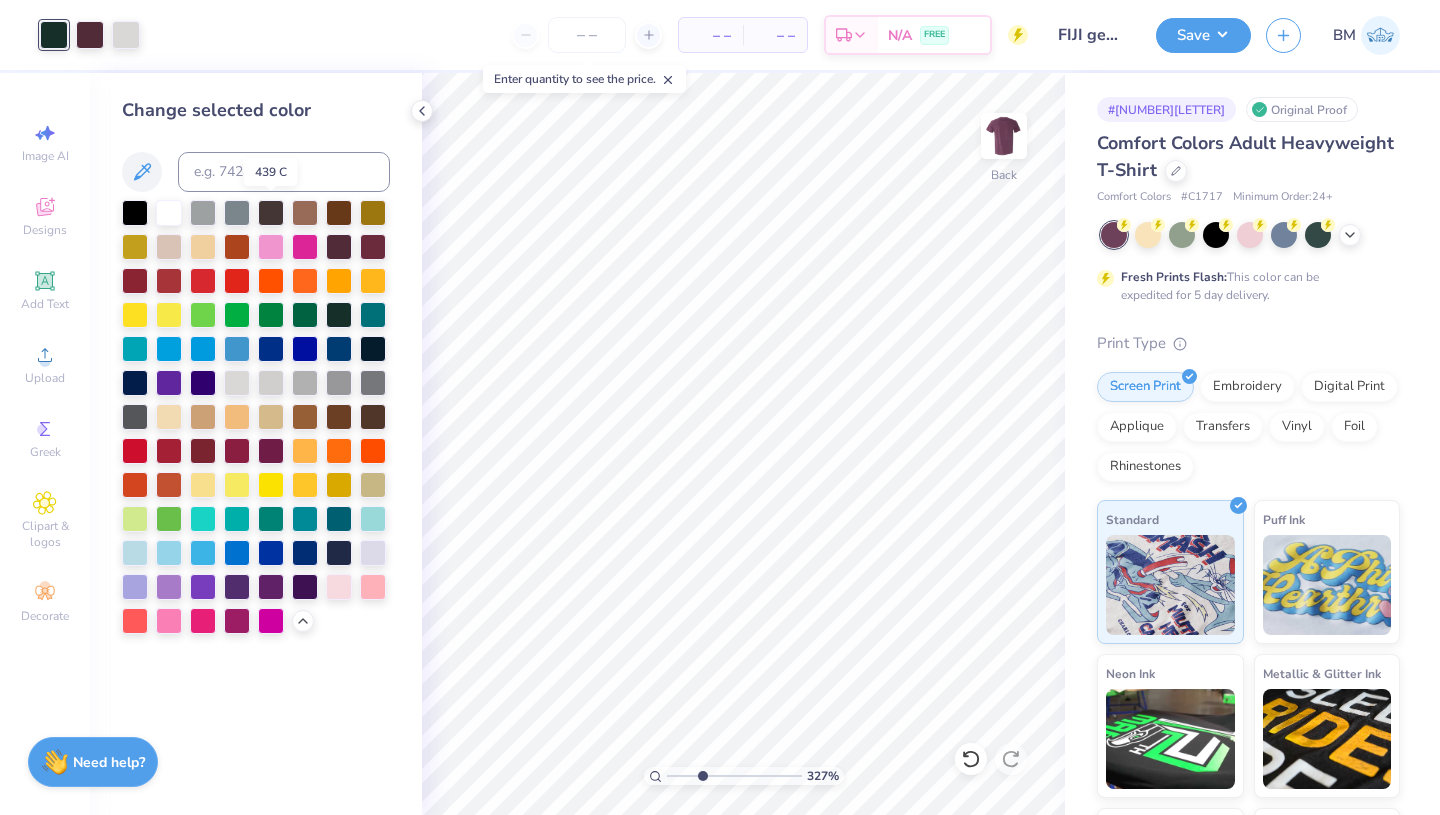 click at bounding box center [271, 213] 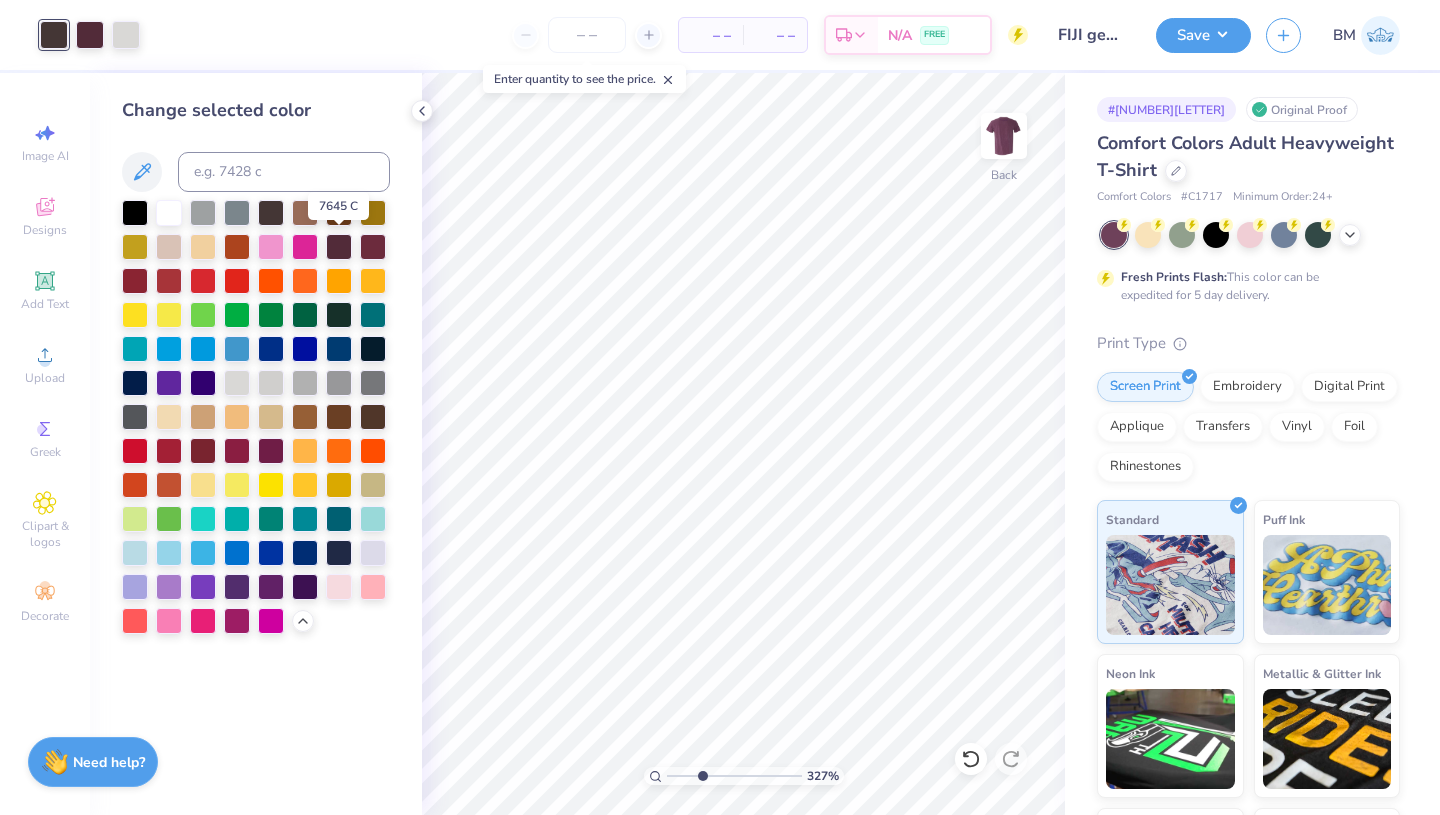 click at bounding box center (339, 247) 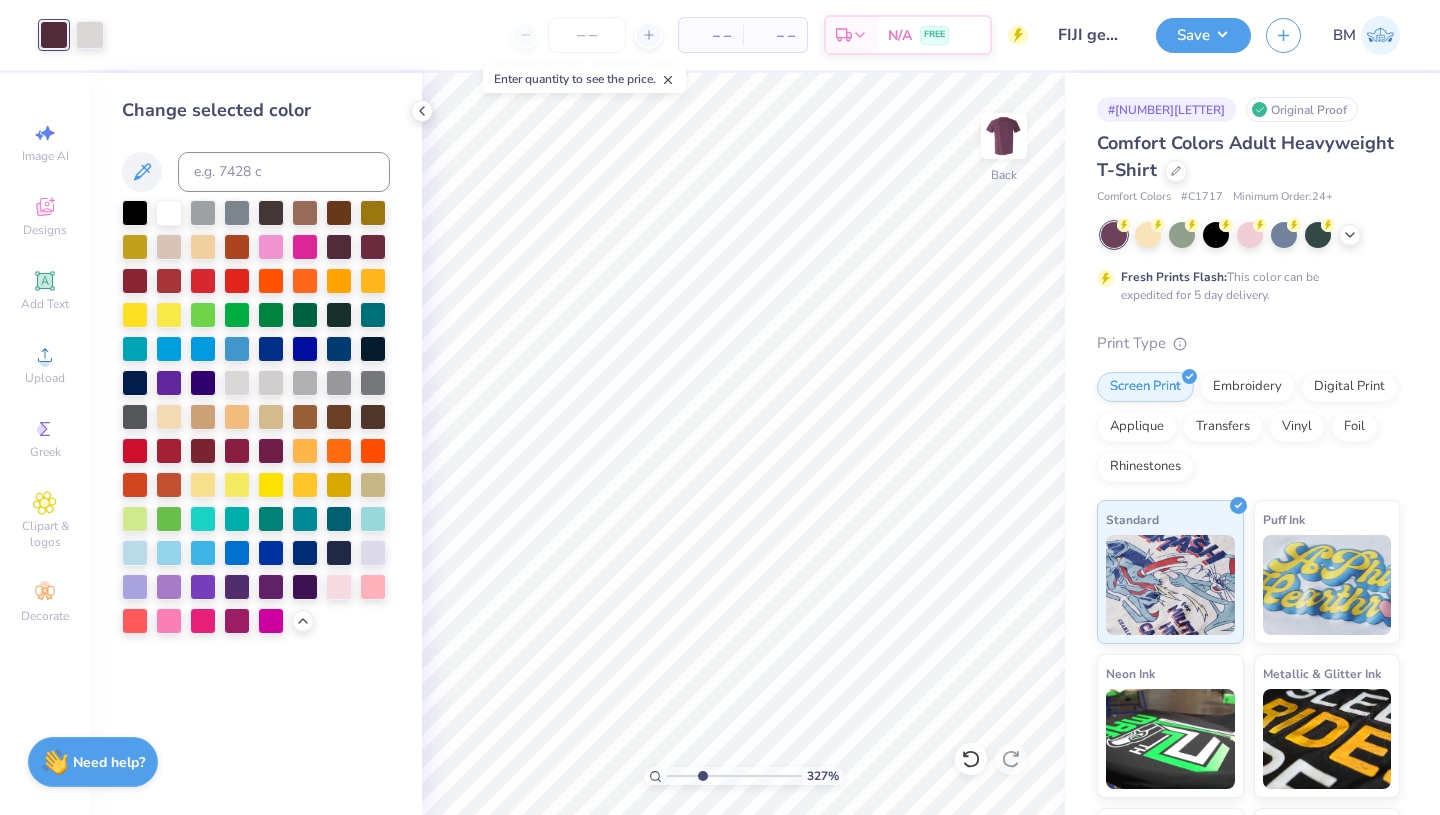 click 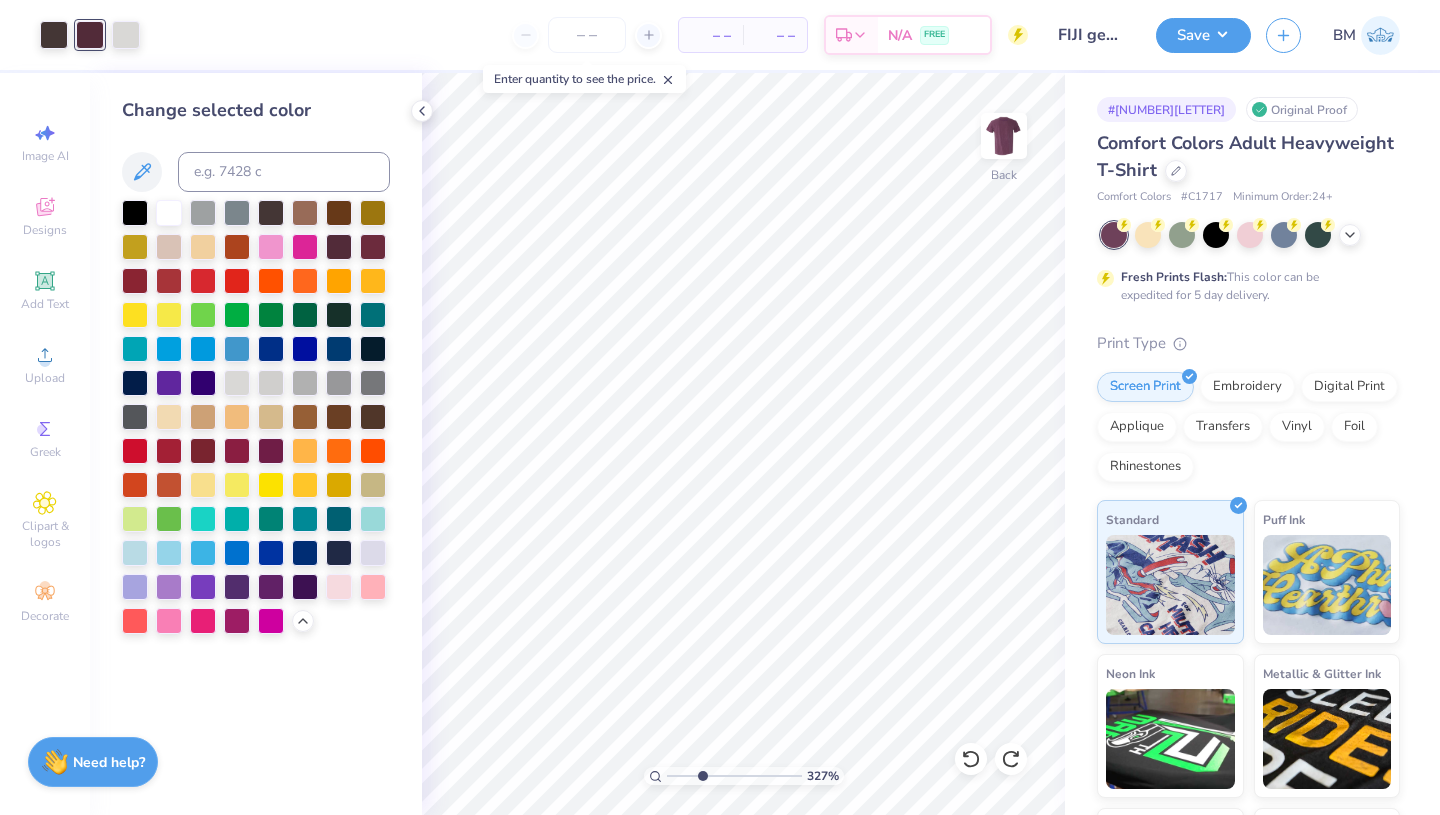 click at bounding box center [135, 213] 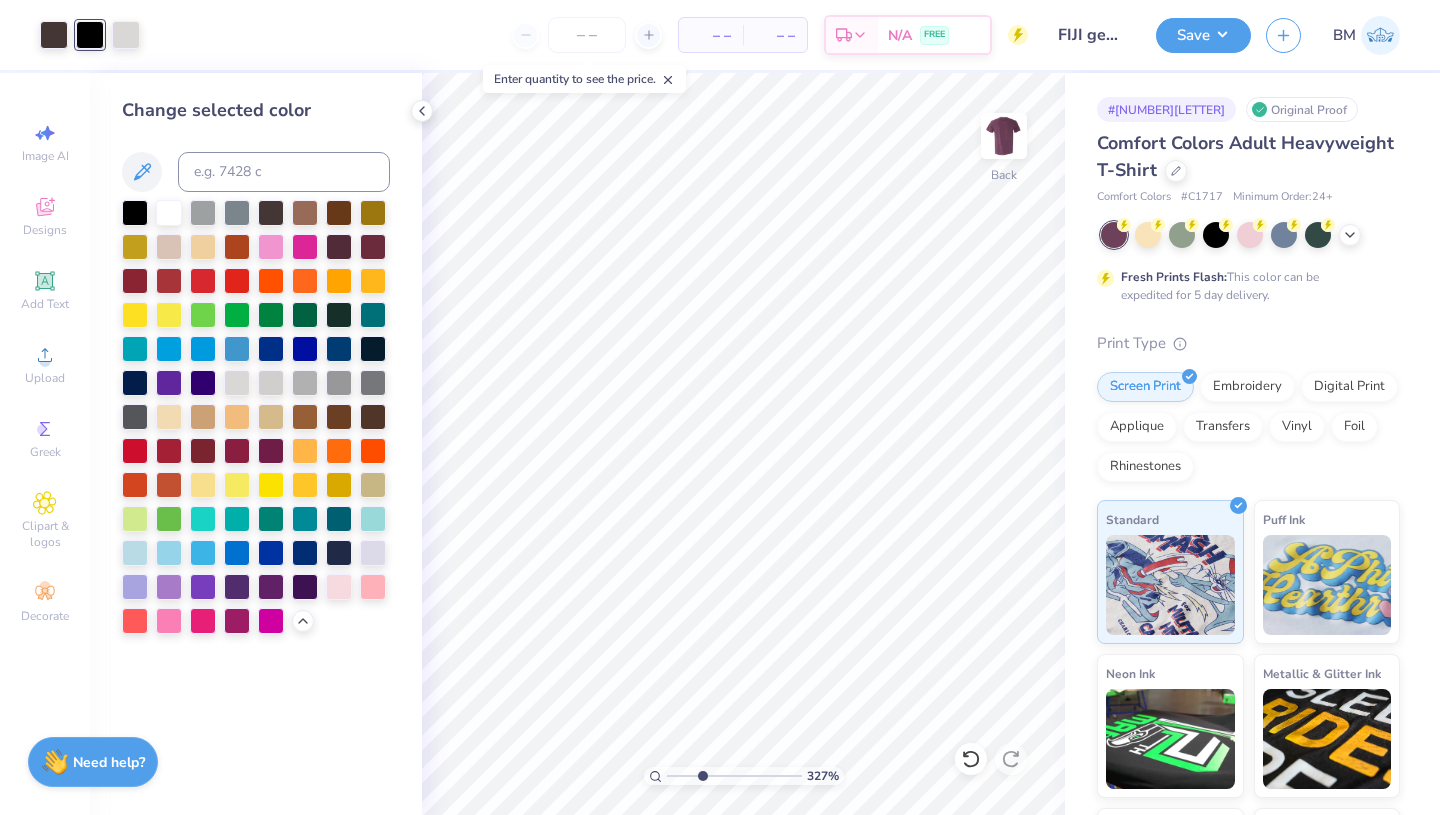 click at bounding box center (971, 759) 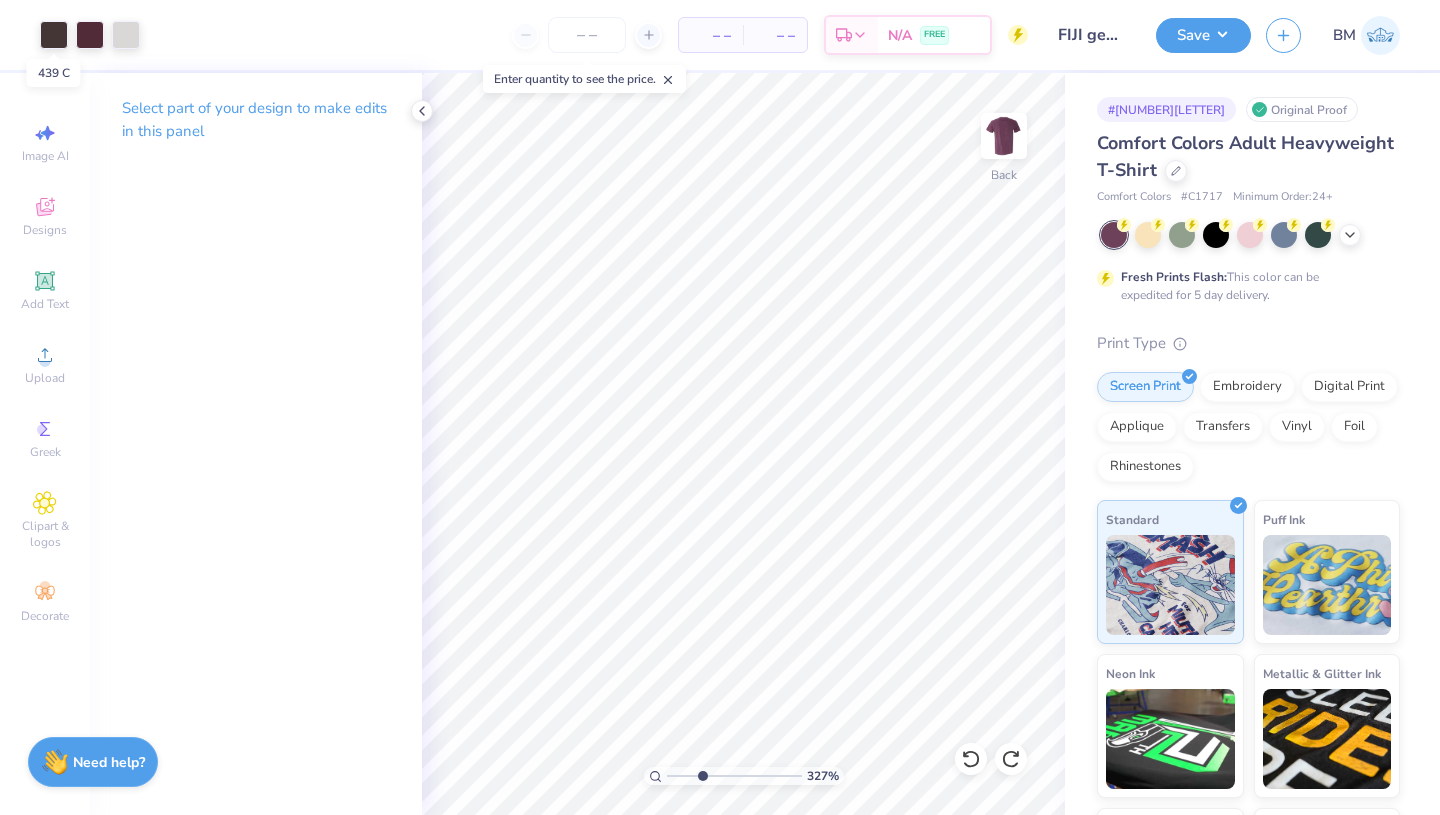 click at bounding box center (54, 35) 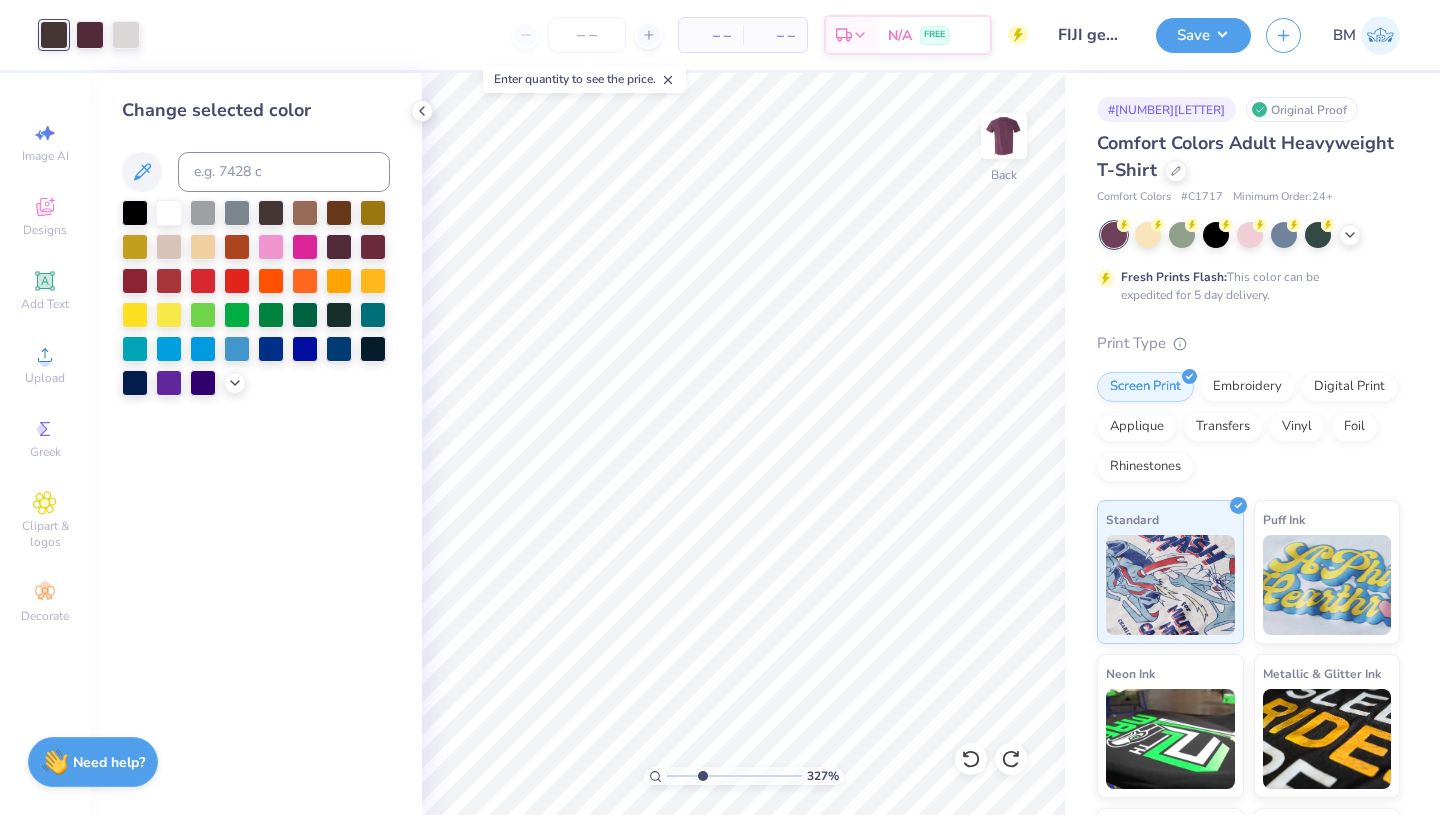 click at bounding box center (135, 213) 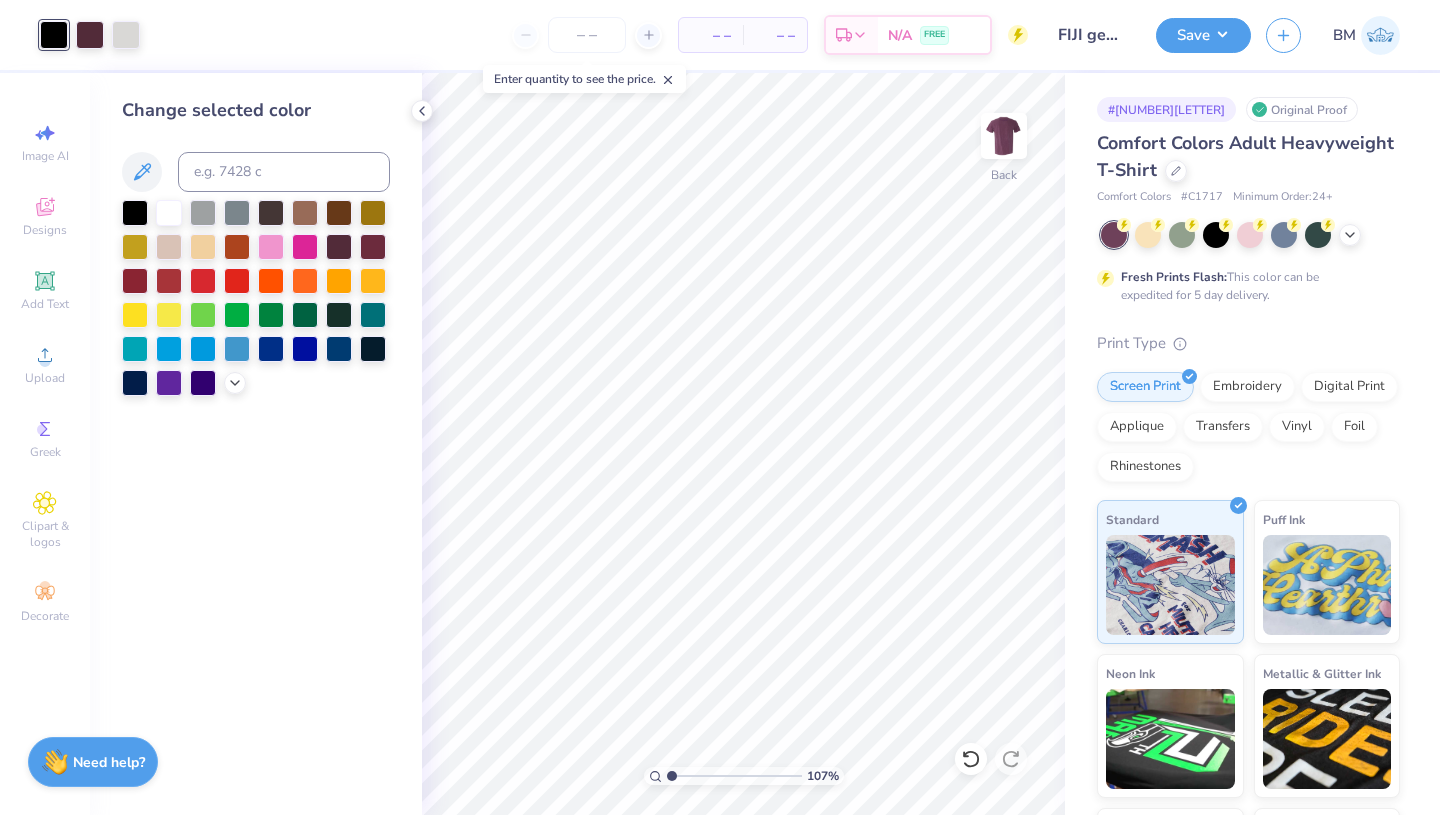 drag, startPoint x: 703, startPoint y: 776, endPoint x: 670, endPoint y: 777, distance: 33.01515 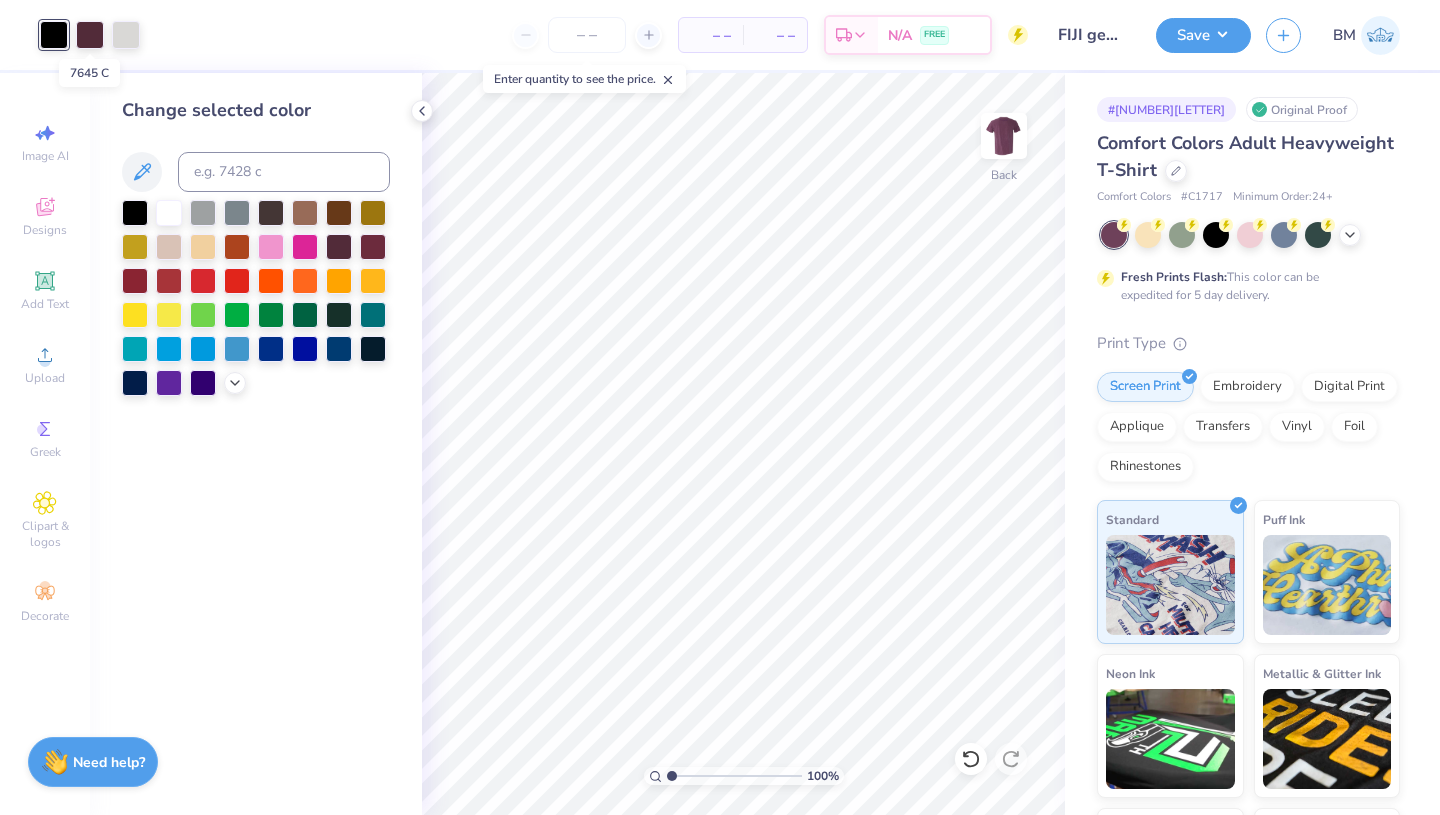 click at bounding box center (90, 35) 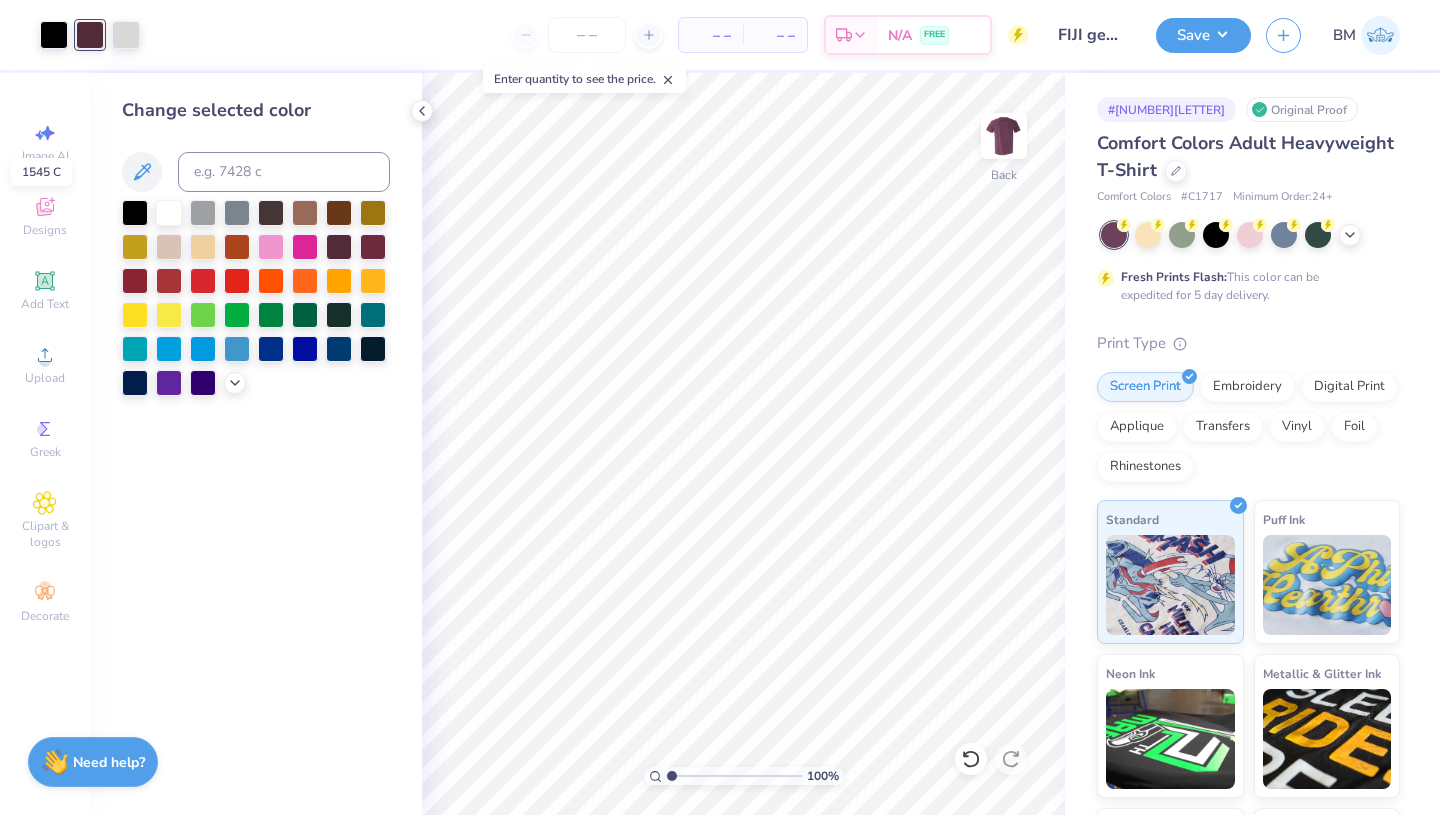 click at bounding box center [339, 213] 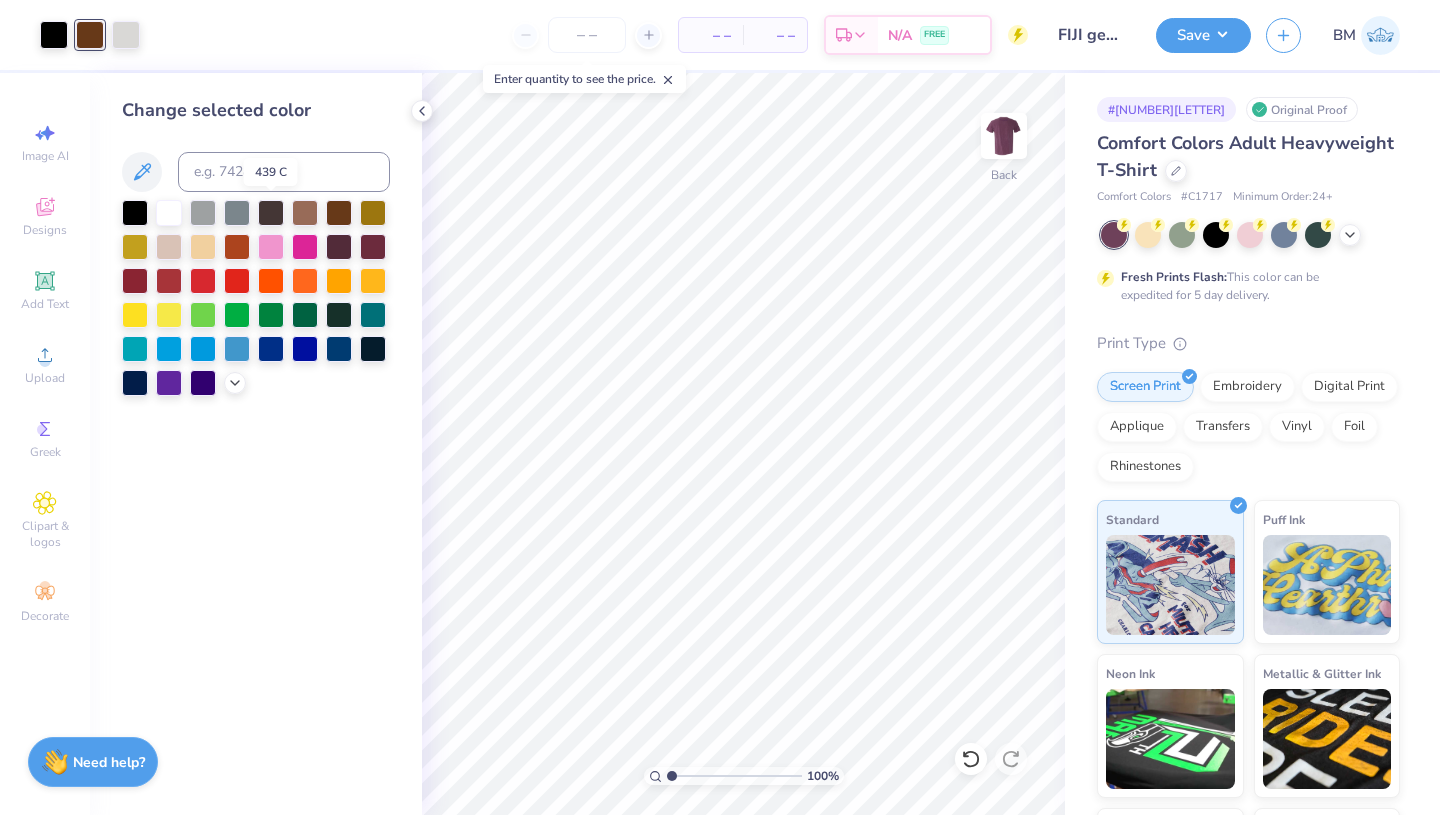 click at bounding box center (271, 213) 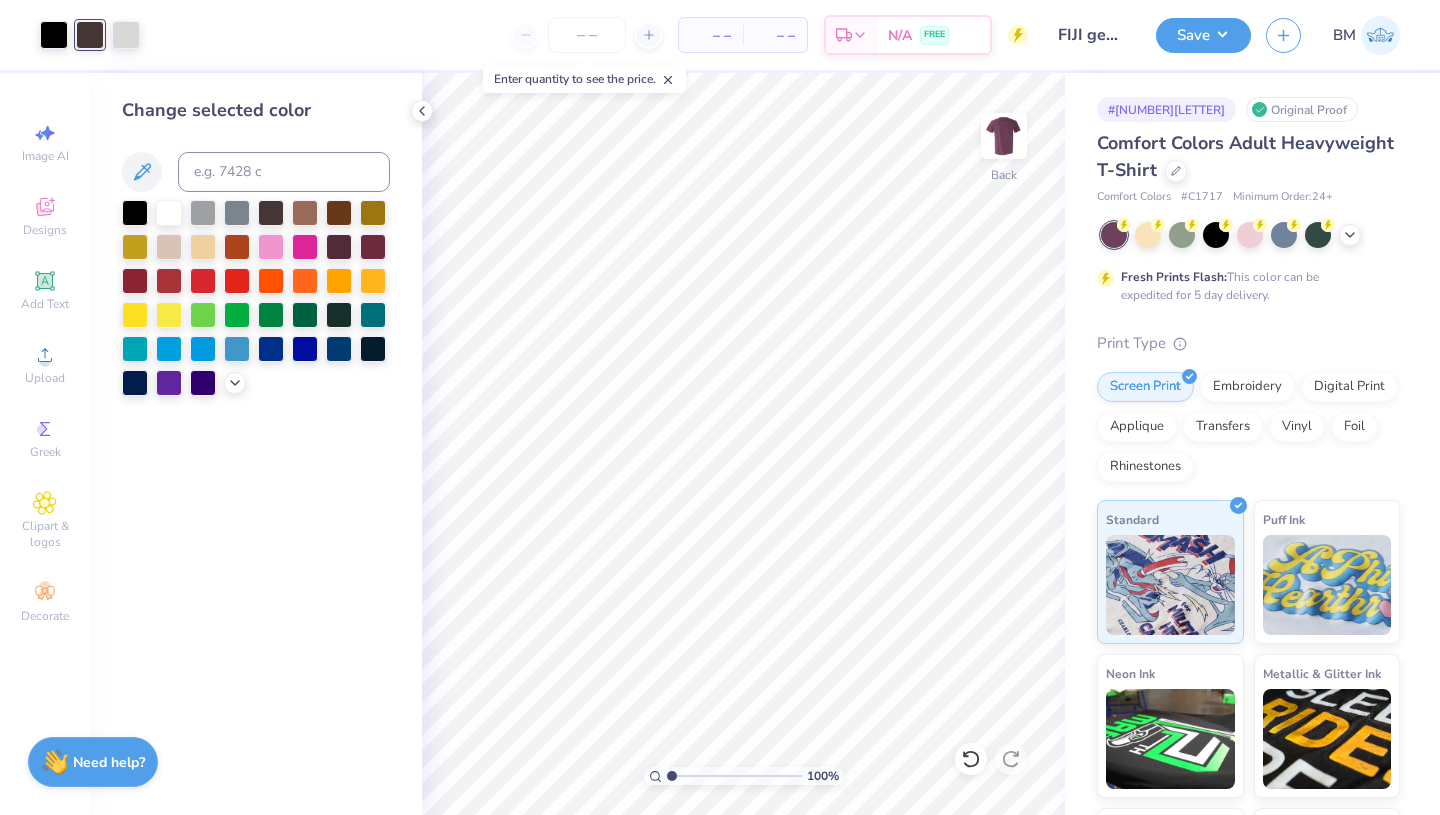 click at bounding box center (339, 247) 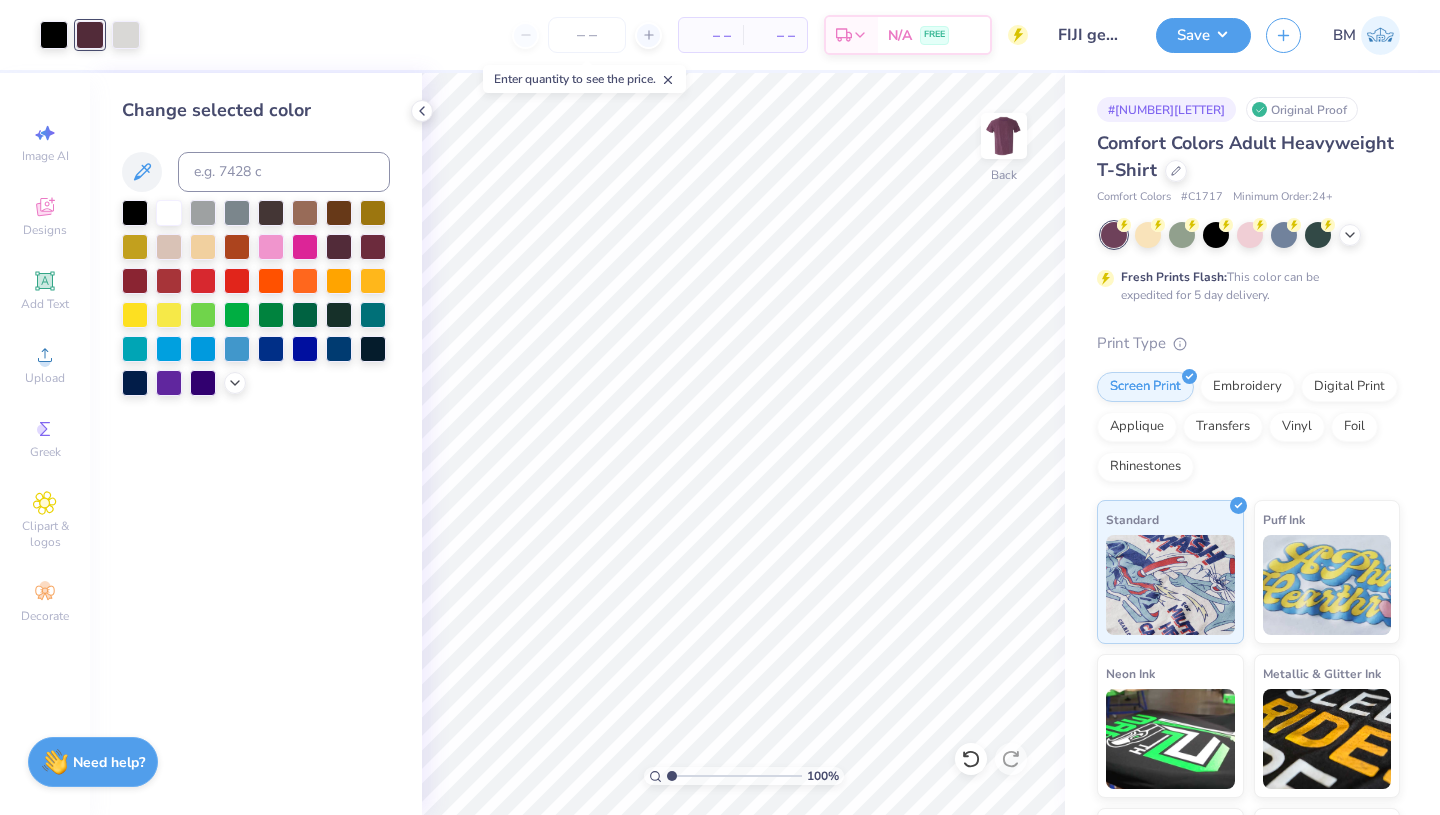click 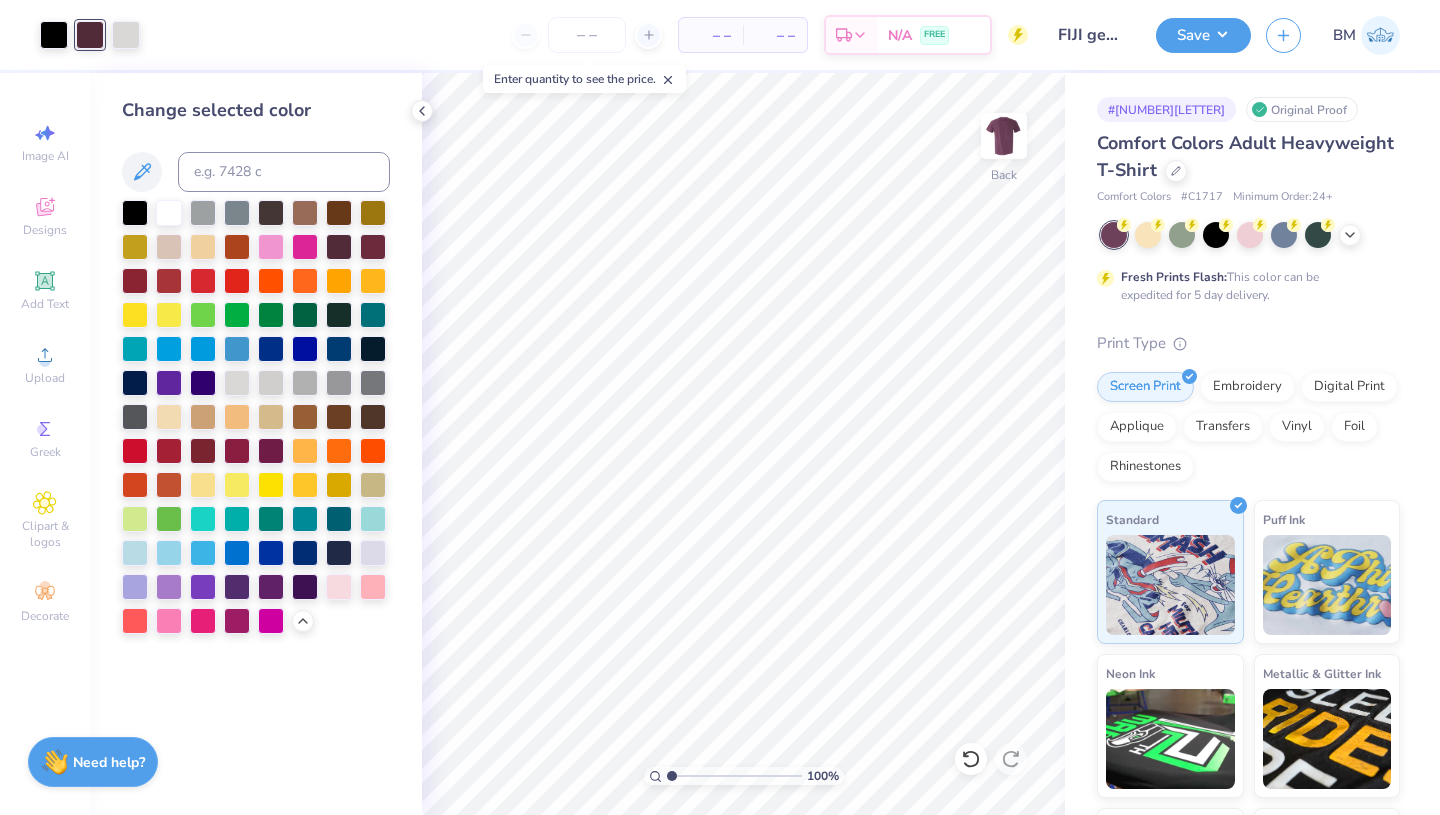 click at bounding box center [305, 587] 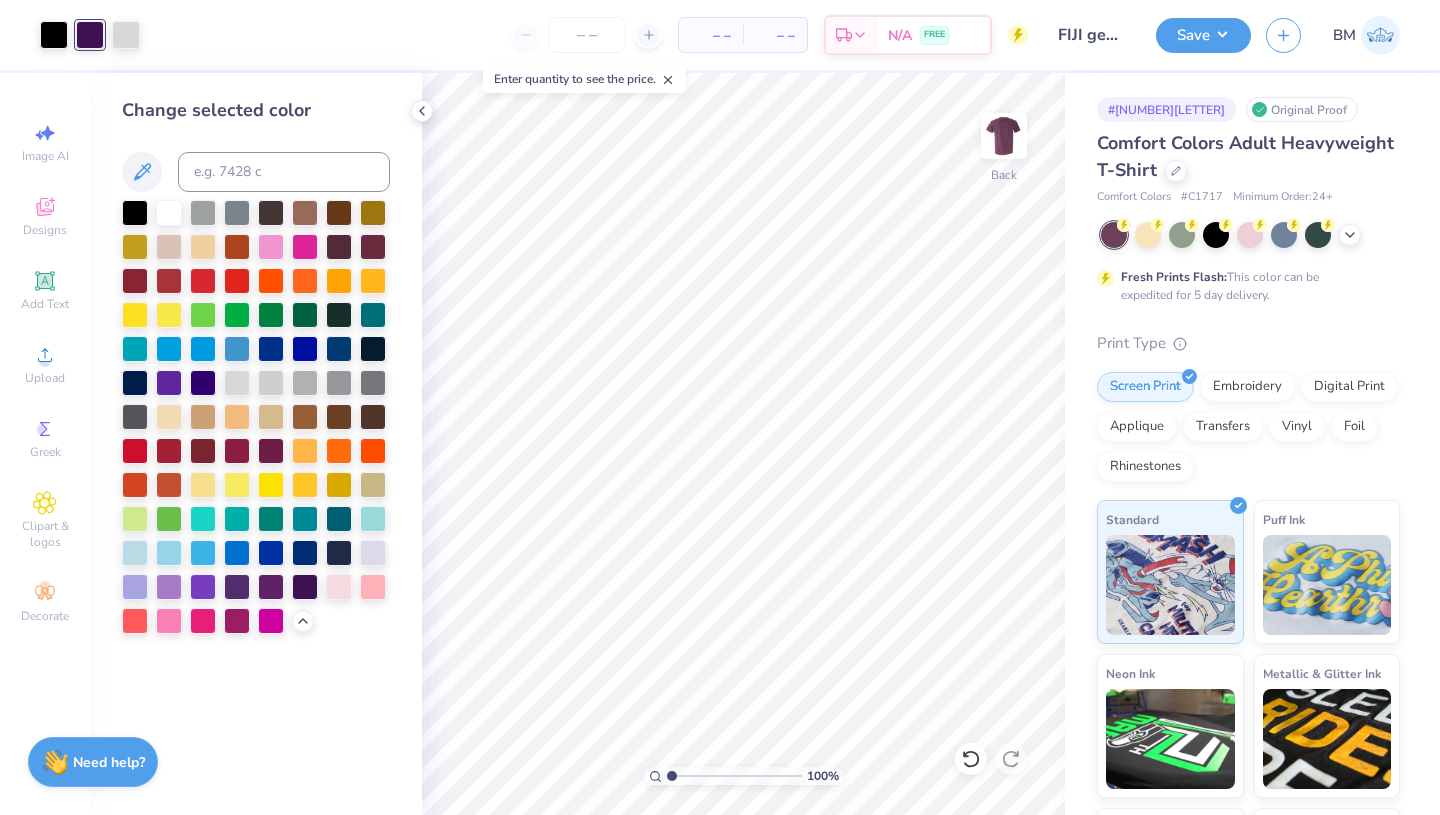 click at bounding box center (271, 587) 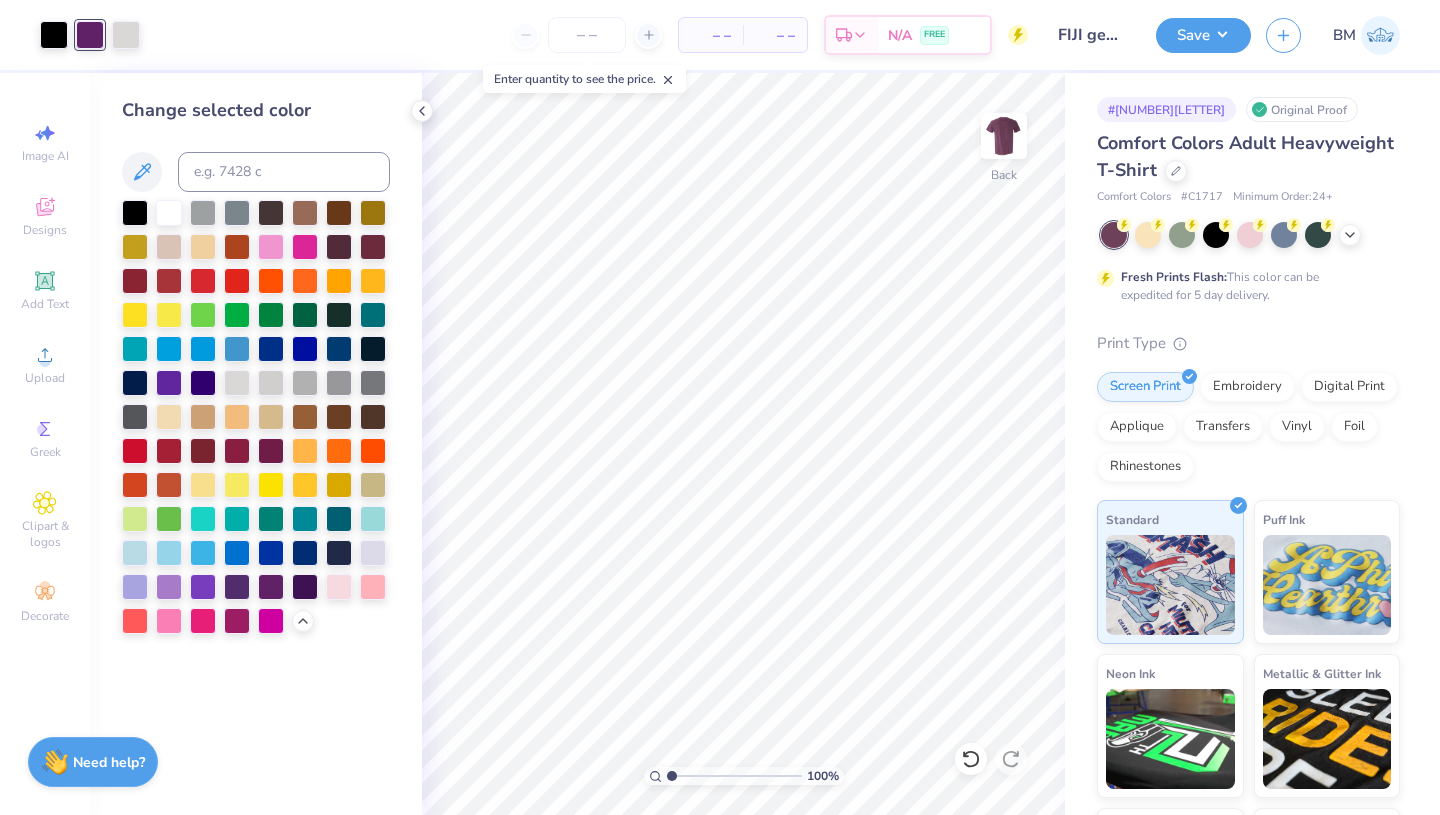 click at bounding box center [271, 451] 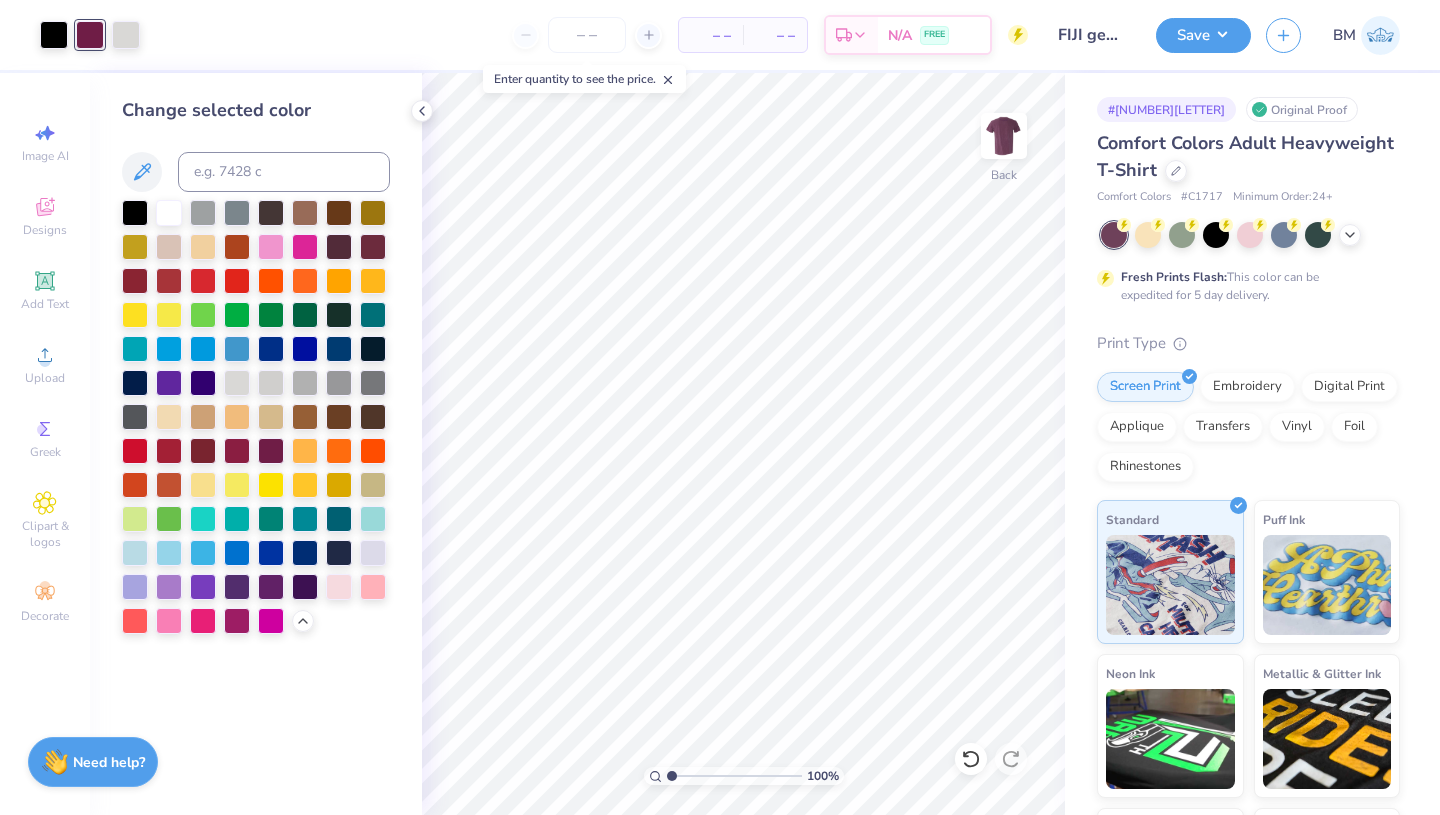 click at bounding box center [339, 247] 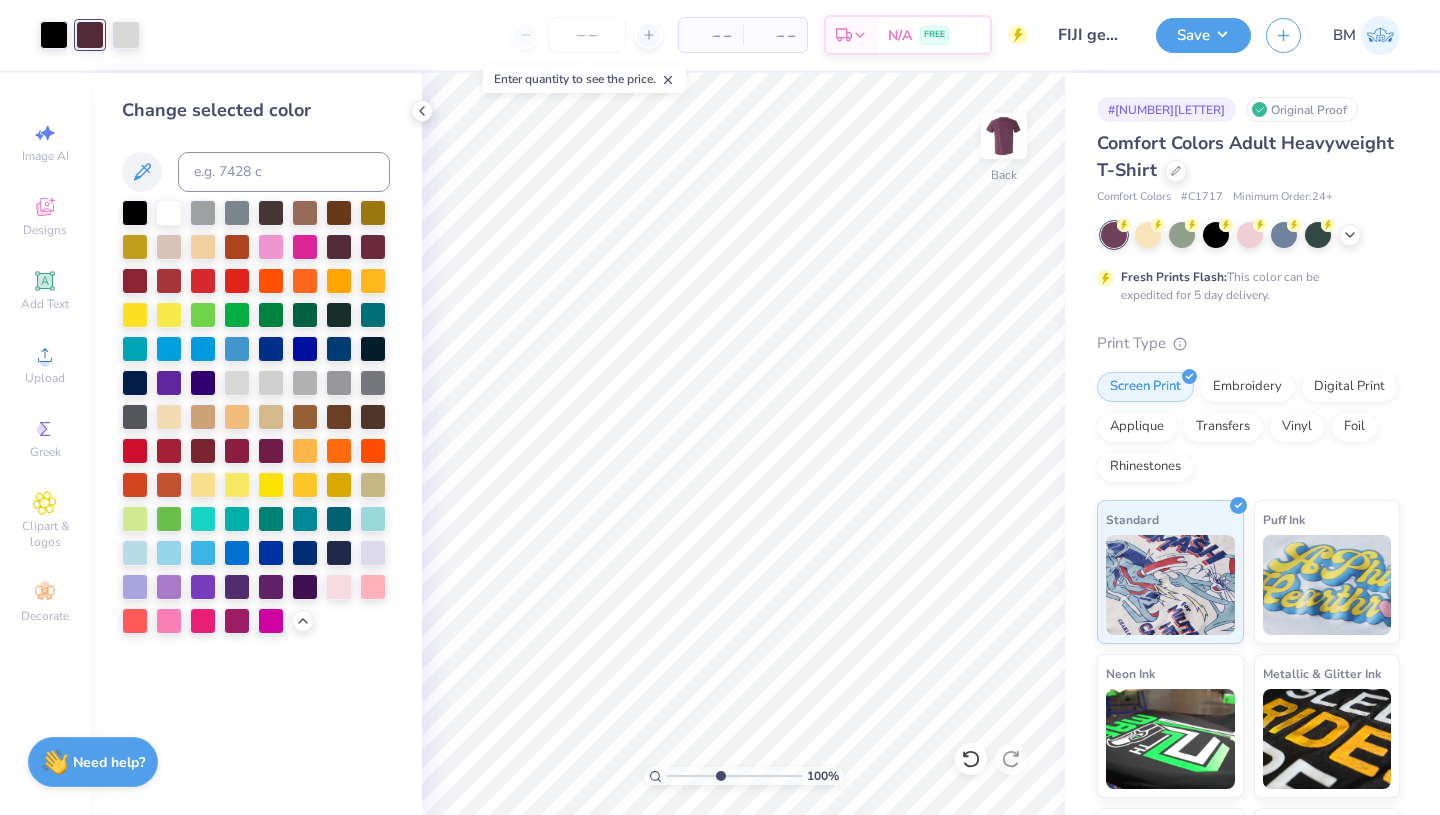 drag, startPoint x: 672, startPoint y: 776, endPoint x: 719, endPoint y: 775, distance: 47.010635 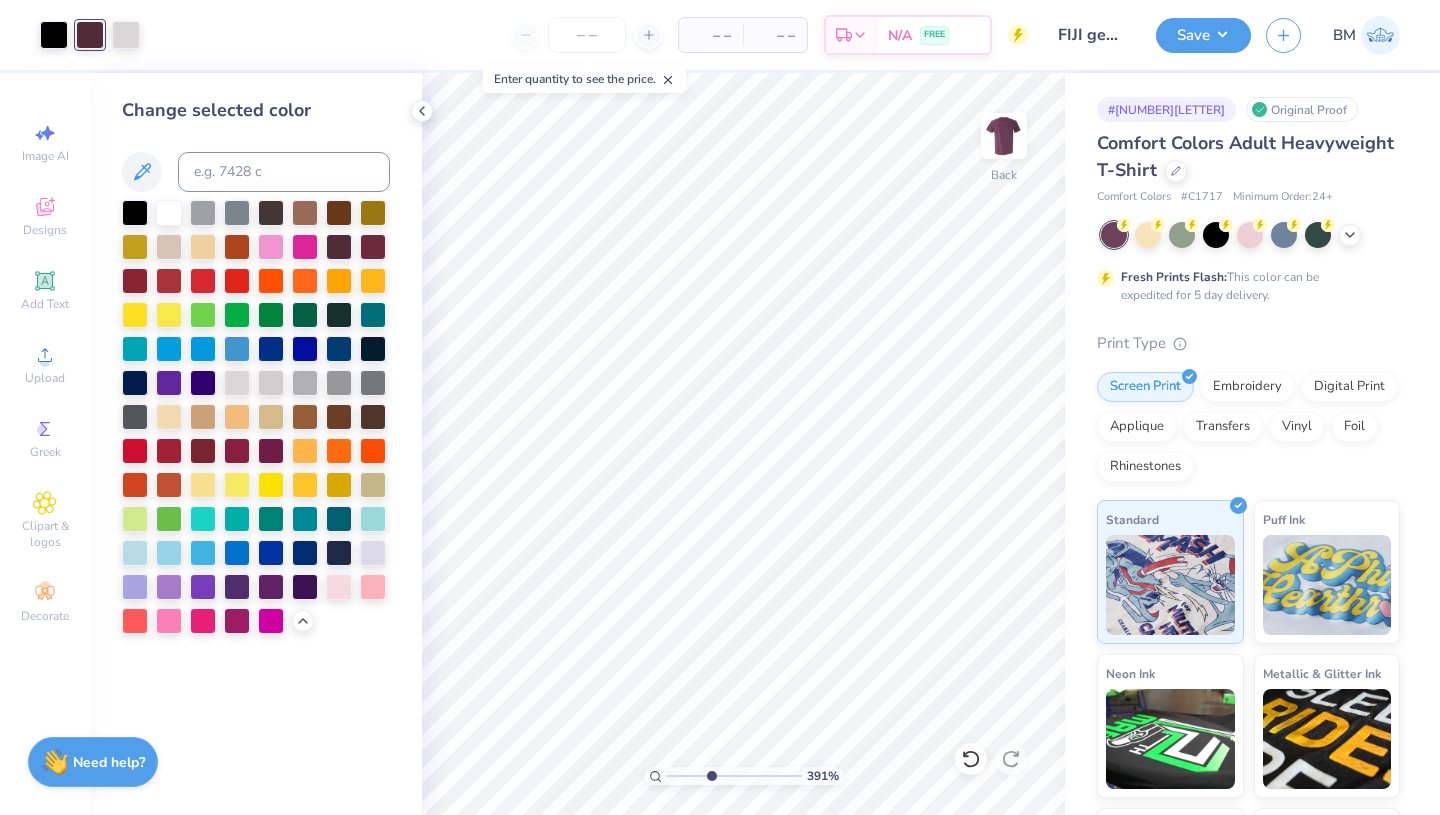 click at bounding box center (734, 776) 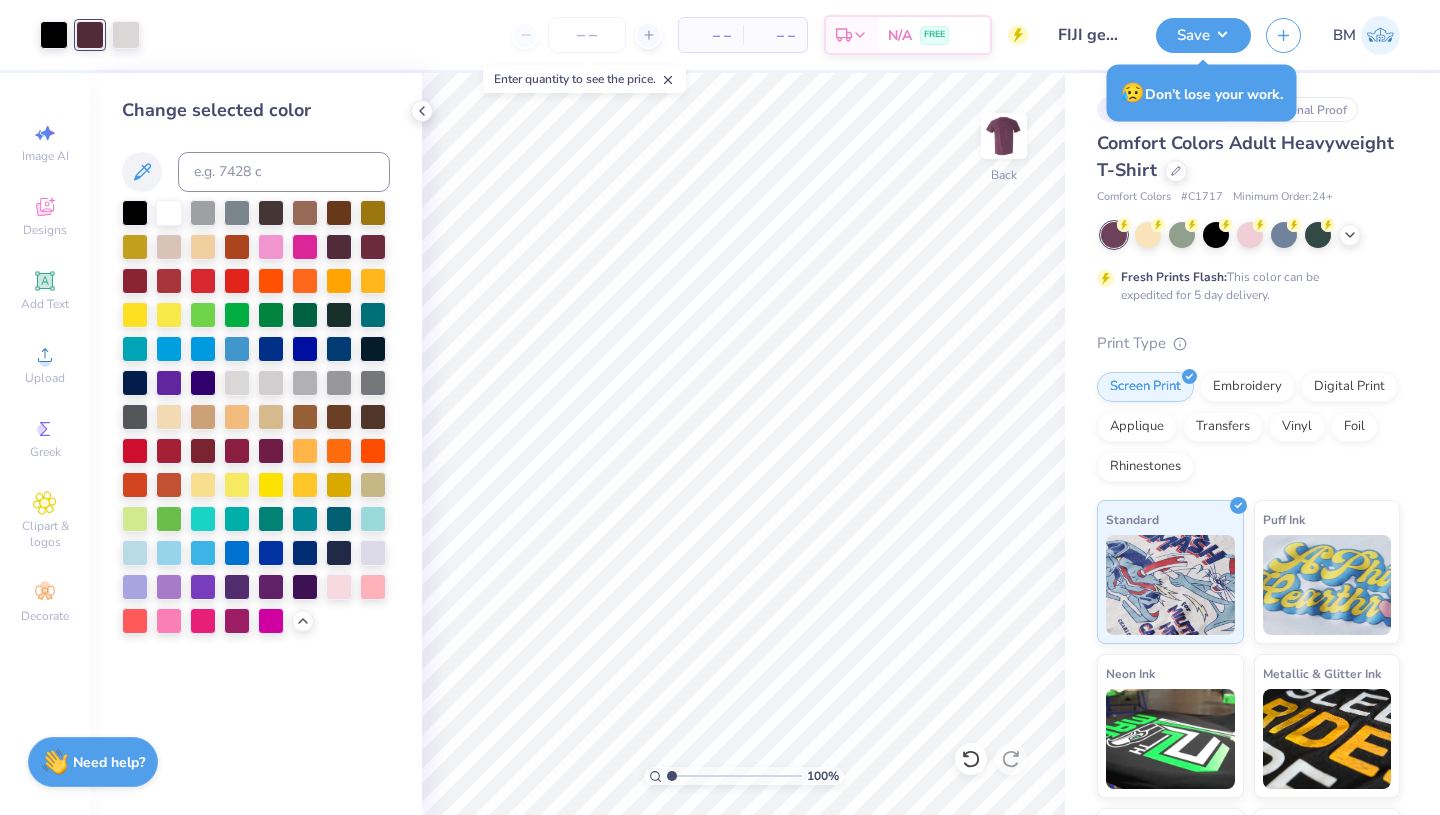 drag, startPoint x: 708, startPoint y: 771, endPoint x: 649, endPoint y: 770, distance: 59.008472 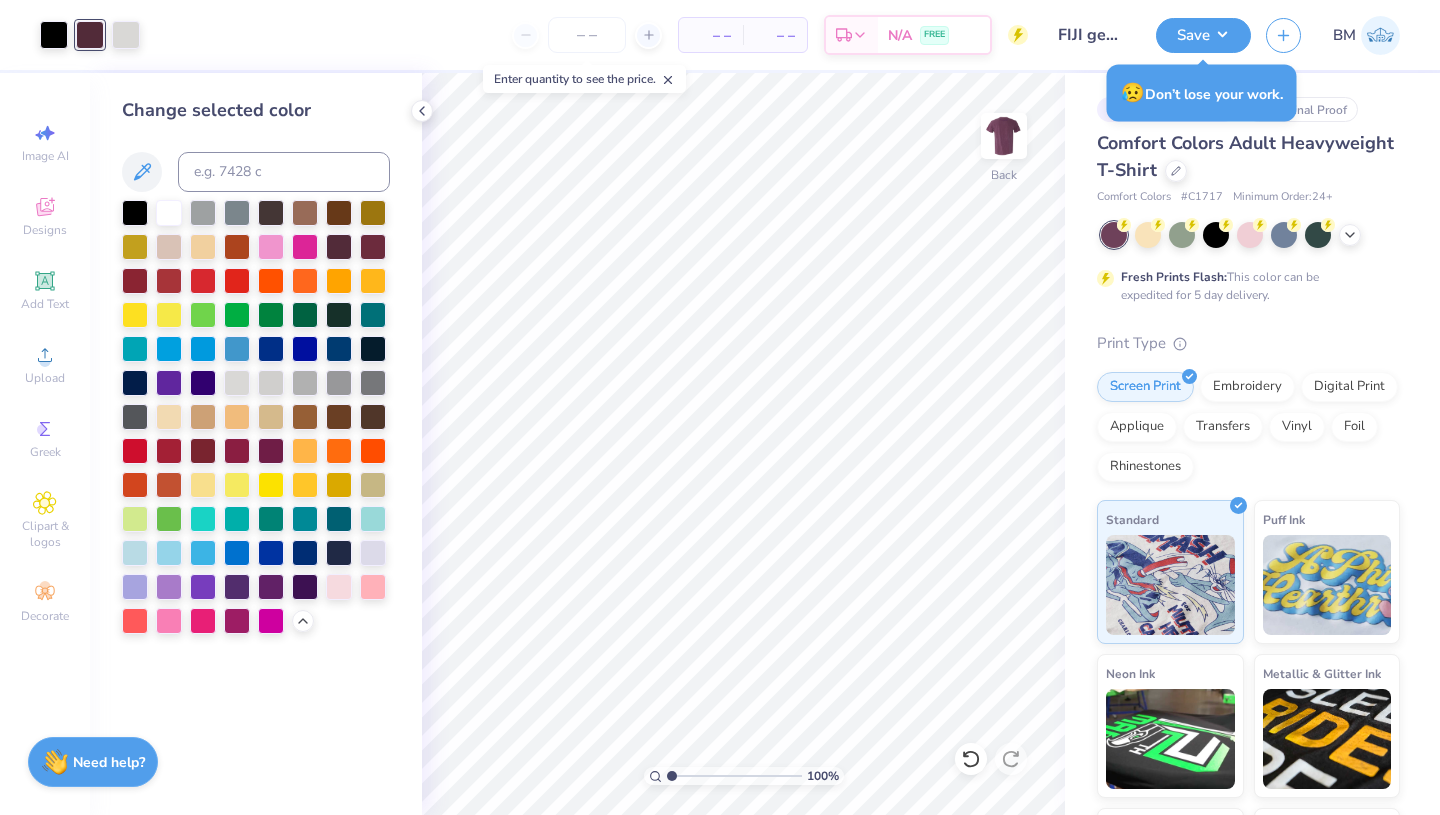 click at bounding box center (1004, 136) 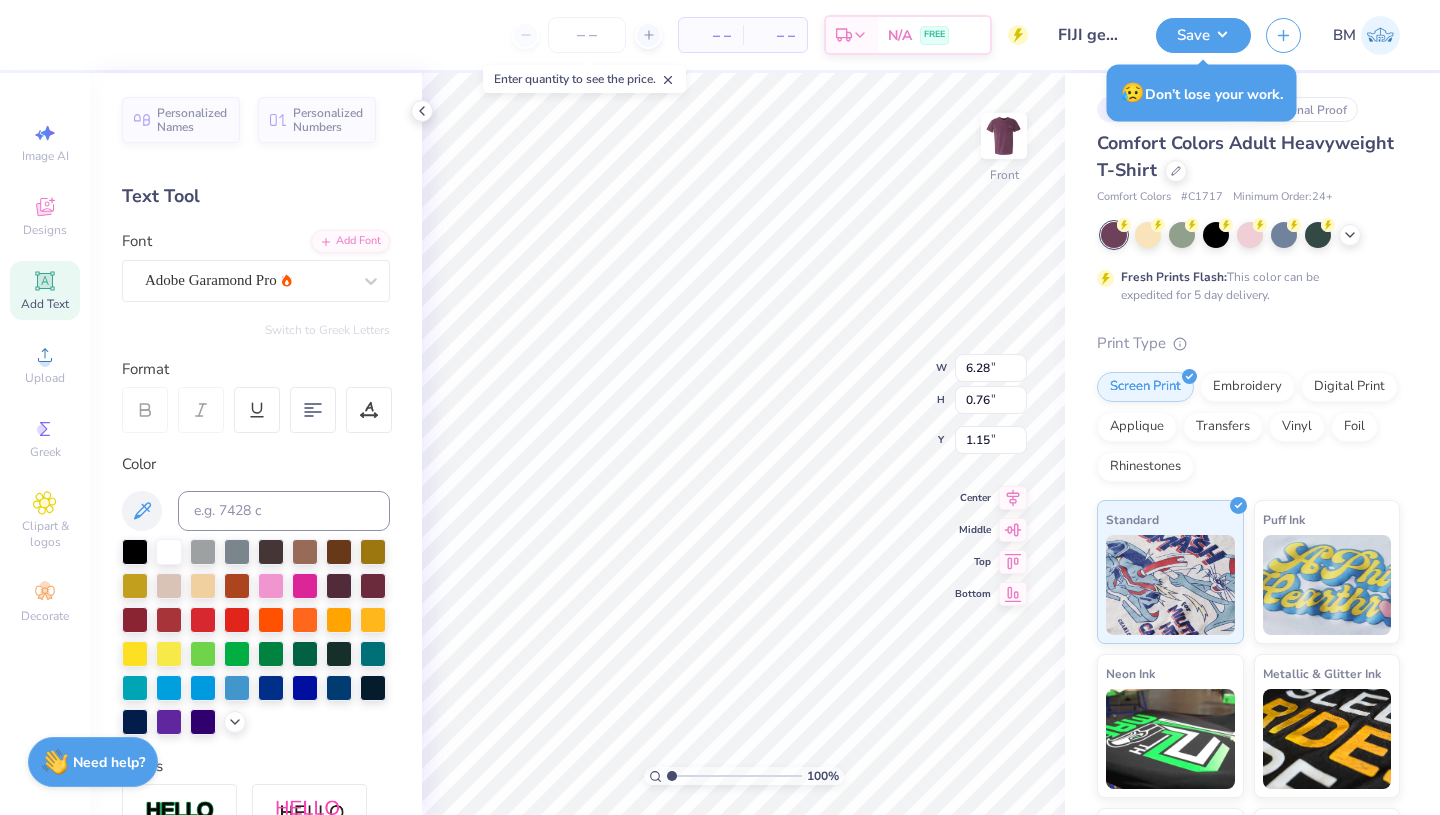 click at bounding box center [135, 552] 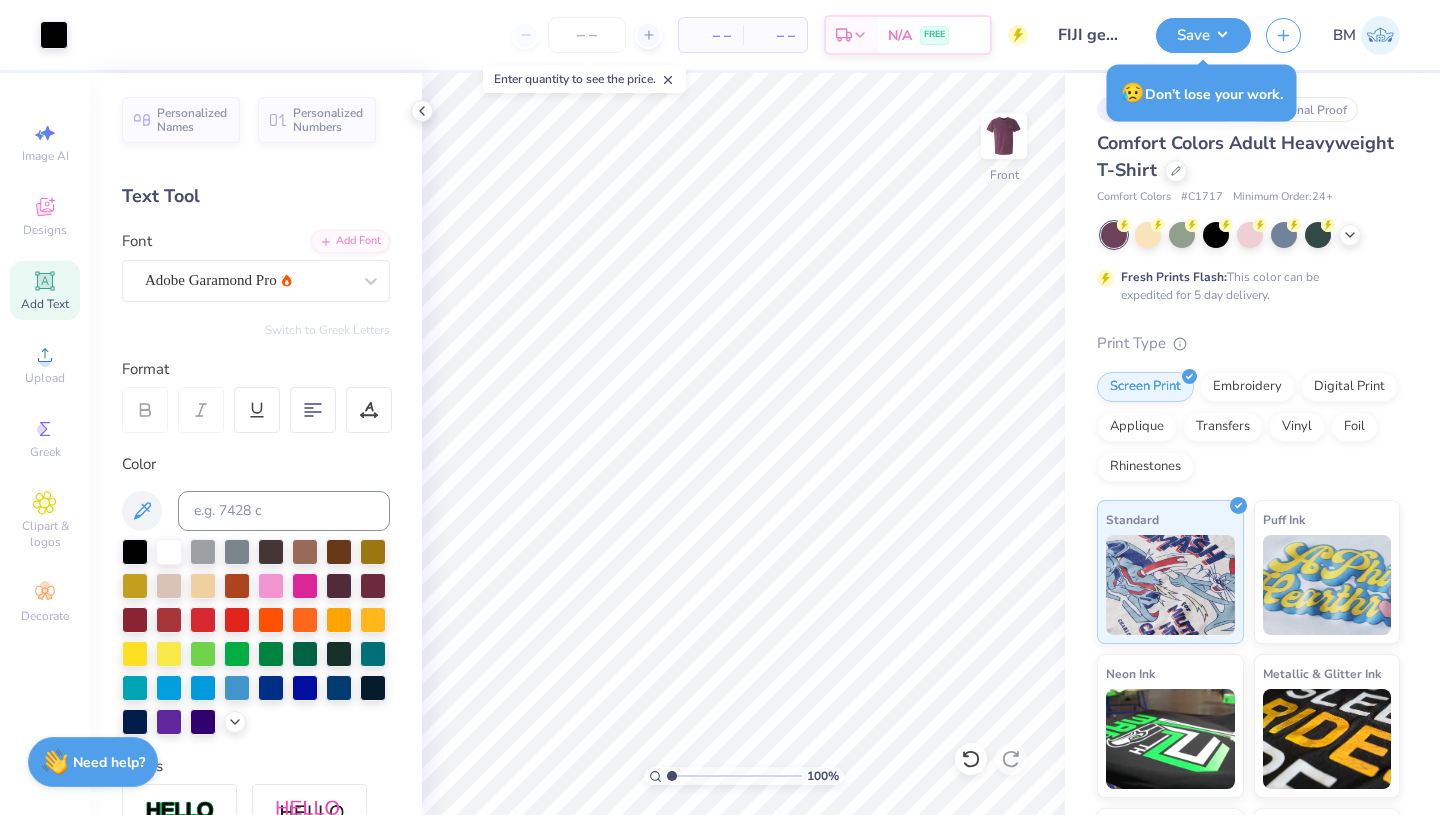 click at bounding box center [1004, 136] 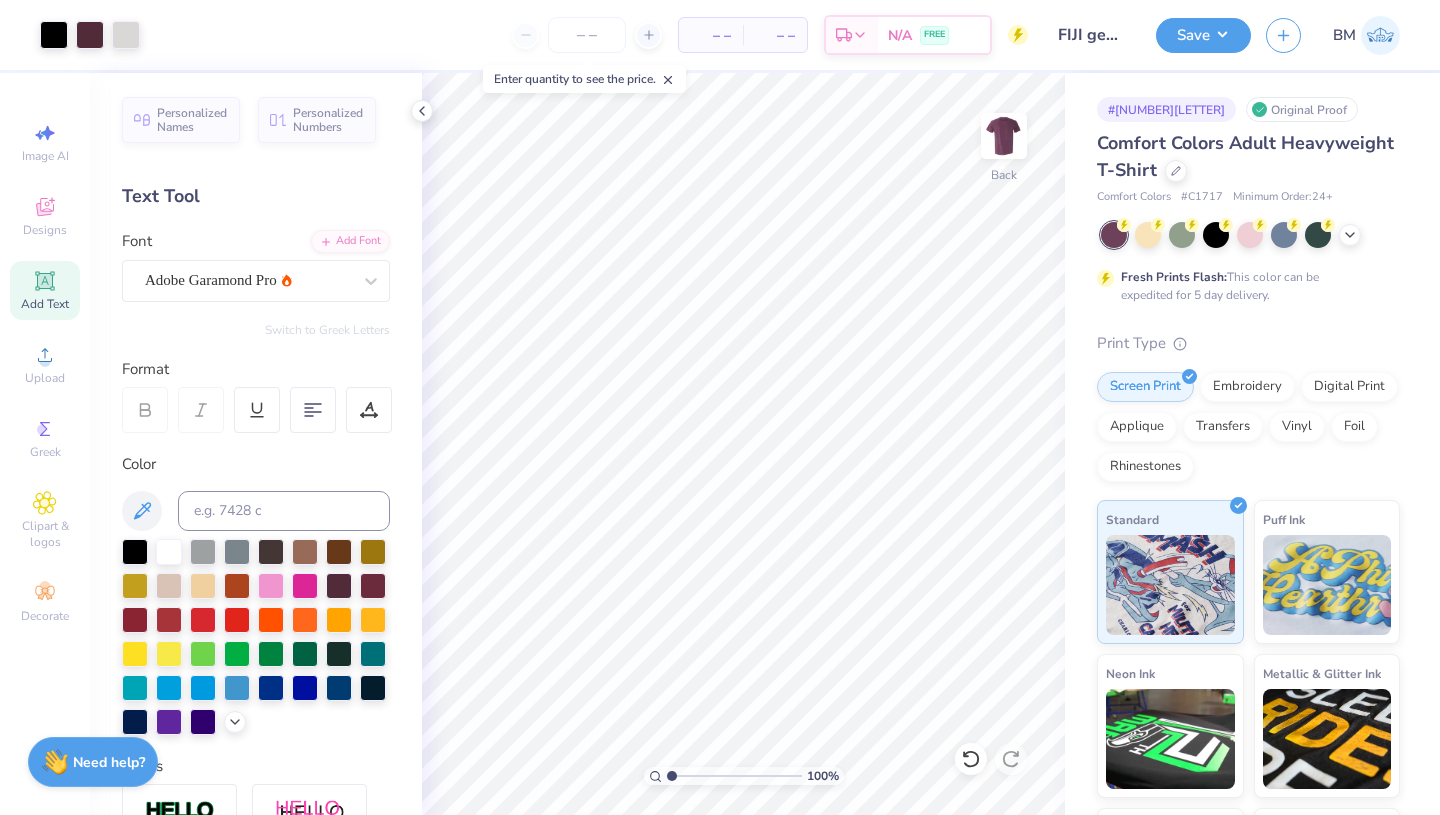 click on "Save" at bounding box center (1203, 35) 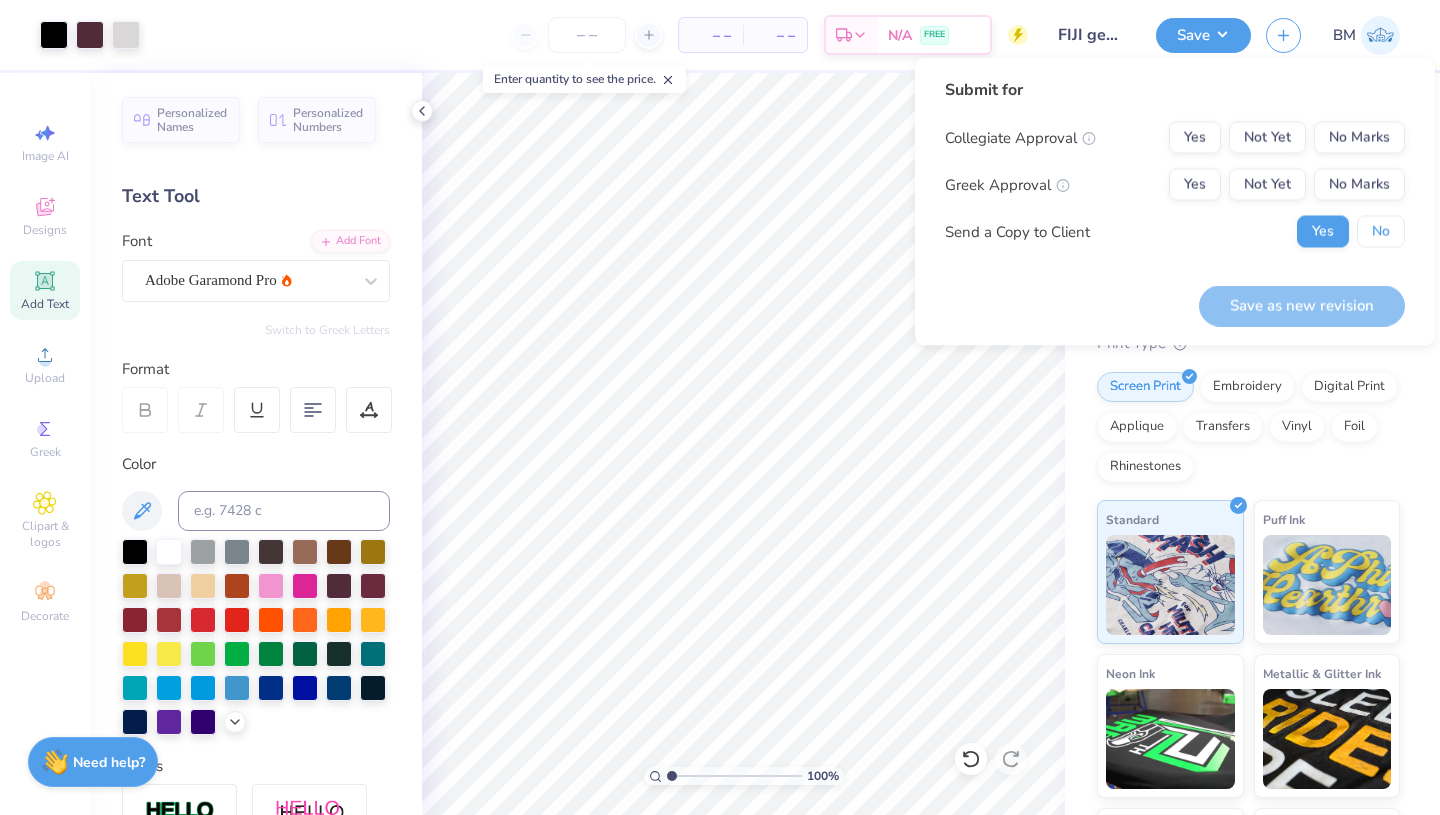 click on "No" at bounding box center [1381, 232] 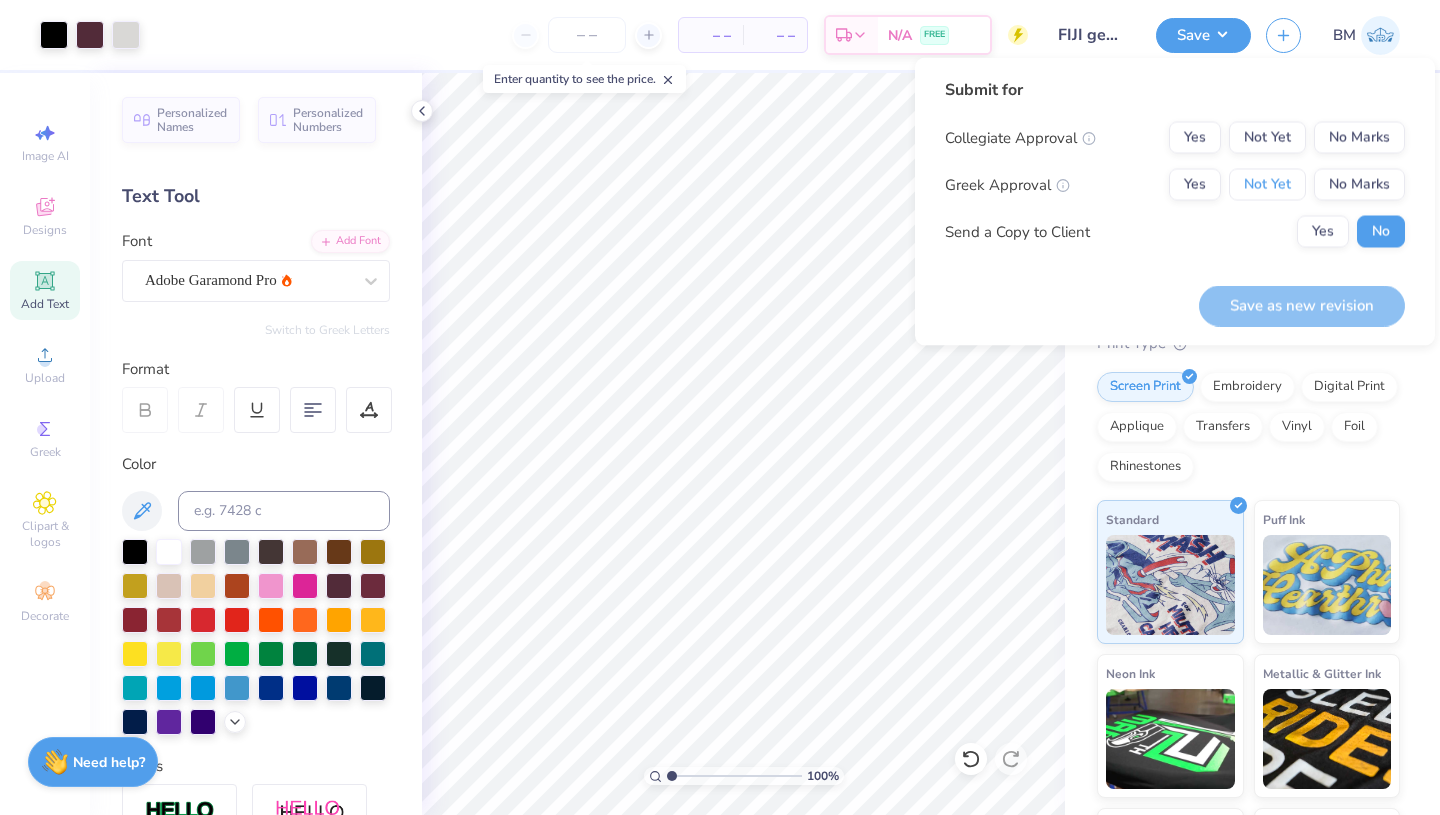 click on "Not Yet" at bounding box center (1267, 185) 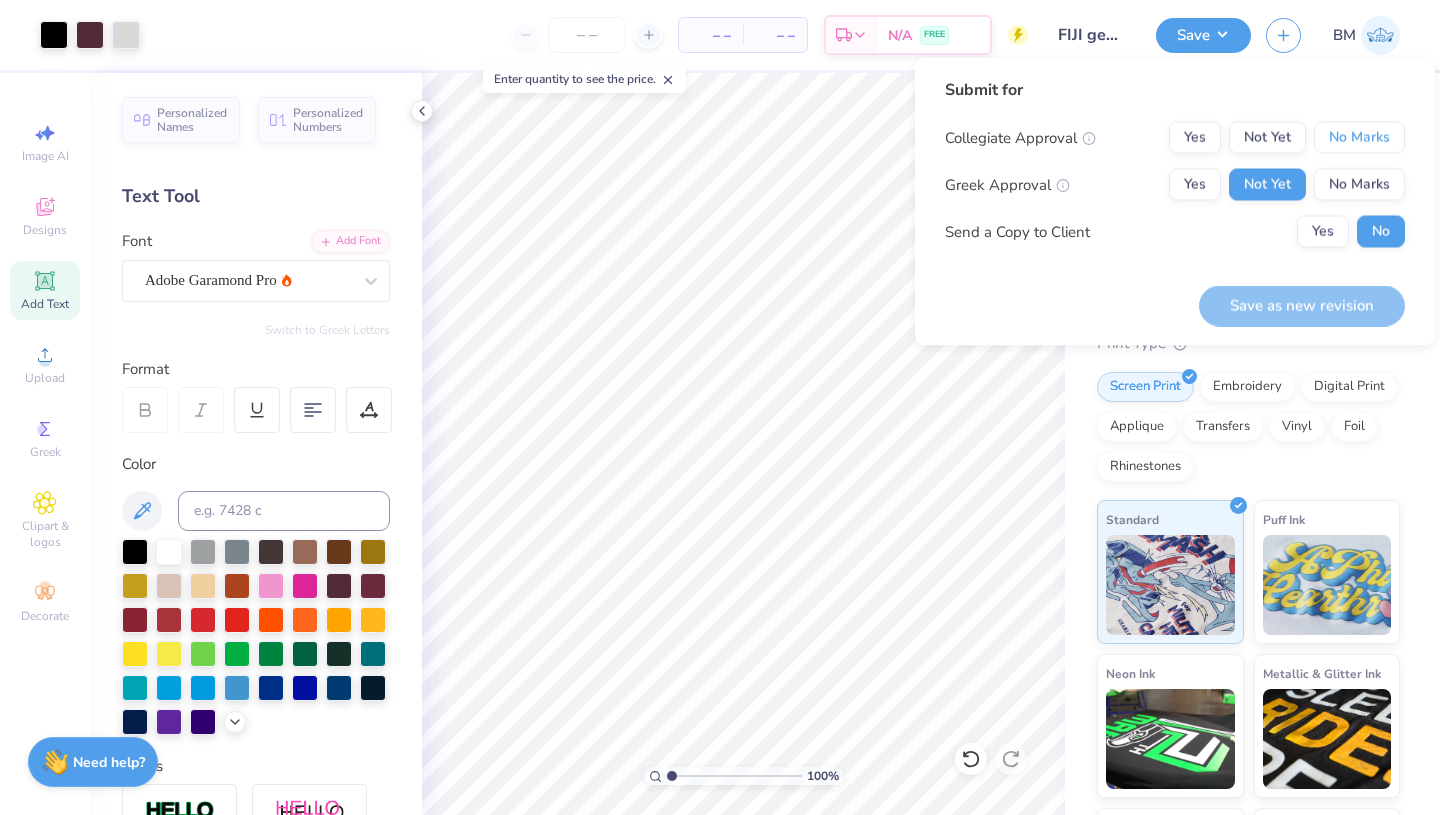 click on "No Marks" at bounding box center [1359, 138] 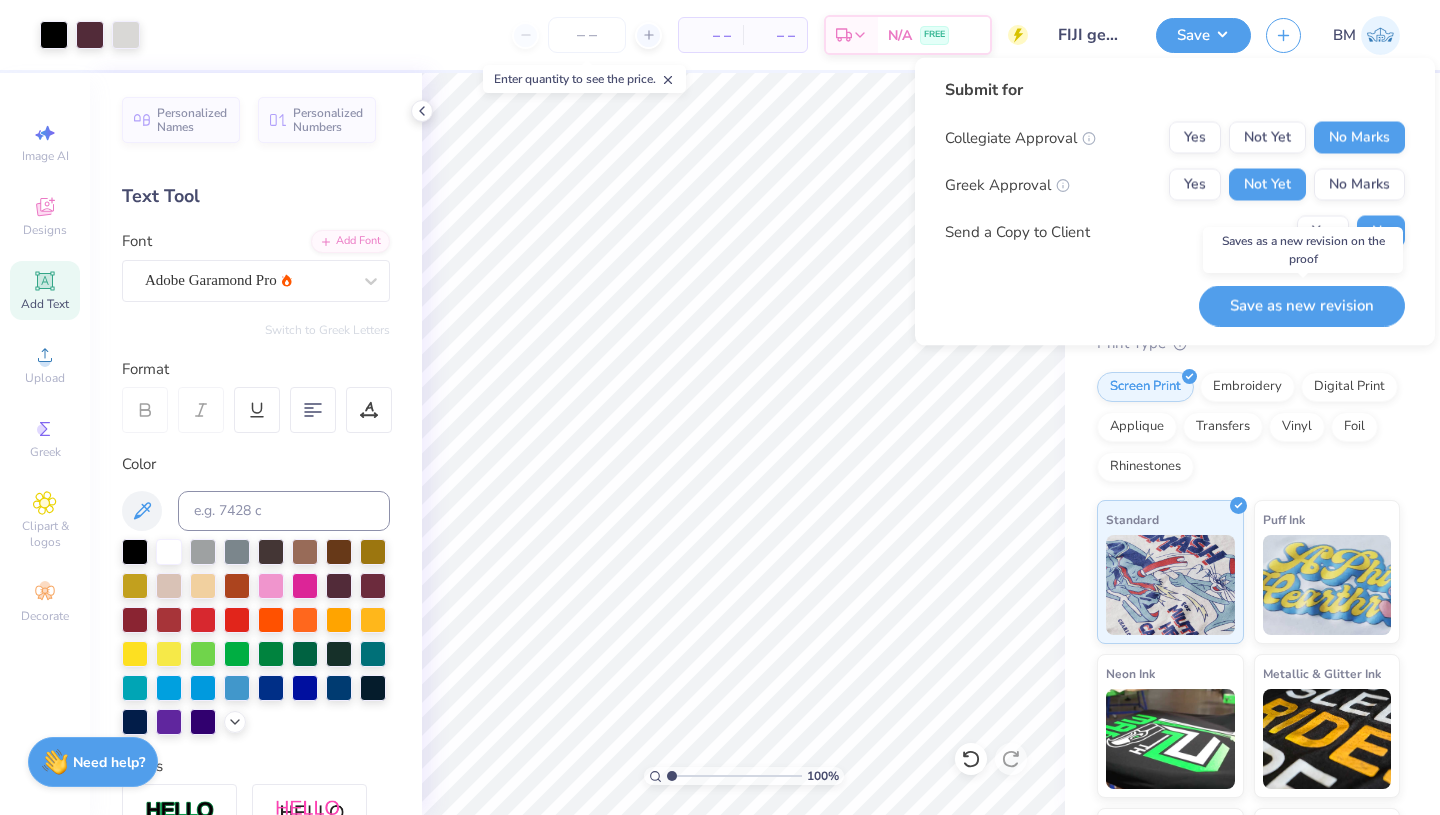 click on "Save as new revision" at bounding box center [1302, 305] 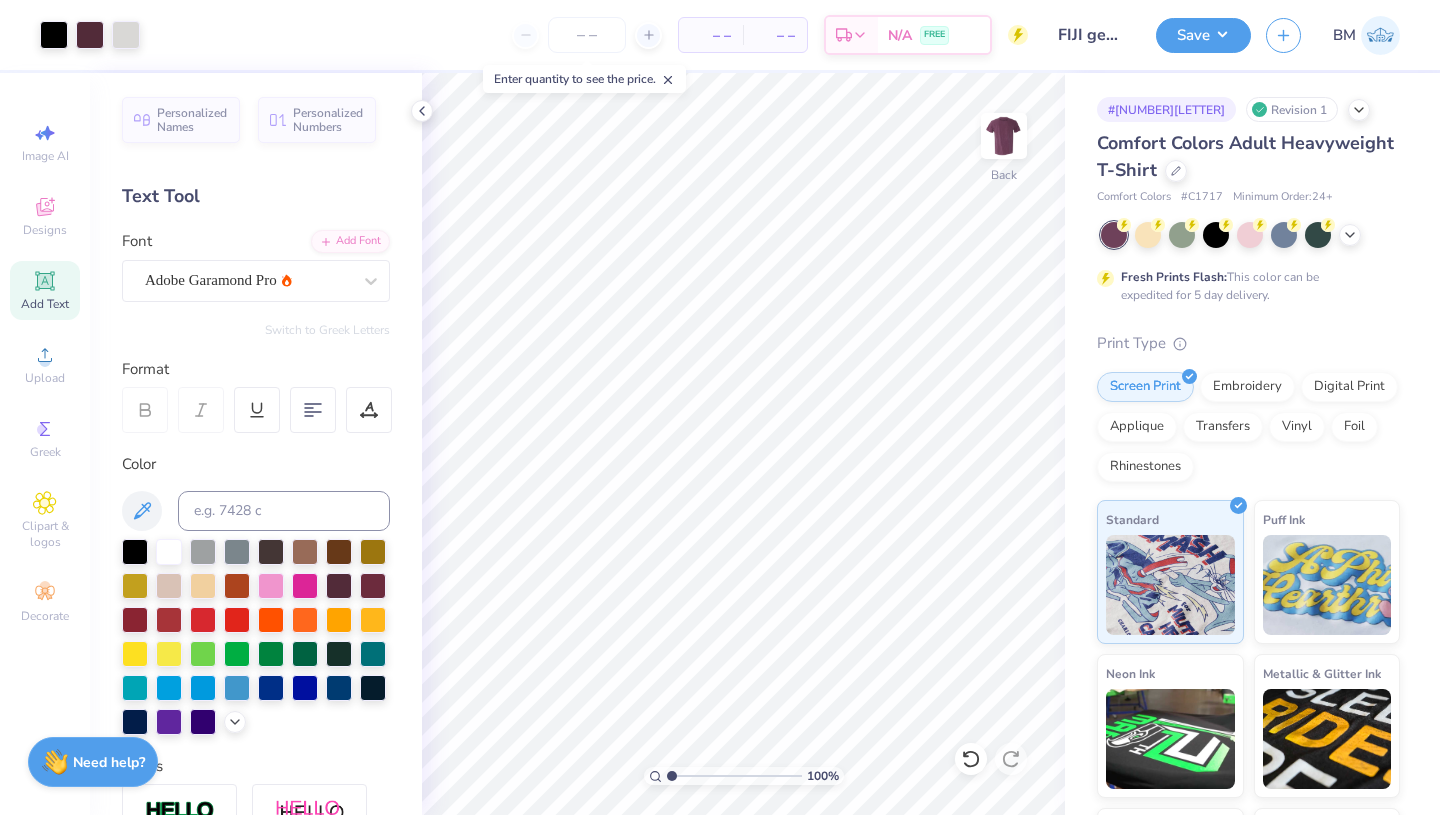 click on "Save" at bounding box center [1203, 35] 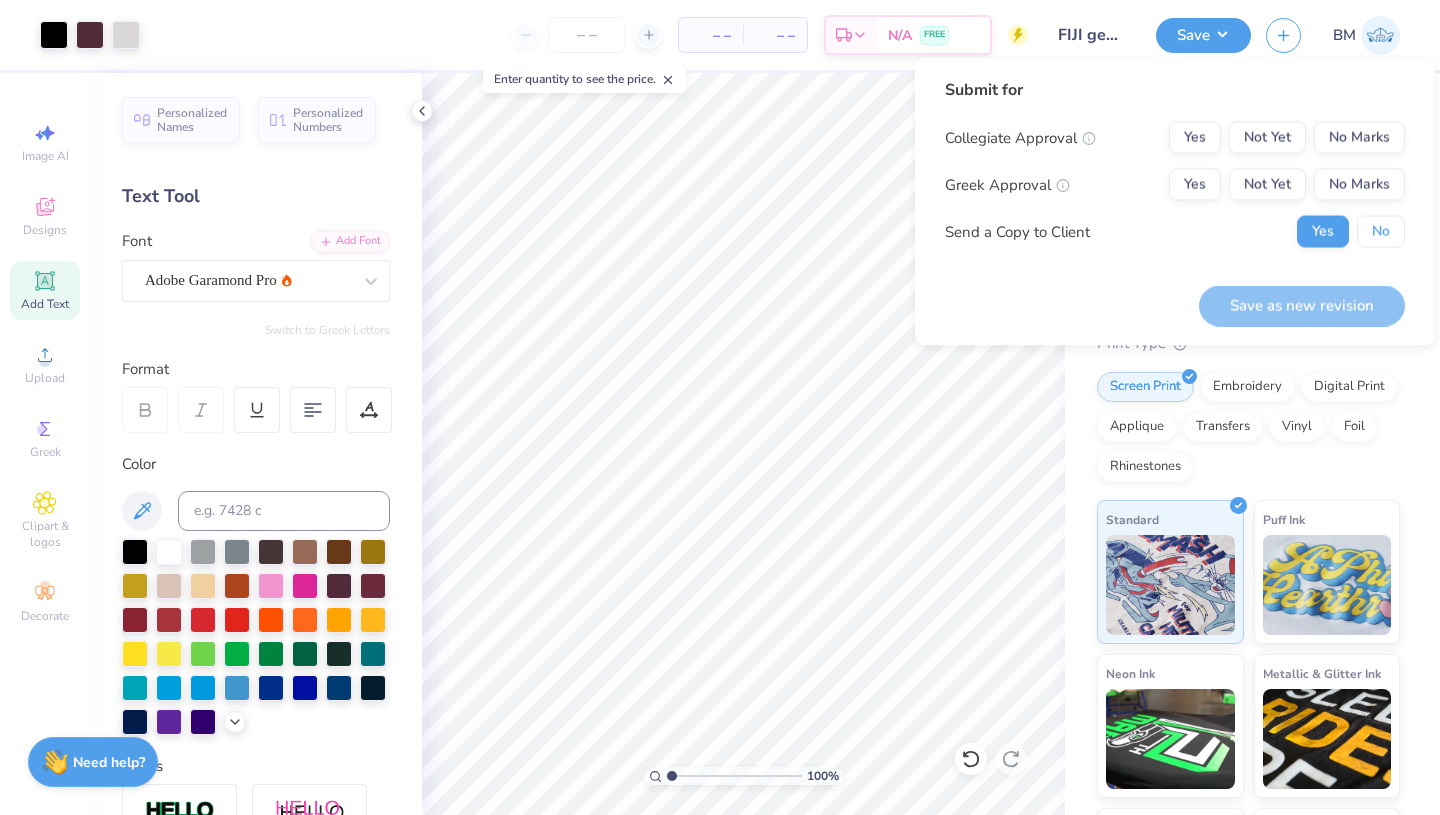 click on "No" at bounding box center (1381, 232) 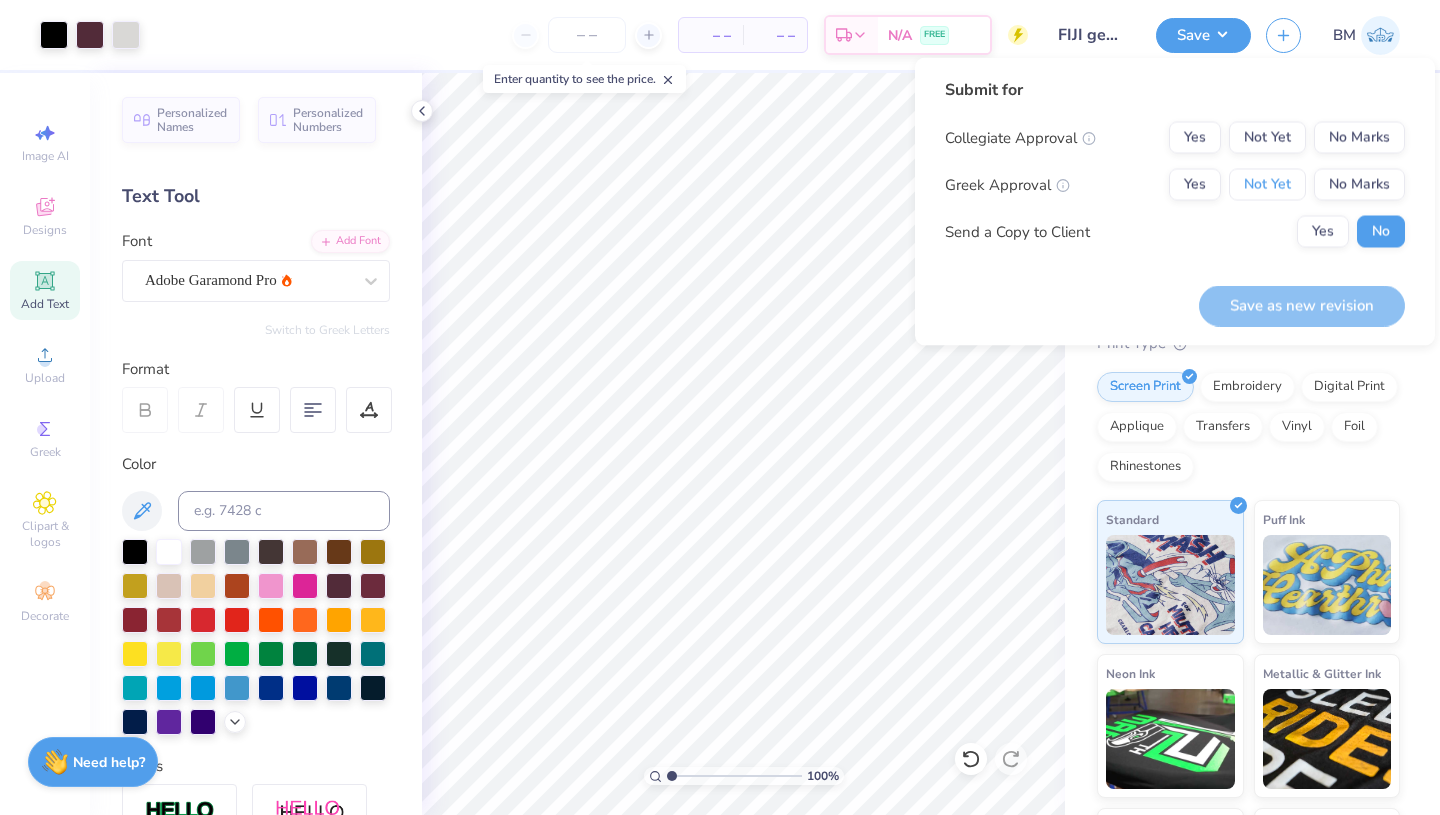 click on "Not Yet" at bounding box center (1267, 185) 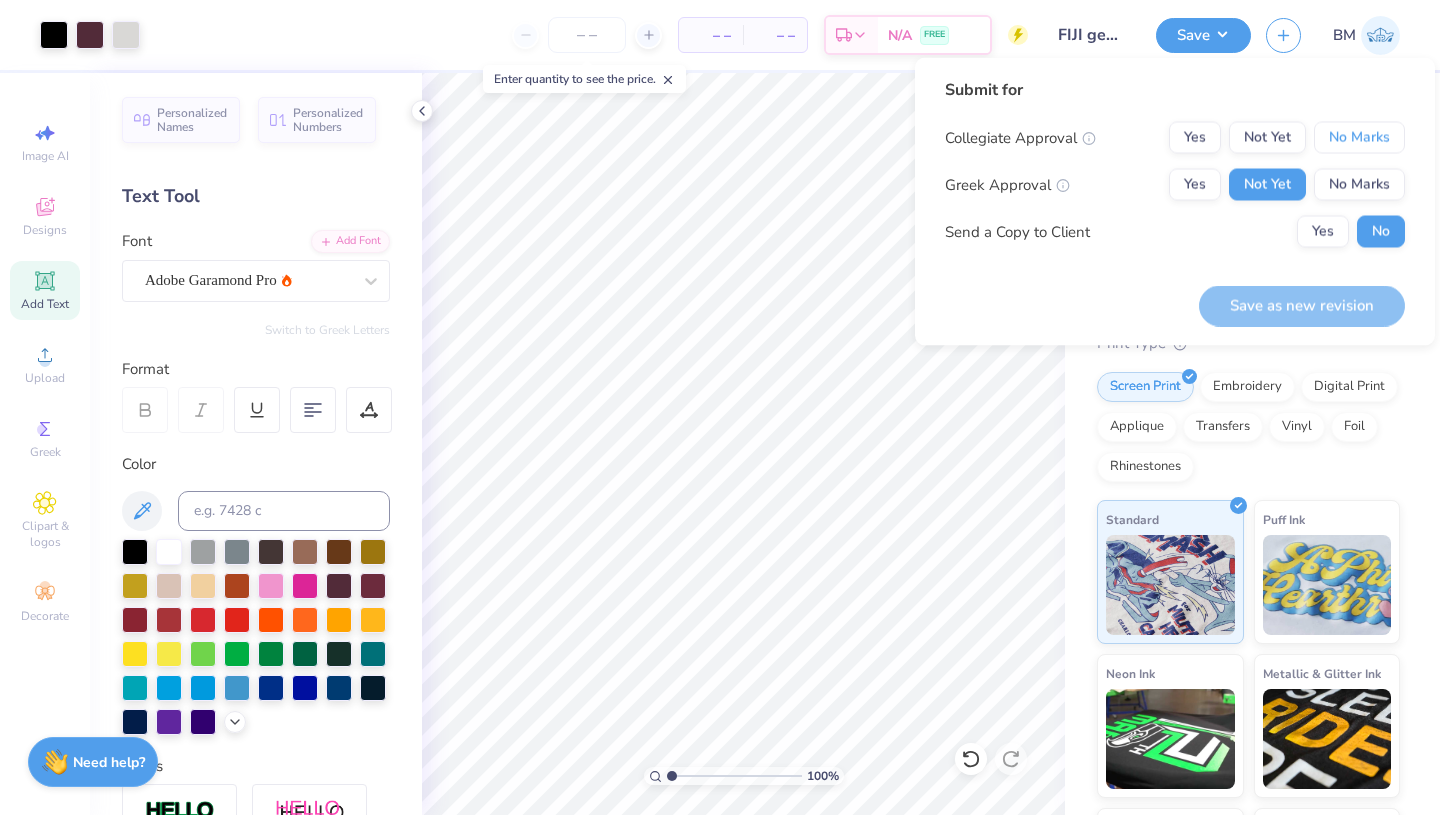 click on "No Marks" at bounding box center (1359, 138) 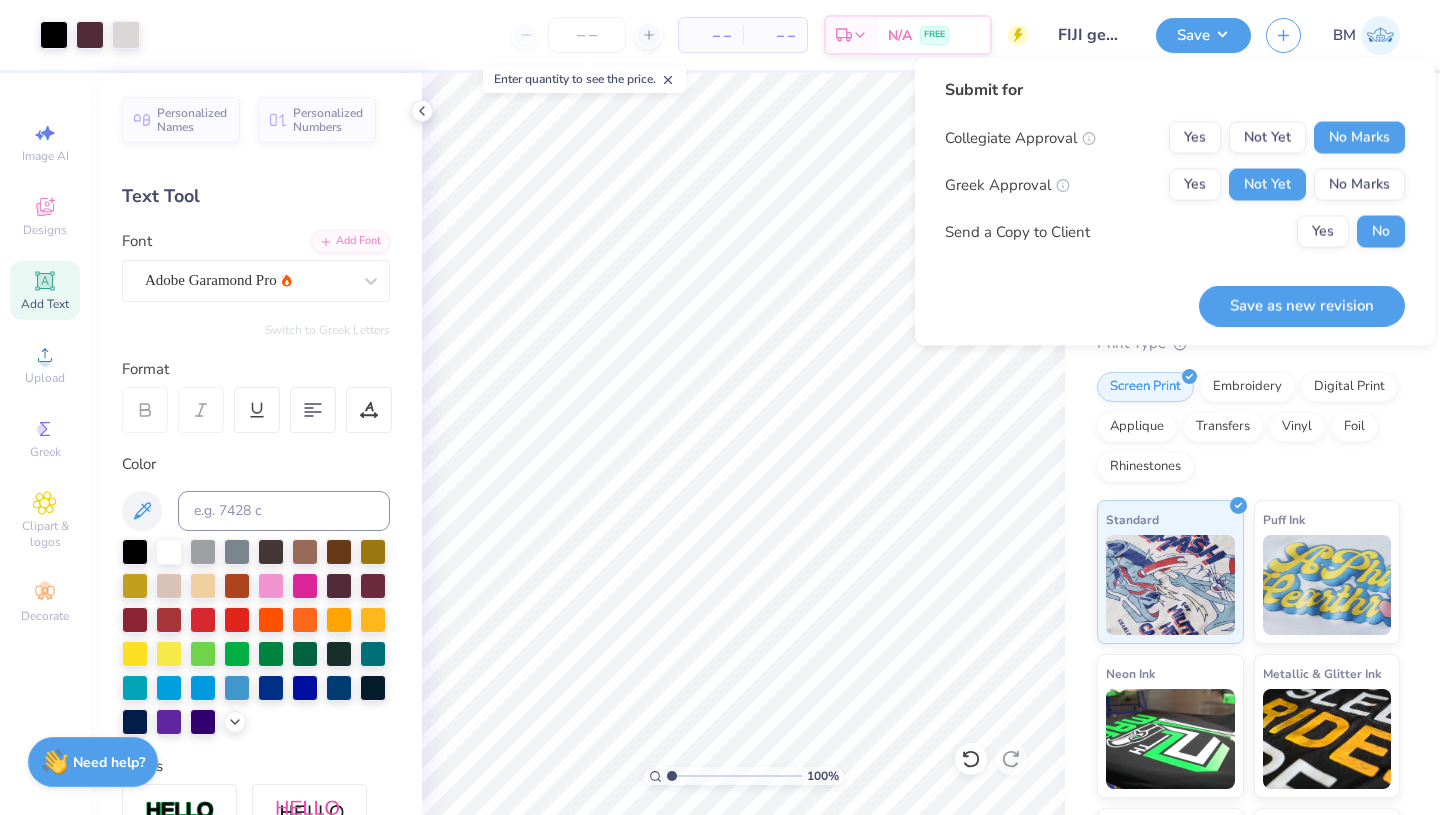 click on "Save as new revision" at bounding box center (1302, 305) 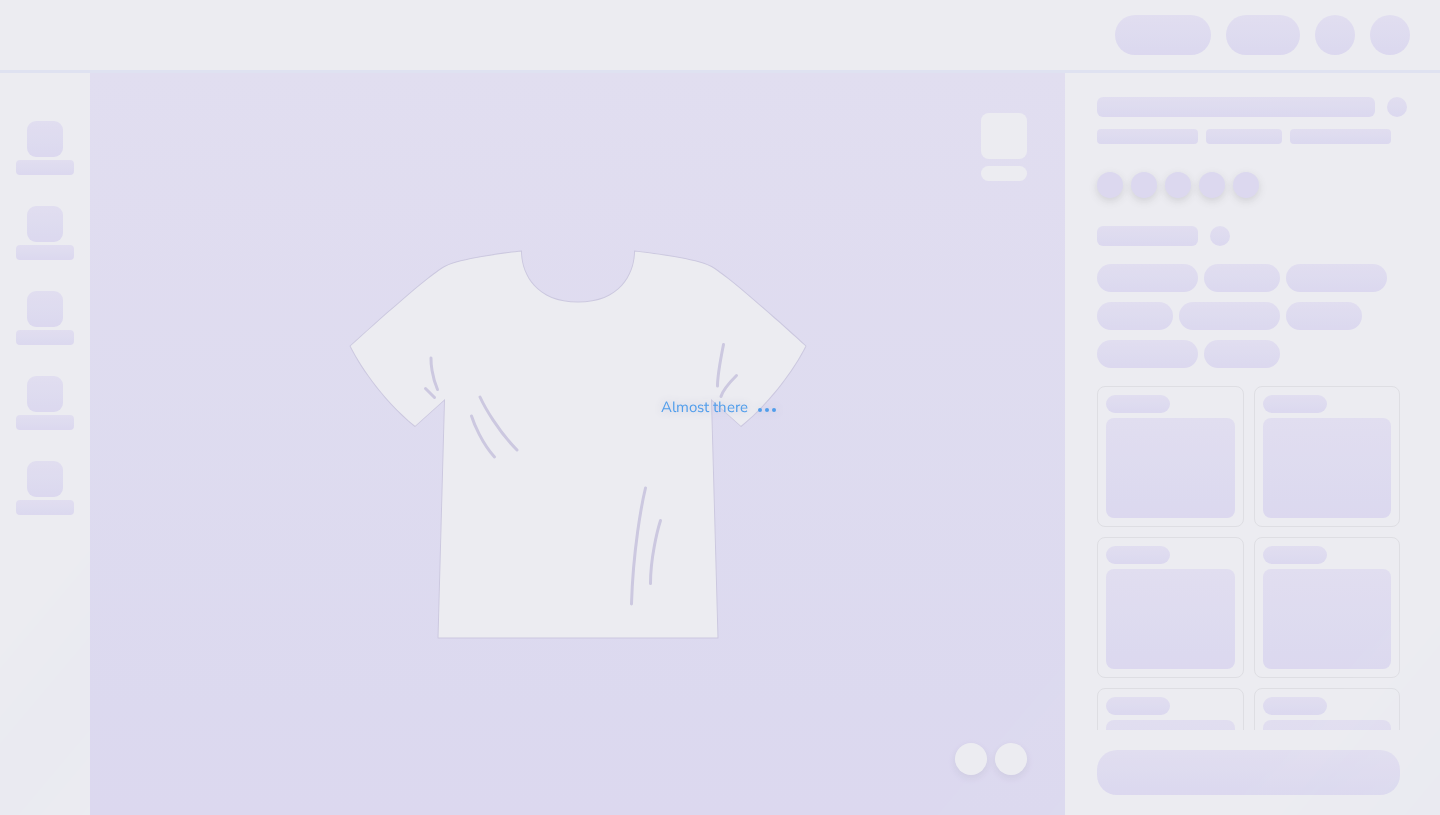 scroll, scrollTop: 0, scrollLeft: 0, axis: both 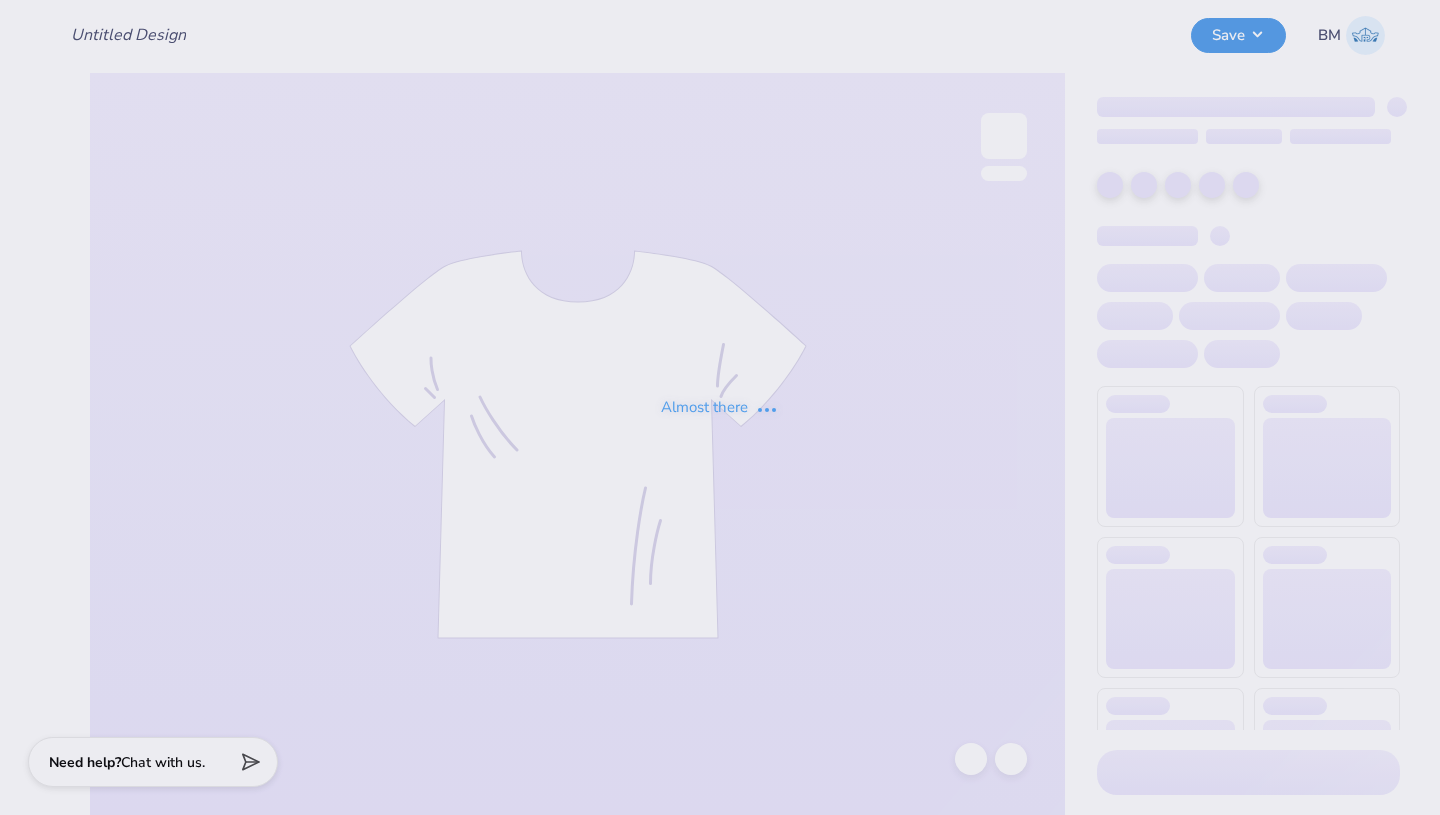 type on "FIJI general merch" 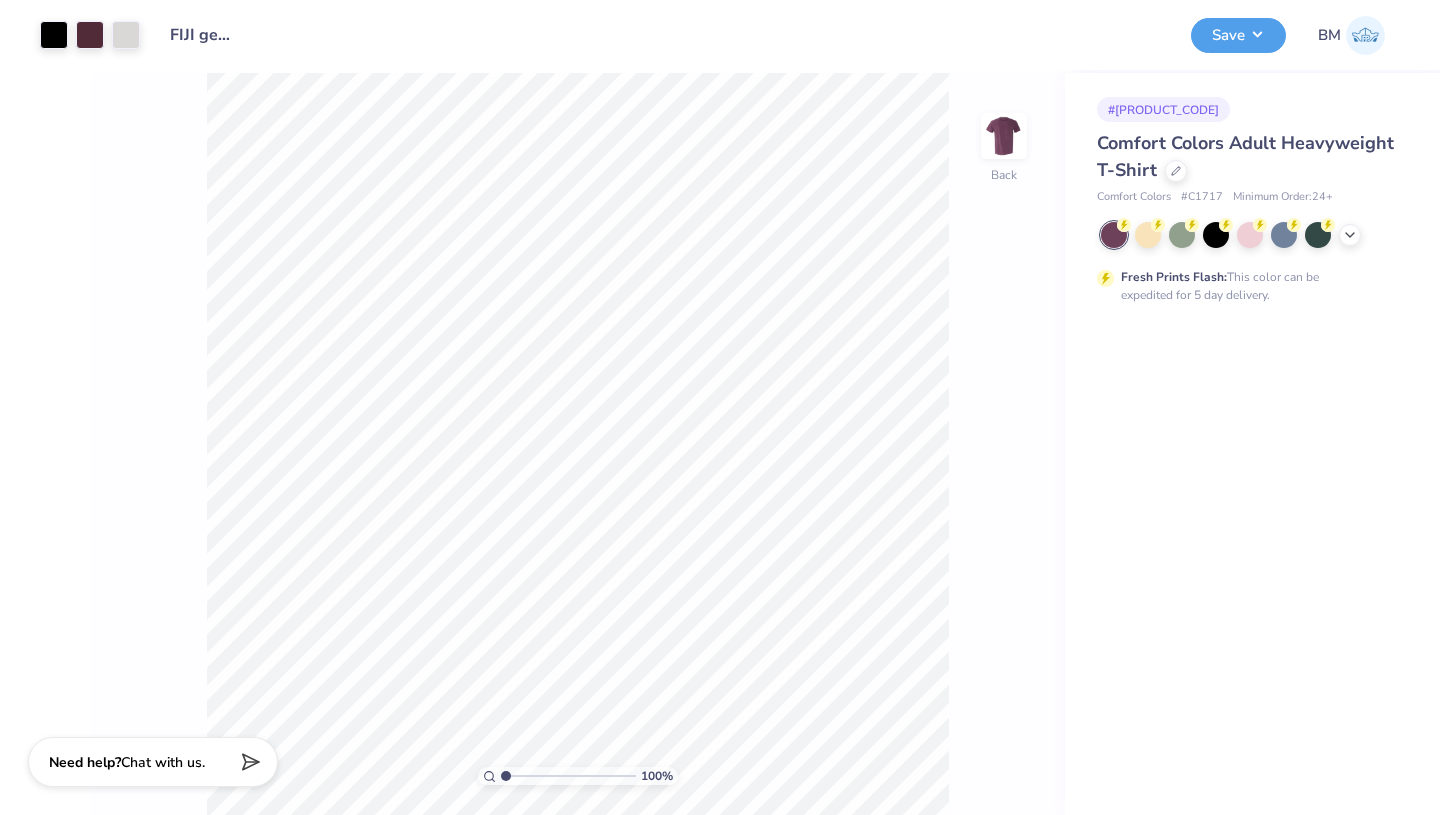 click on "Comfort Colors Adult Heavyweight T-Shirt" at bounding box center (1248, 157) 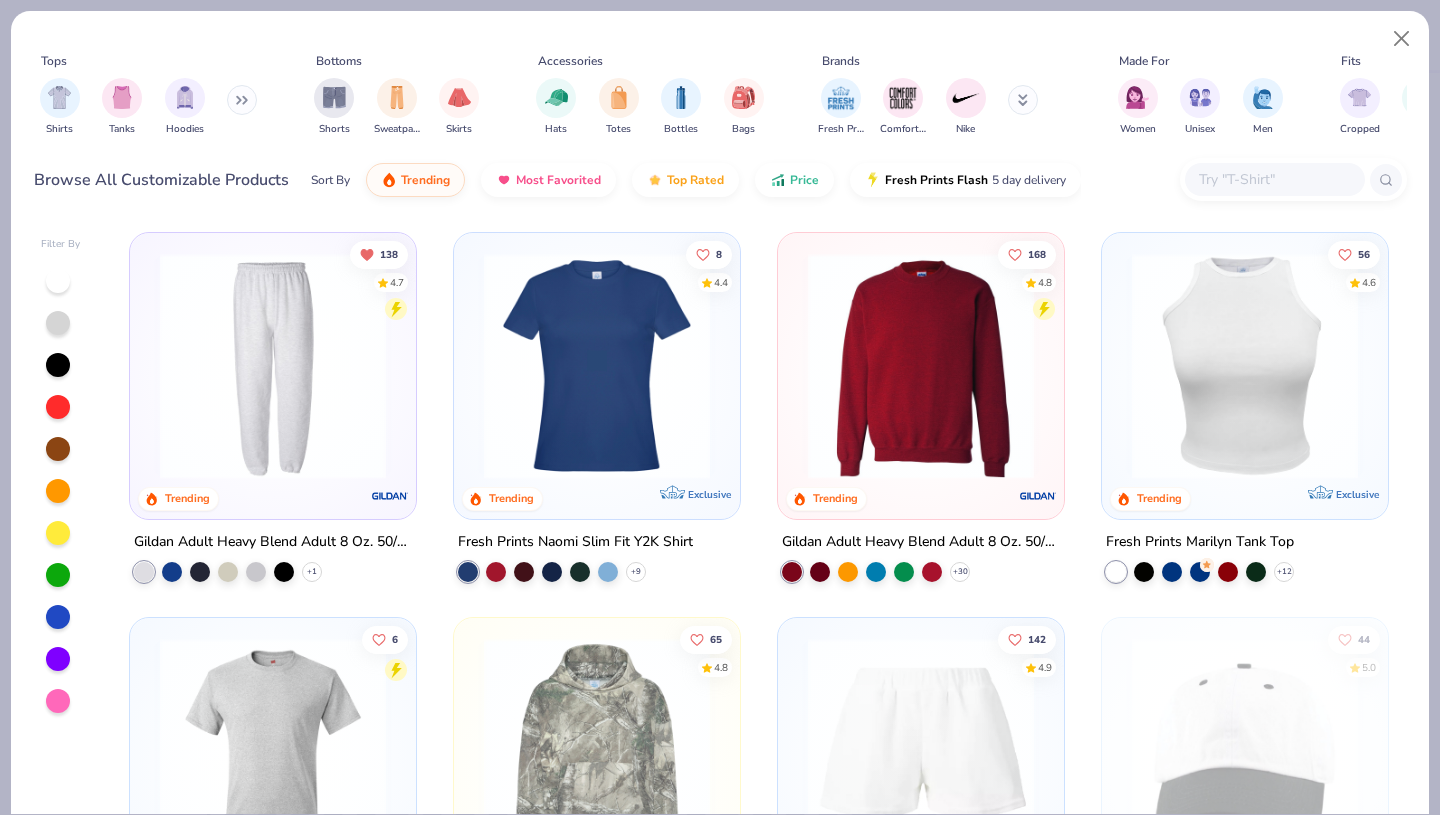 scroll, scrollTop: 3461, scrollLeft: 0, axis: vertical 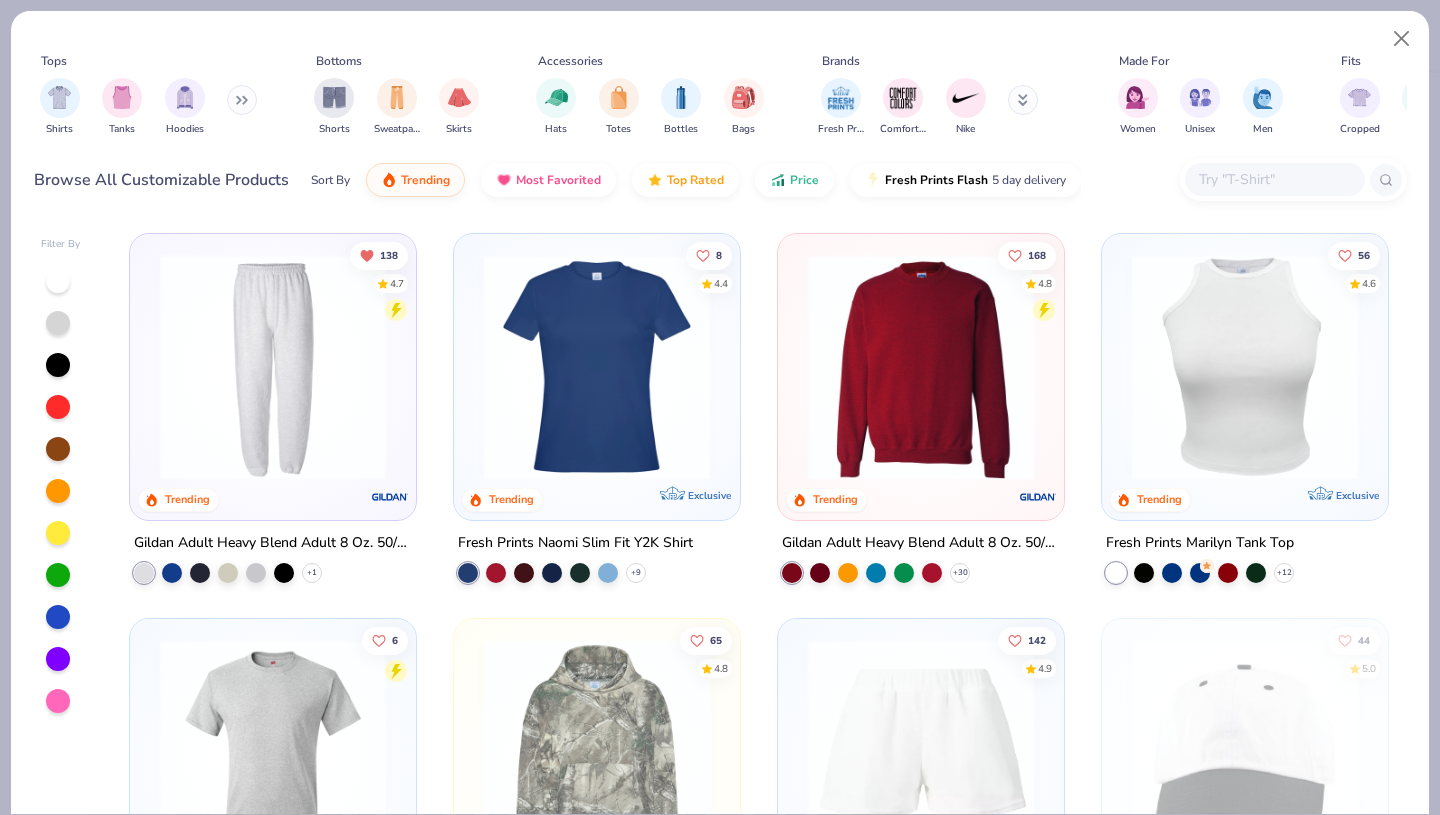 click at bounding box center (921, 367) 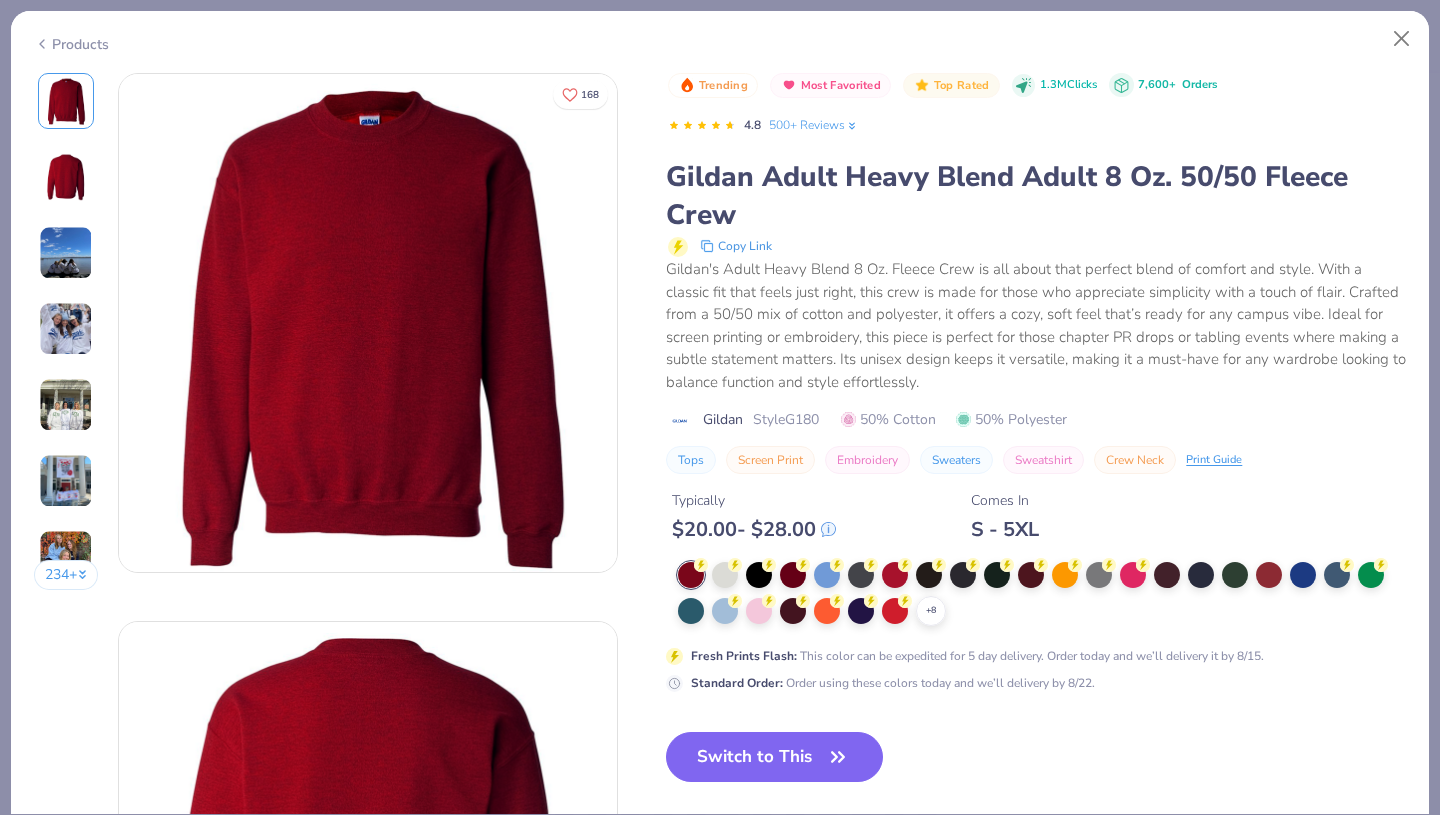 click at bounding box center [725, 575] 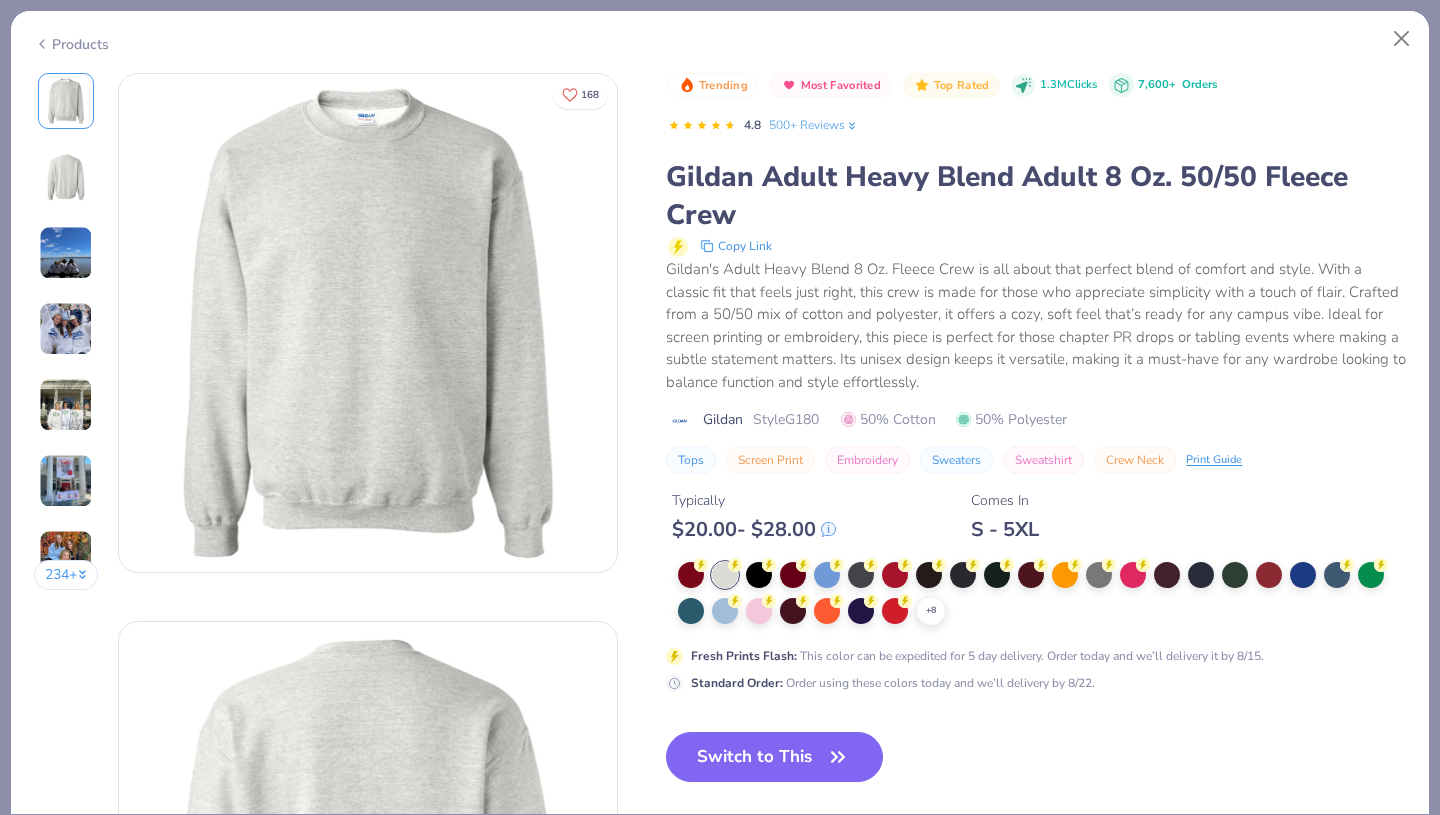 click on "Switch to This" at bounding box center [774, 757] 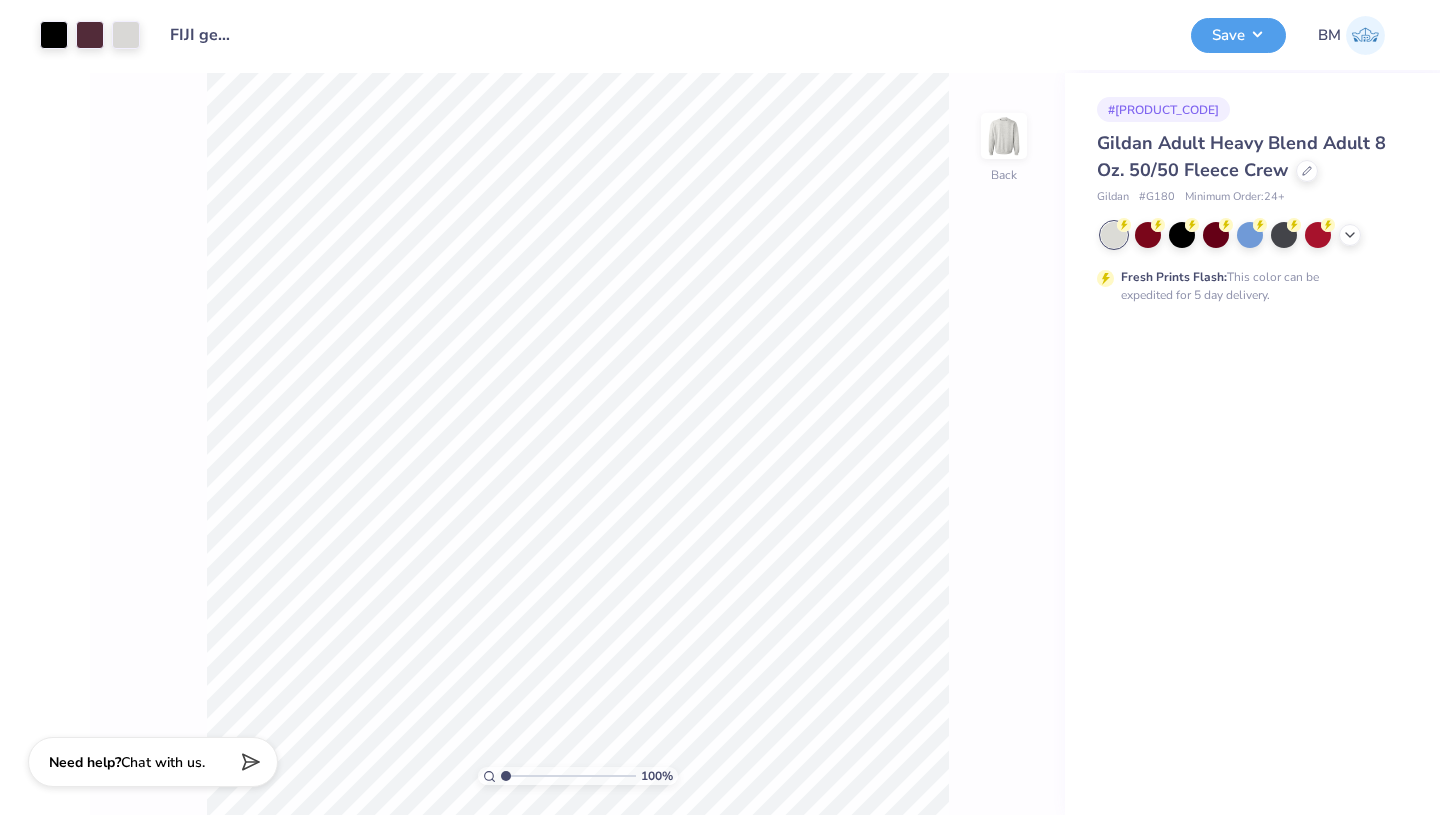 click at bounding box center (1004, 136) 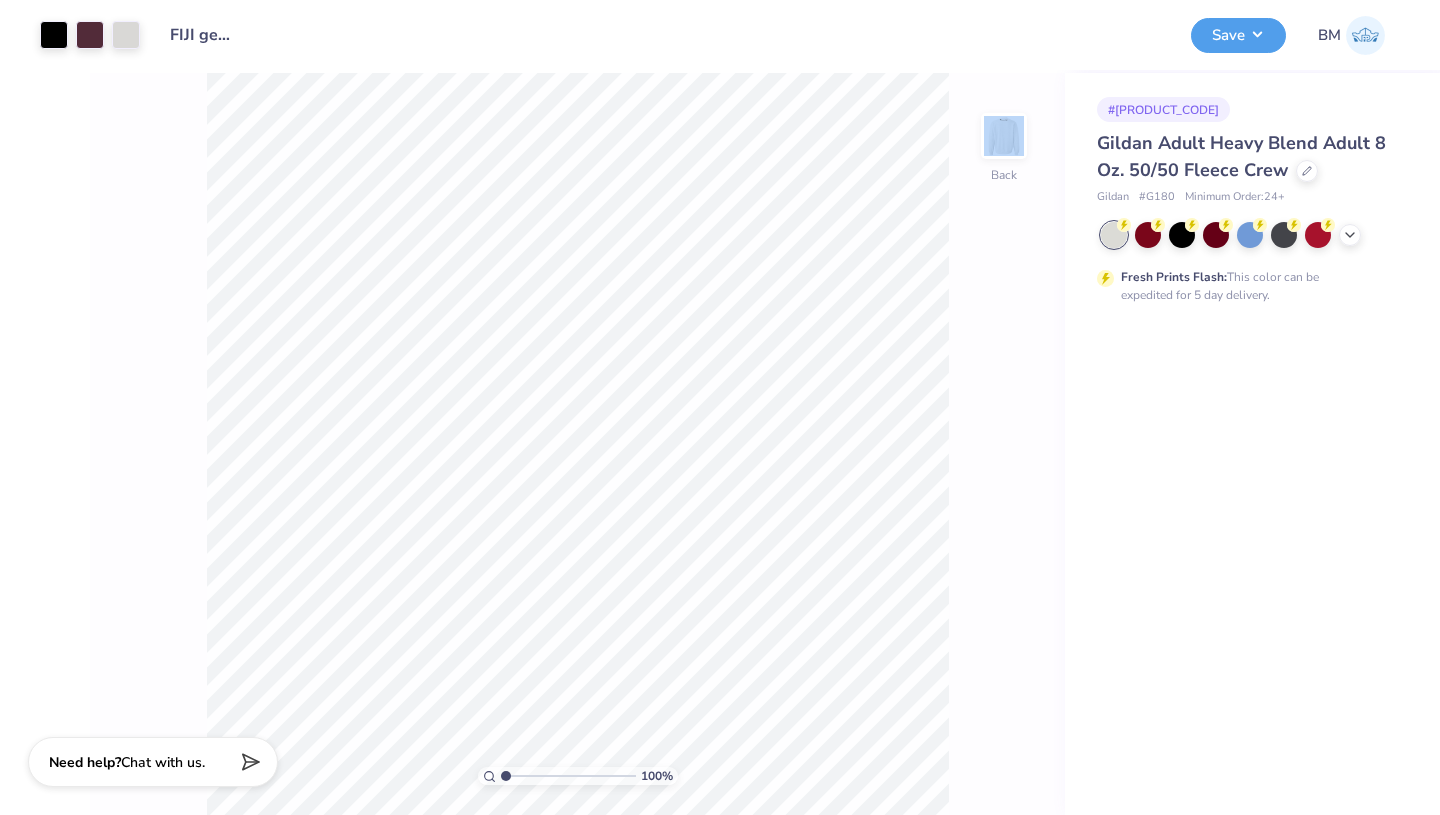 click at bounding box center [1004, 136] 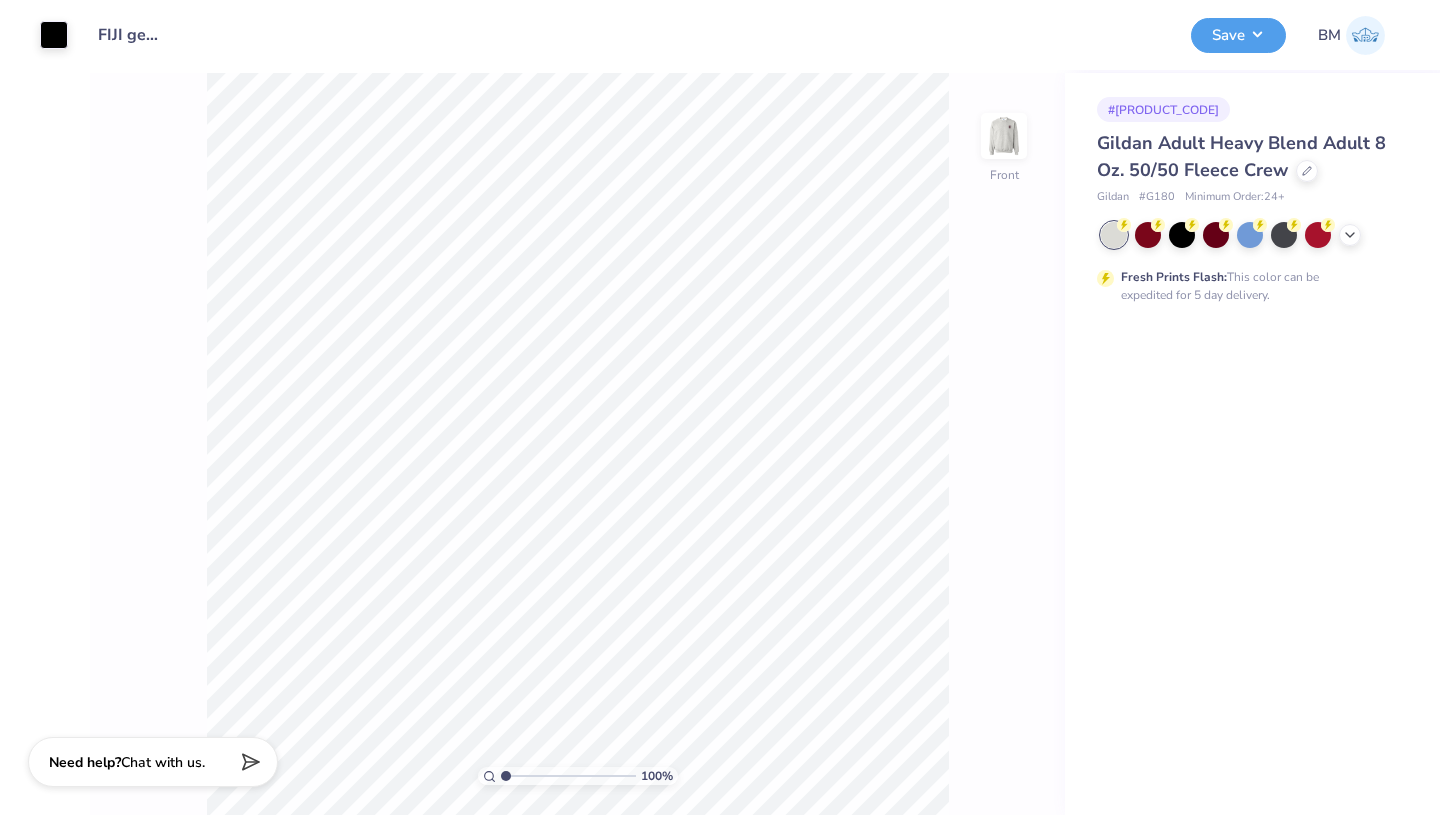 click on "100  % Front" at bounding box center (577, 444) 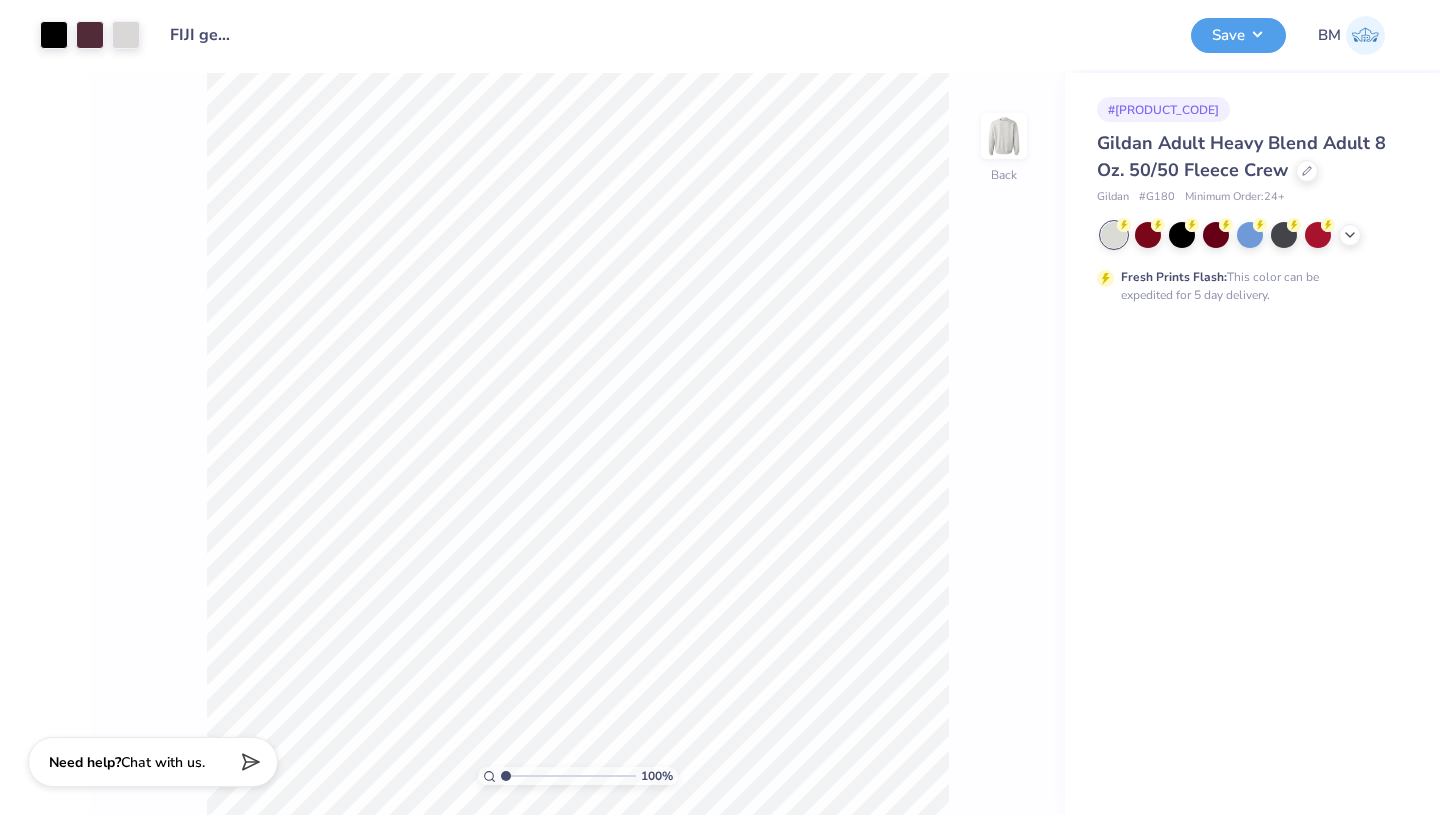 click on "Save" at bounding box center [1238, 35] 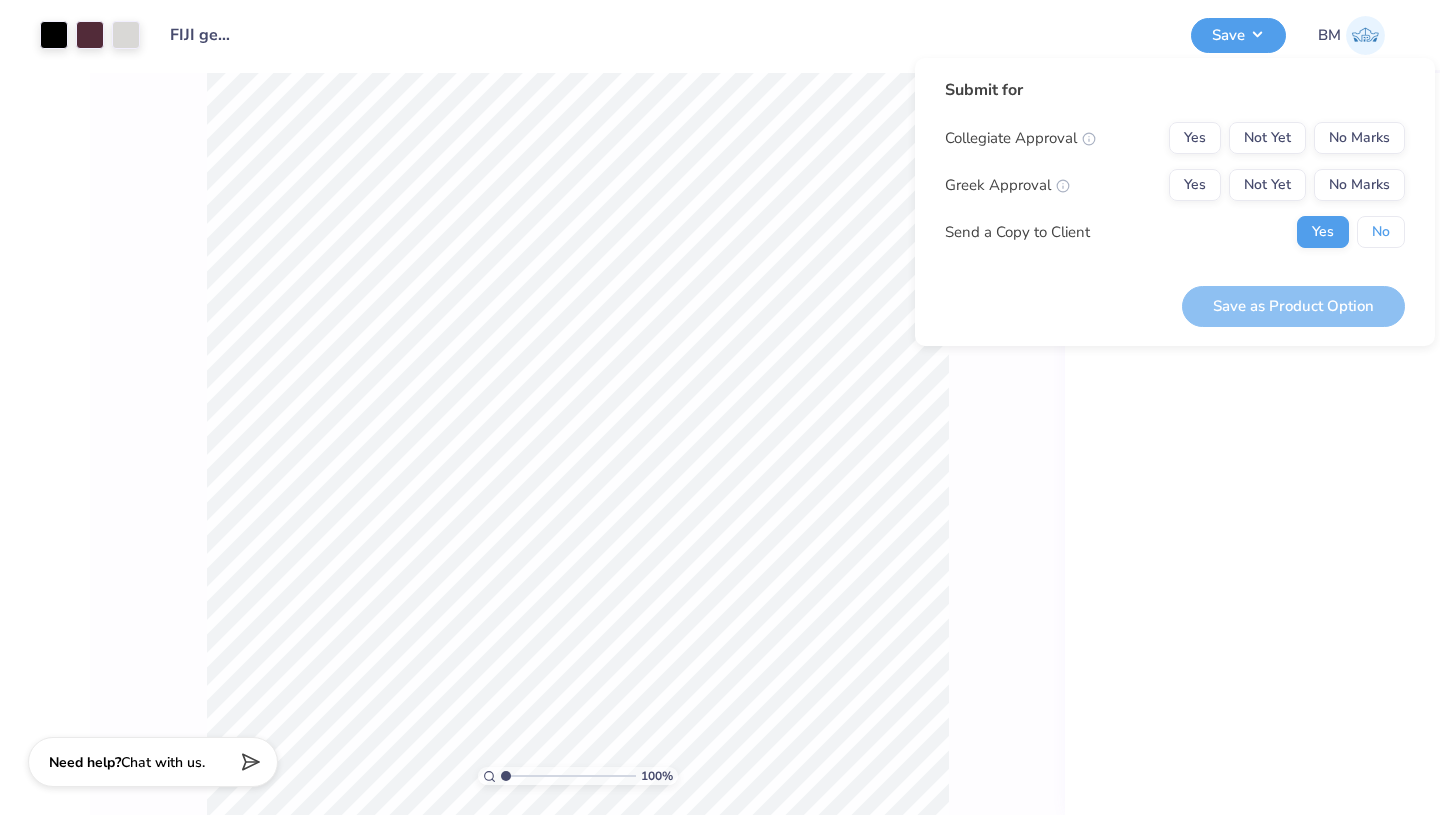 click on "No" at bounding box center (1381, 232) 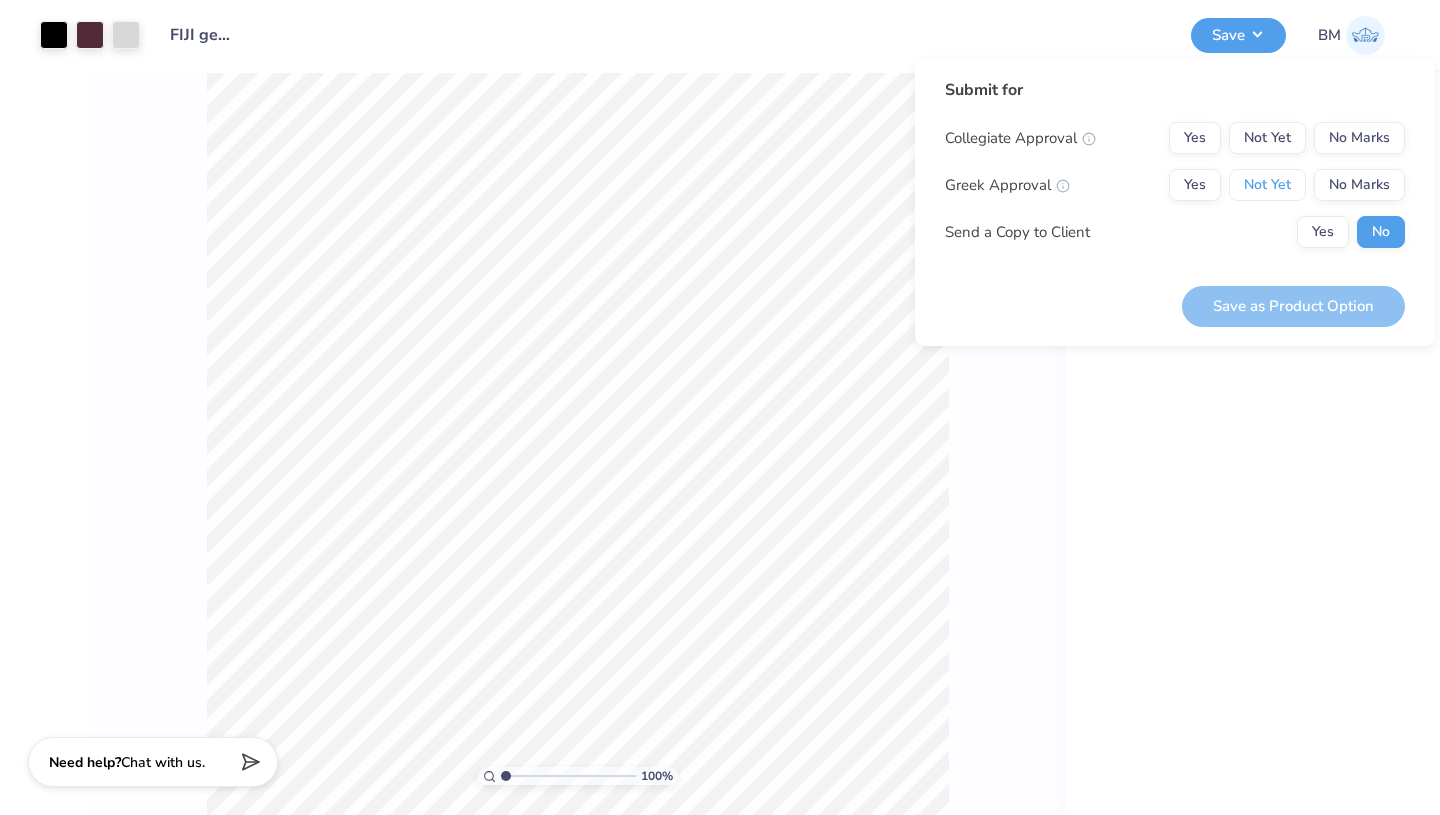 click on "Not Yet" at bounding box center [1267, 185] 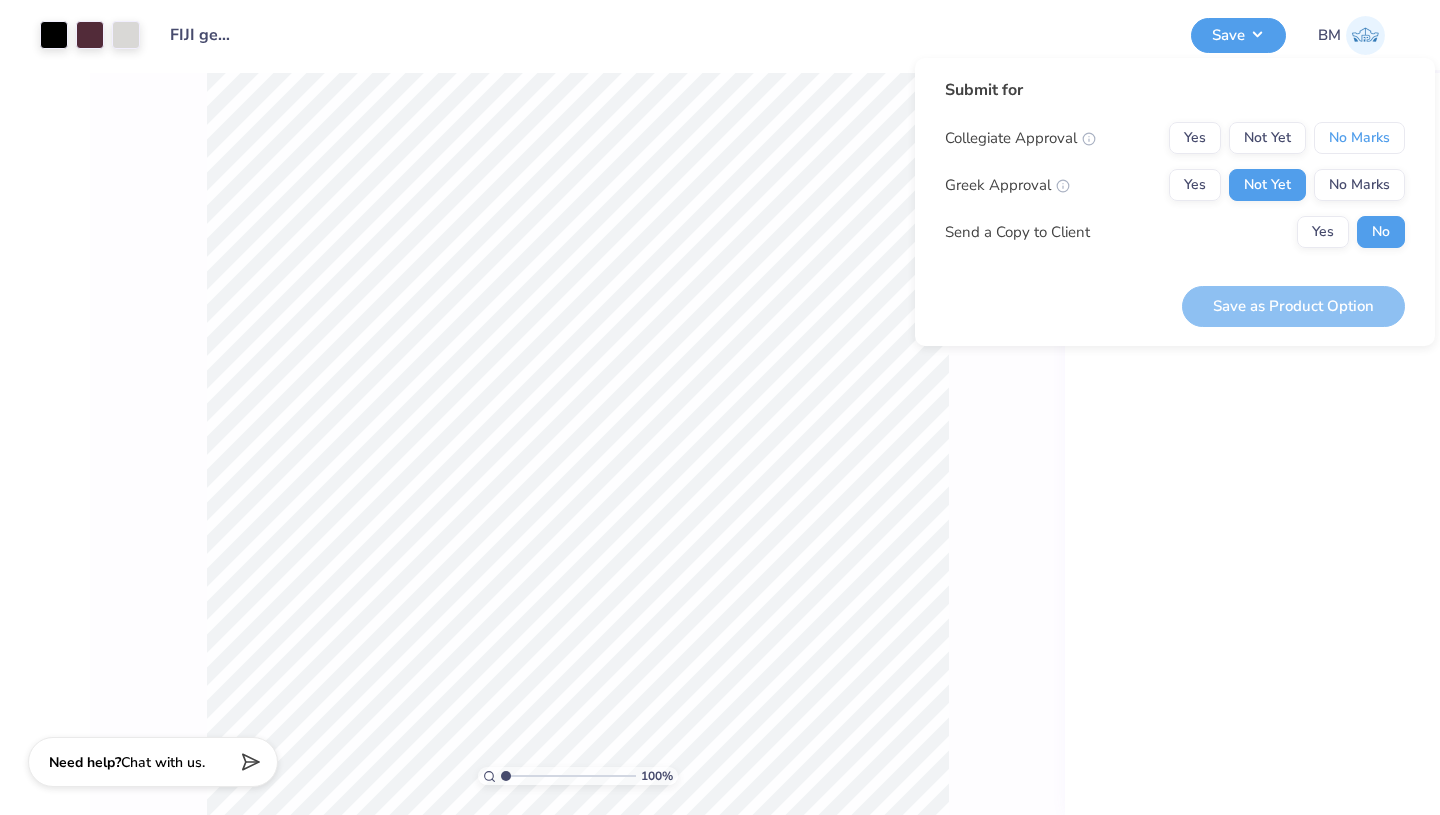 click on "No Marks" at bounding box center [1359, 138] 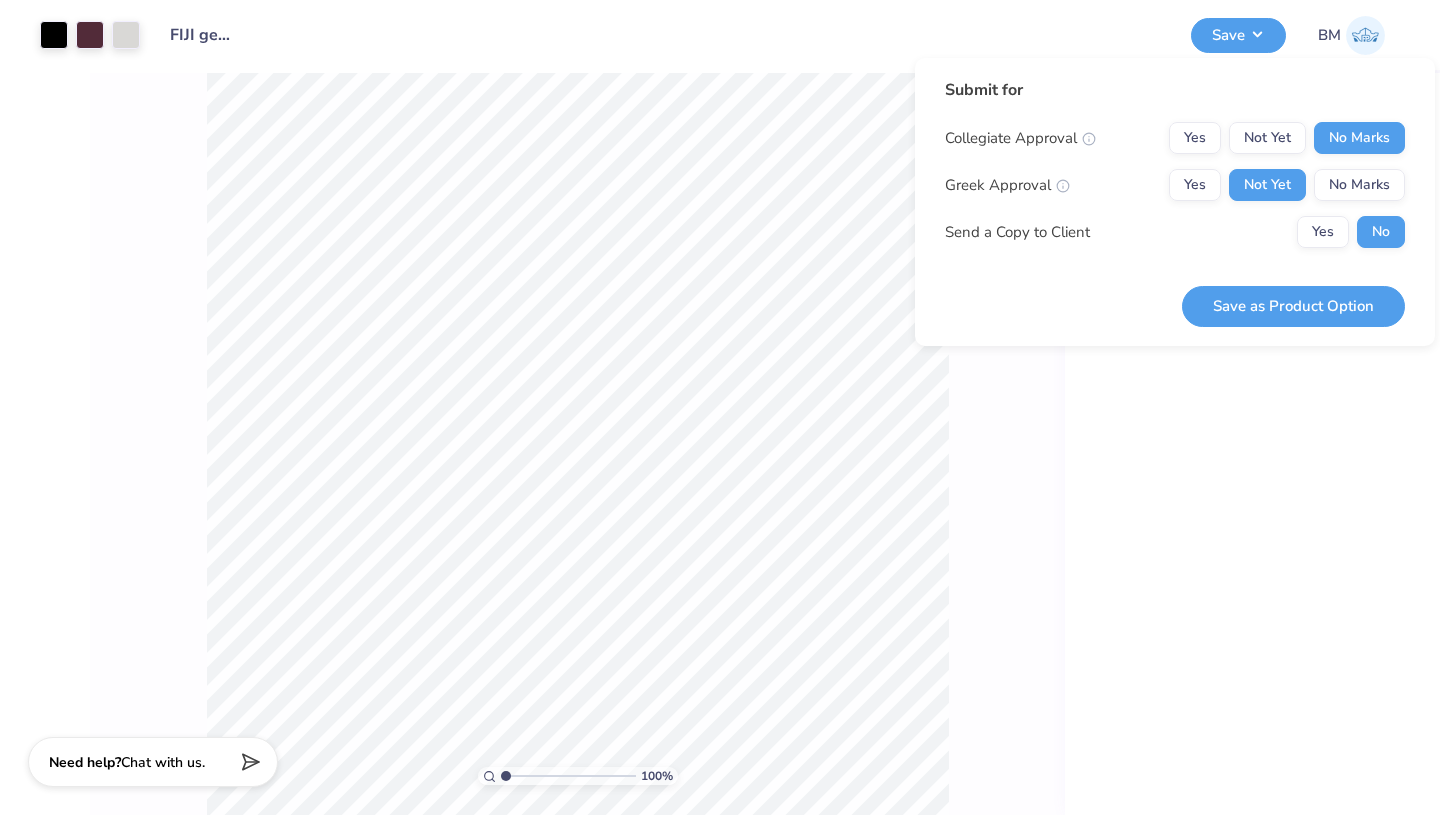 click on "Save as Product Option" at bounding box center (1293, 306) 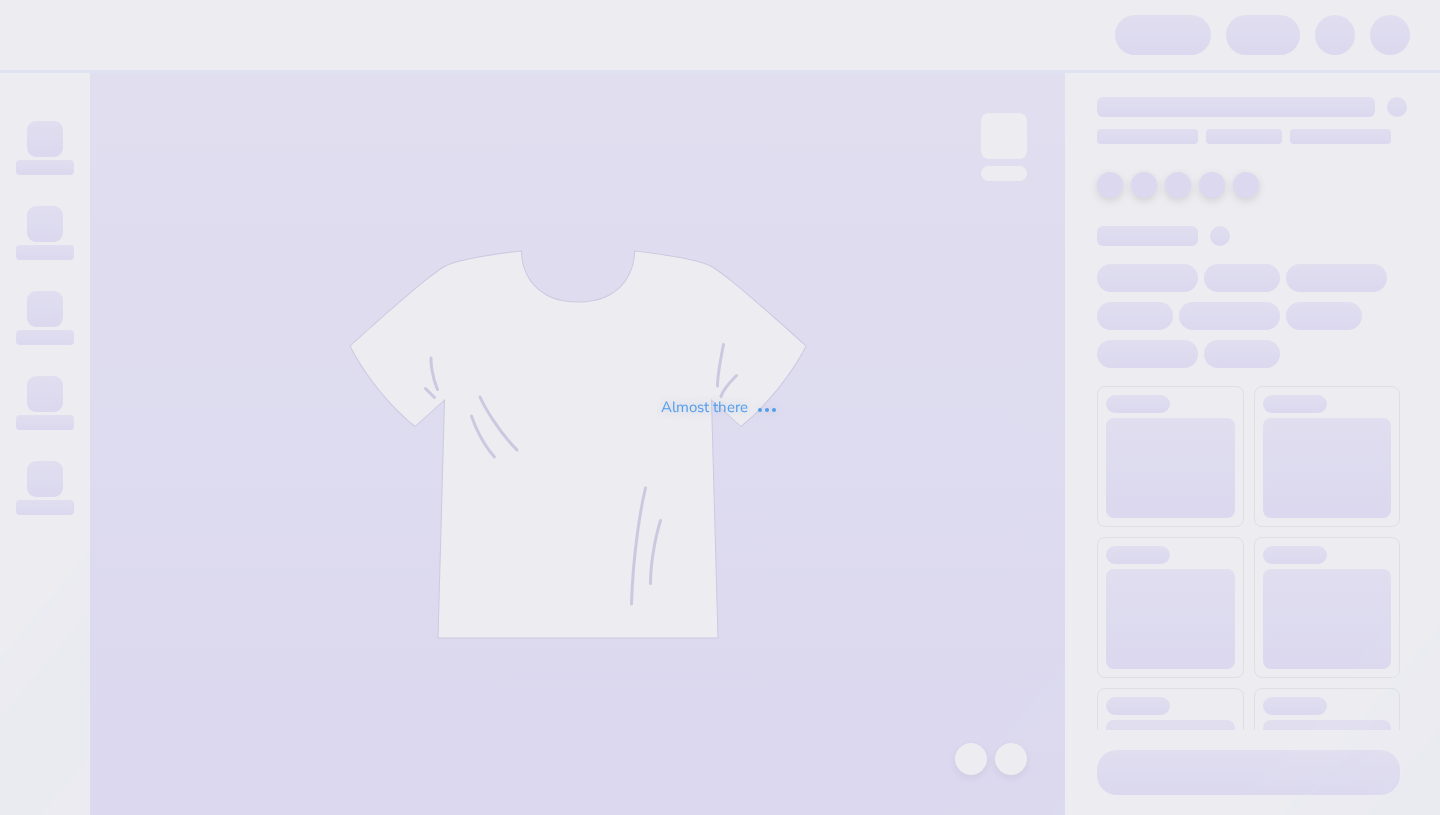 scroll, scrollTop: 0, scrollLeft: 0, axis: both 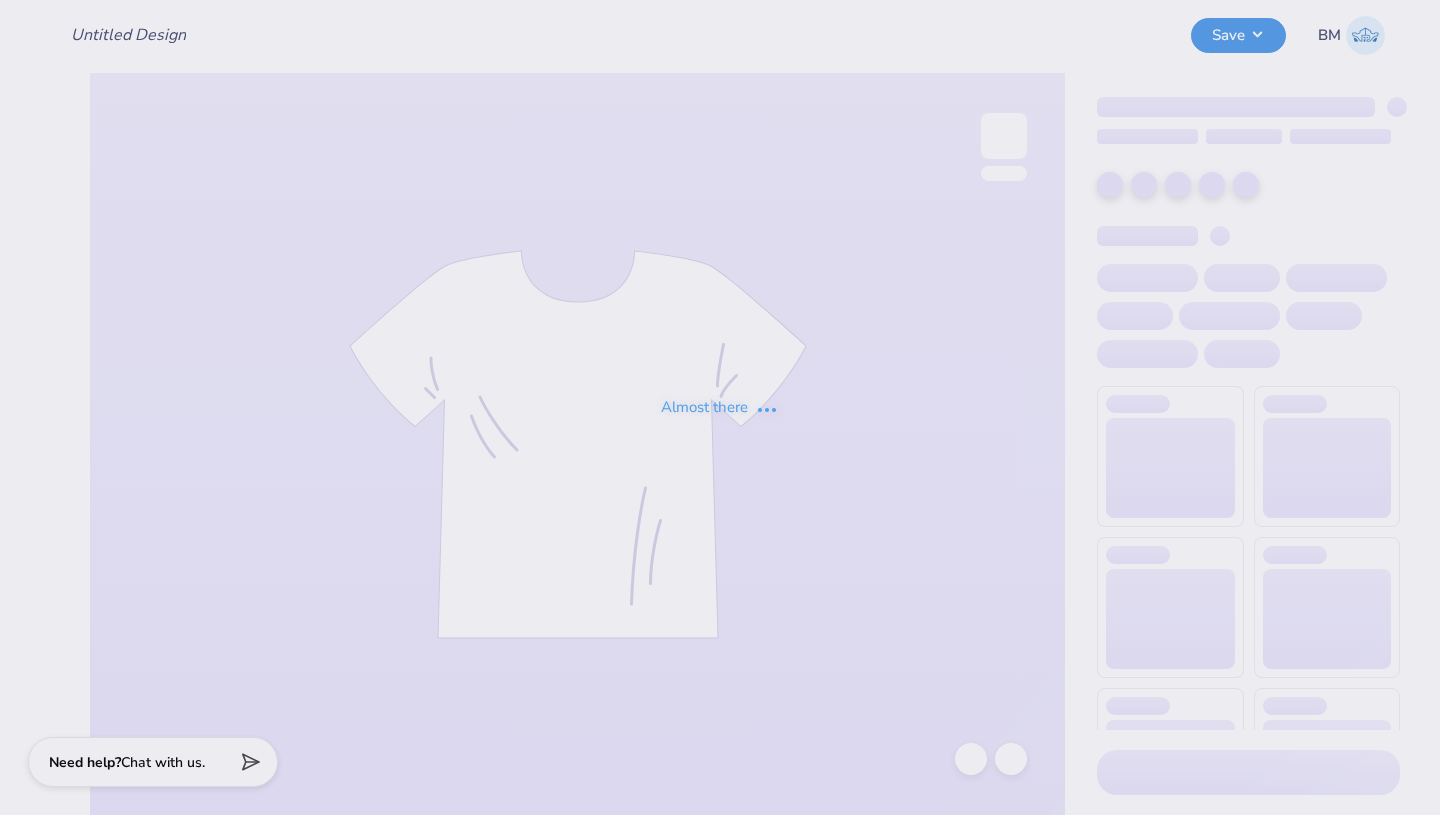 type on "FIJI general merch" 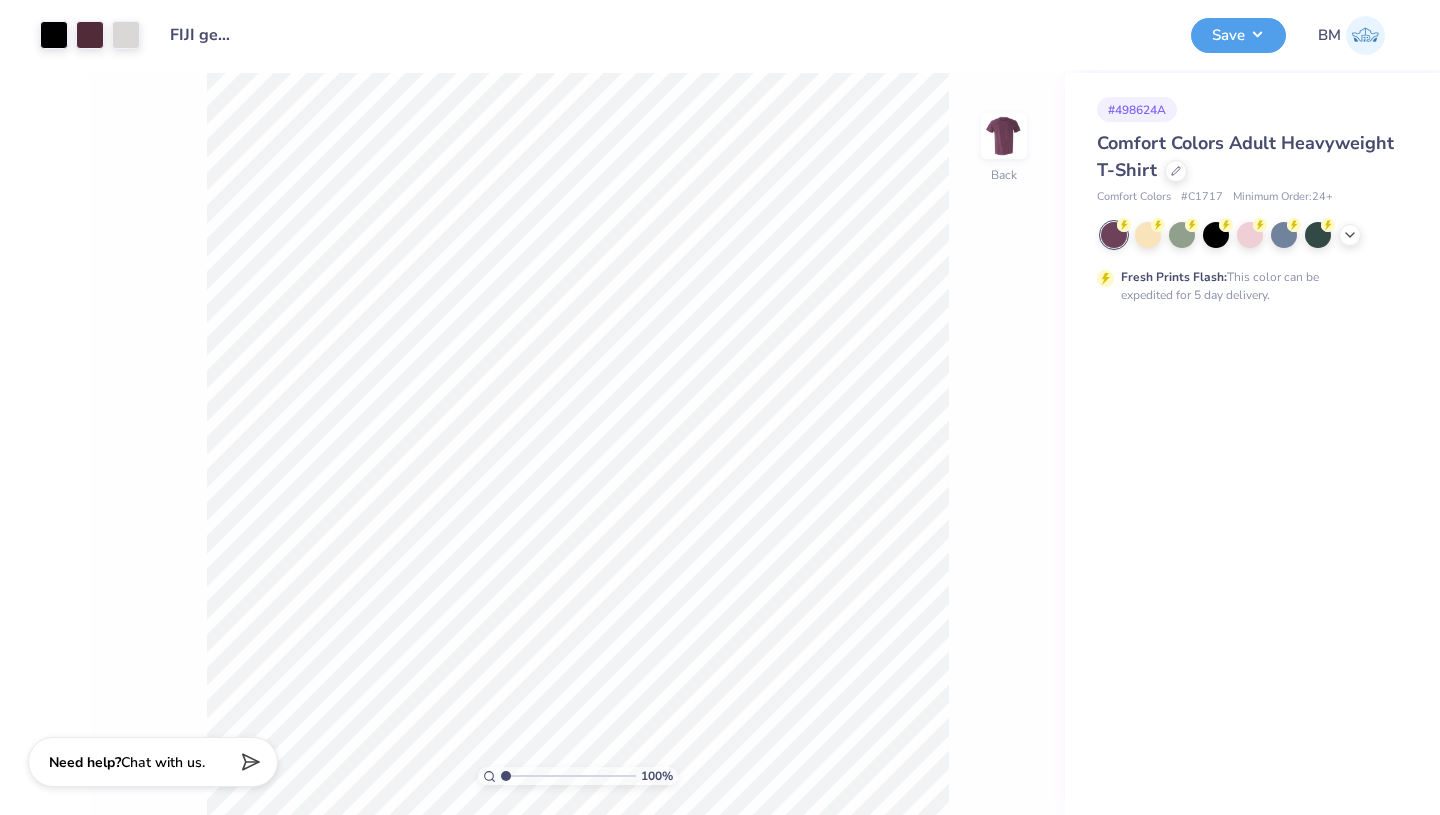 click 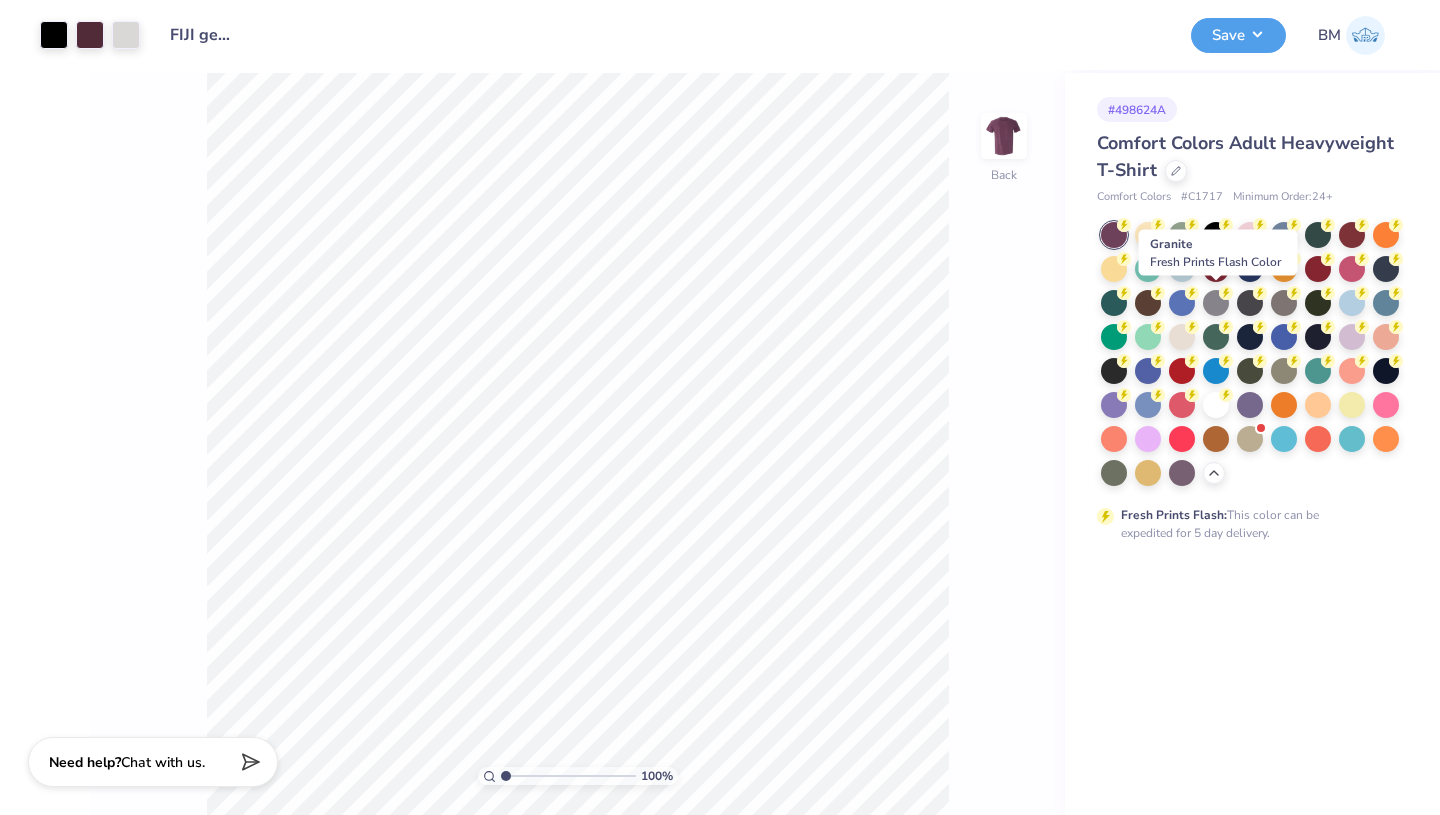 click at bounding box center (1216, 303) 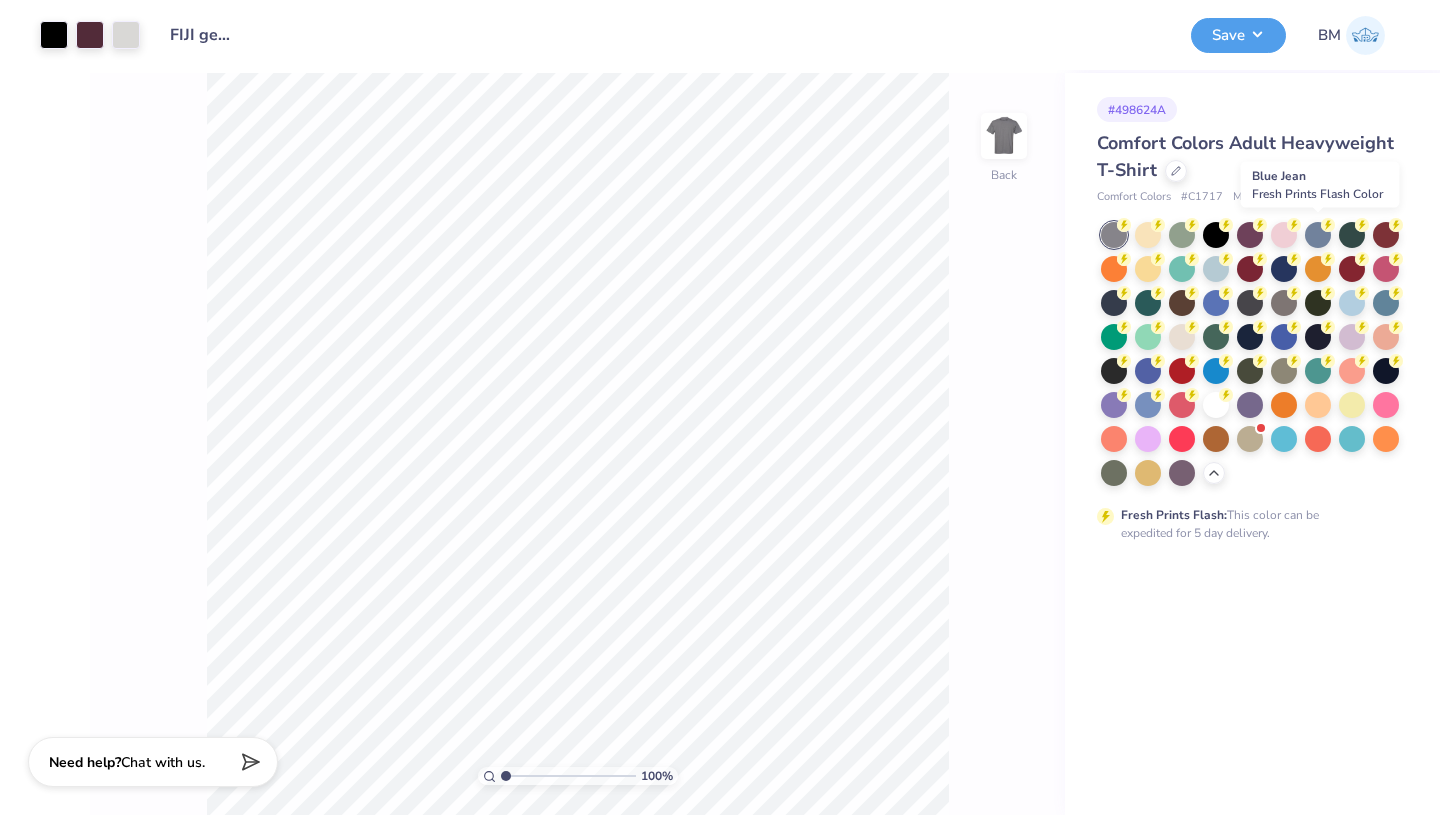 click at bounding box center [1318, 235] 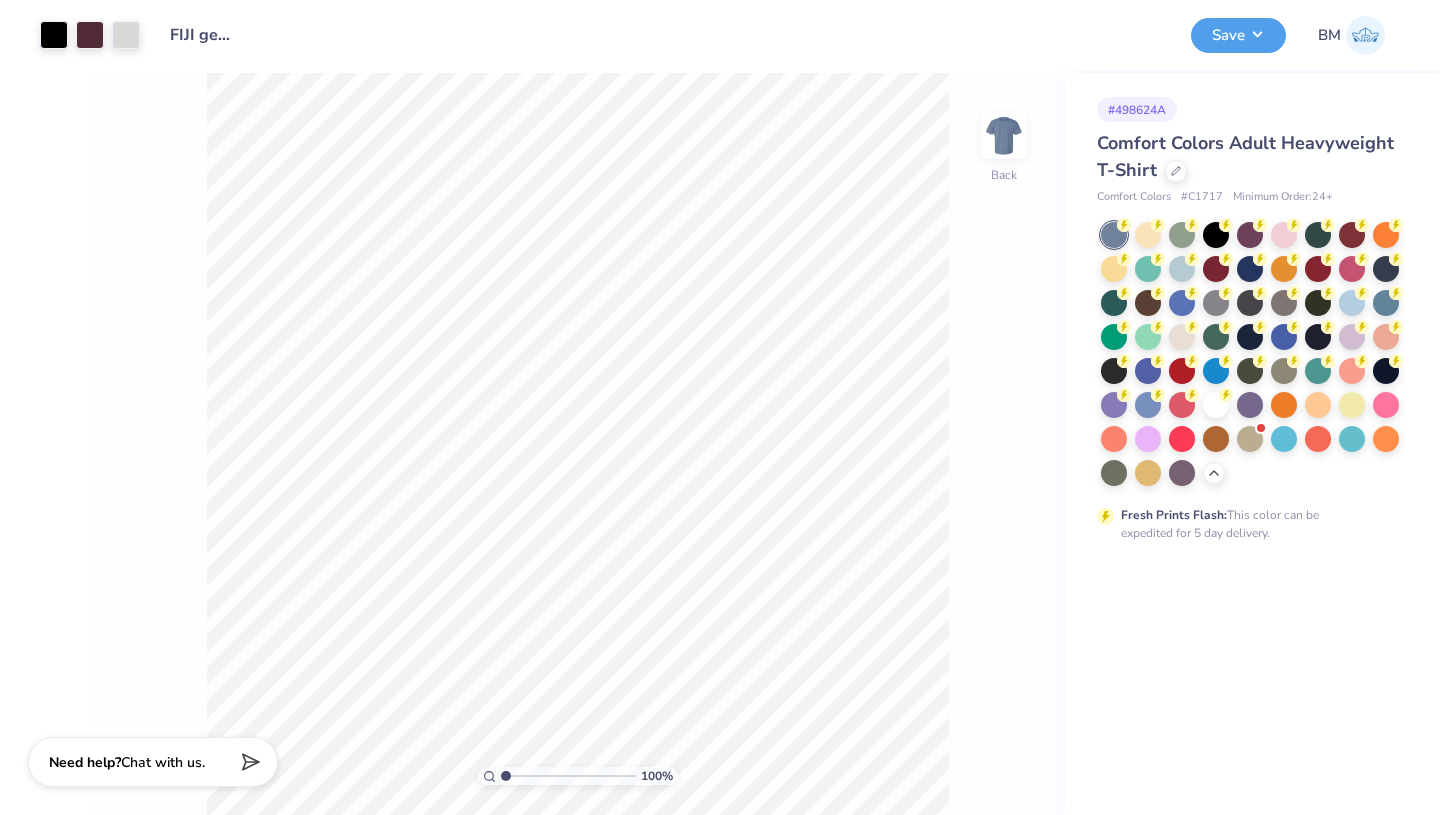 click at bounding box center (1182, 337) 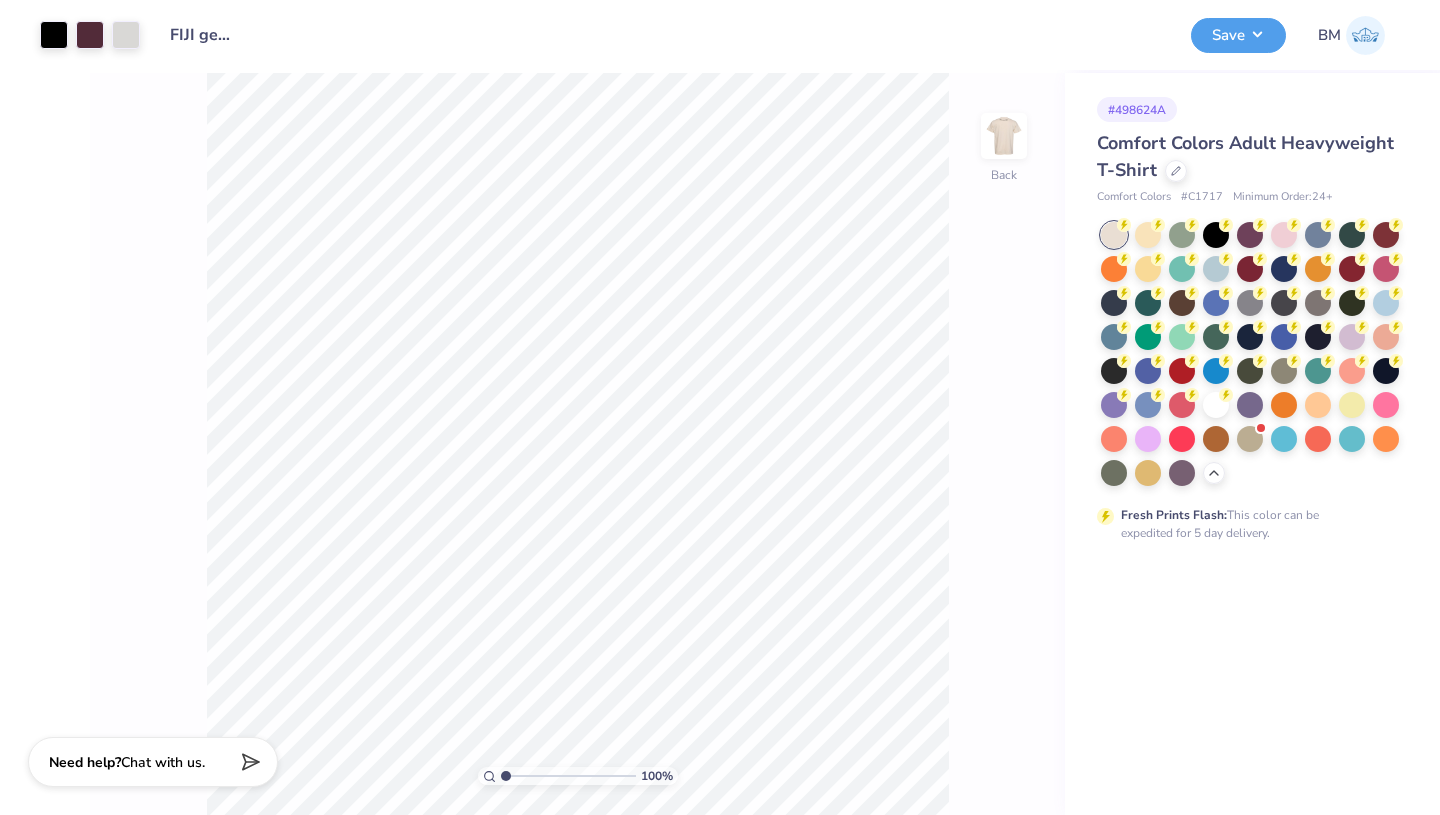 click at bounding box center (1216, 405) 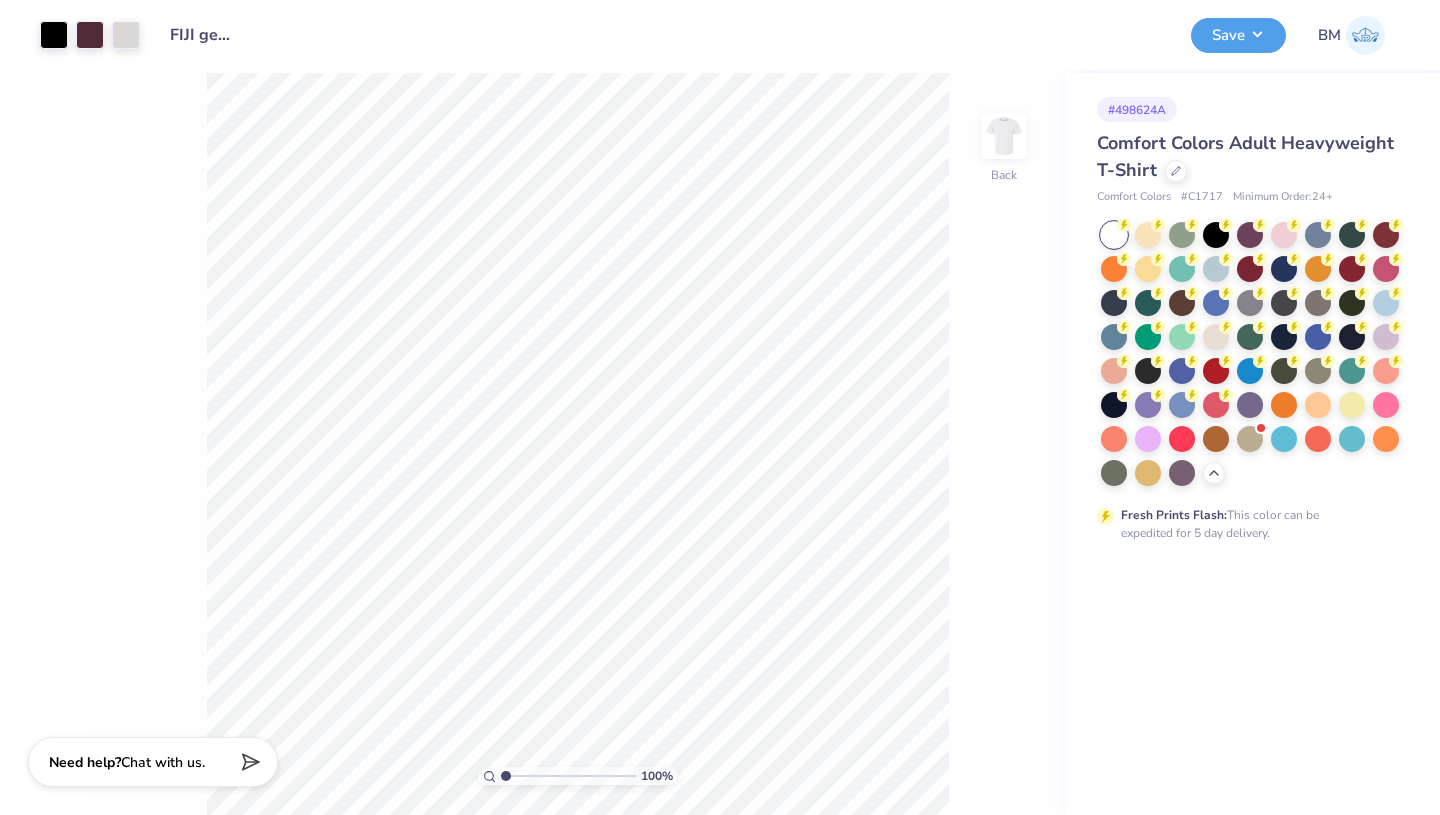 click on "Save" at bounding box center (1238, 35) 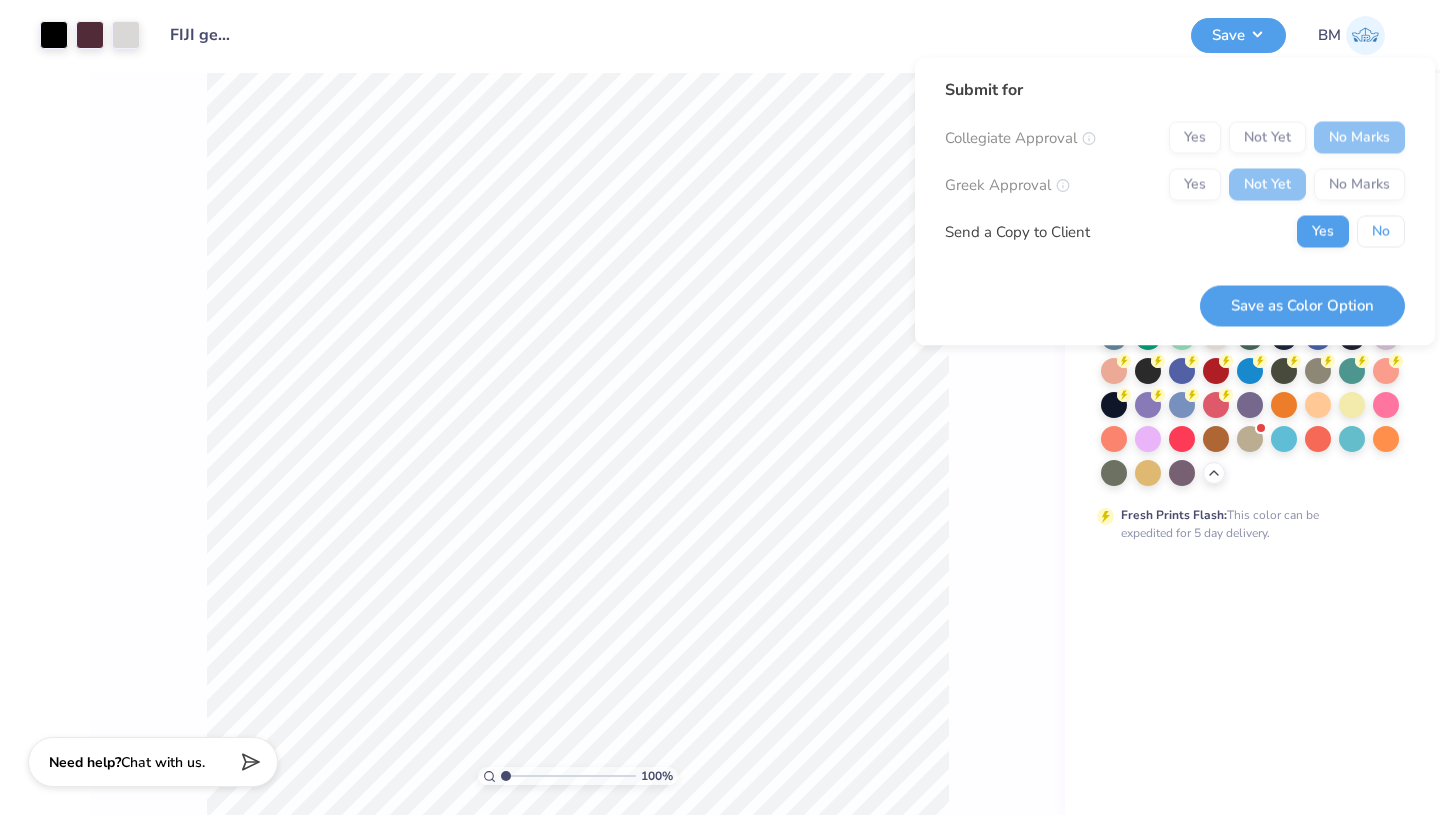 click on "No" at bounding box center (1381, 232) 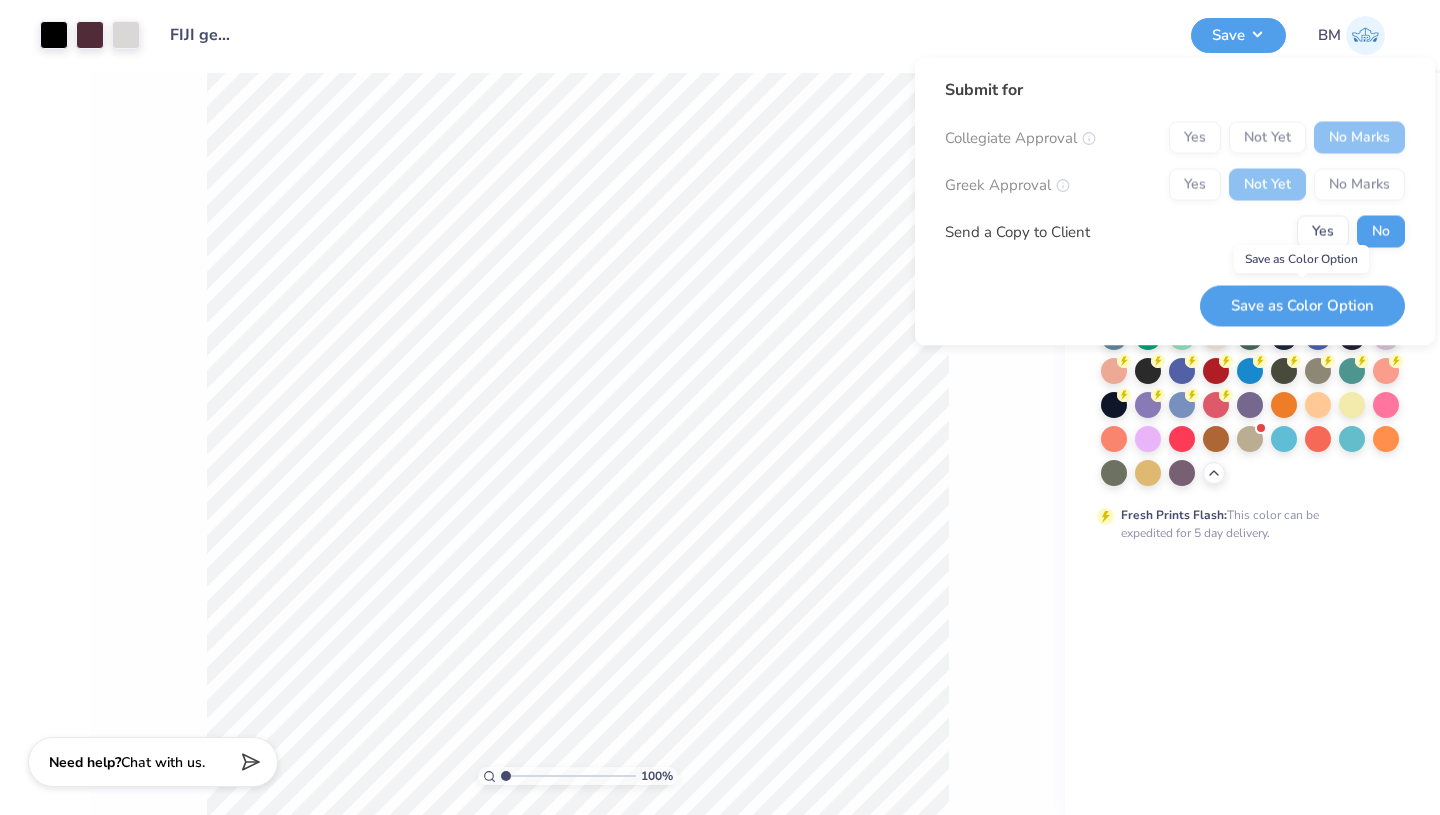click on "Save as Color Option" at bounding box center (1302, 305) 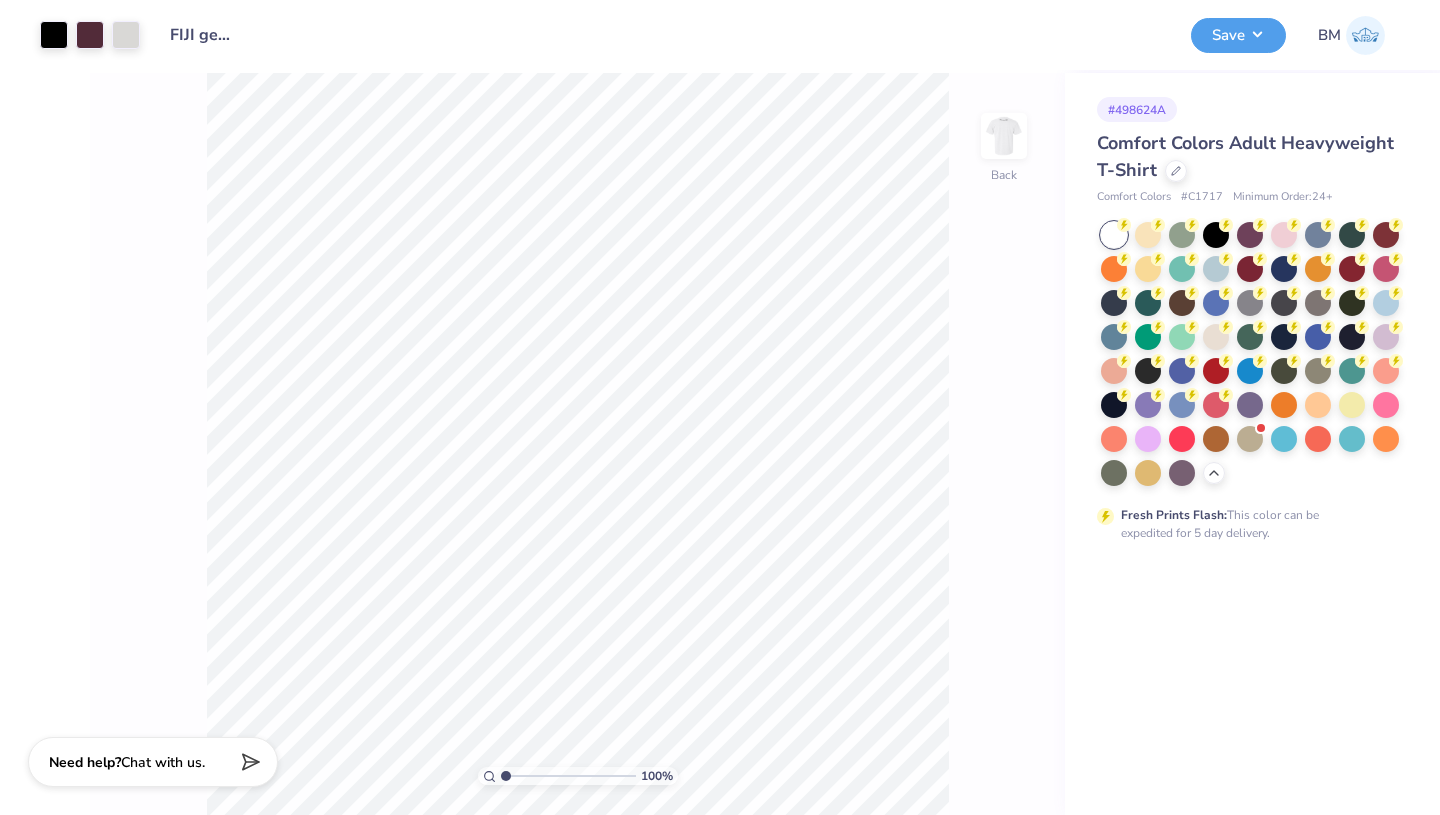 click on "Save" at bounding box center [1238, 35] 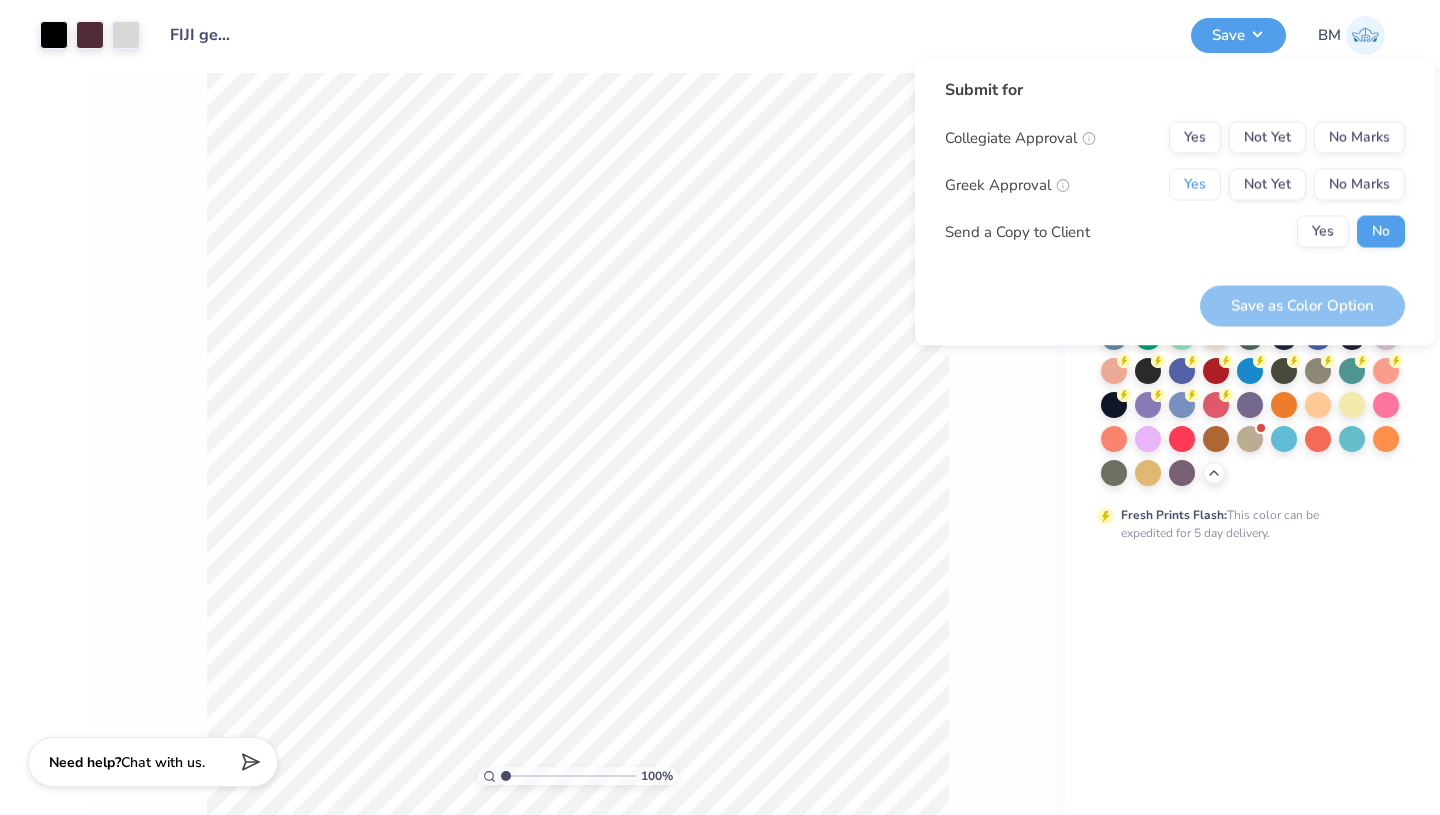 click on "Yes" at bounding box center (1195, 185) 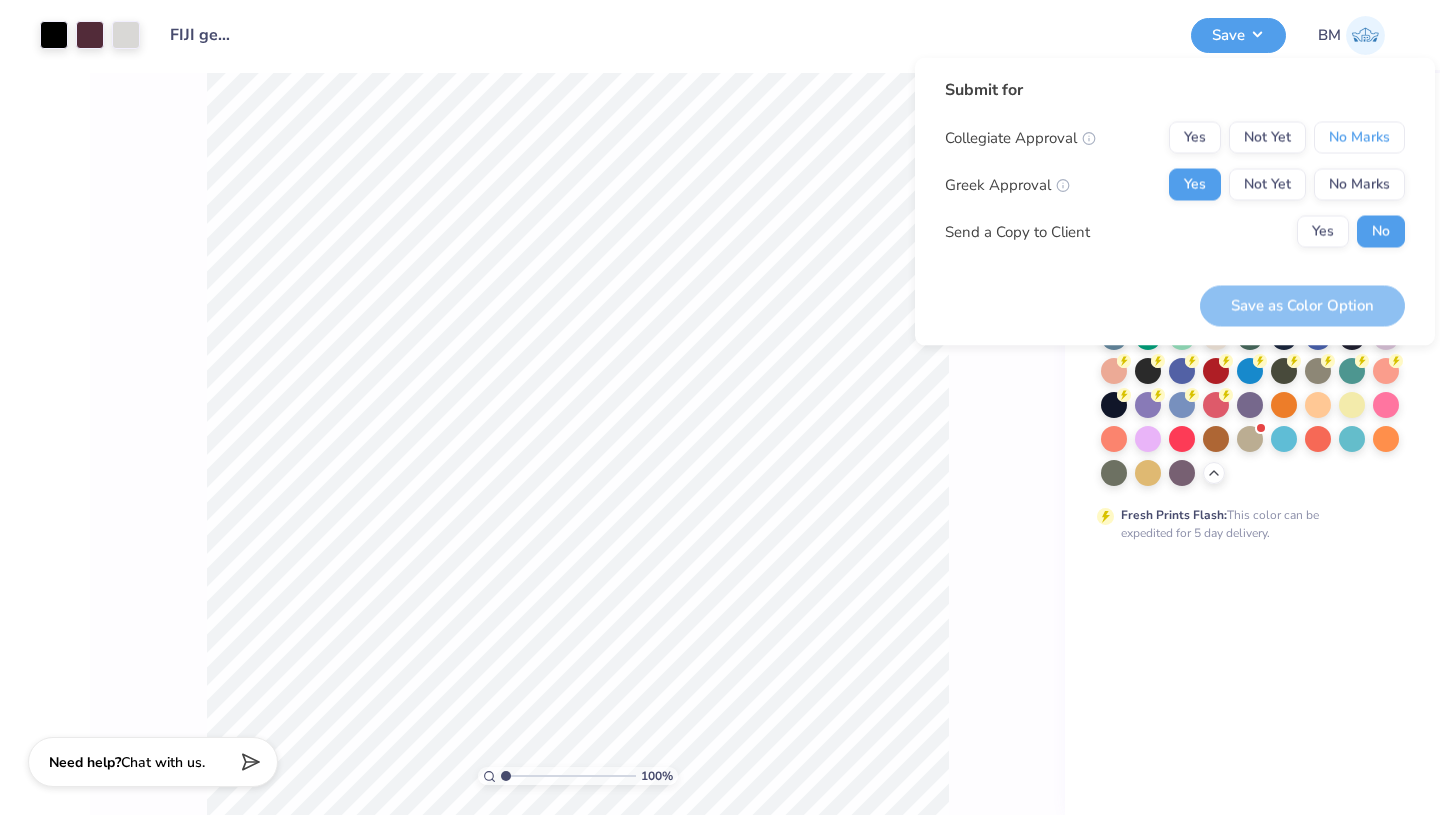 click on "No Marks" at bounding box center [1359, 138] 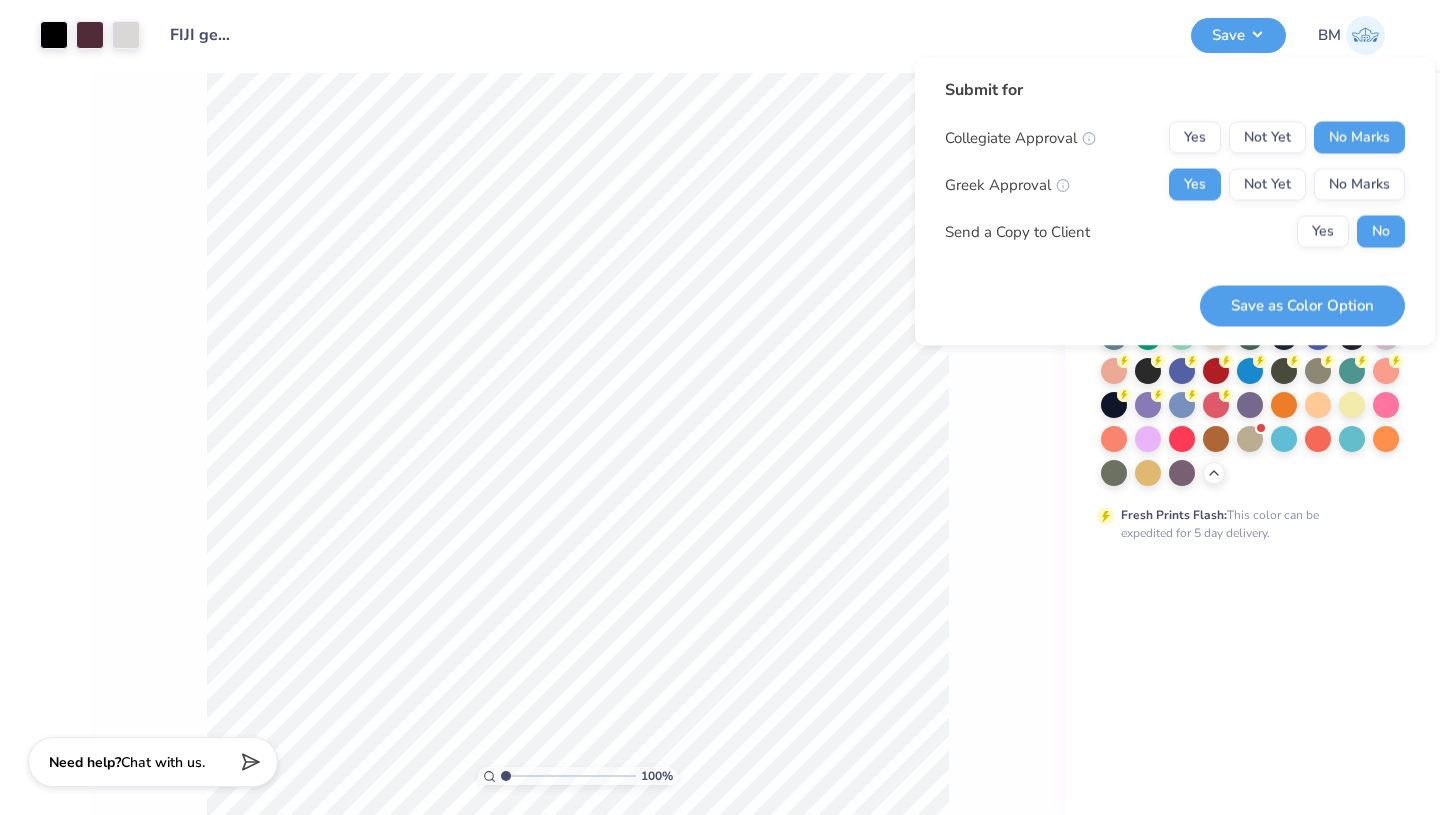 click on "Save as Color Option" at bounding box center (1302, 305) 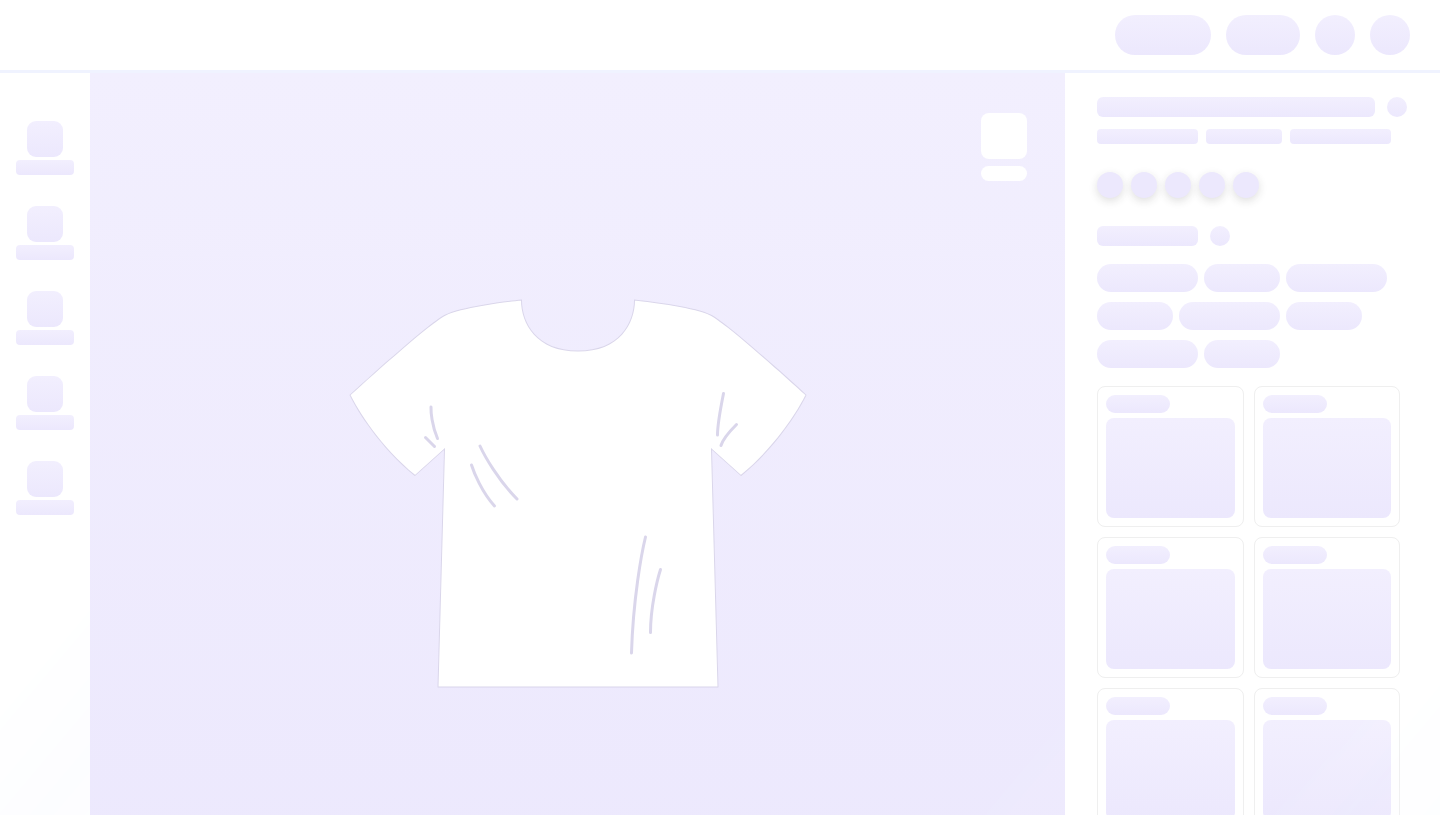 scroll, scrollTop: 0, scrollLeft: 0, axis: both 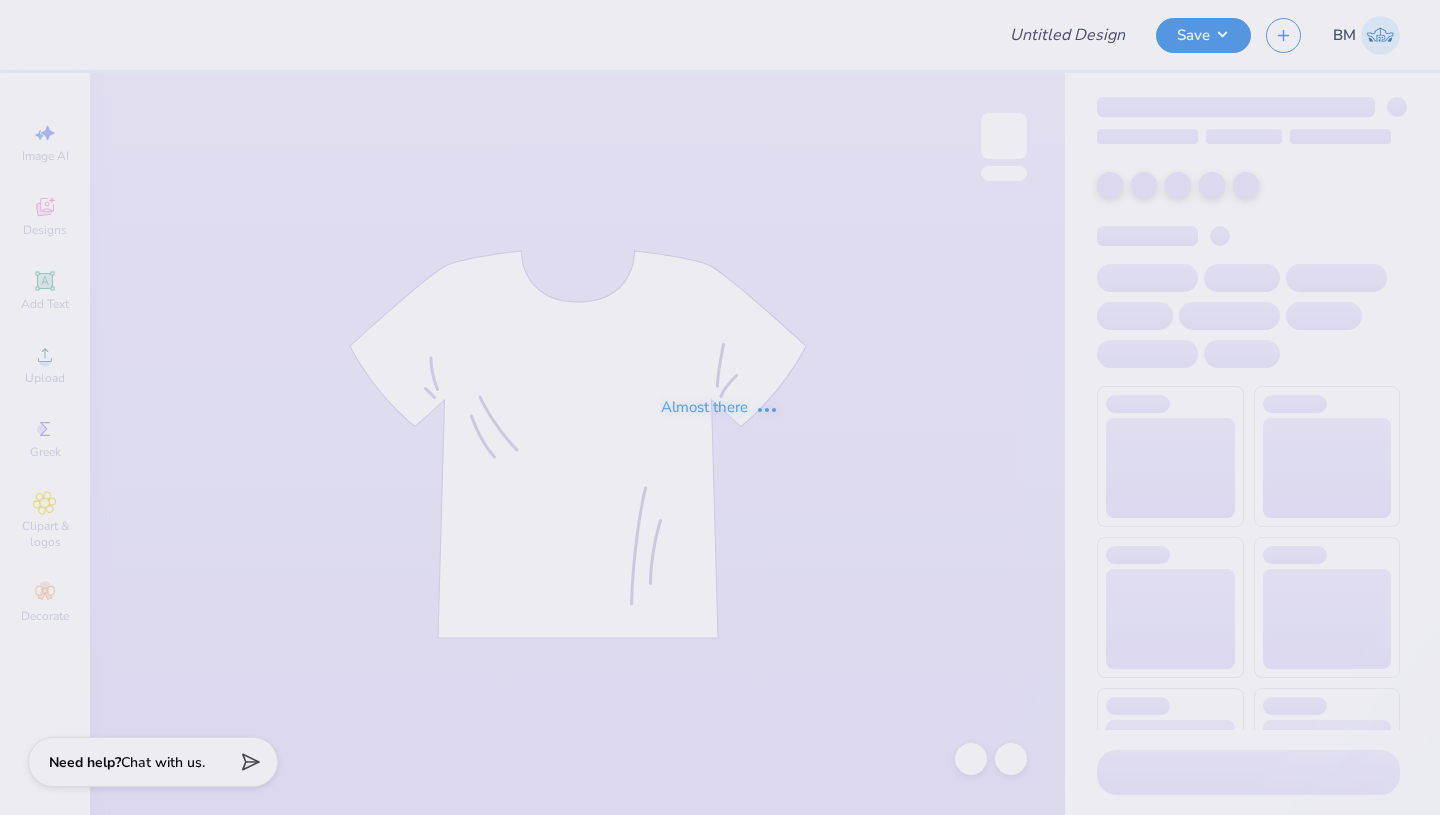 type on "FIJI general merch" 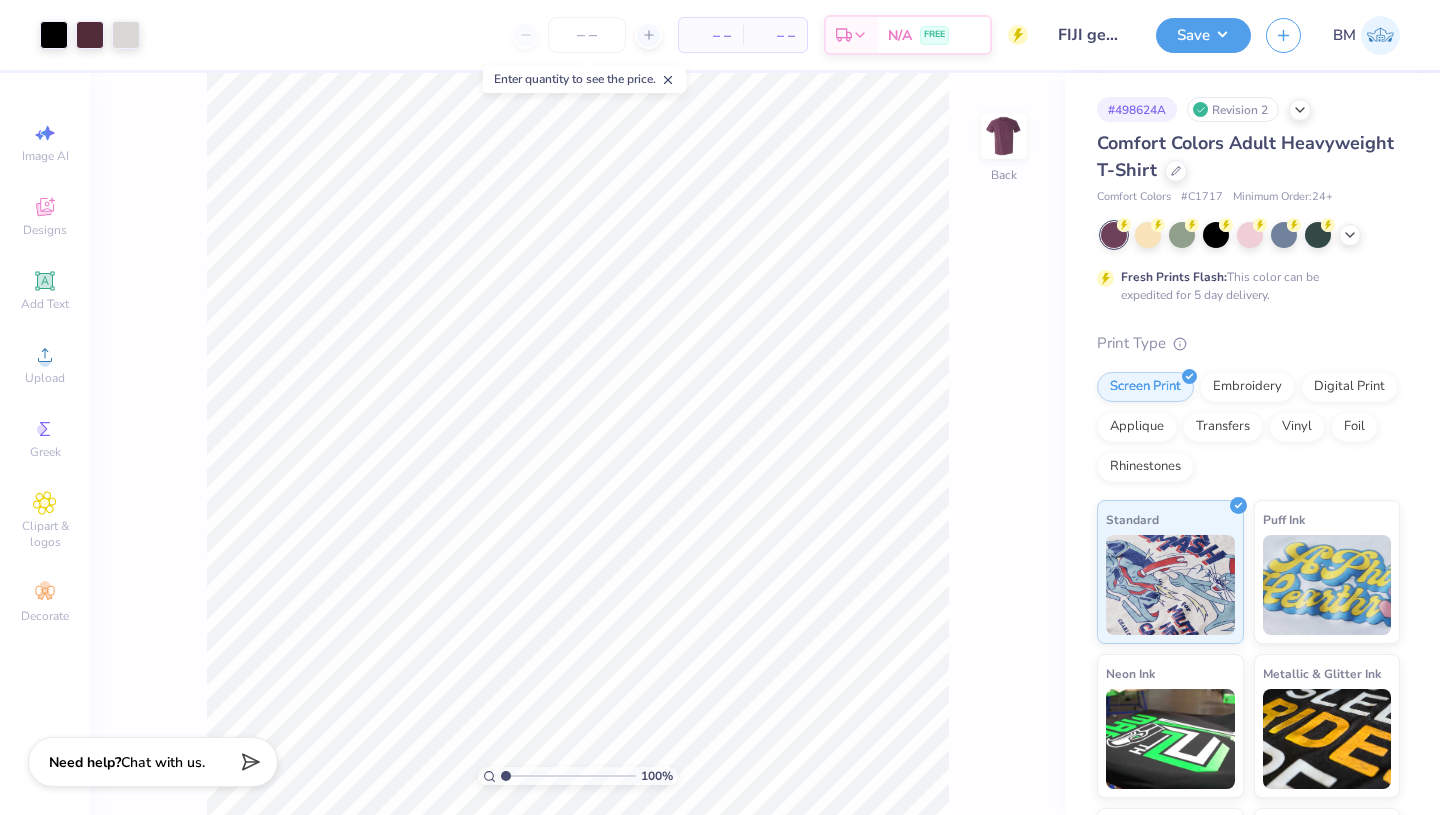 click at bounding box center (1176, 171) 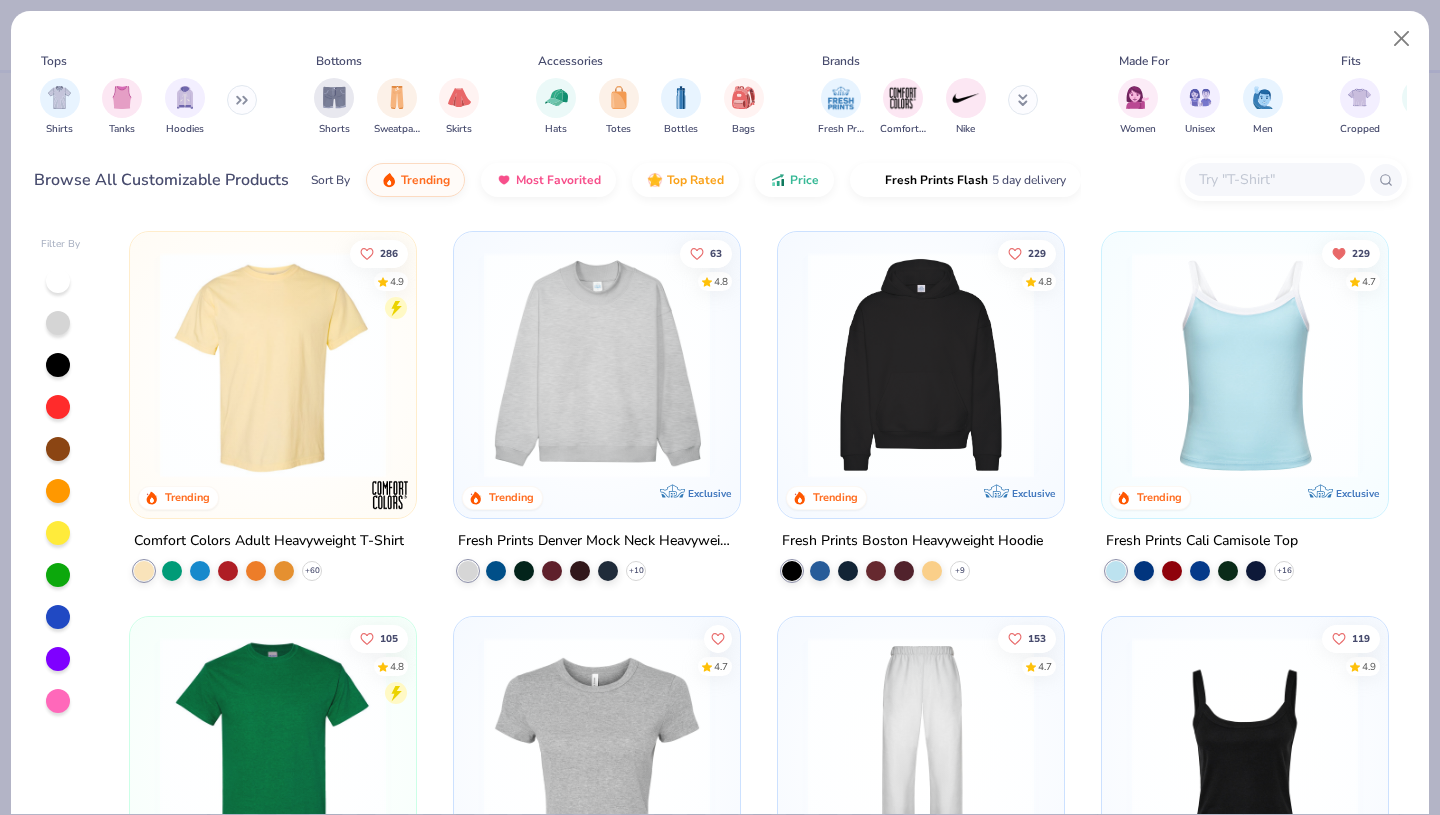 click at bounding box center (1274, 179) 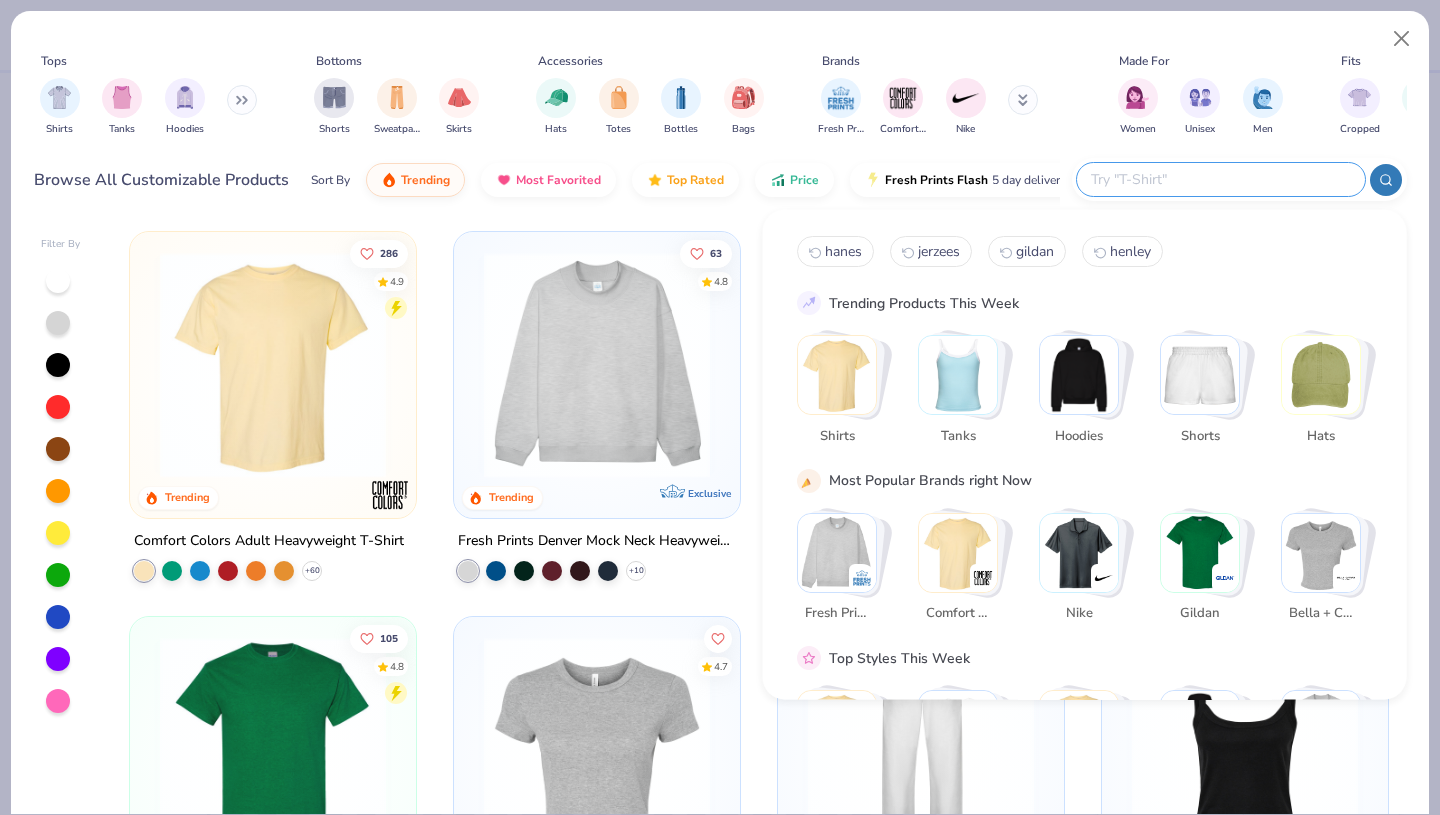 click at bounding box center [397, 98] 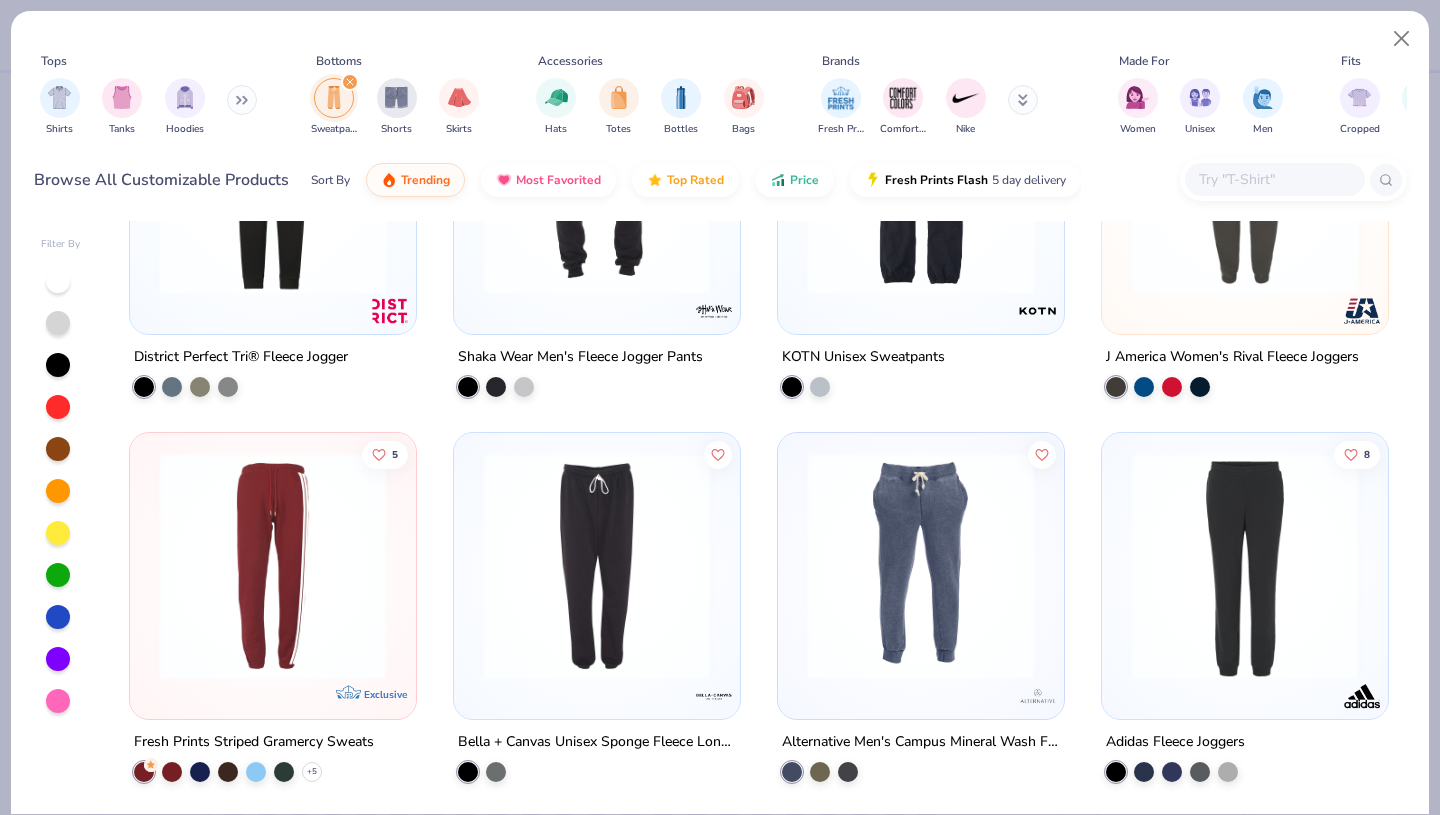 scroll, scrollTop: 2109, scrollLeft: 0, axis: vertical 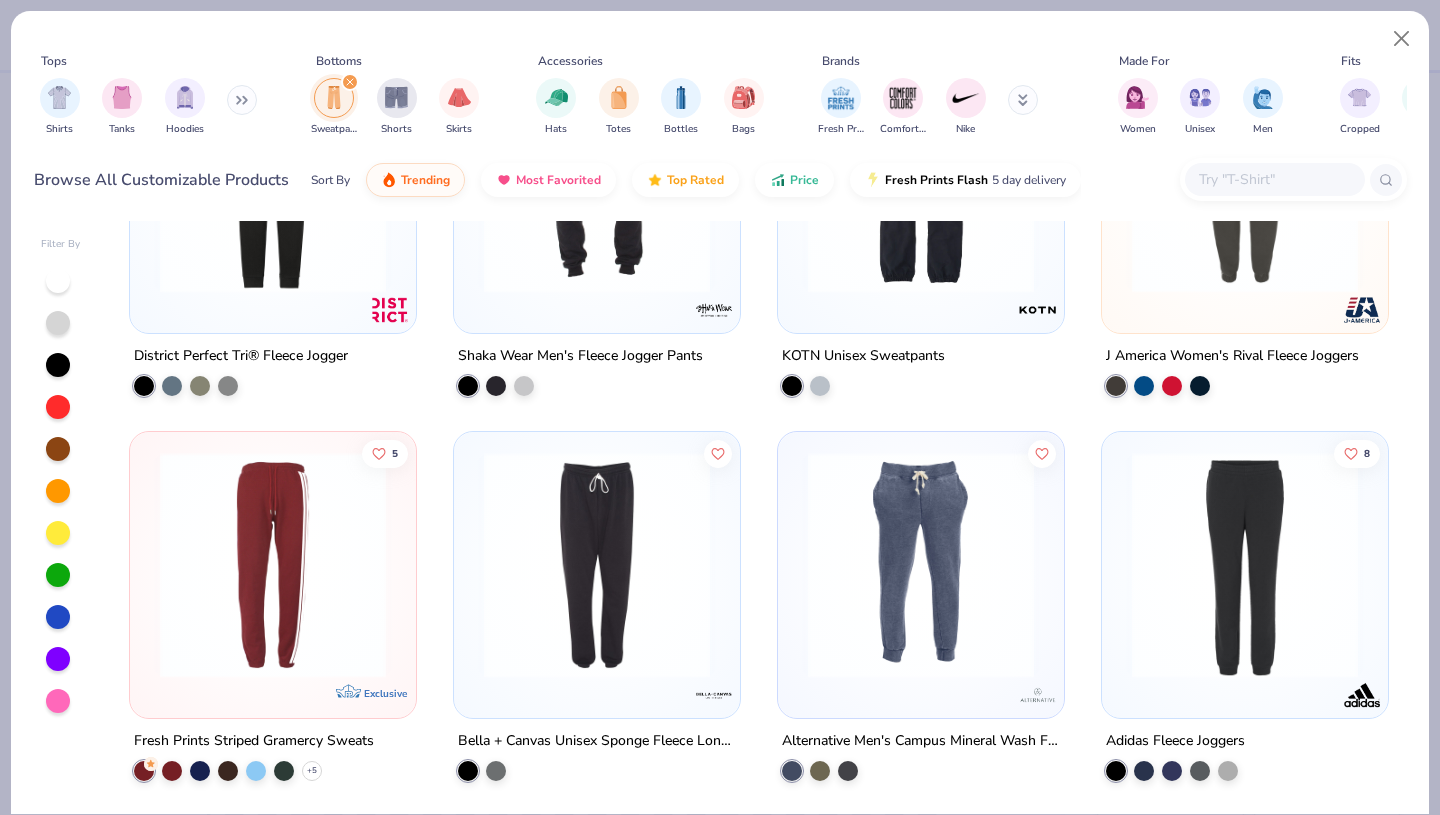 click at bounding box center [1274, 179] 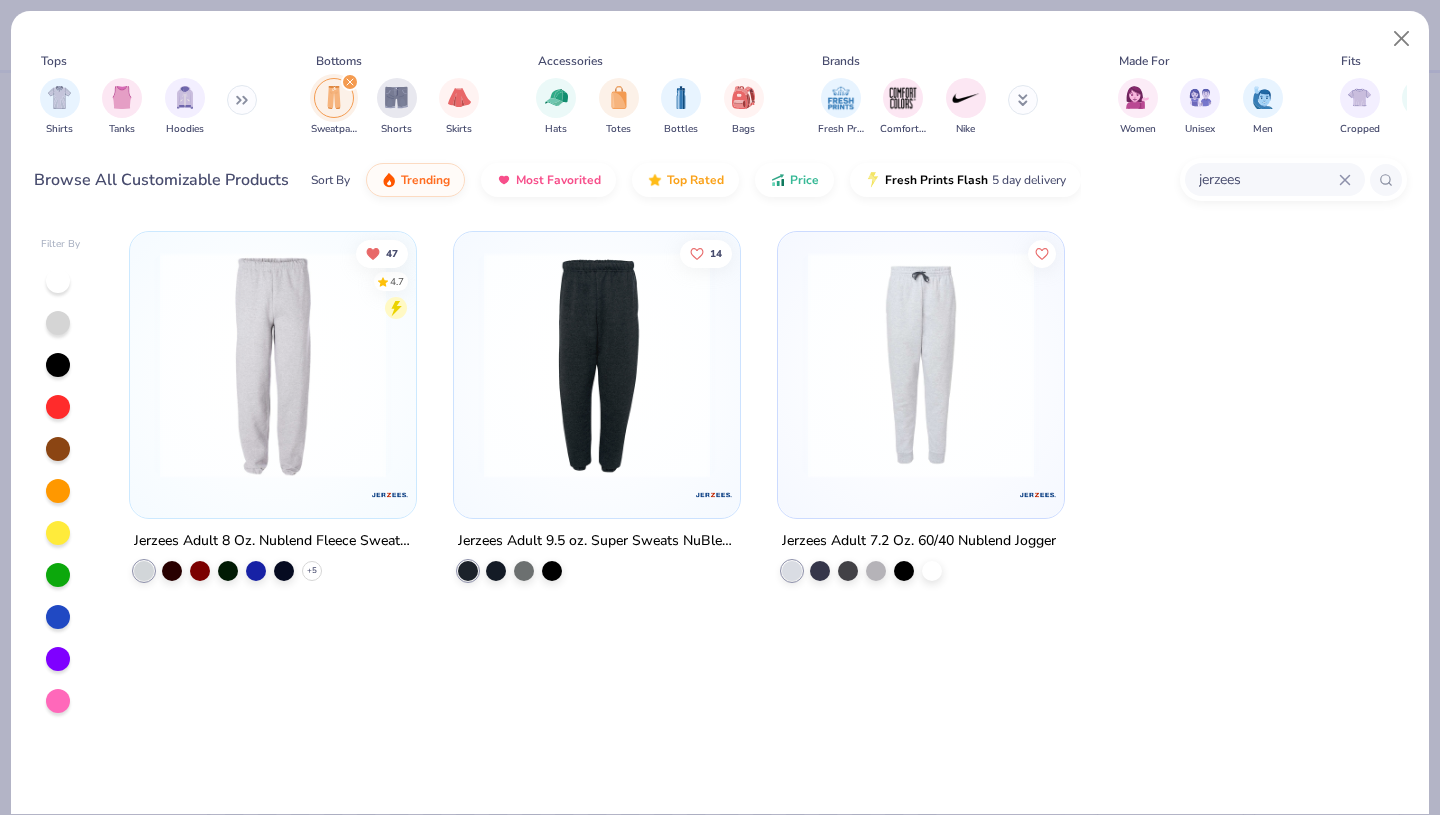 click on "jerzees" at bounding box center (1268, 179) 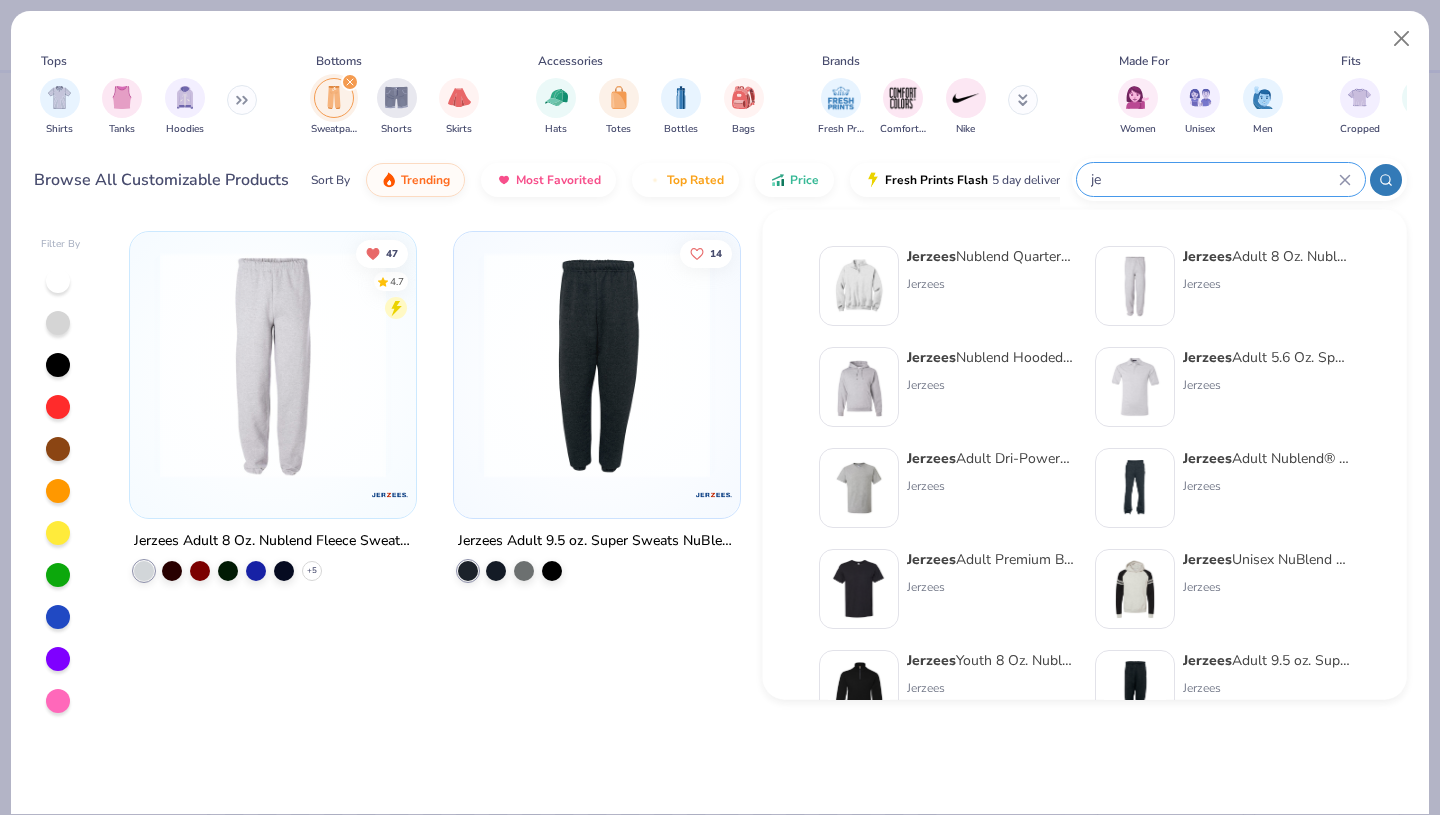 type on "j" 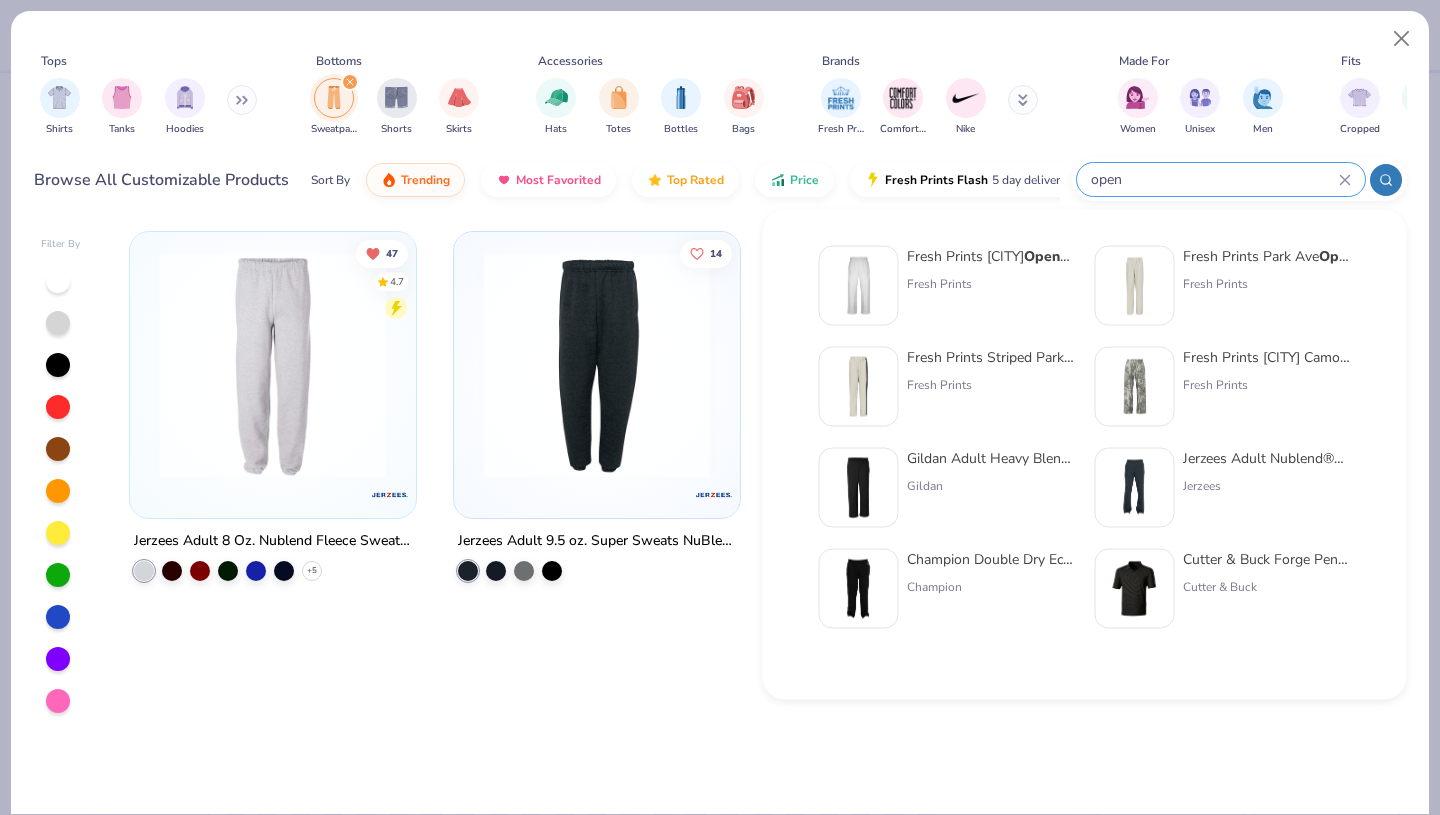 type on "open" 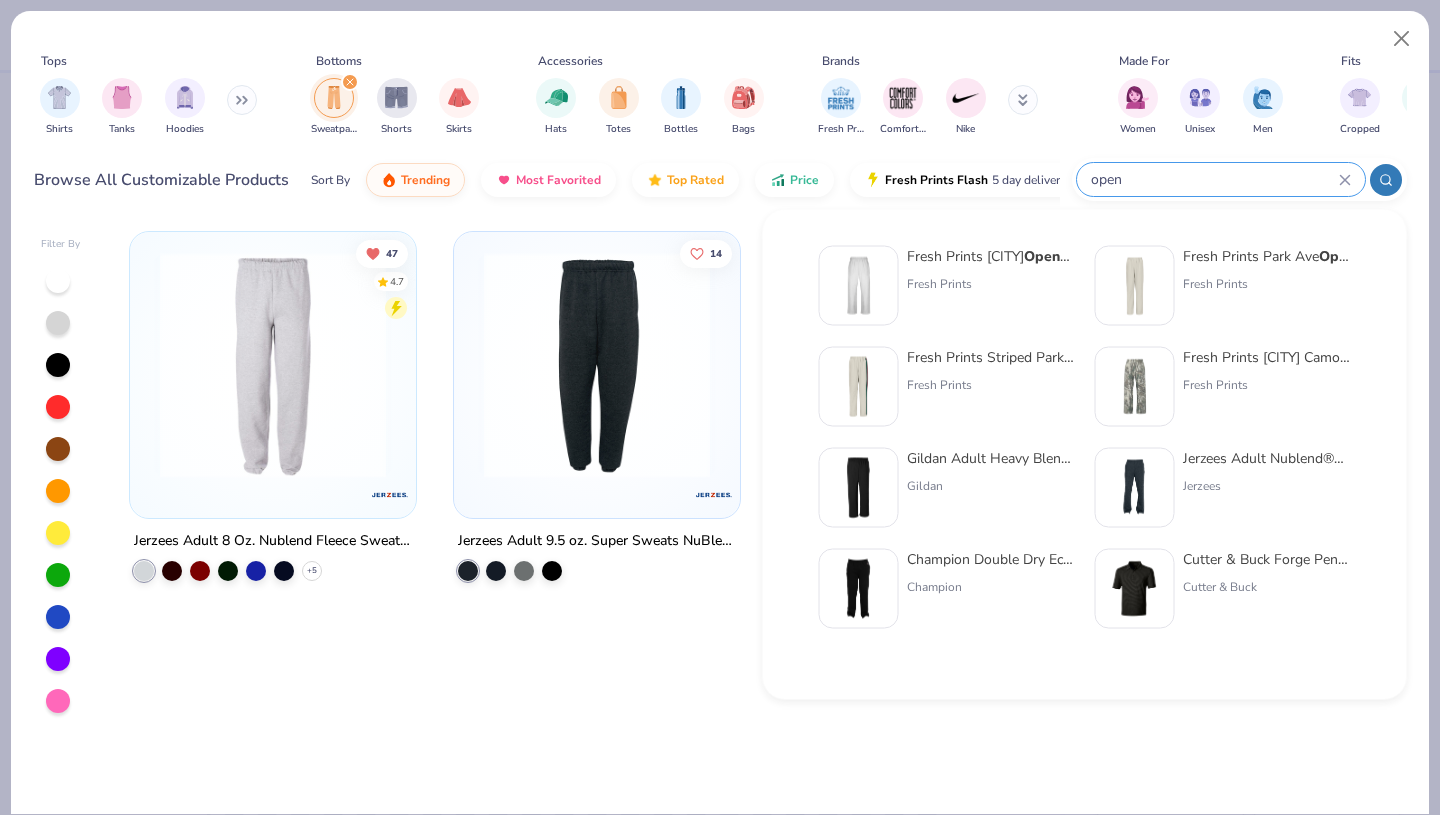 click on "Jerzees" at bounding box center (1267, 486) 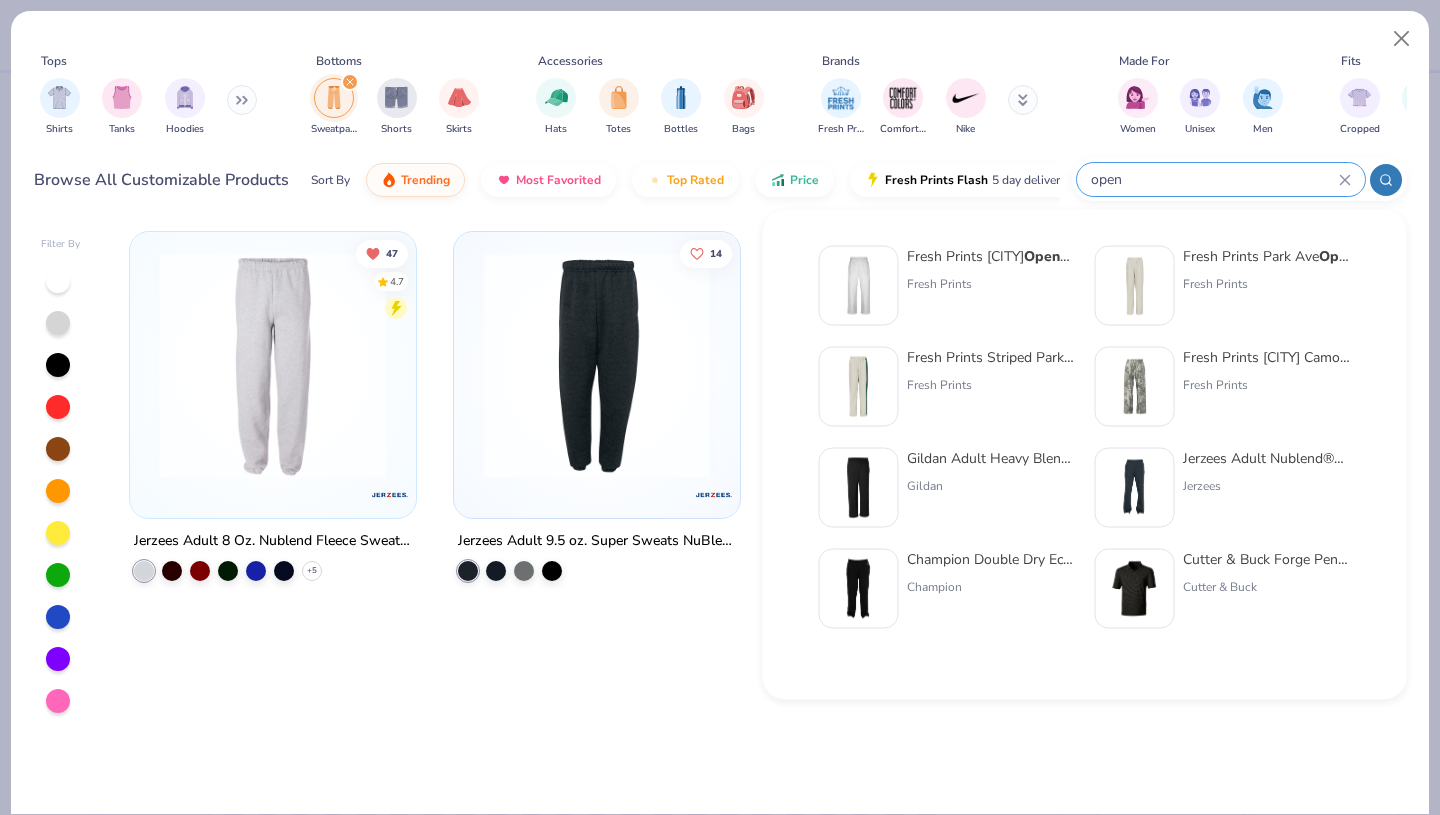 type 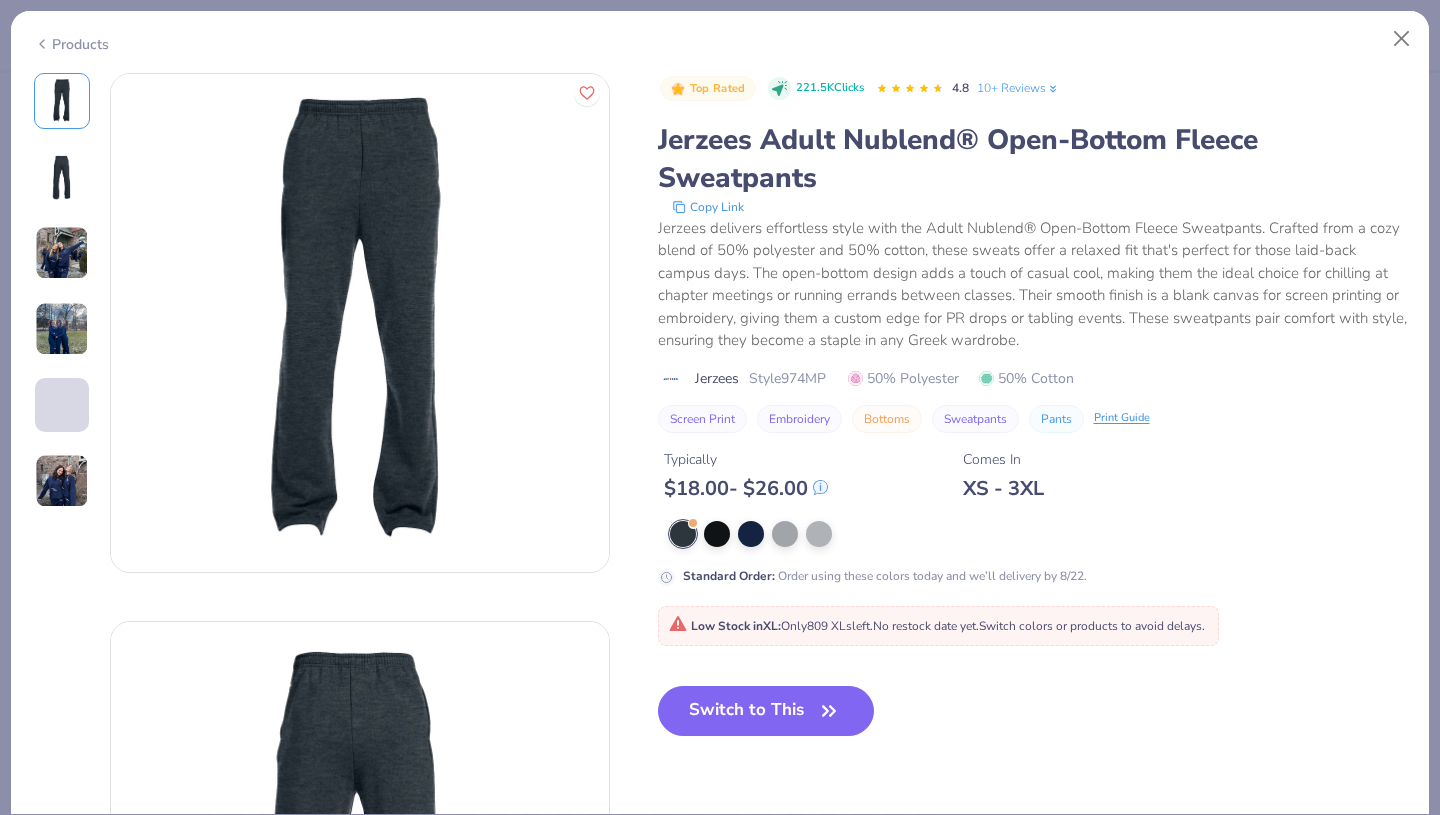 click at bounding box center (785, 534) 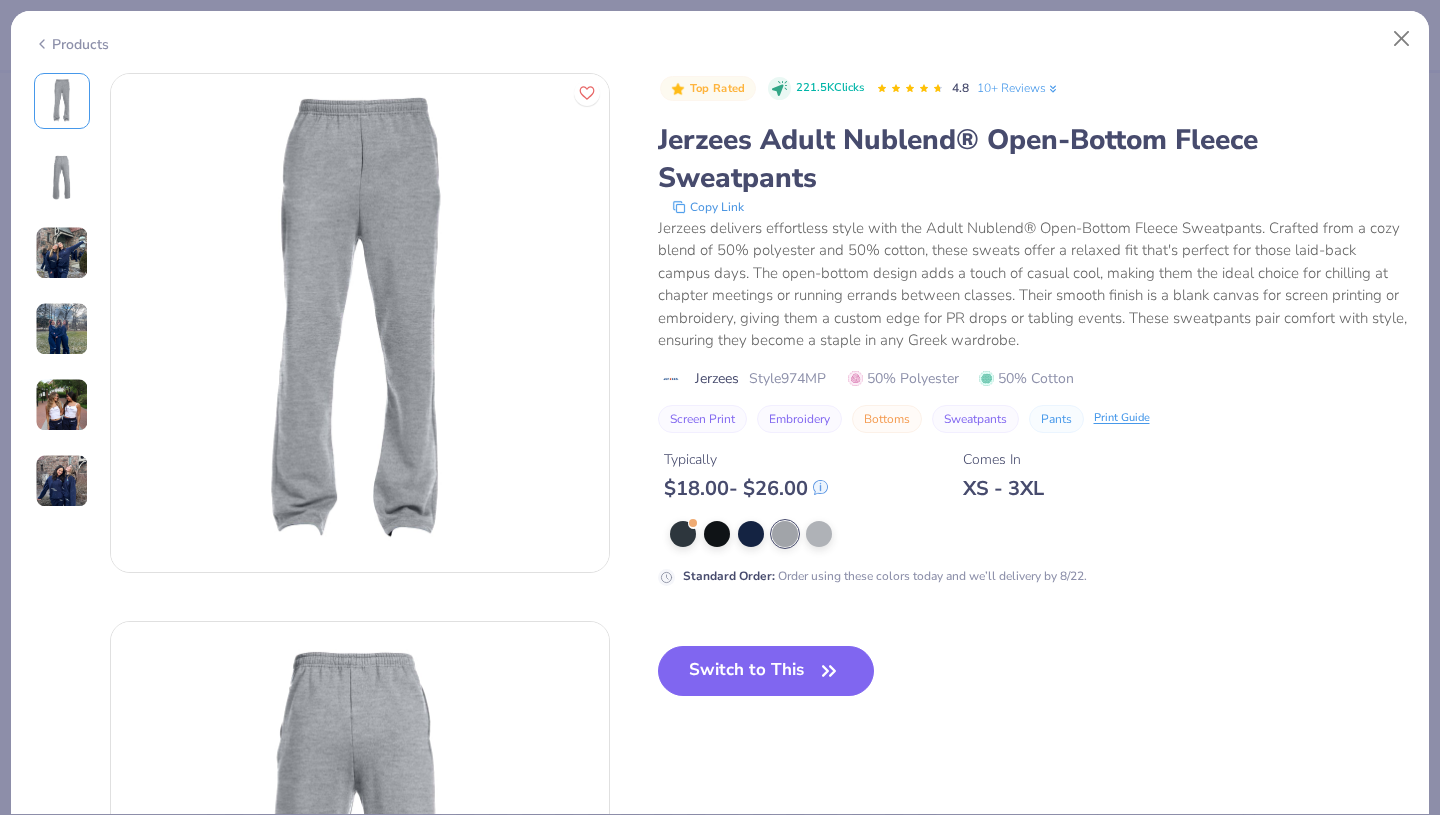 click at bounding box center (819, 534) 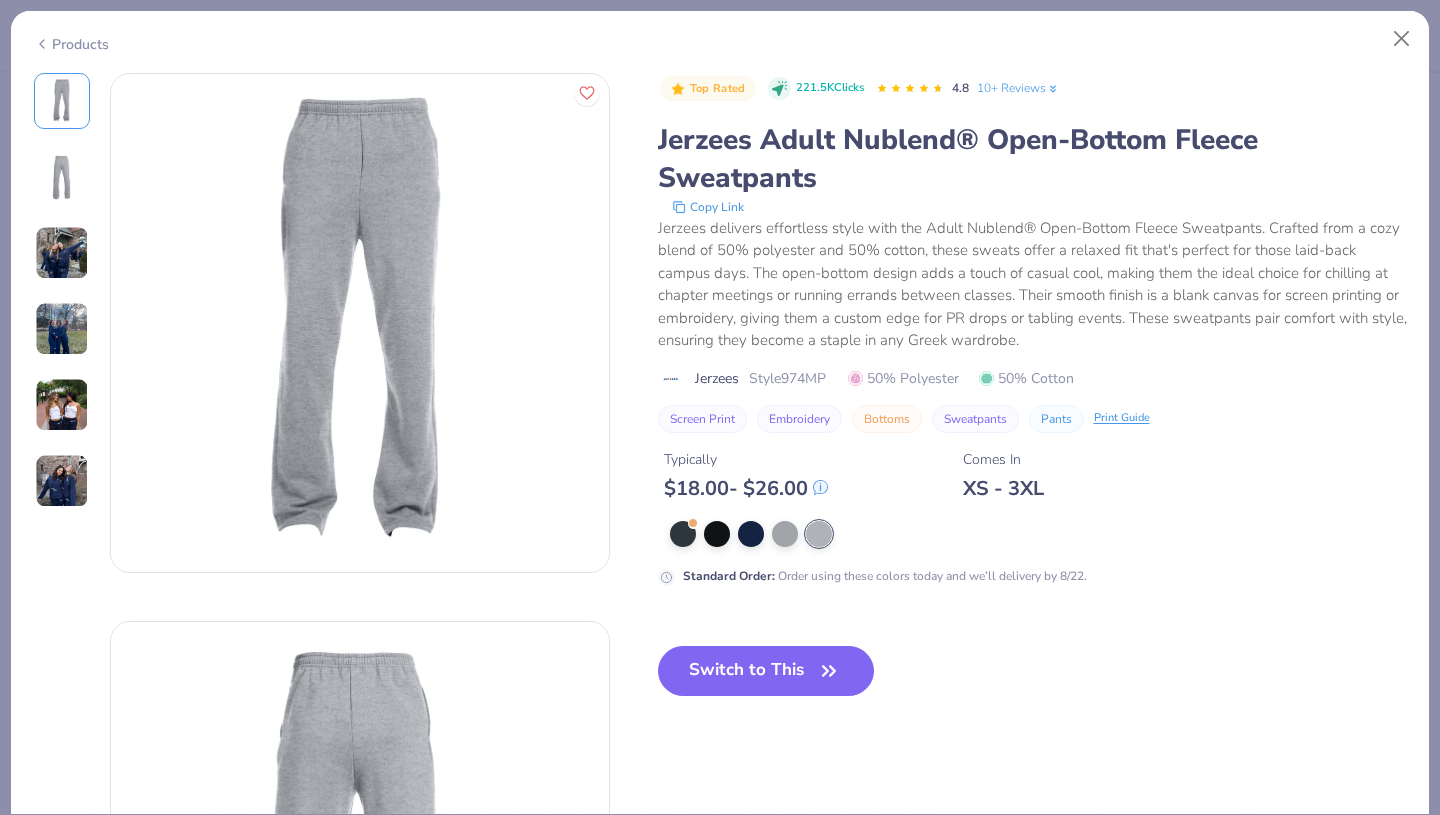 click on "Switch to This" at bounding box center [766, 671] 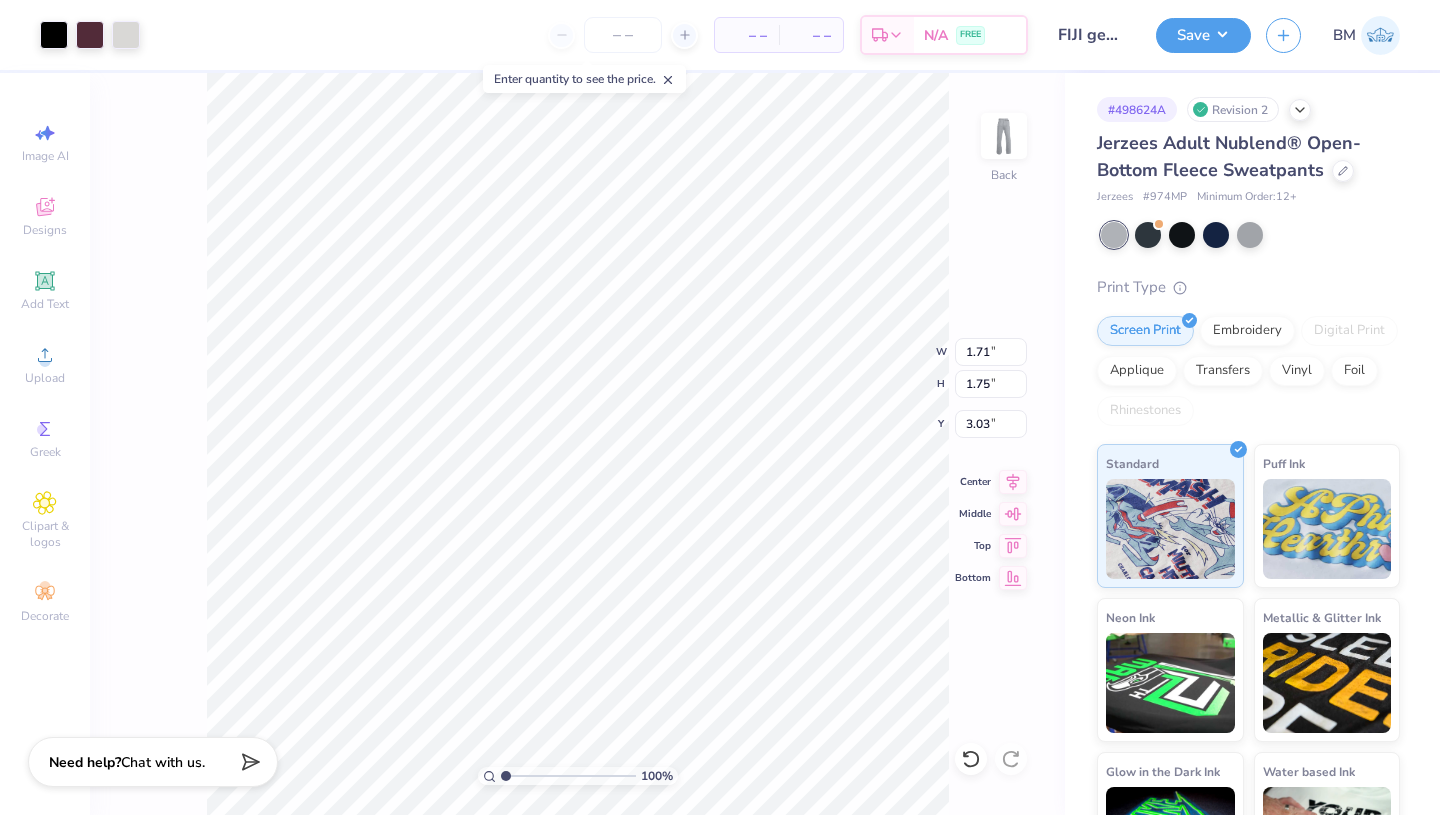 type on "3.03" 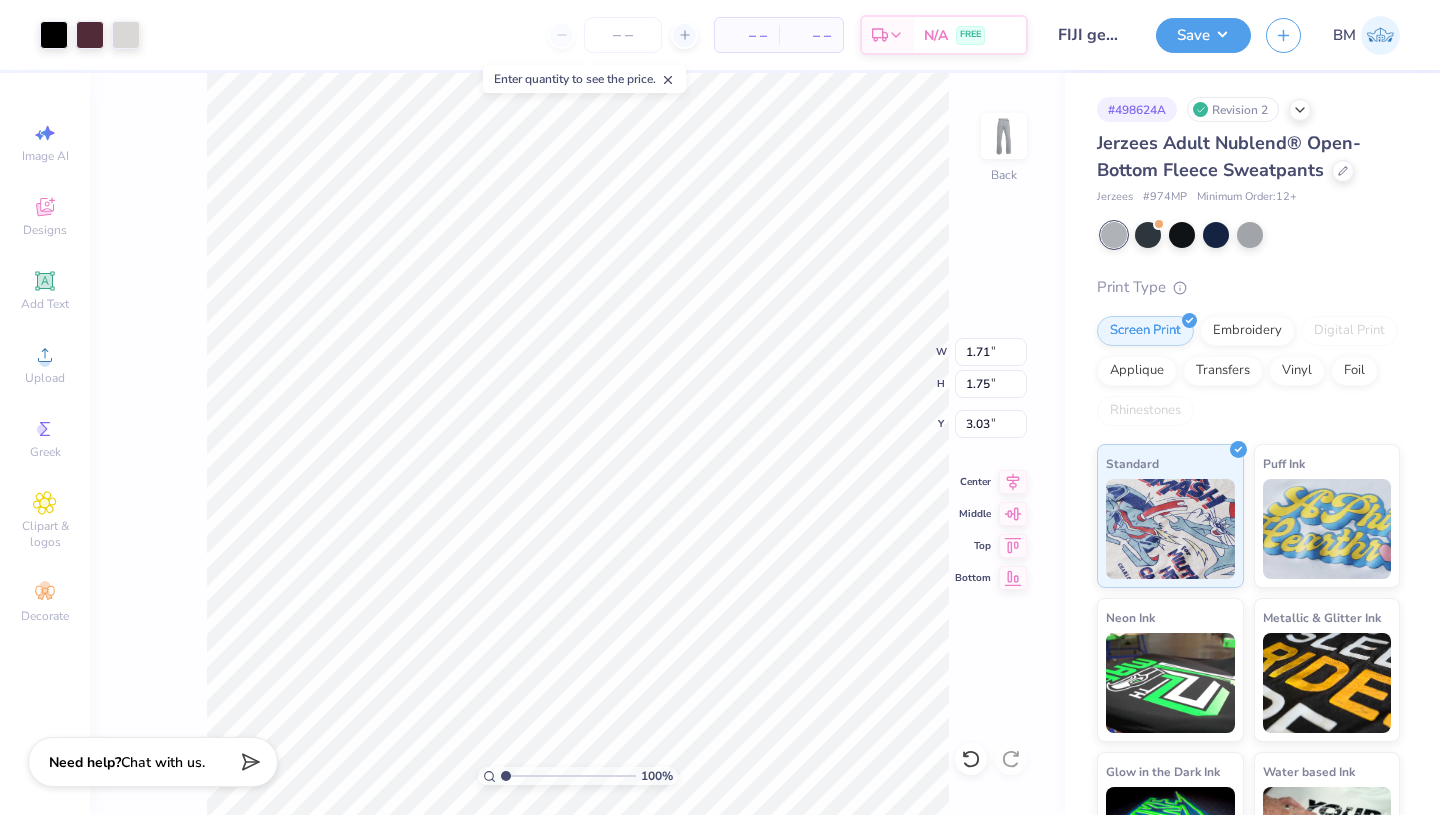 type on "3.11" 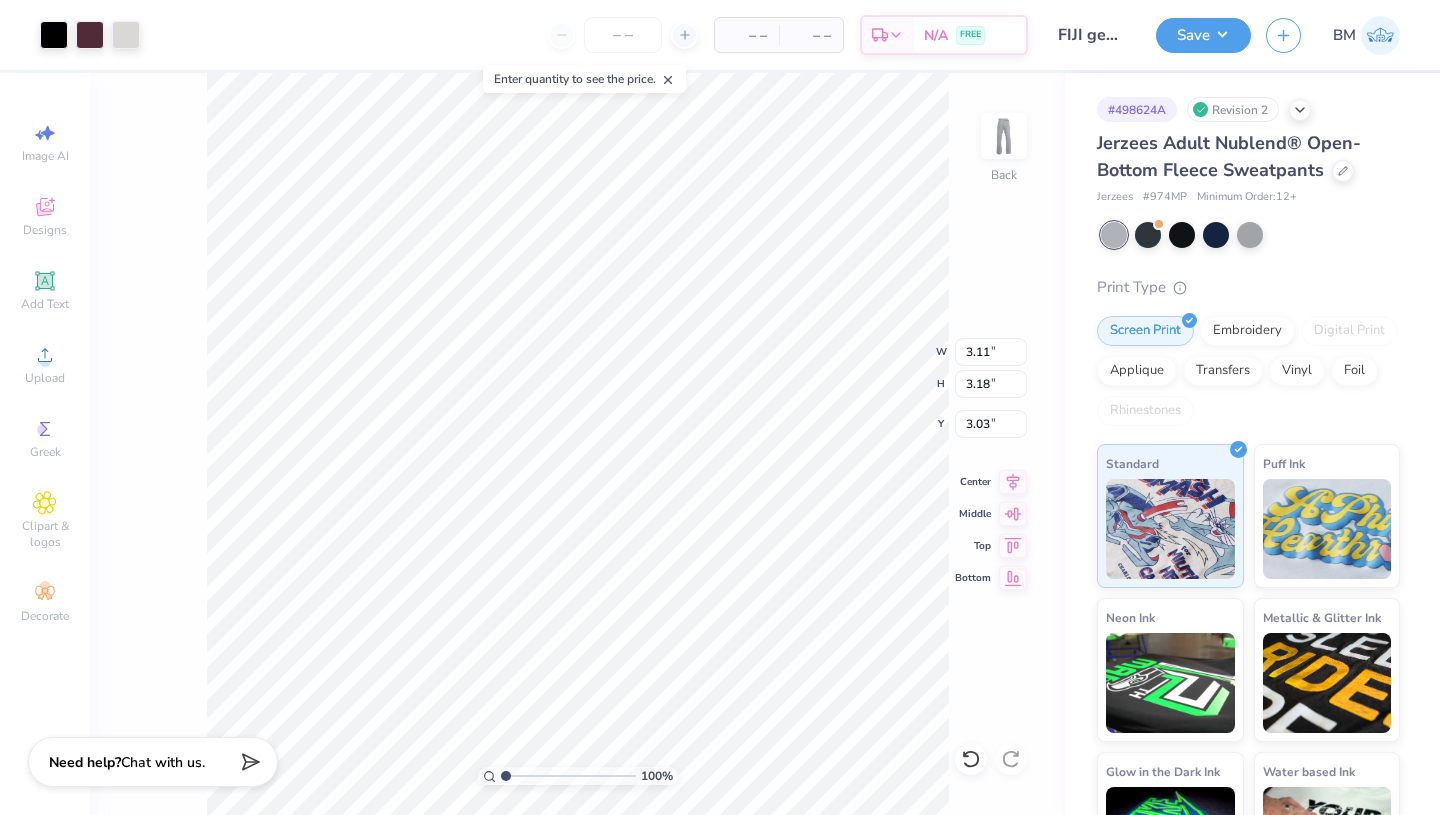 type on "1.89" 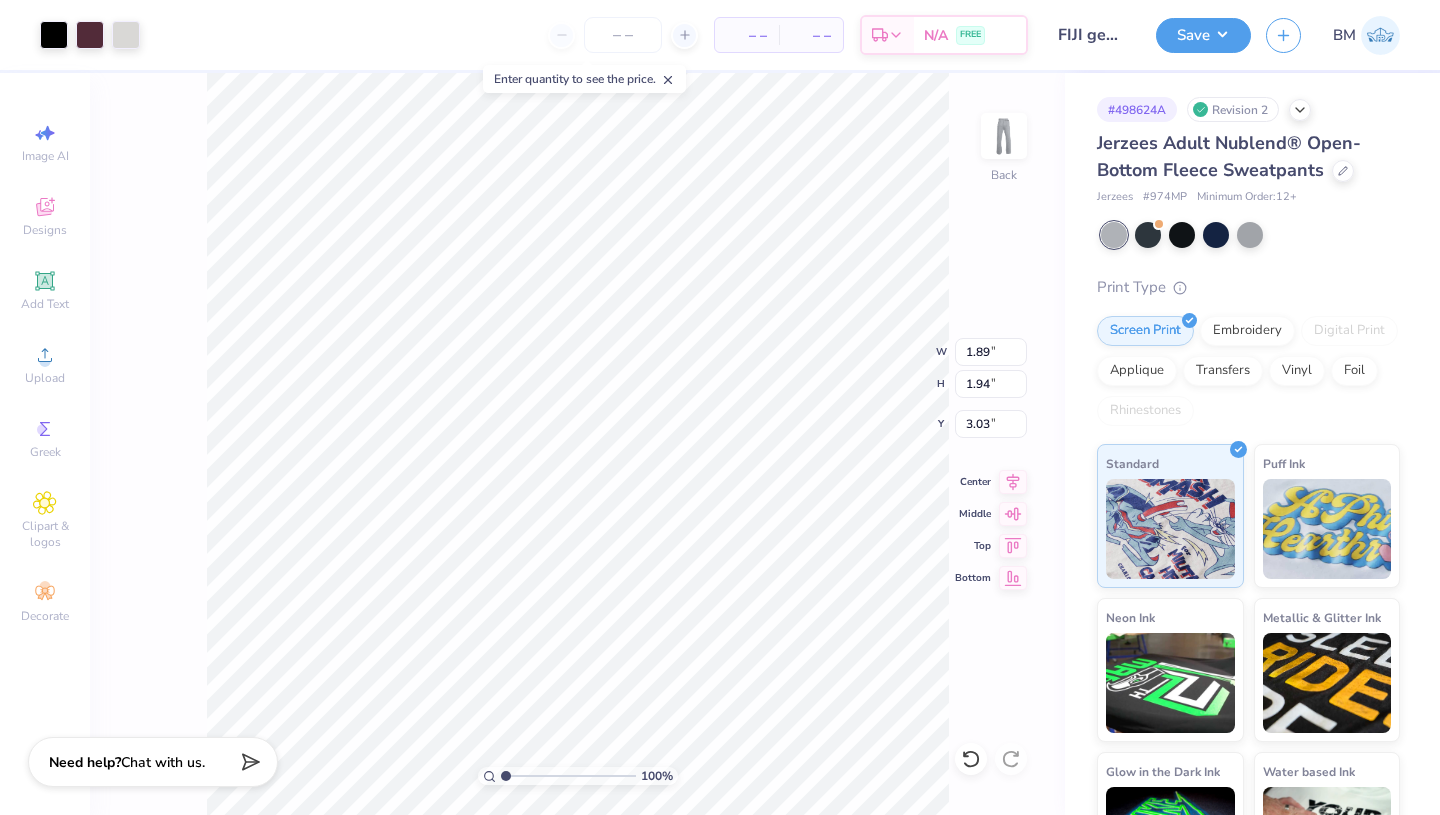 type on "3.28" 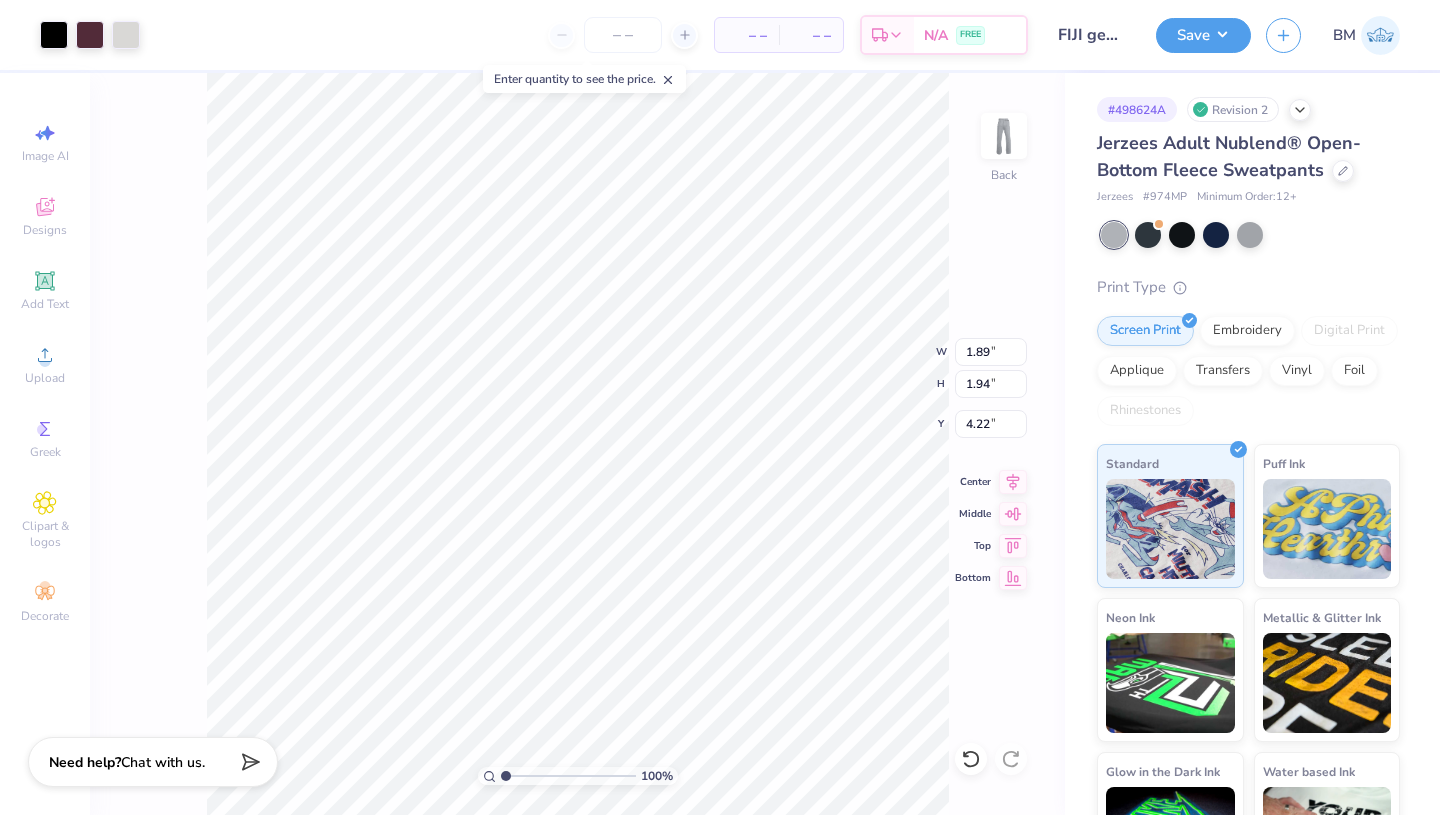 type on "4.22" 